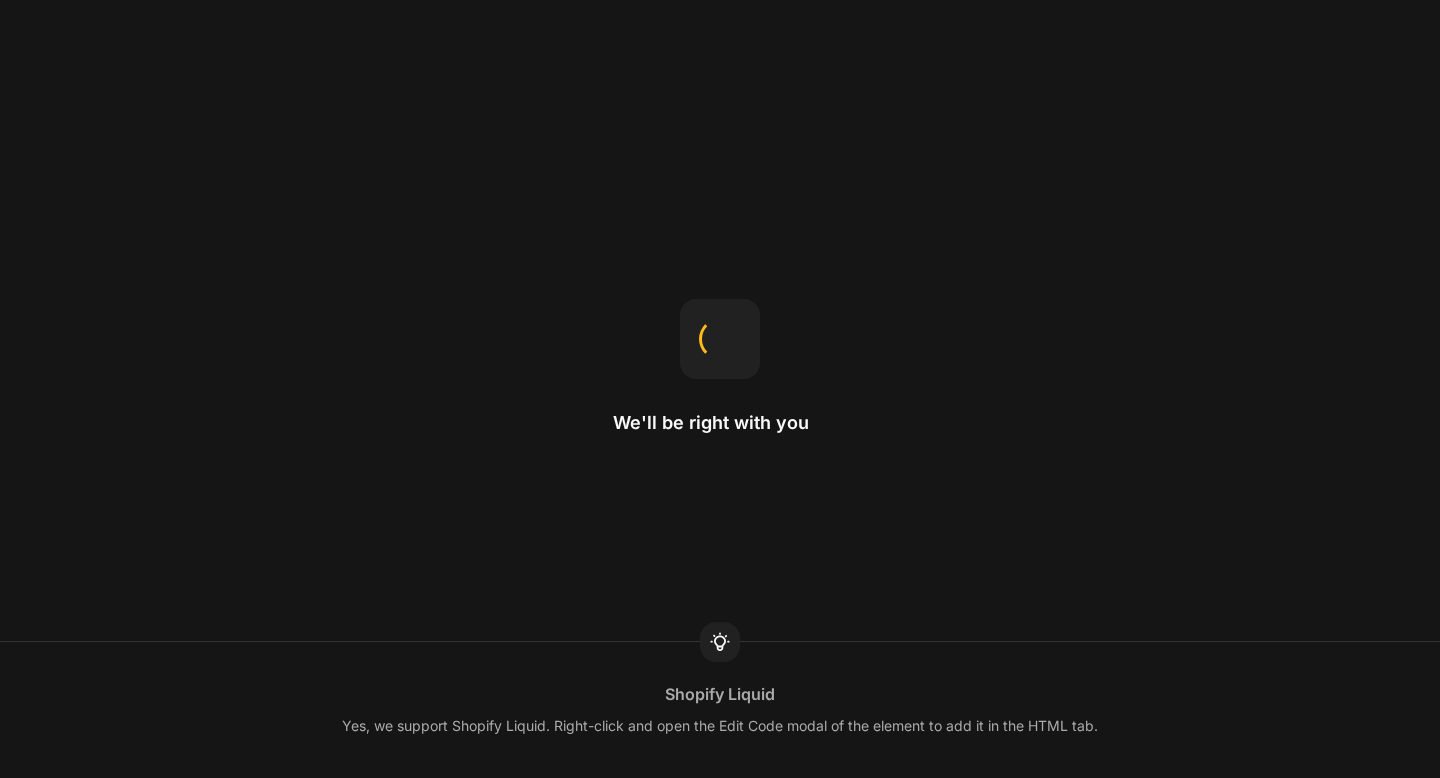 scroll, scrollTop: 0, scrollLeft: 0, axis: both 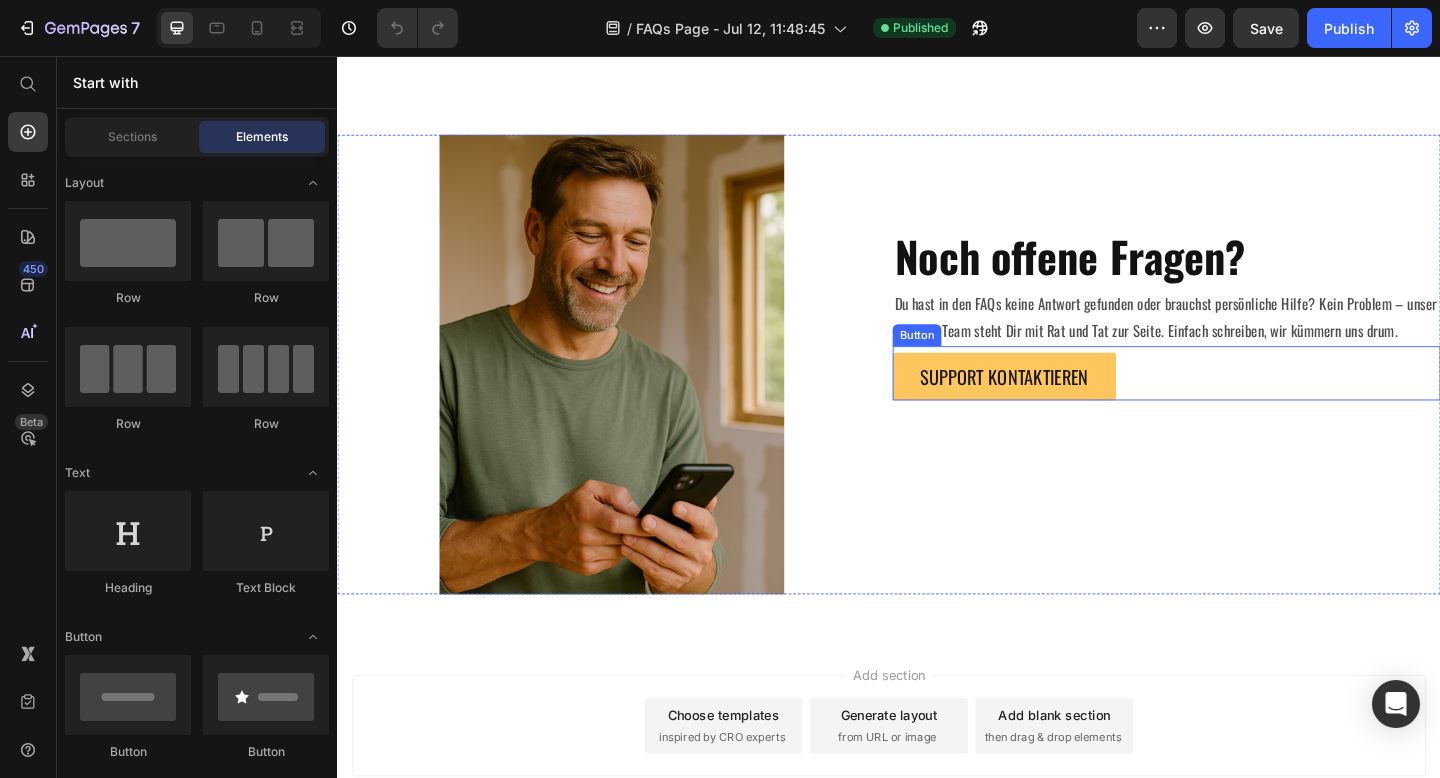 click on "SUPPORT KONTAKTIEREN" at bounding box center (1062, 405) 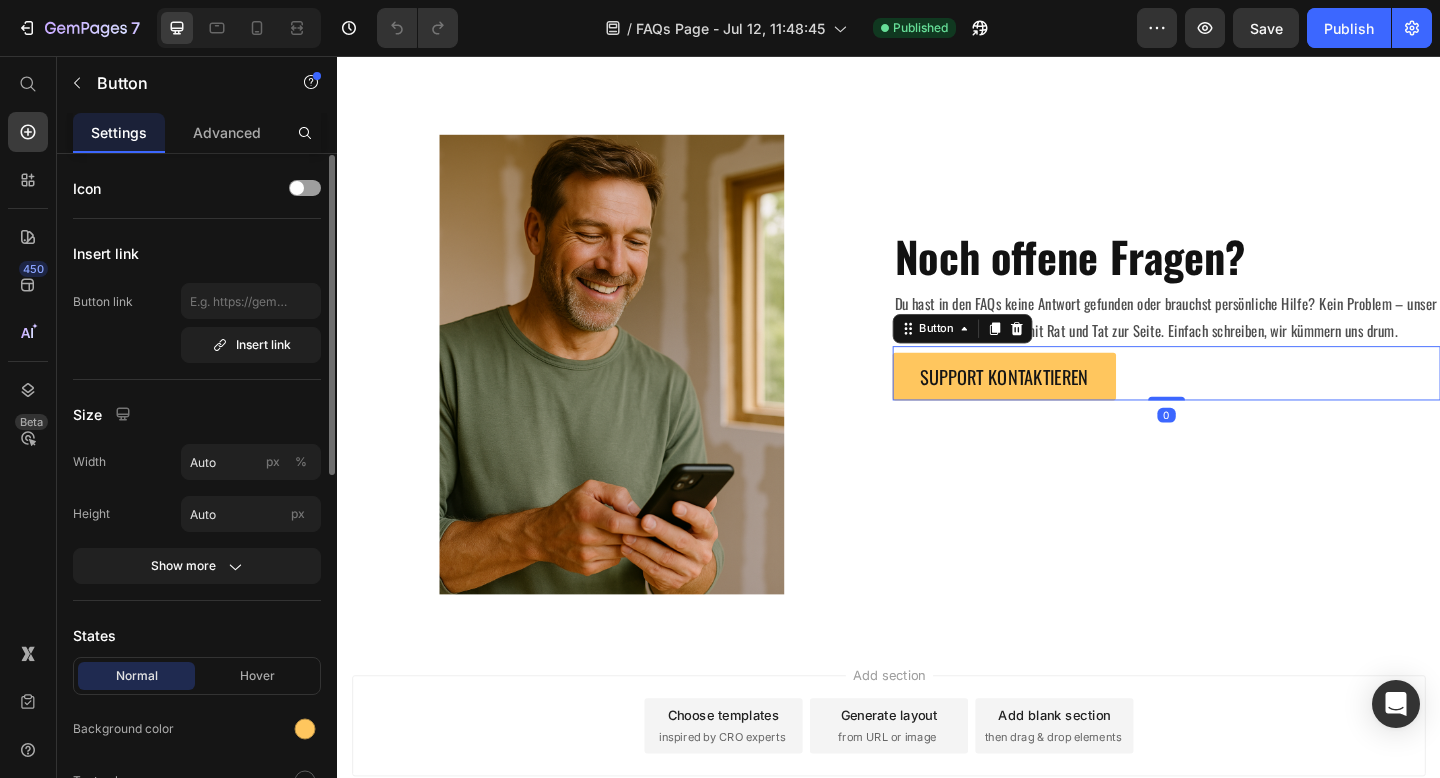 scroll, scrollTop: 27, scrollLeft: 0, axis: vertical 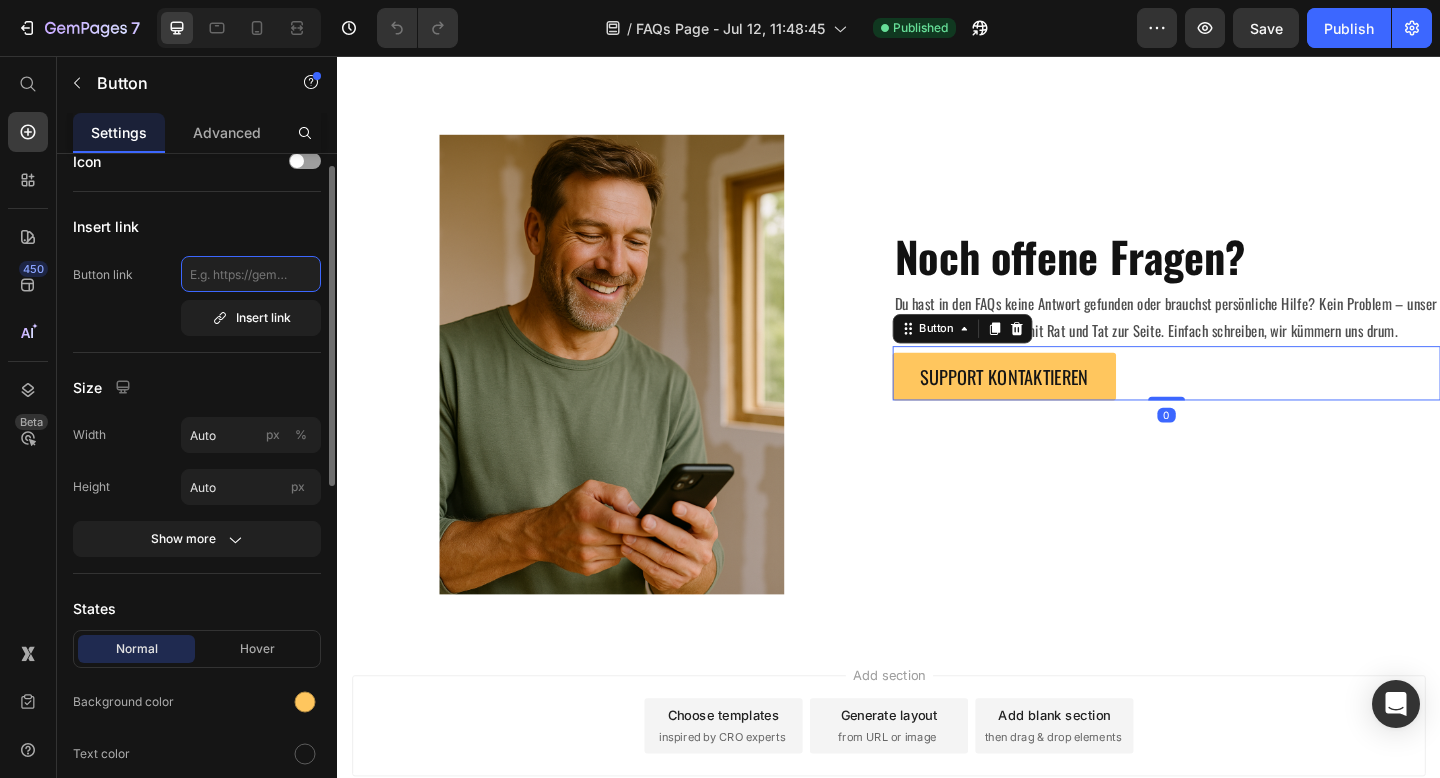 click 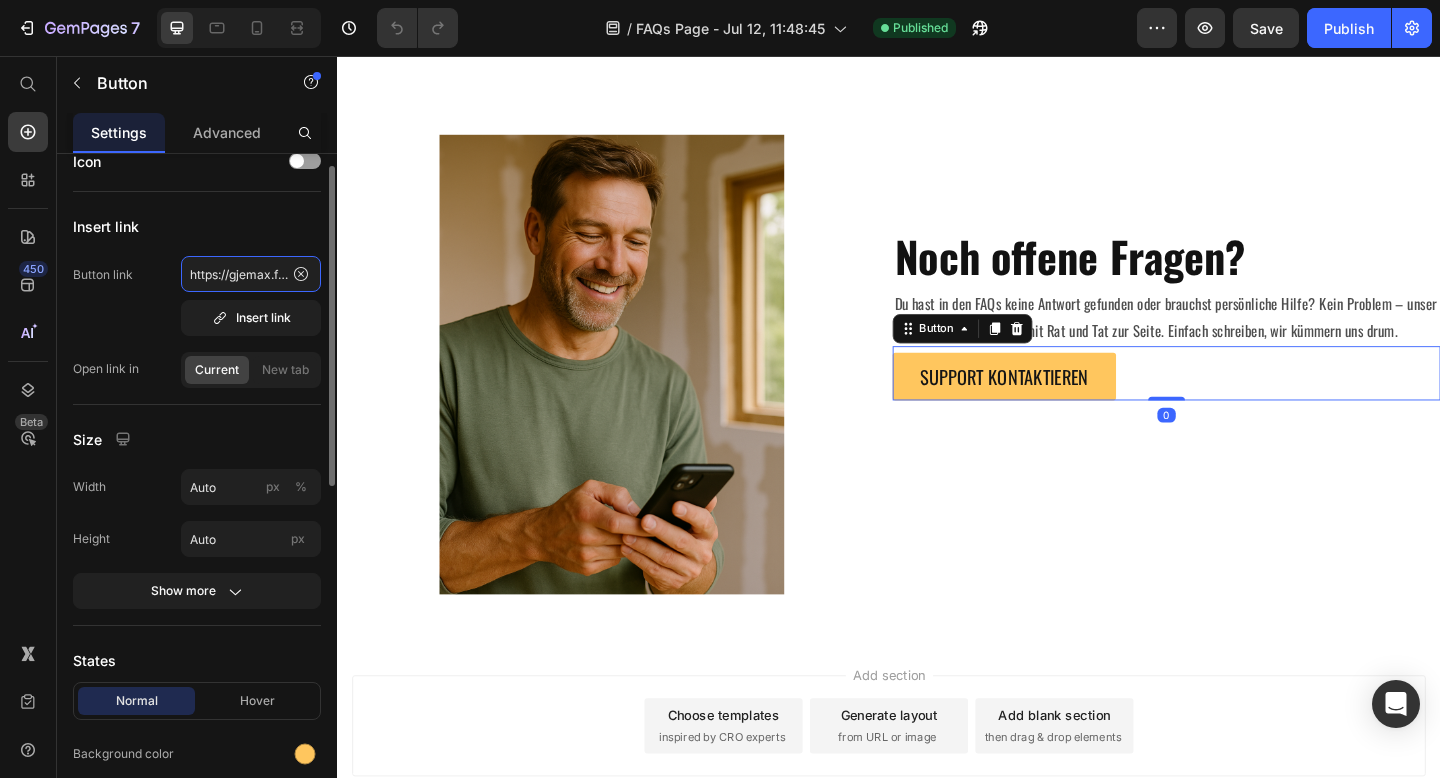 scroll, scrollTop: 0, scrollLeft: 189, axis: horizontal 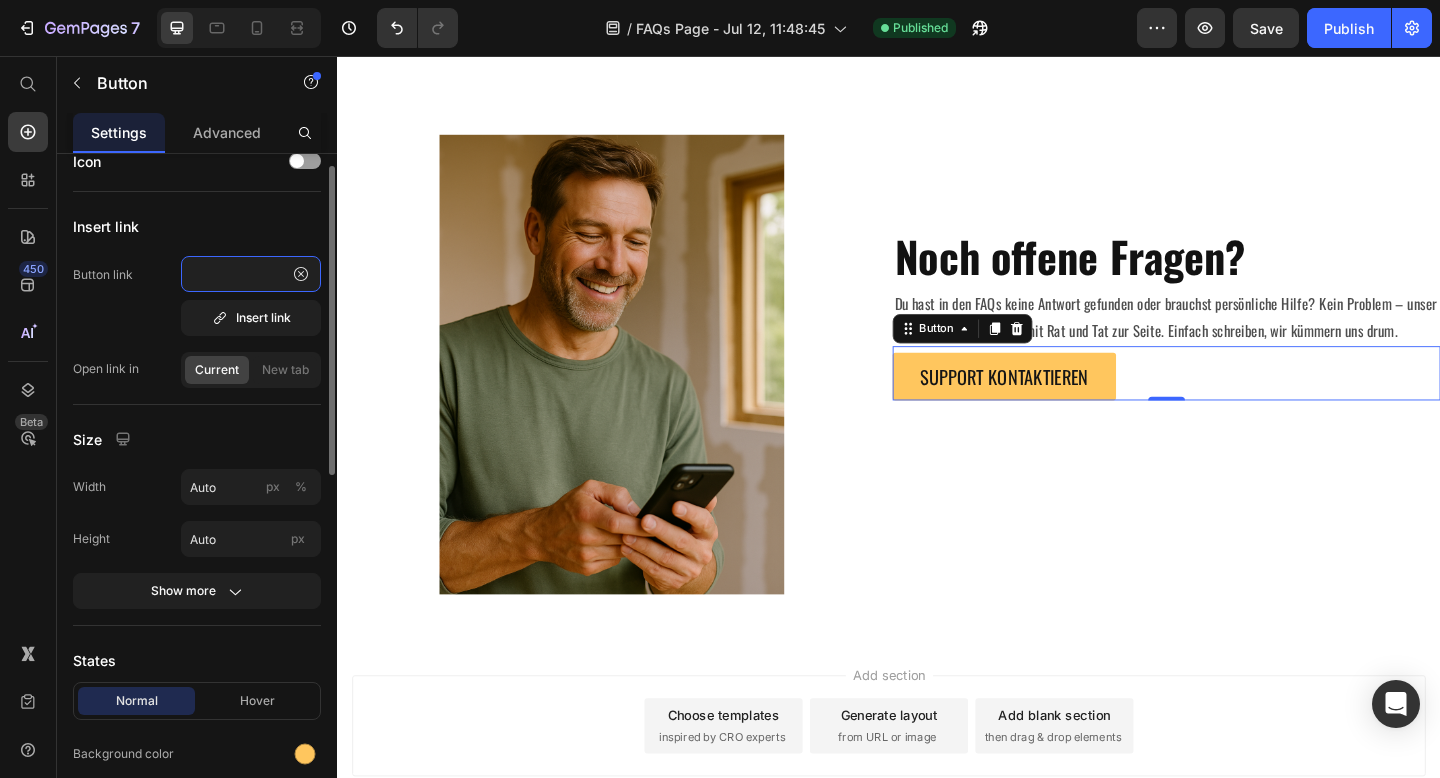 type on "https://gjemax.freshdesk.com/support/tickets/new" 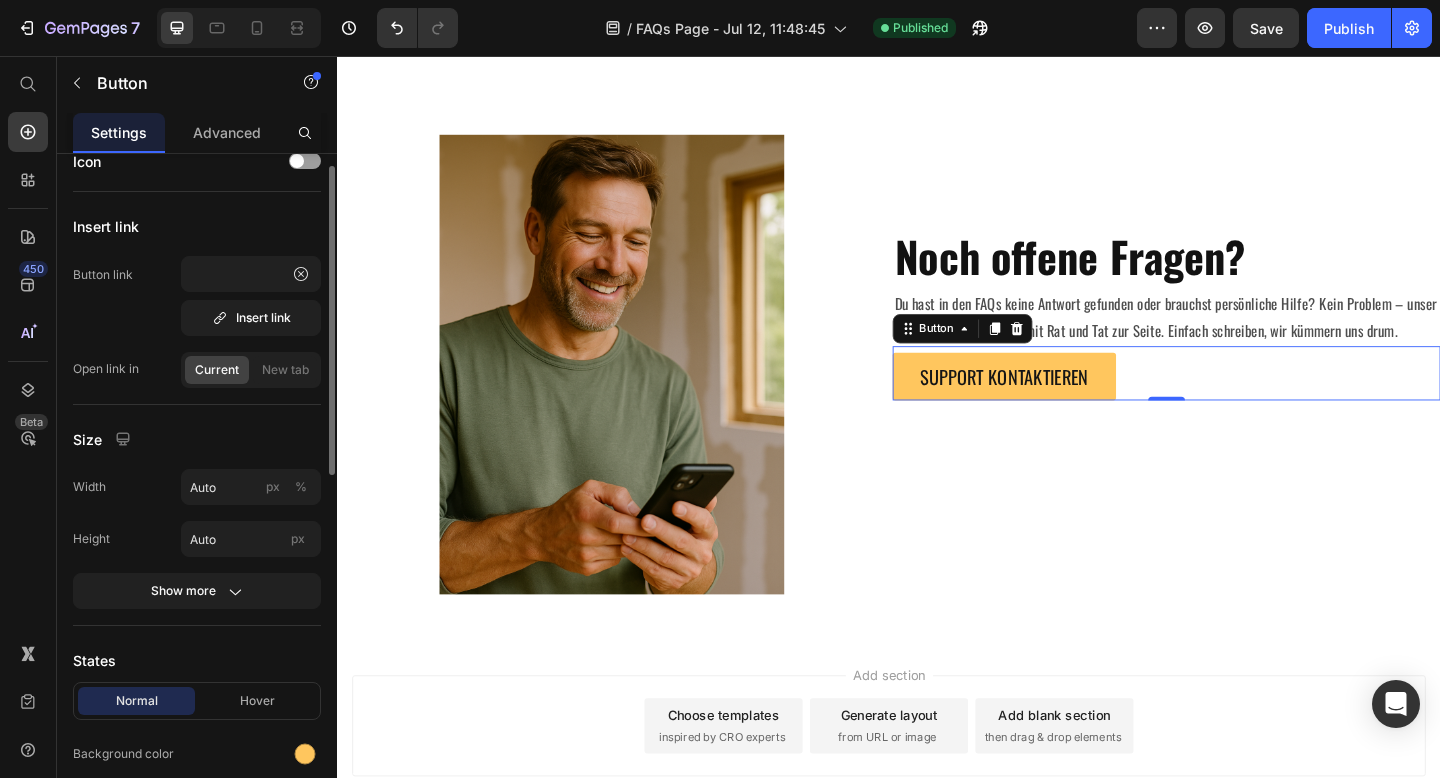 click on "Button link https://gjemax.freshdesk.com/support/tickets/new  Insert link   Open link in  Current New tab" at bounding box center [197, 322] 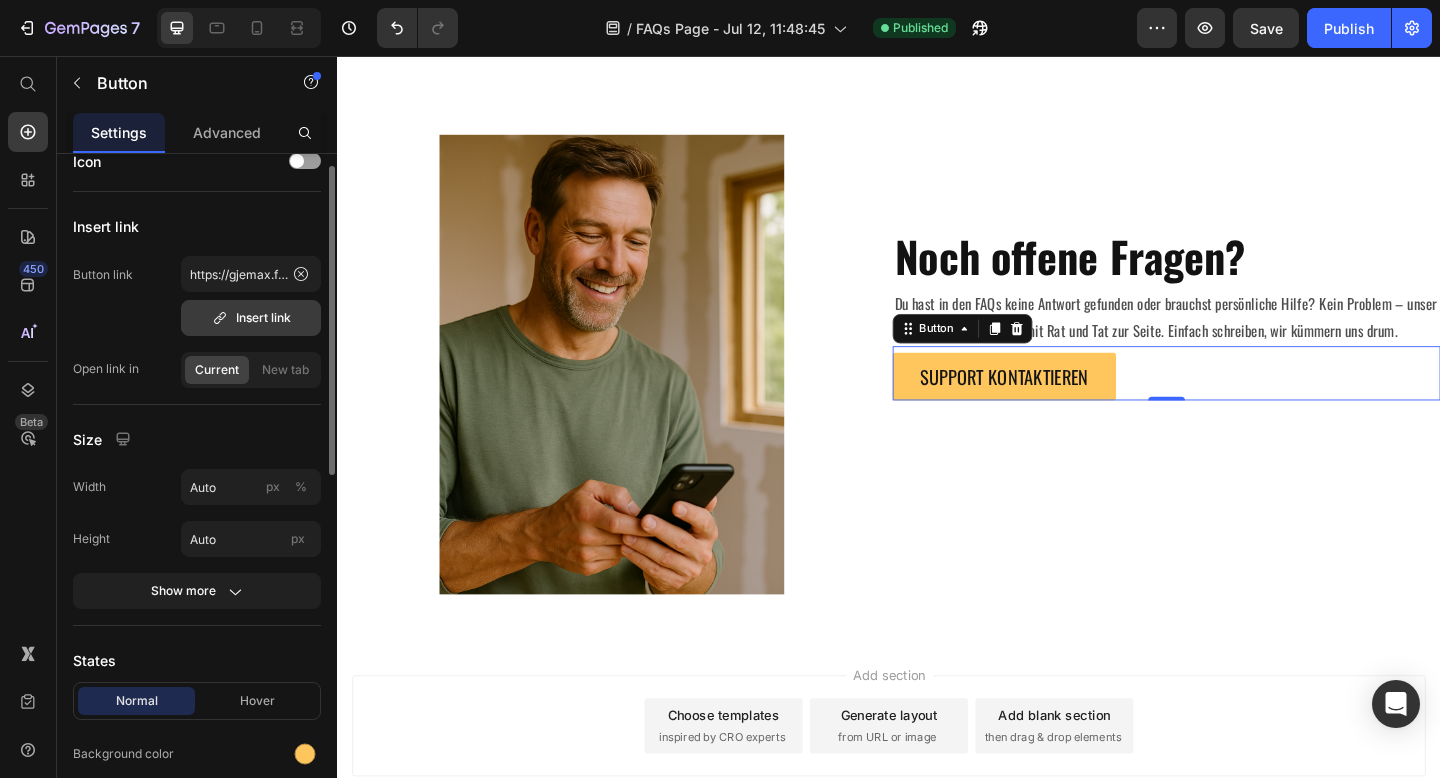 click on "Insert link" at bounding box center [251, 318] 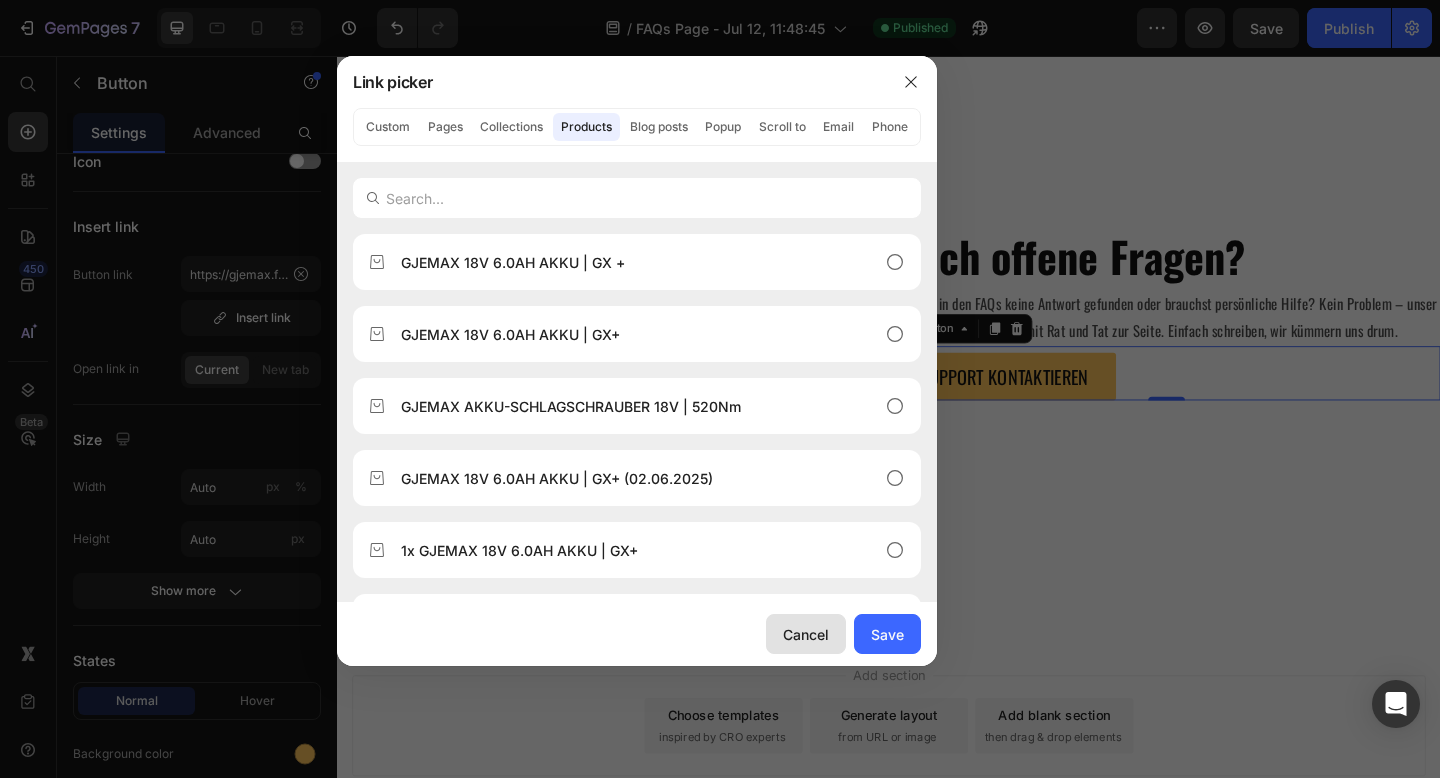click on "Cancel" at bounding box center (806, 634) 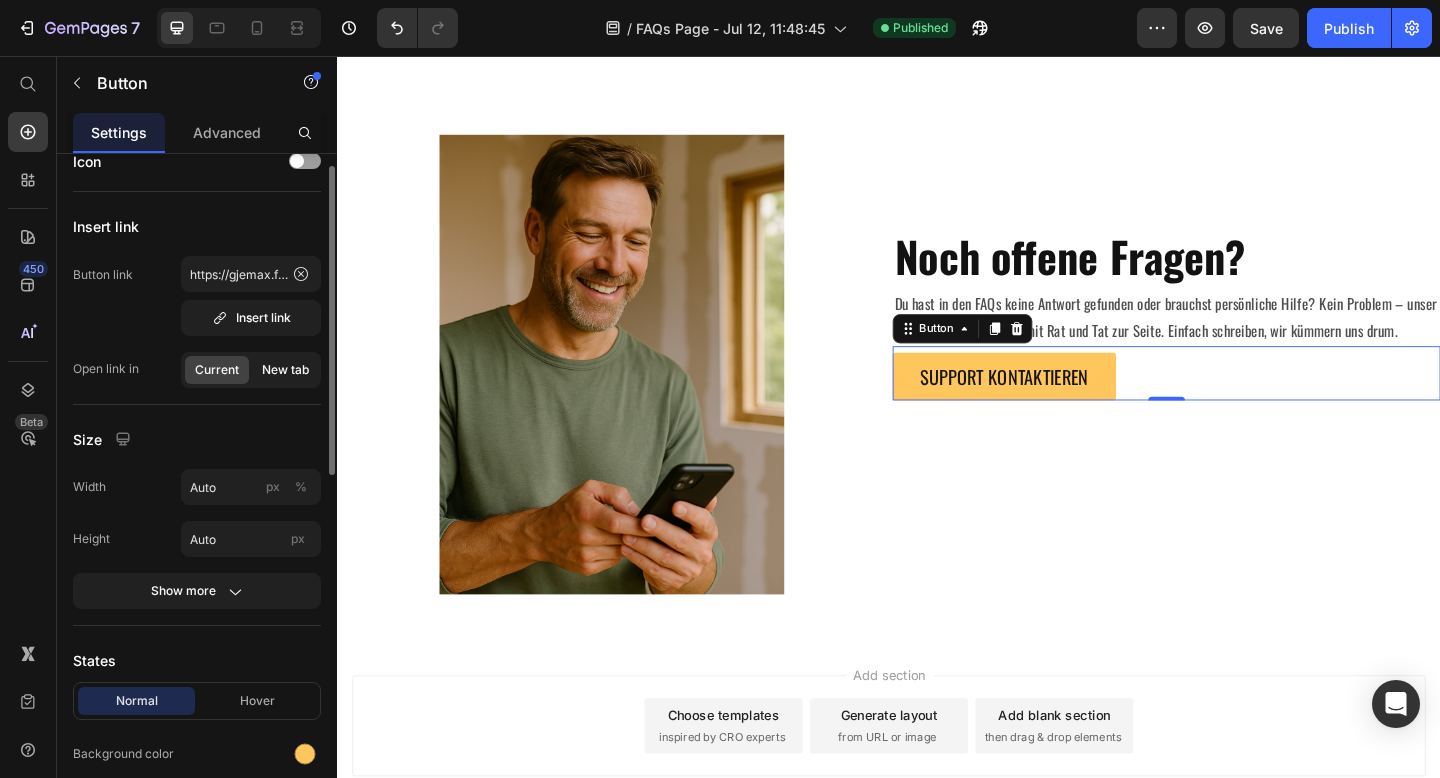click on "New tab" 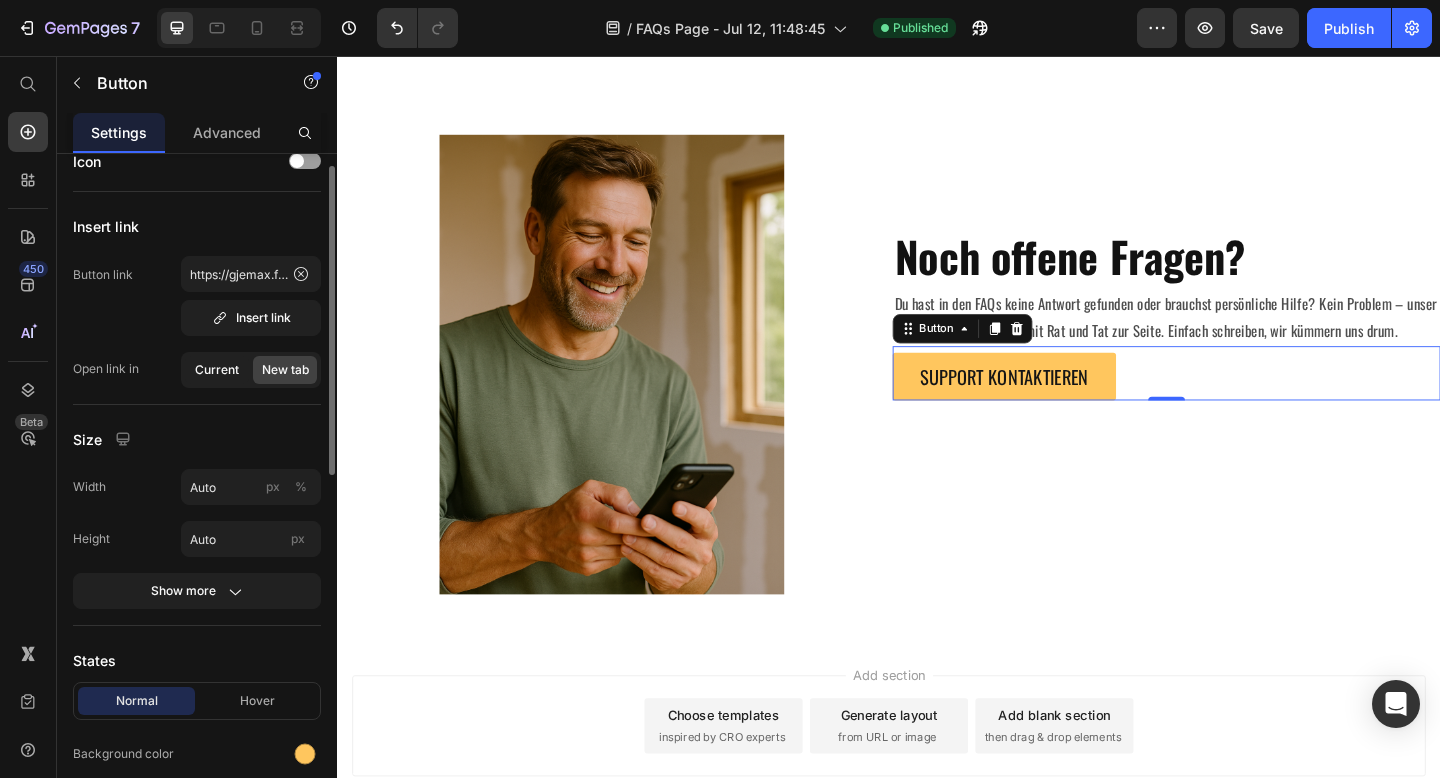 click on "Current" 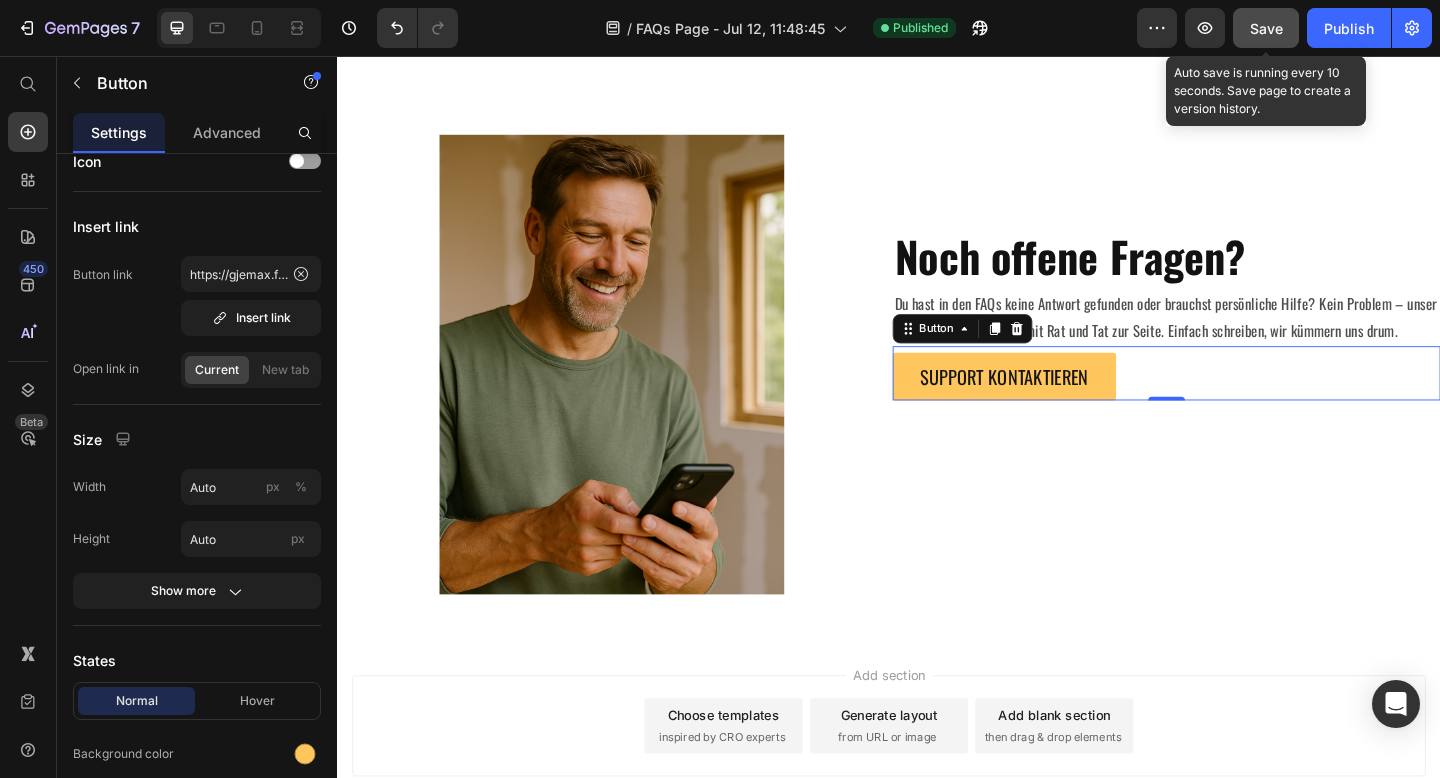 click on "Save" 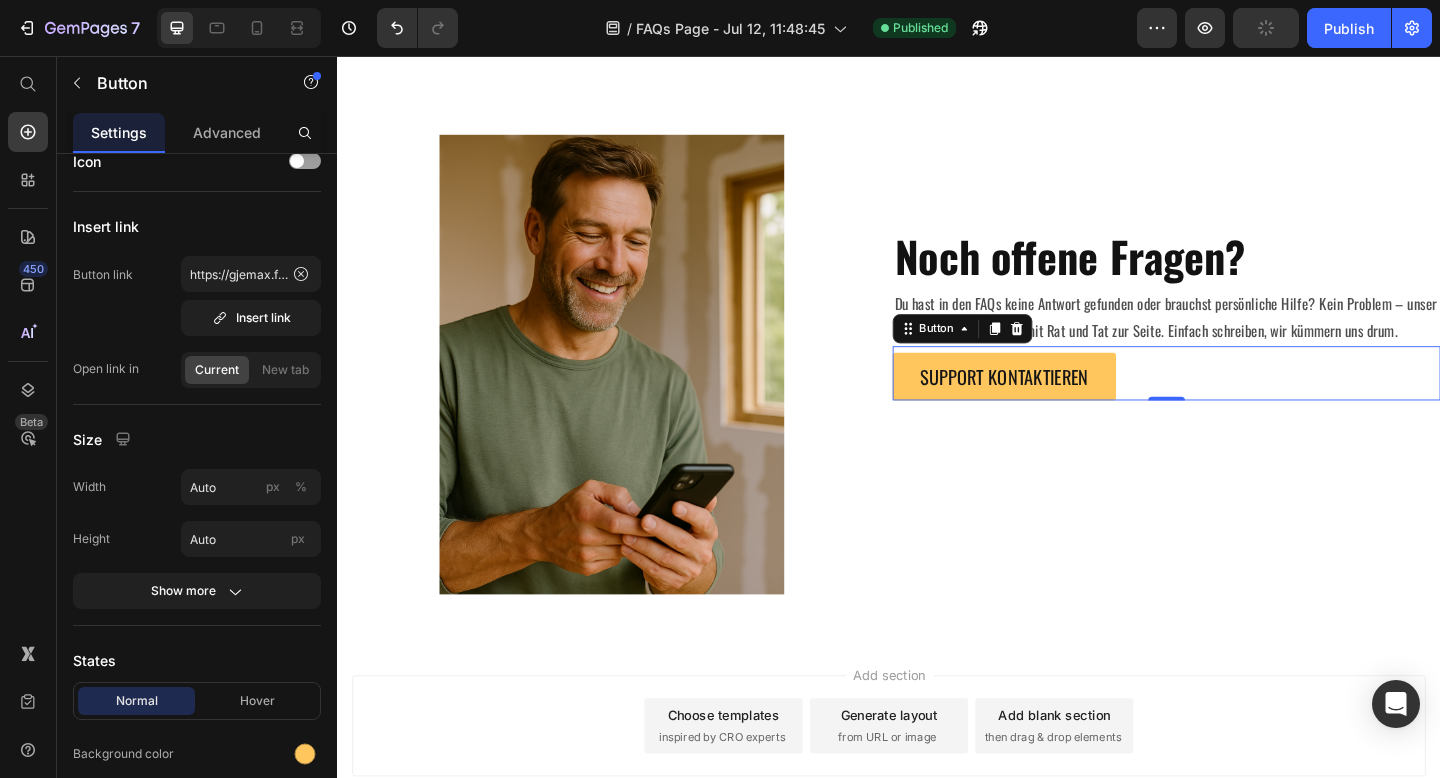 click on "Preview  Publish" at bounding box center [1284, 28] 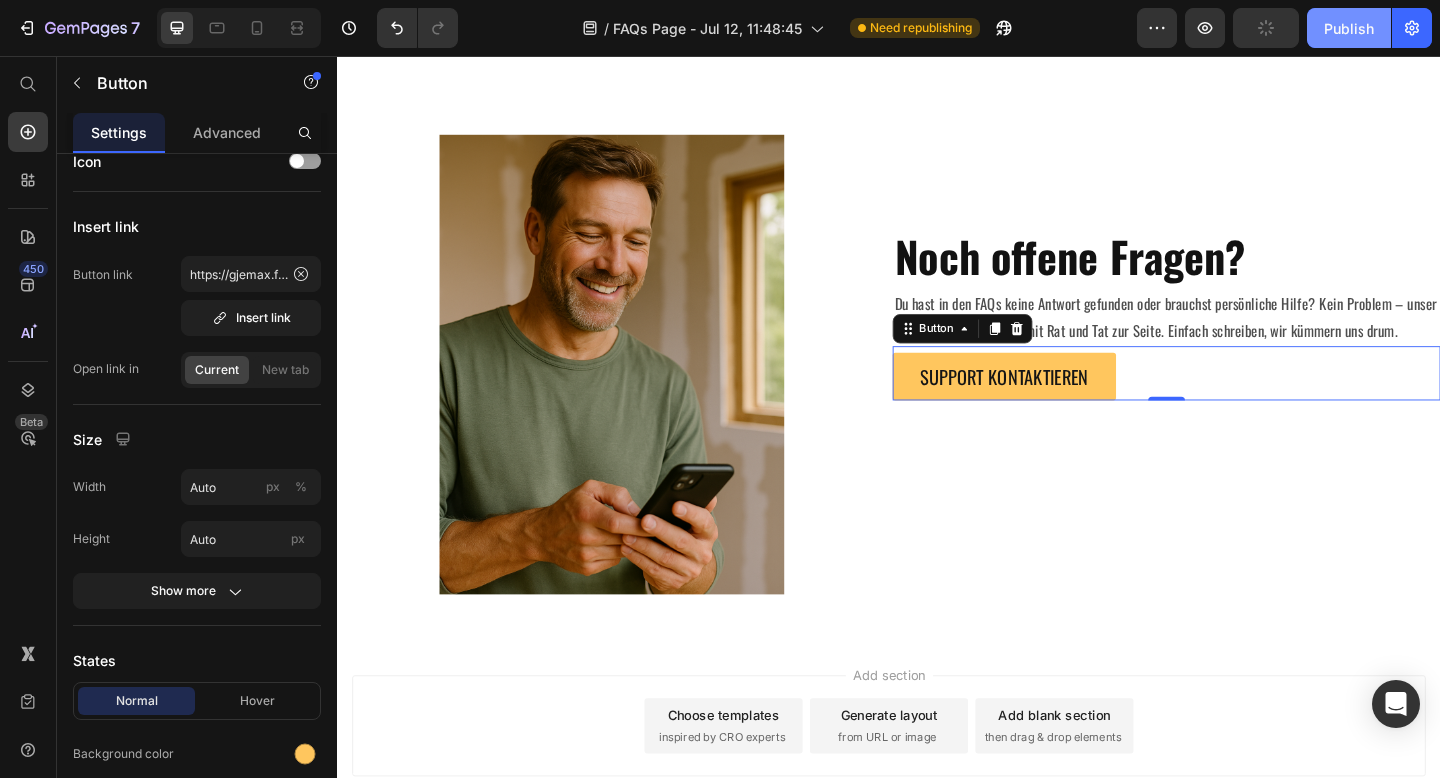 click on "Publish" 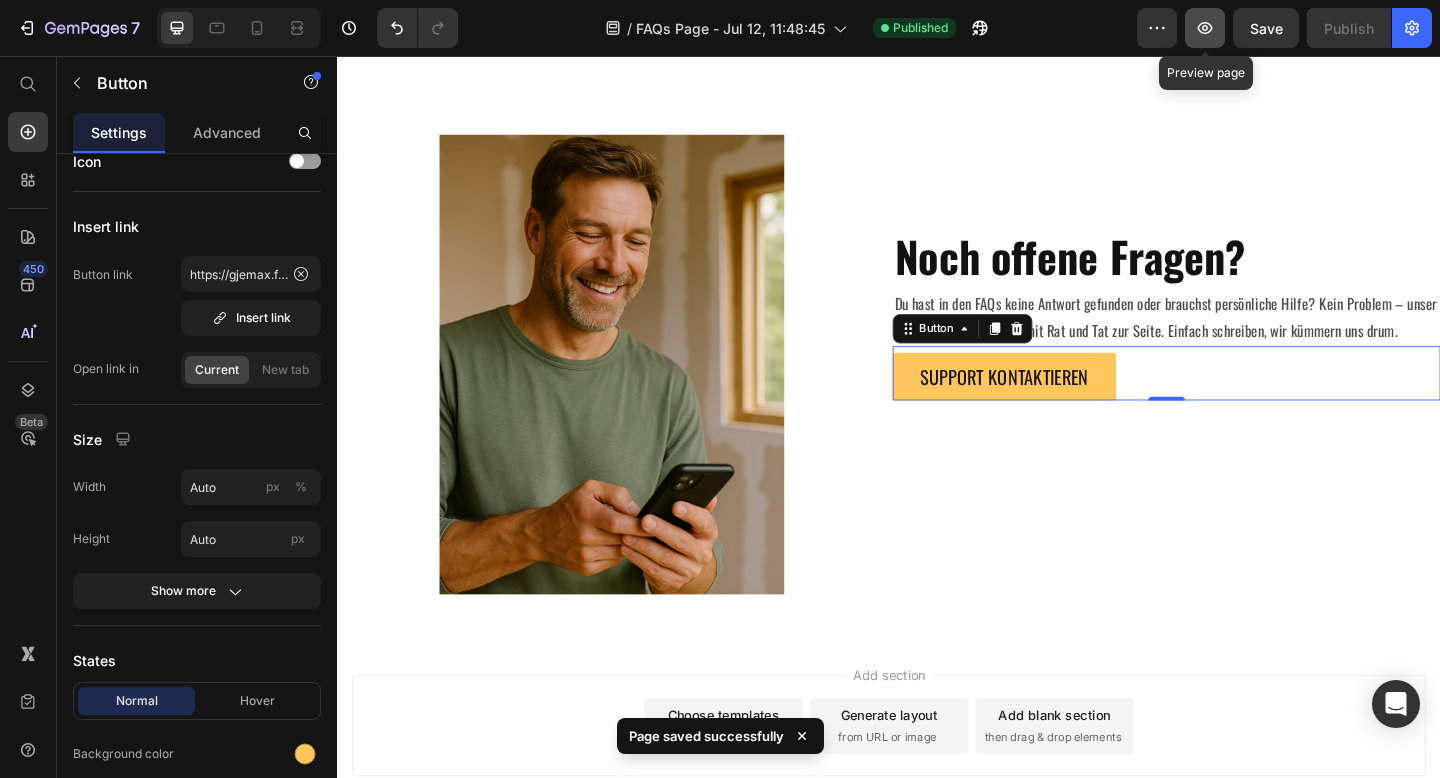 click 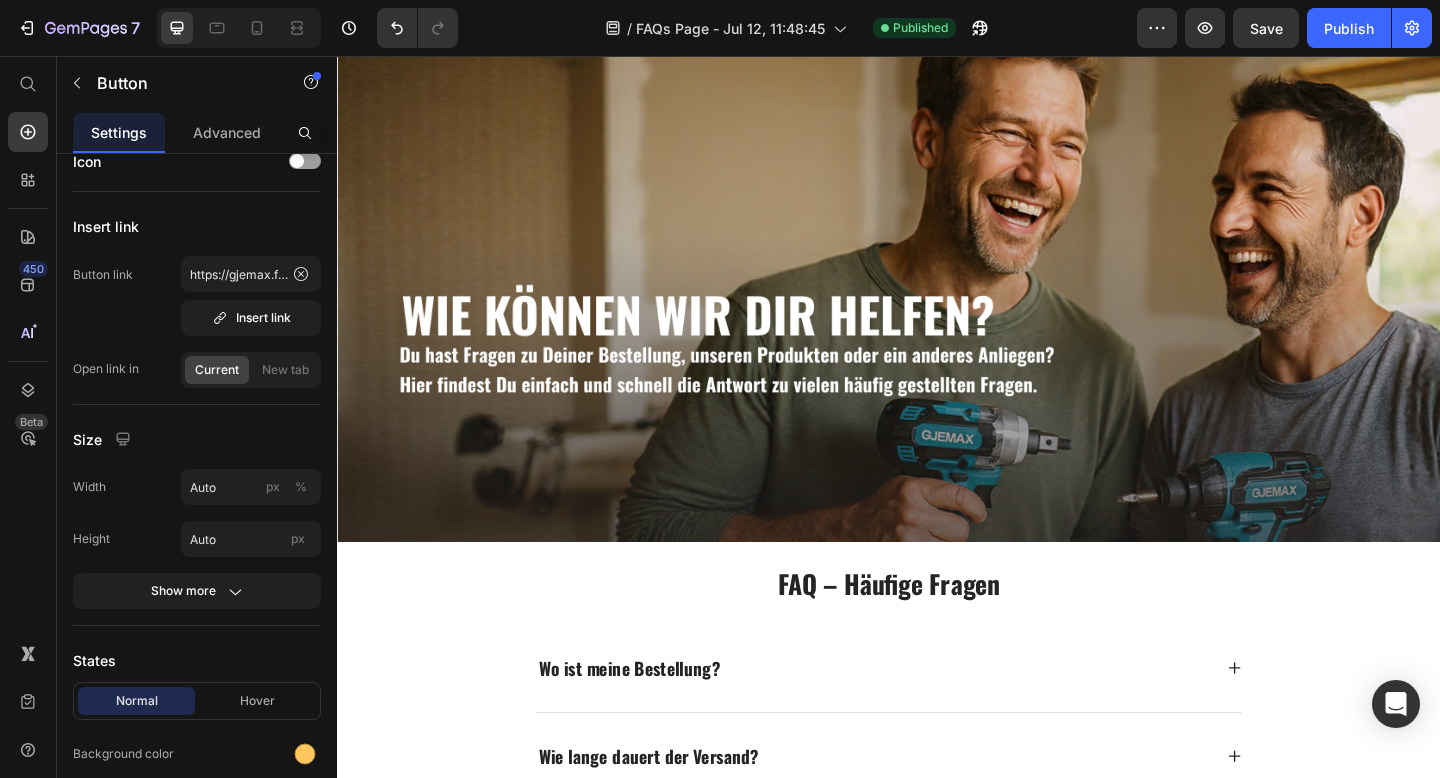 scroll, scrollTop: 0, scrollLeft: 0, axis: both 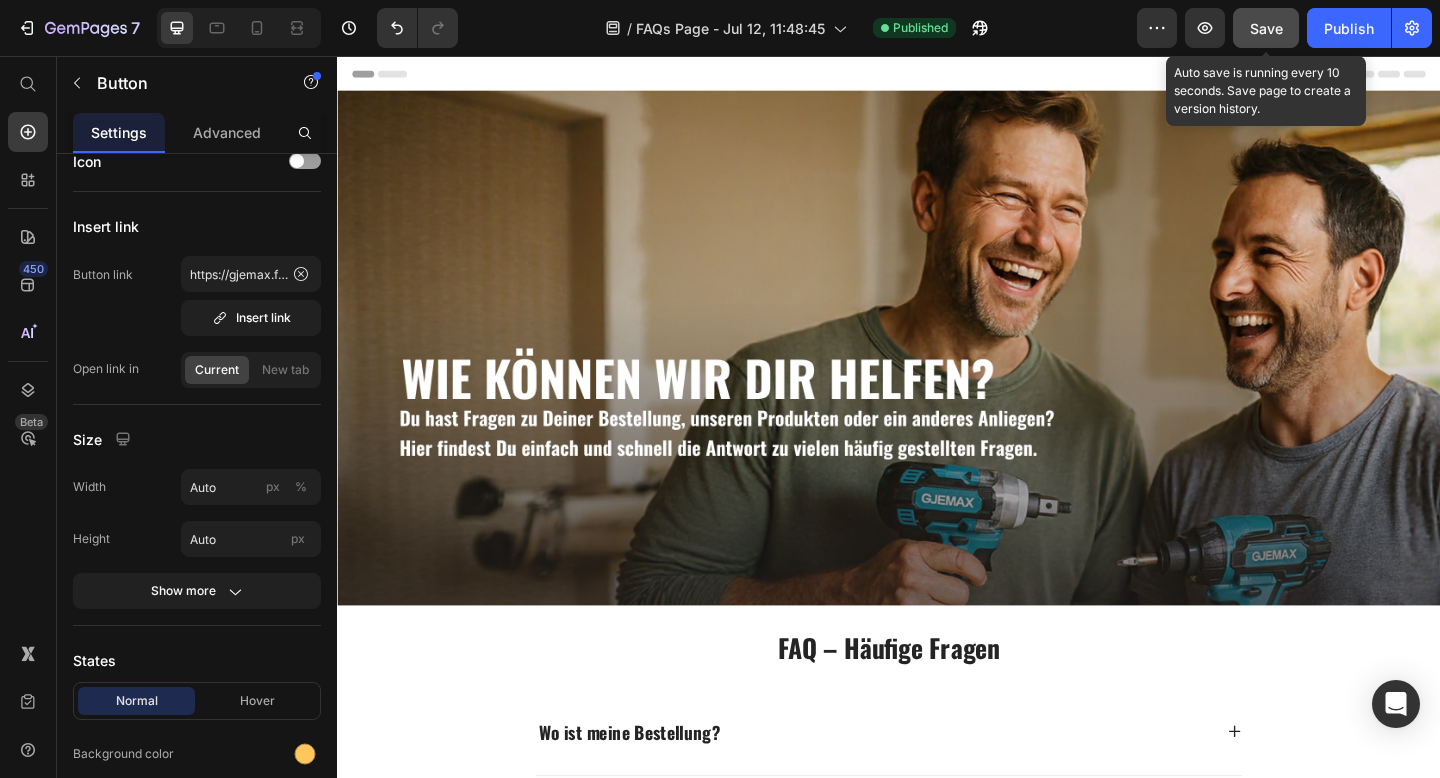 click on "Save" at bounding box center [1266, 28] 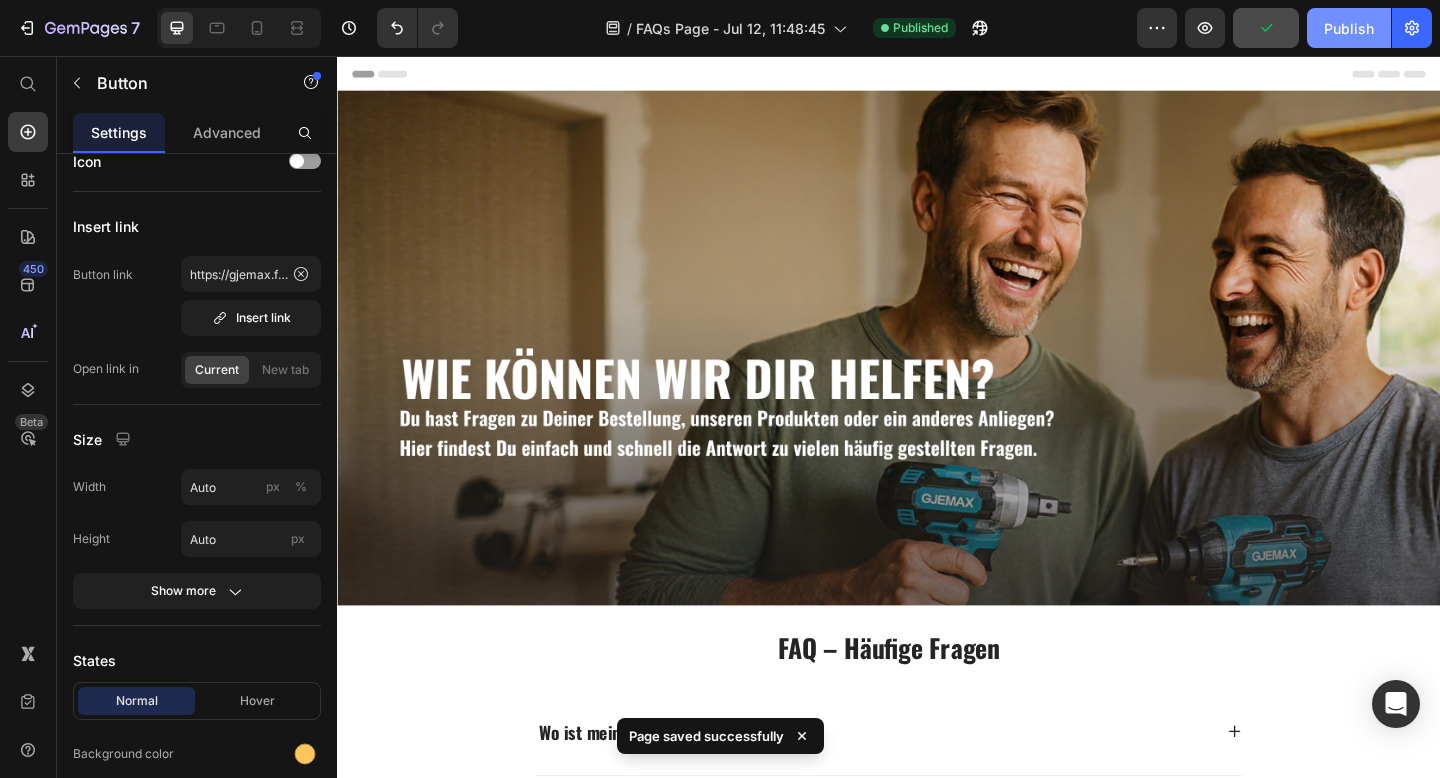 click on "Publish" 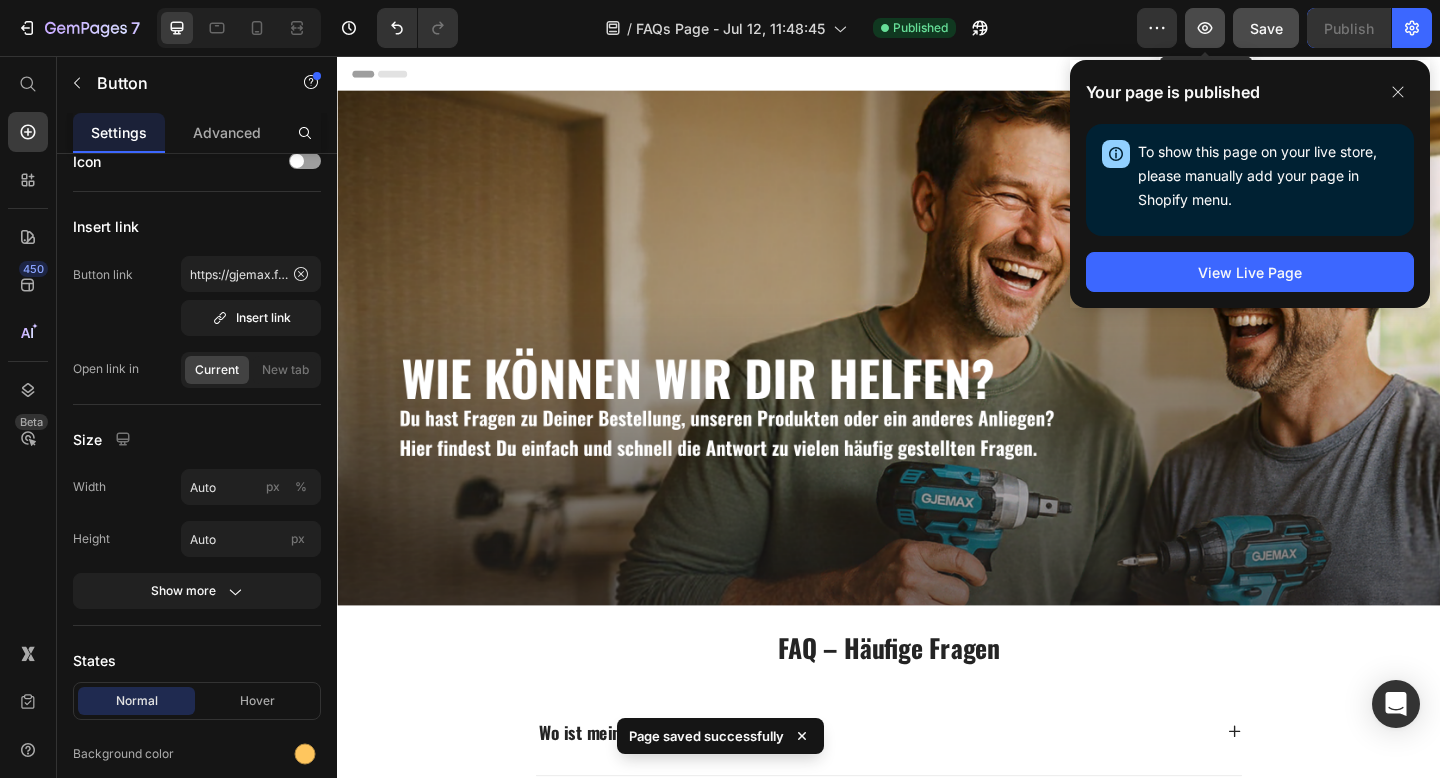 click 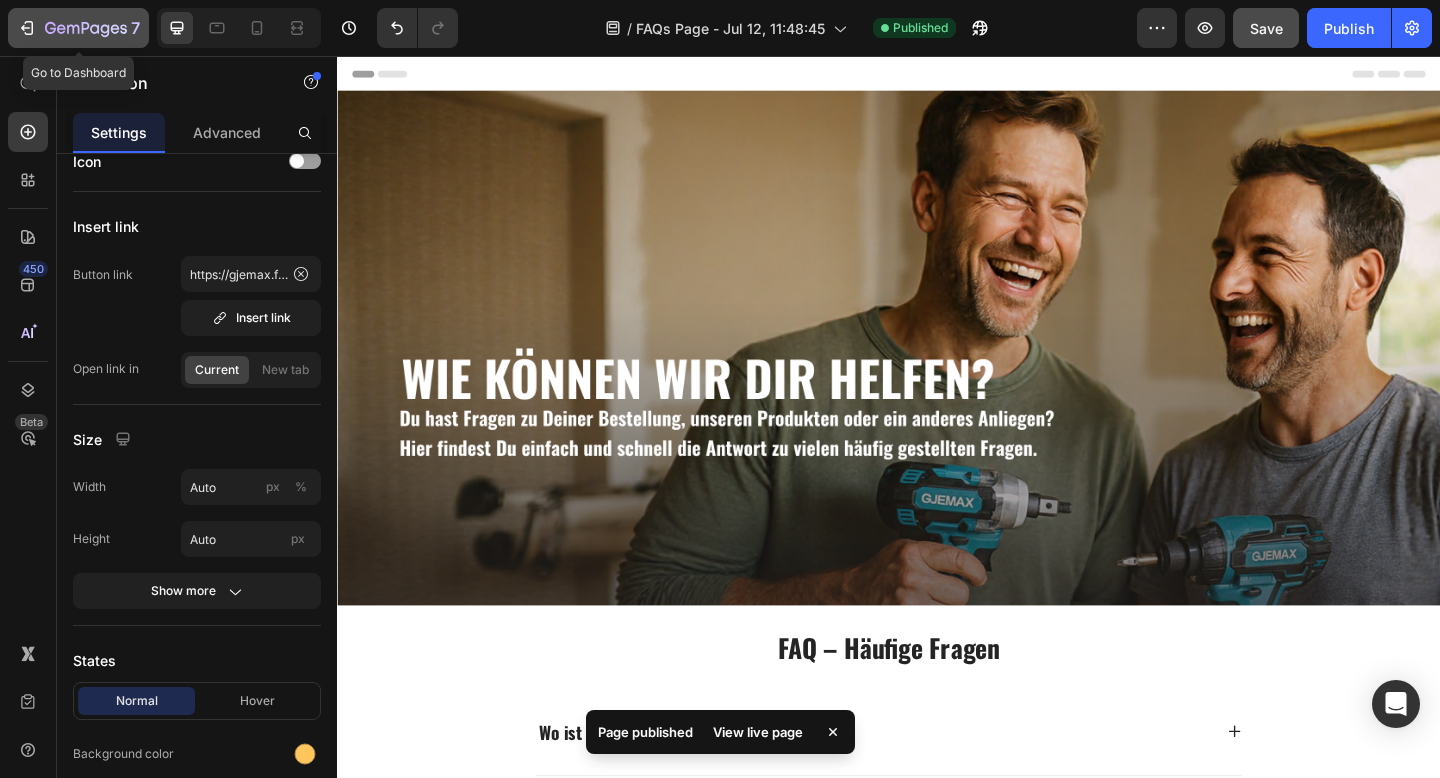 click on "7" 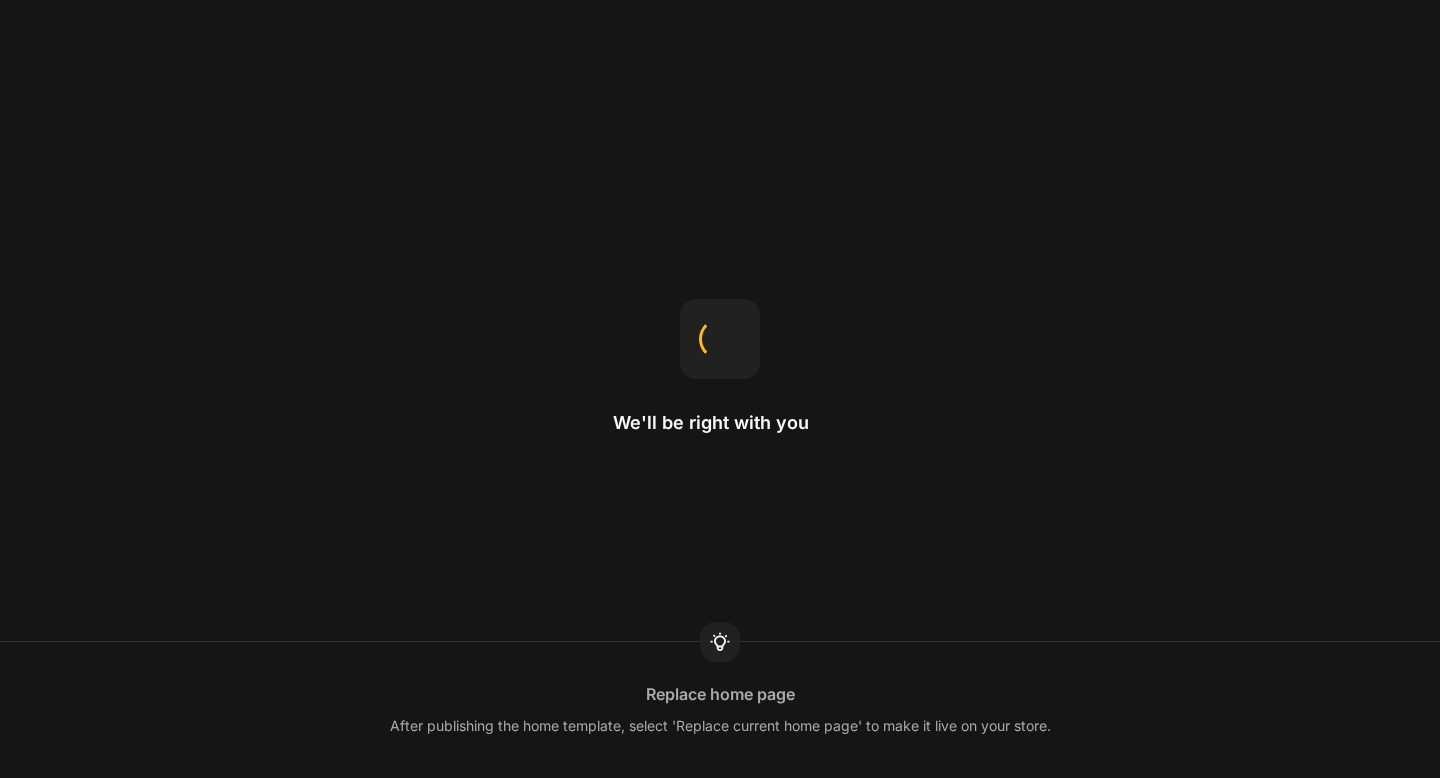 scroll, scrollTop: 0, scrollLeft: 0, axis: both 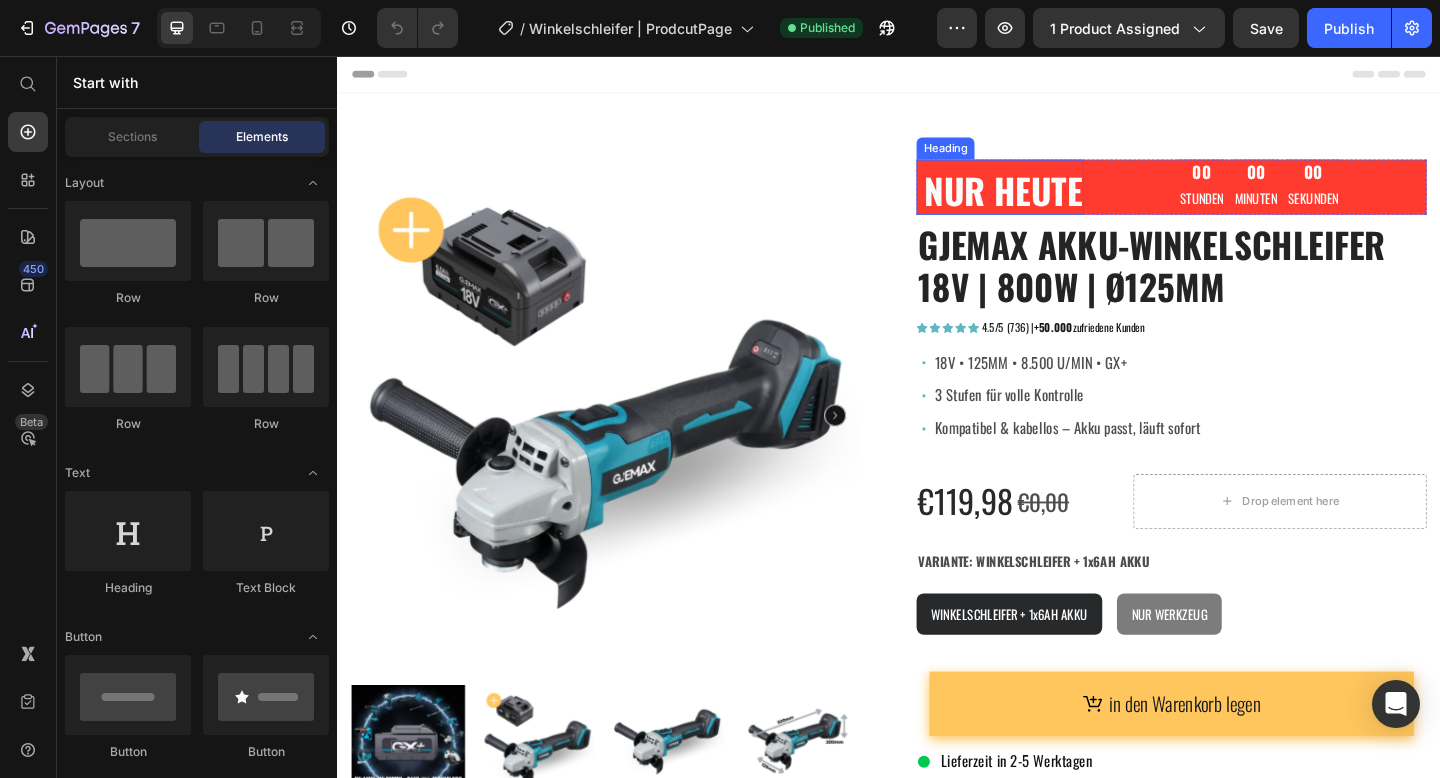 click on "NUR HEUTE" at bounding box center (1058, 202) 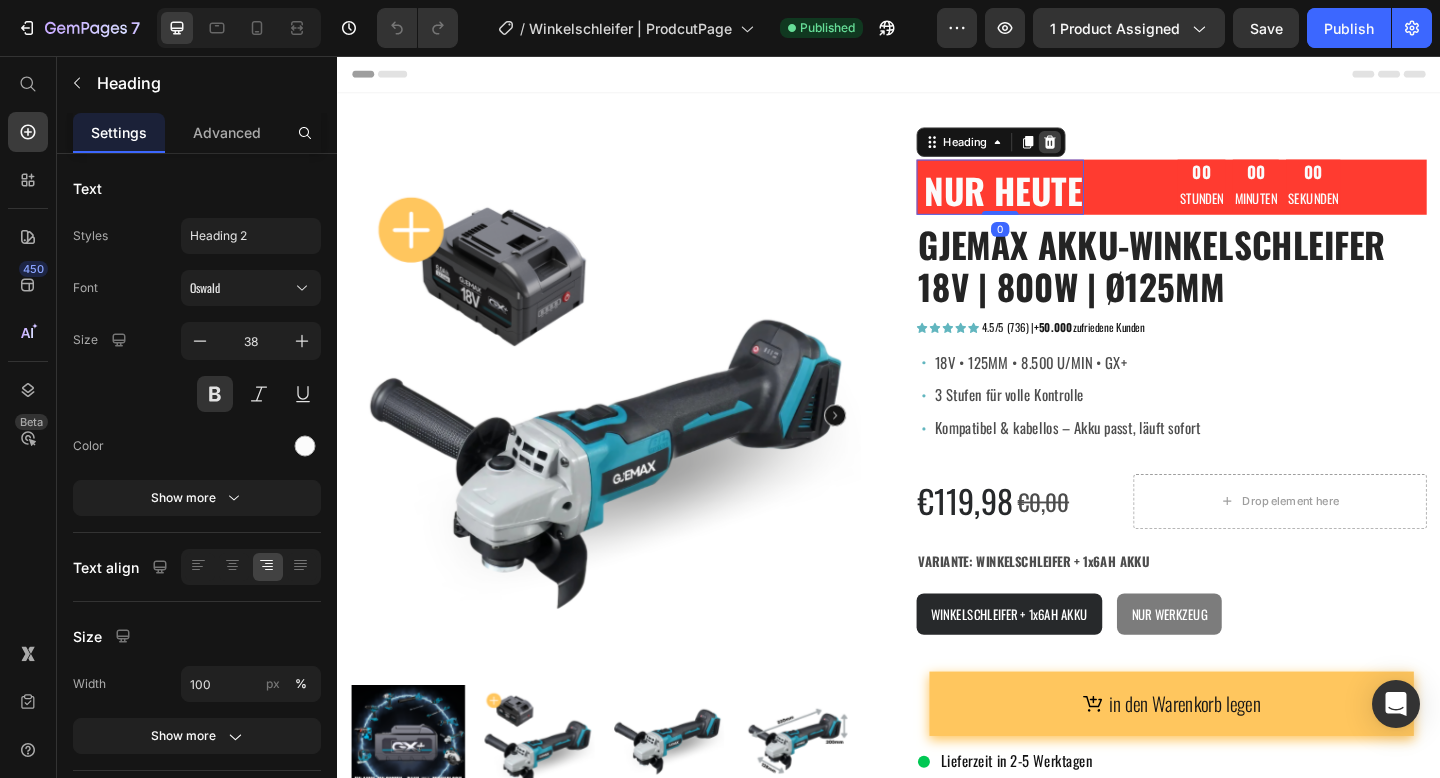 click at bounding box center (1112, 150) 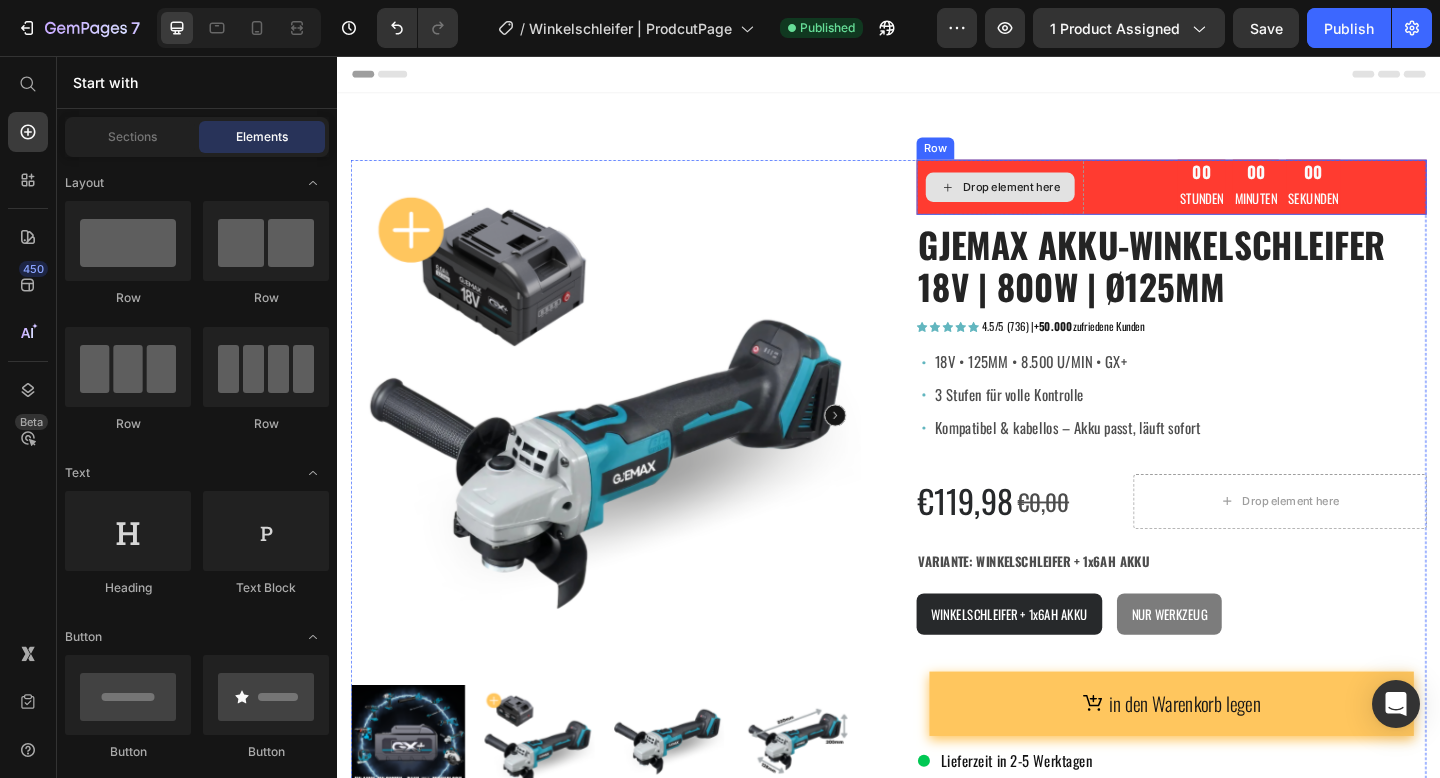 click on "Drop element here" at bounding box center [1058, 199] 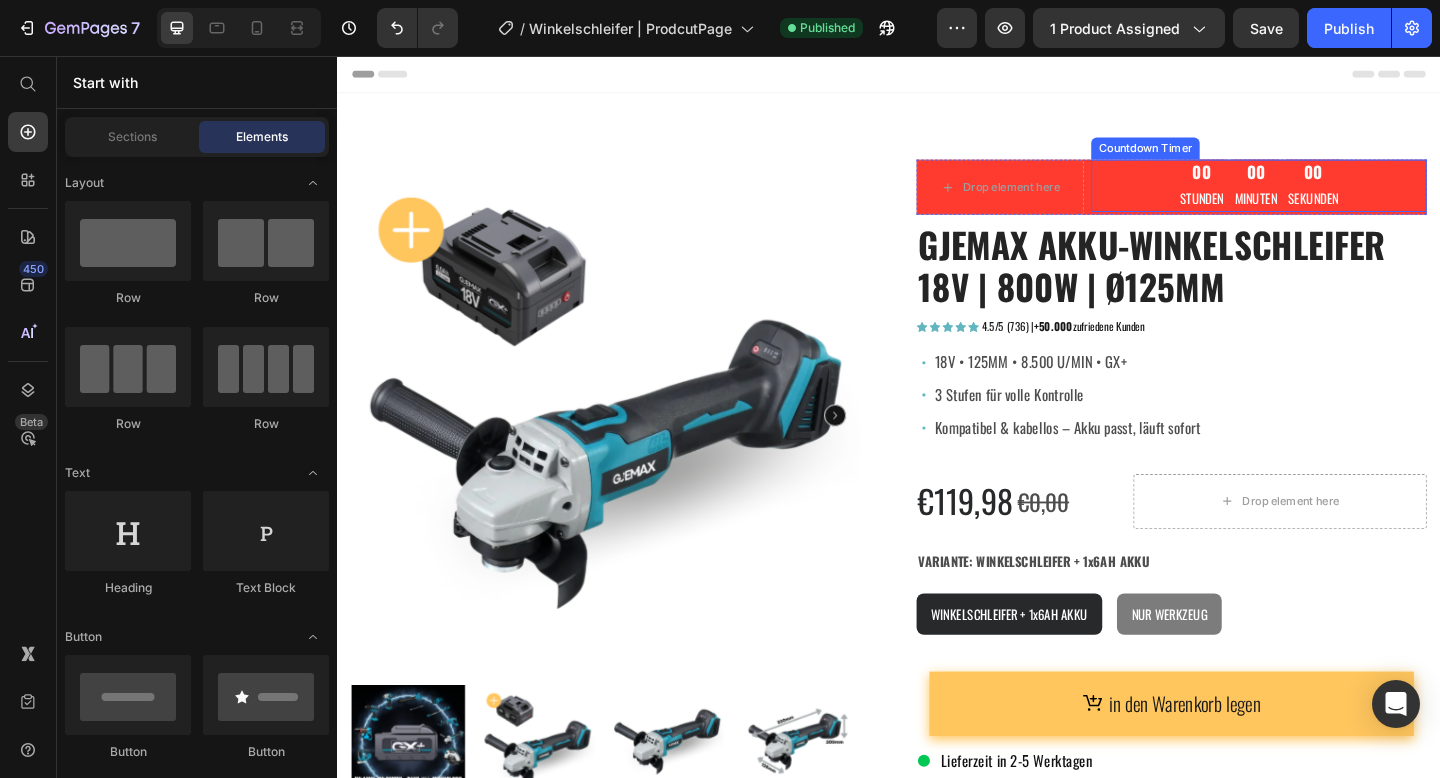 click on "00 STUNDEN 00 MINUTEN 00 SEKUNDEN" at bounding box center [1339, 197] 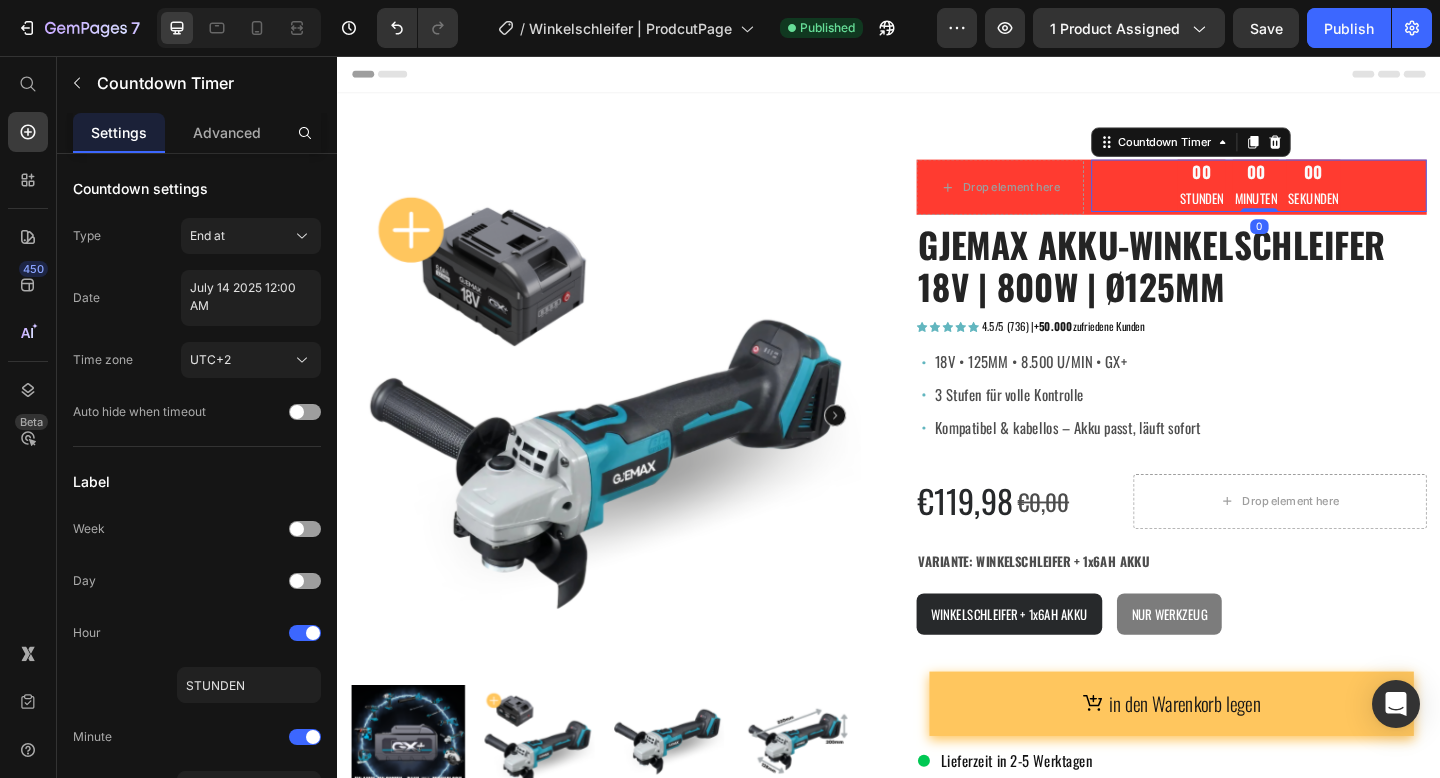 click on "Countdown Timer" at bounding box center (1265, 150) 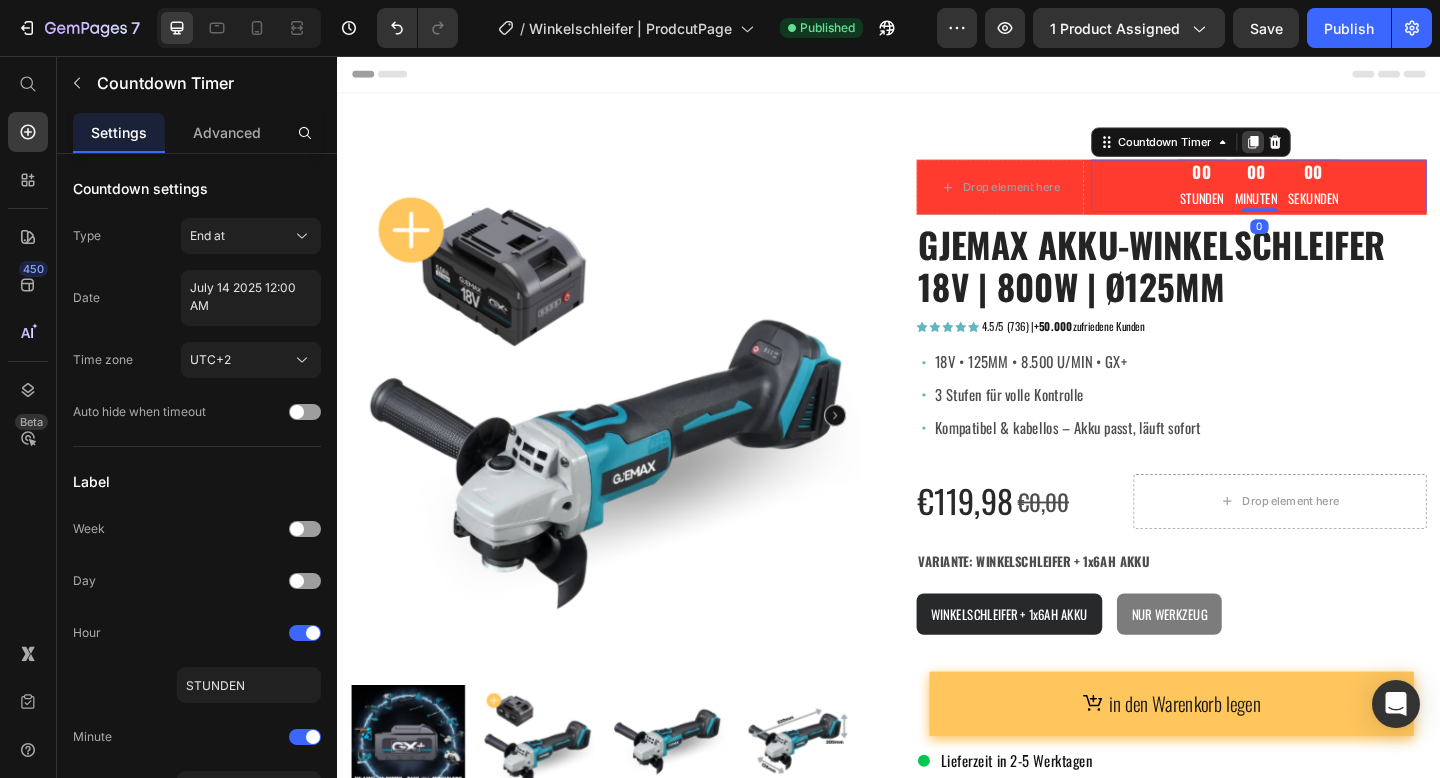 click 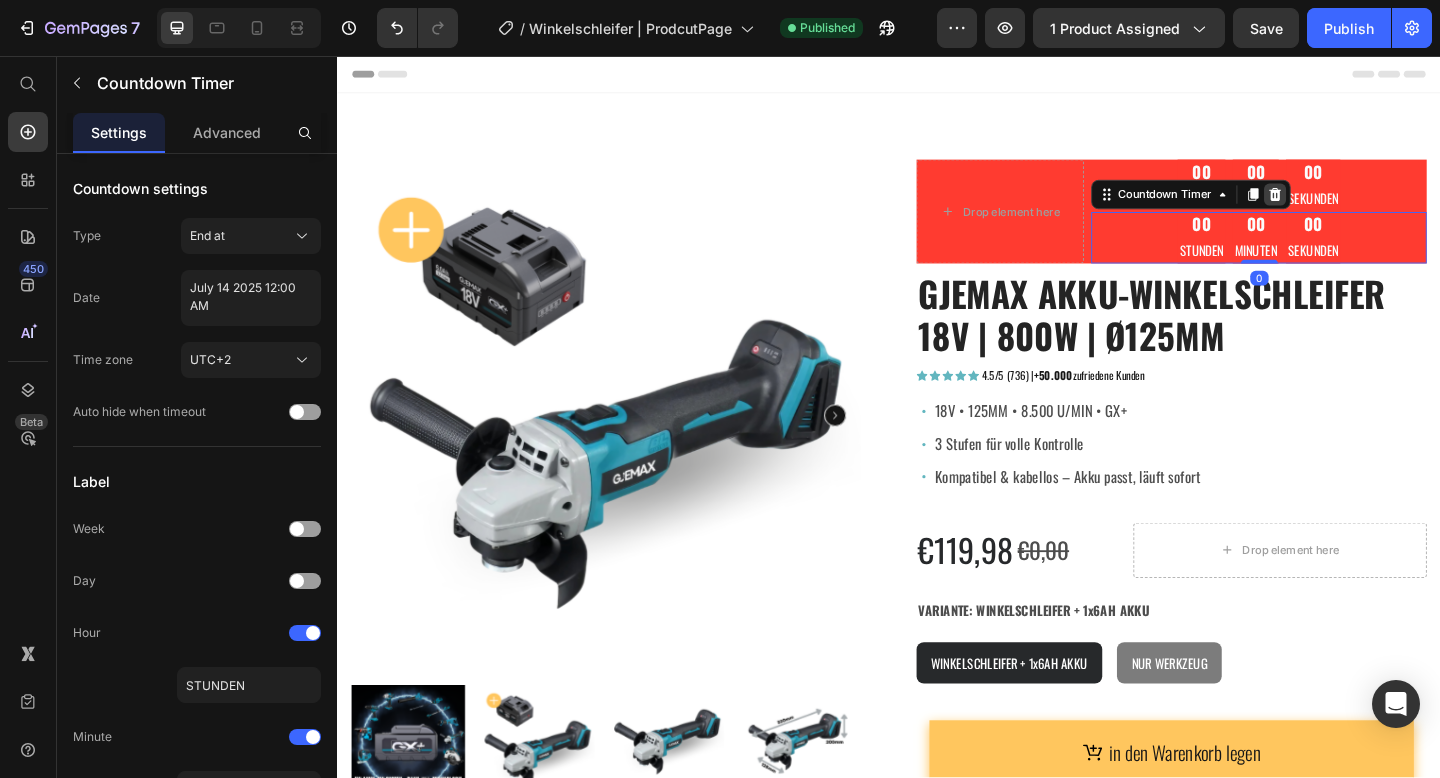 click at bounding box center [1357, 207] 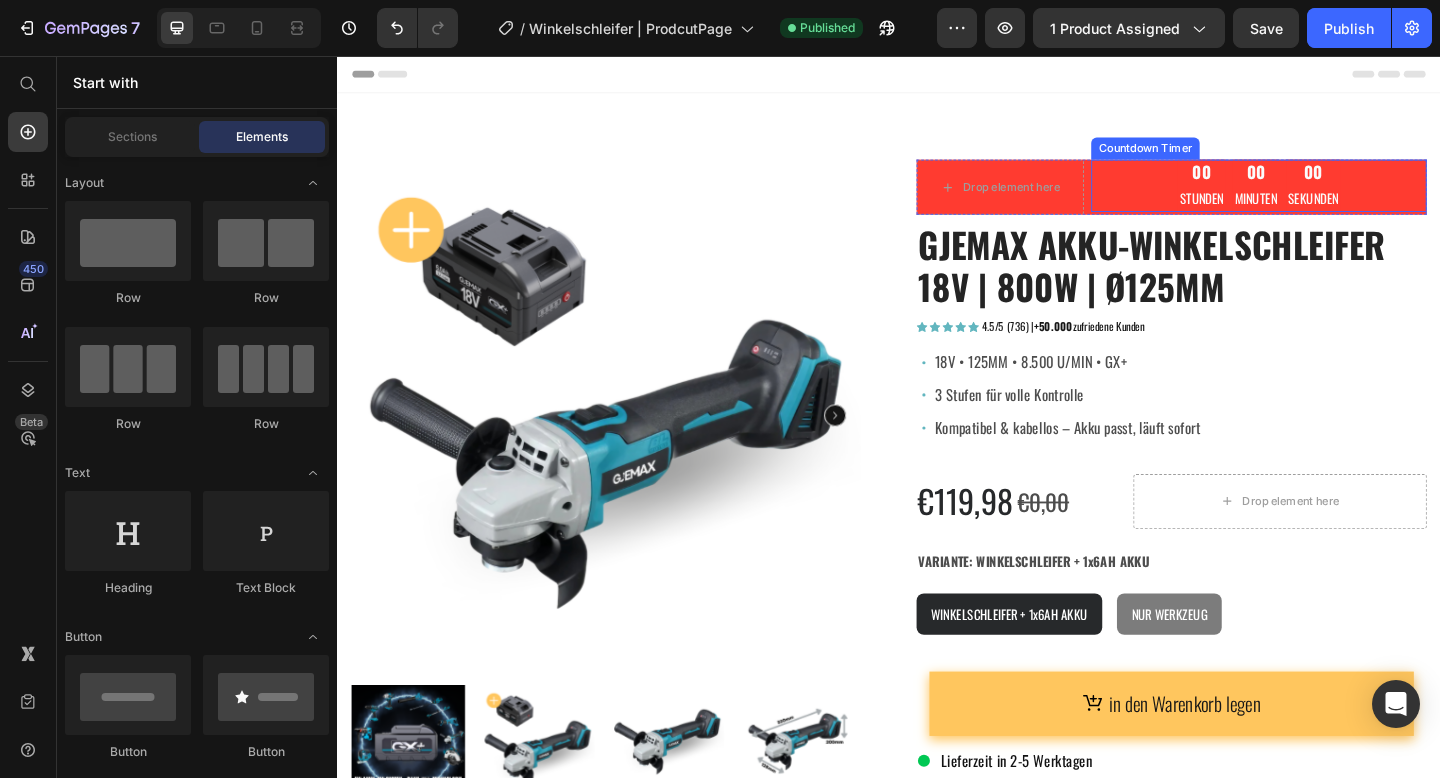 click on "00" at bounding box center [1277, 182] 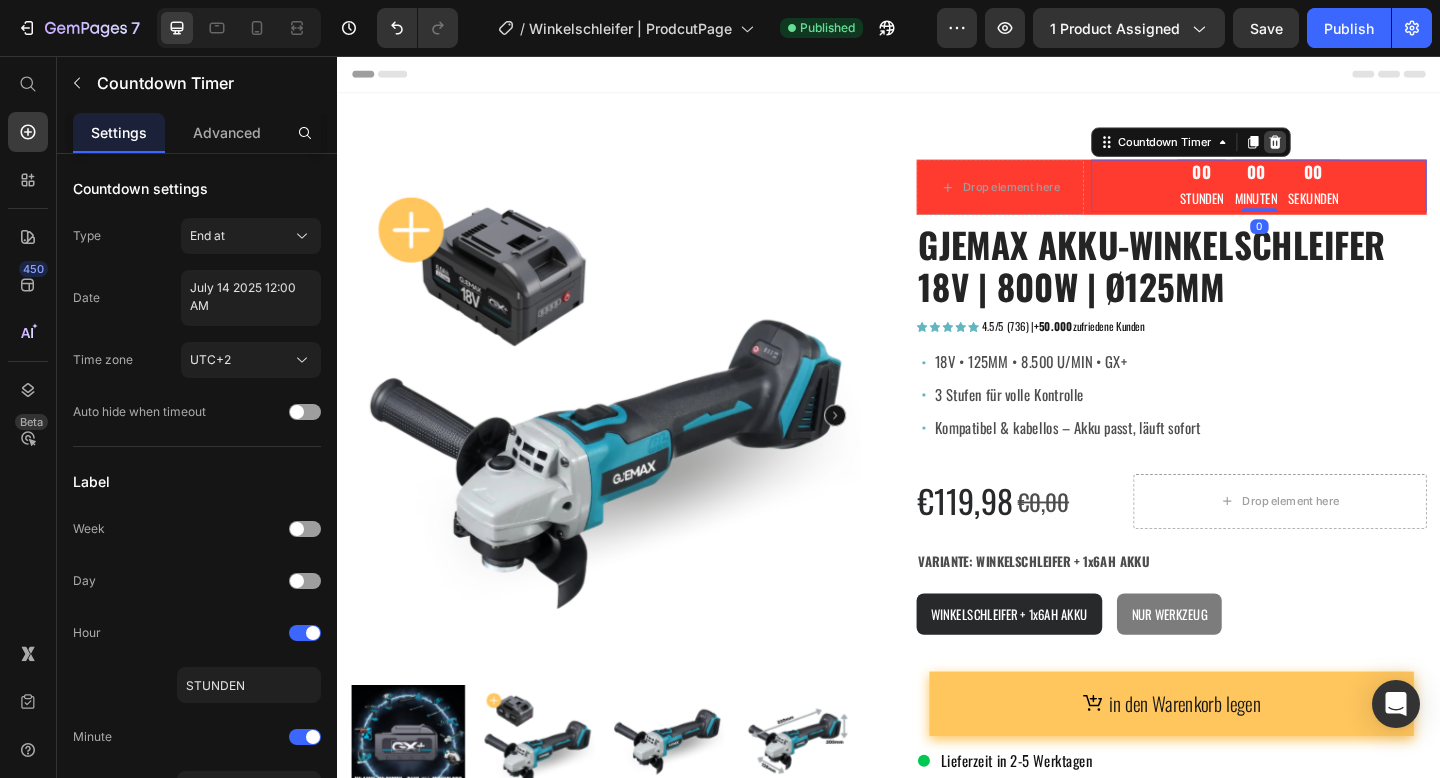 click 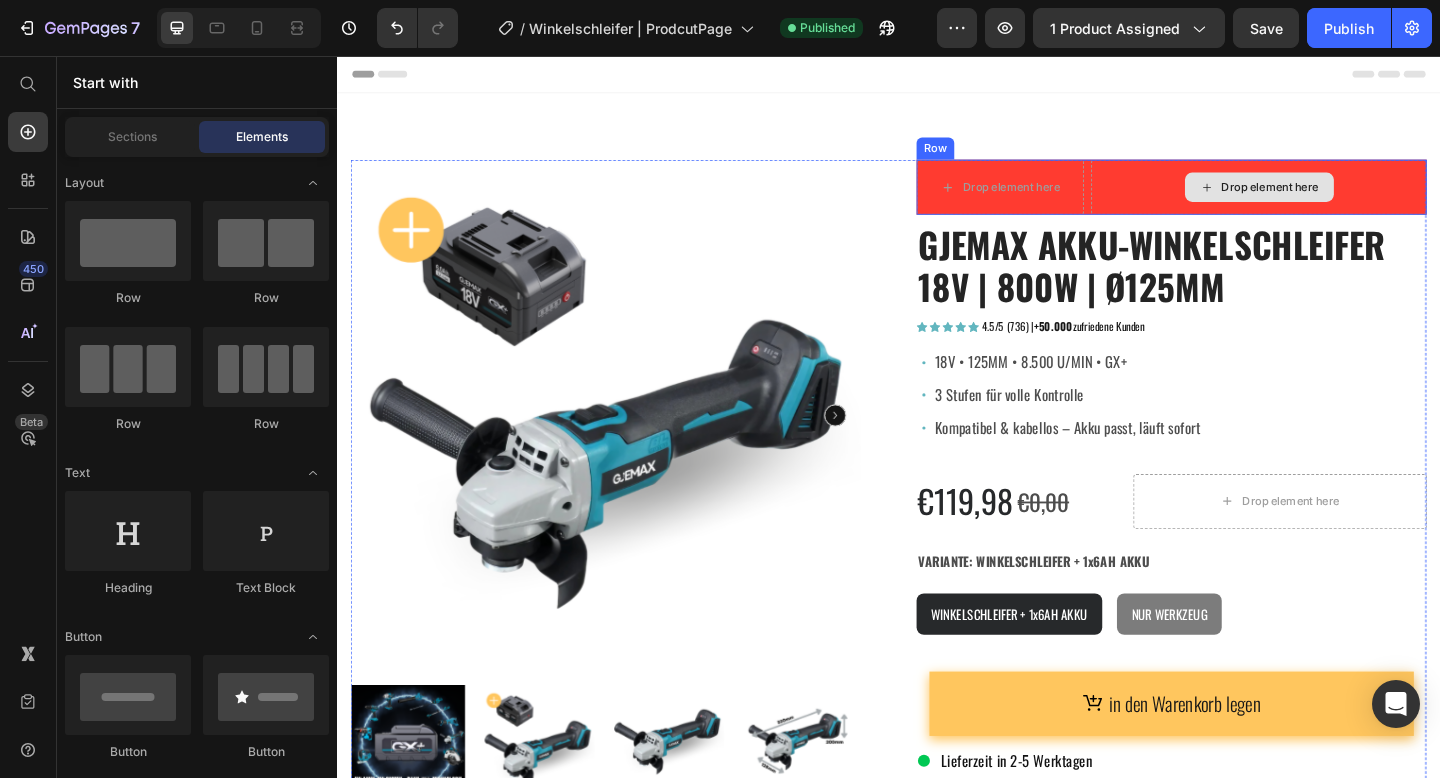 click on "Drop element here" at bounding box center (1339, 199) 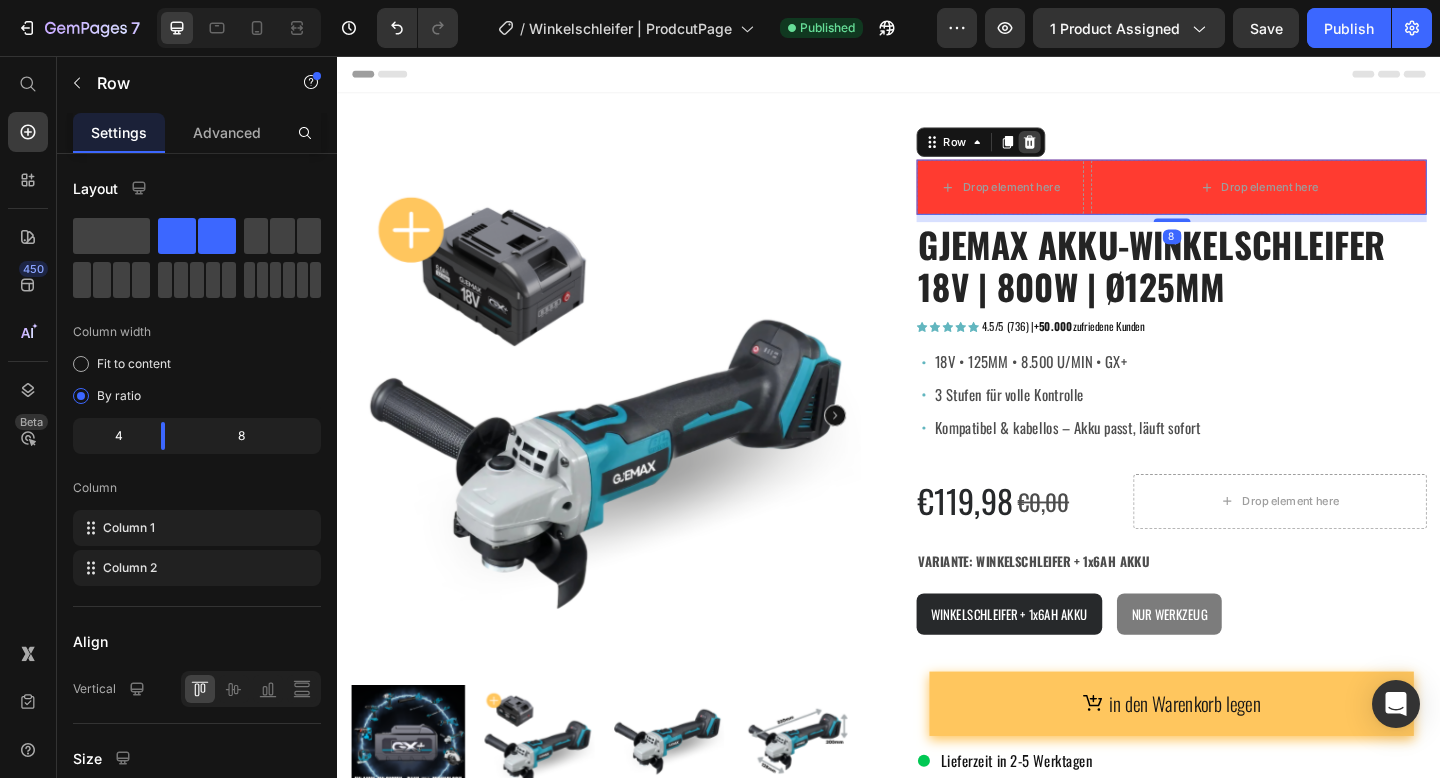 click 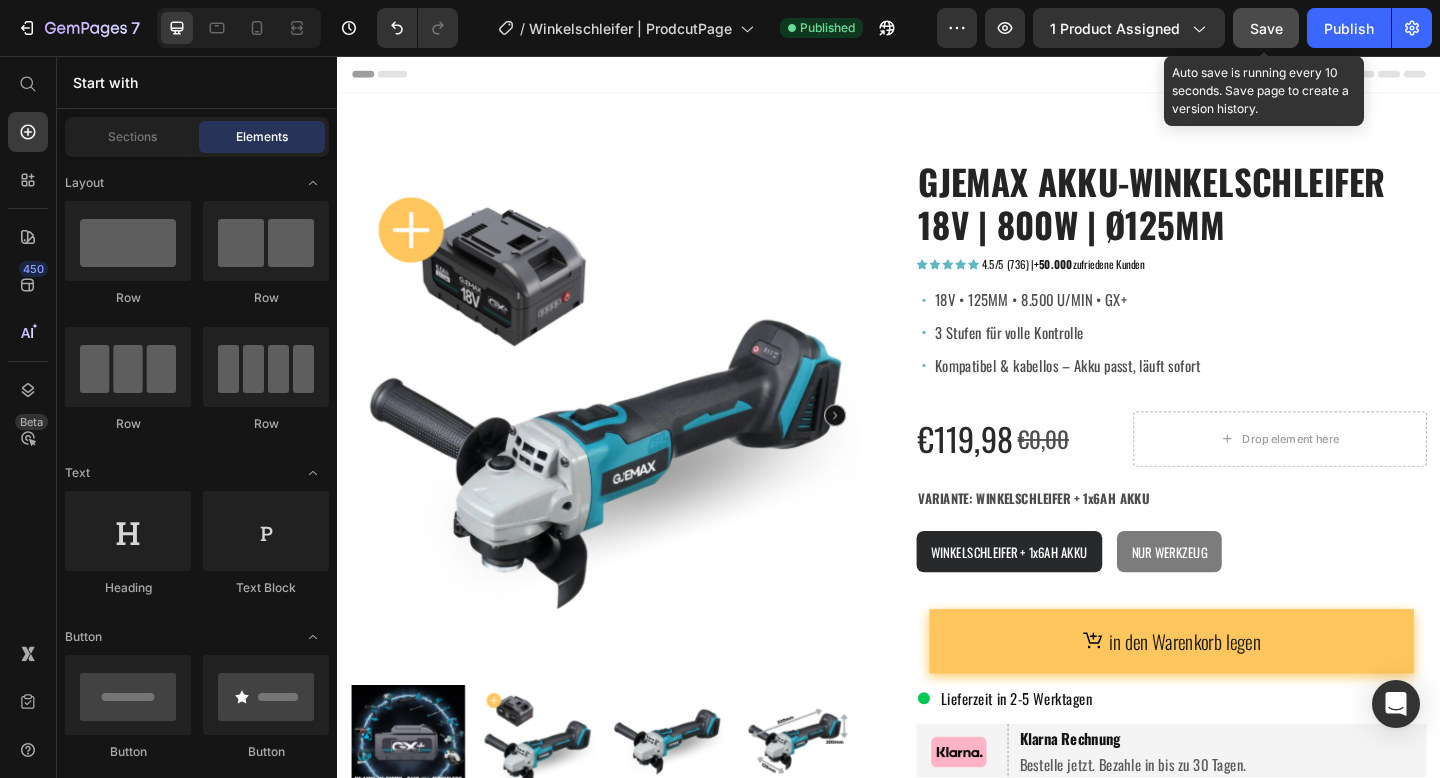 click on "Save" at bounding box center (1266, 28) 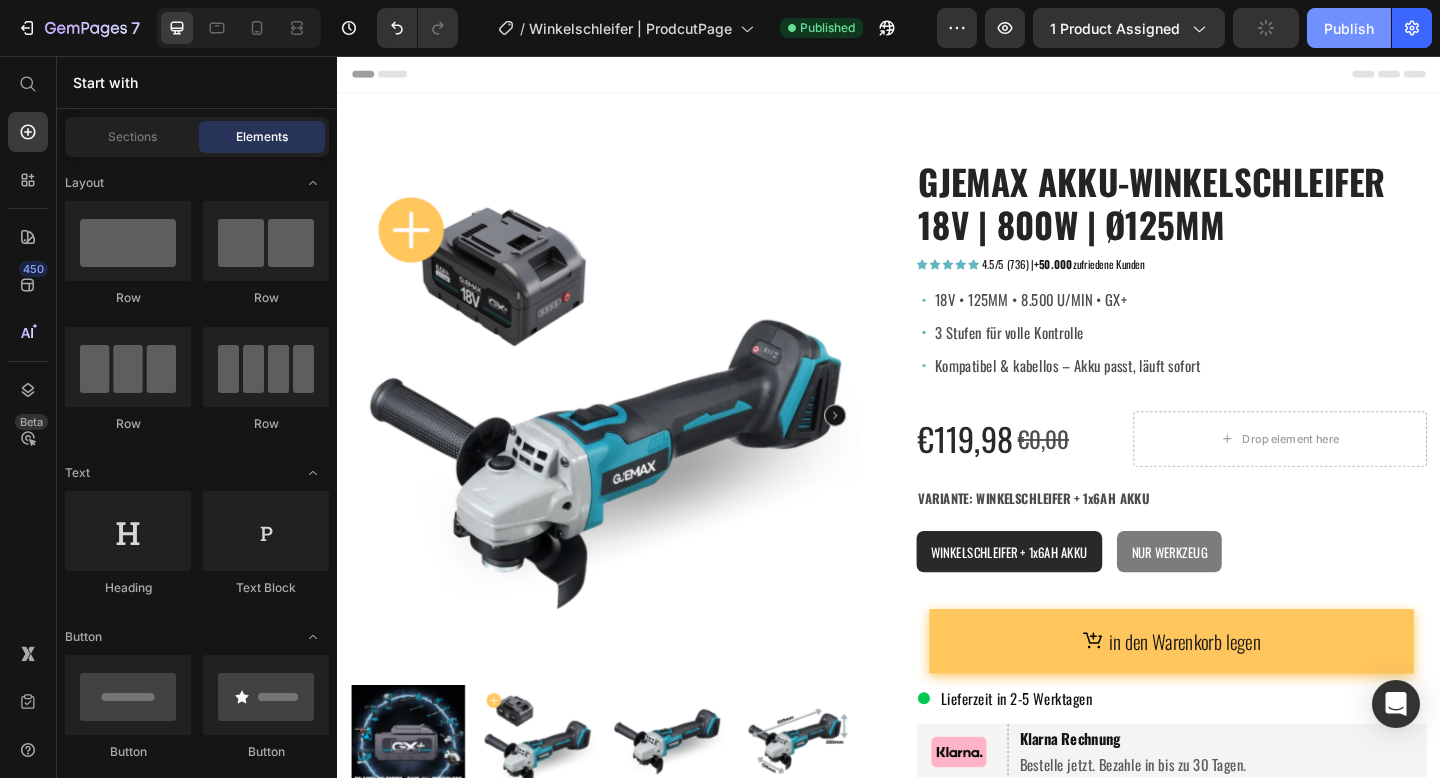 click on "Publish" 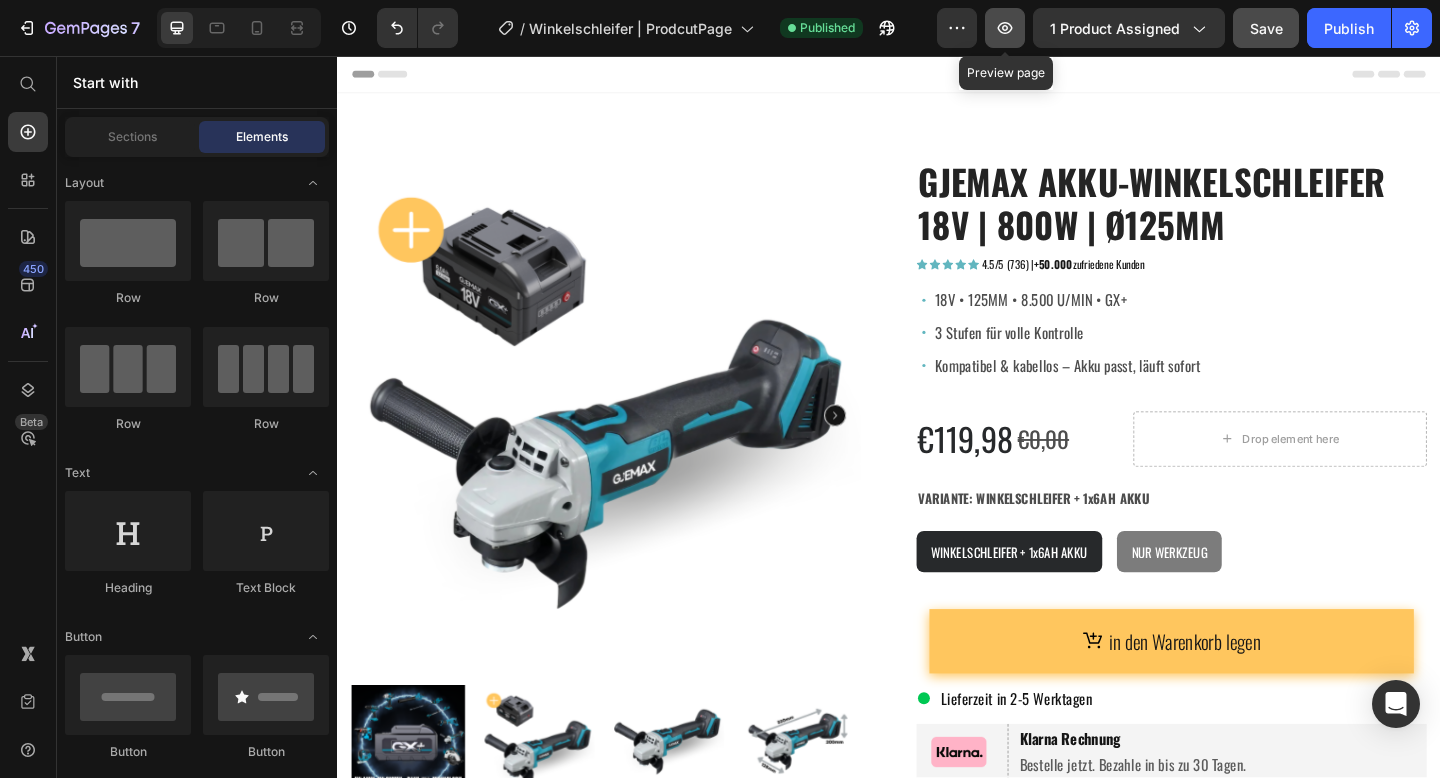 click 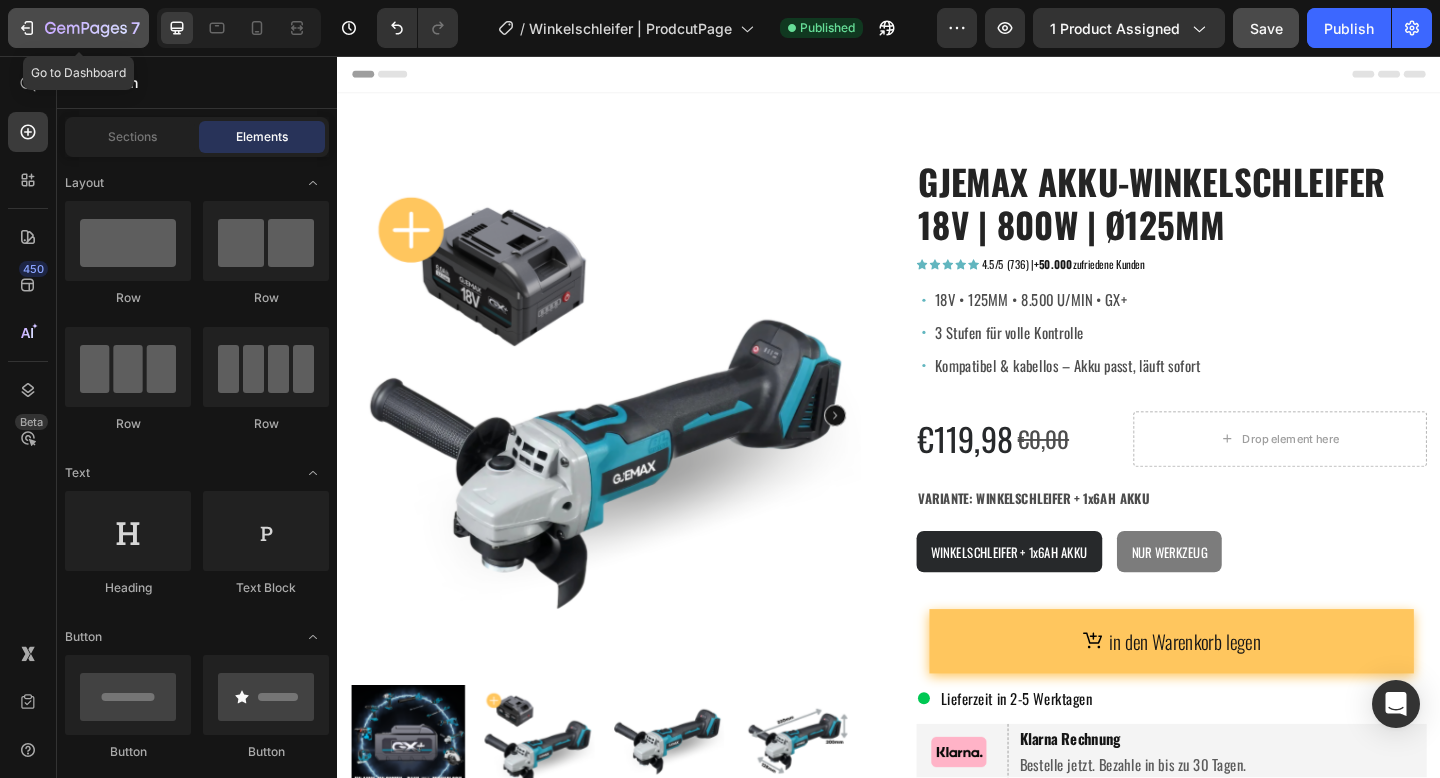 click on "7" at bounding box center [78, 28] 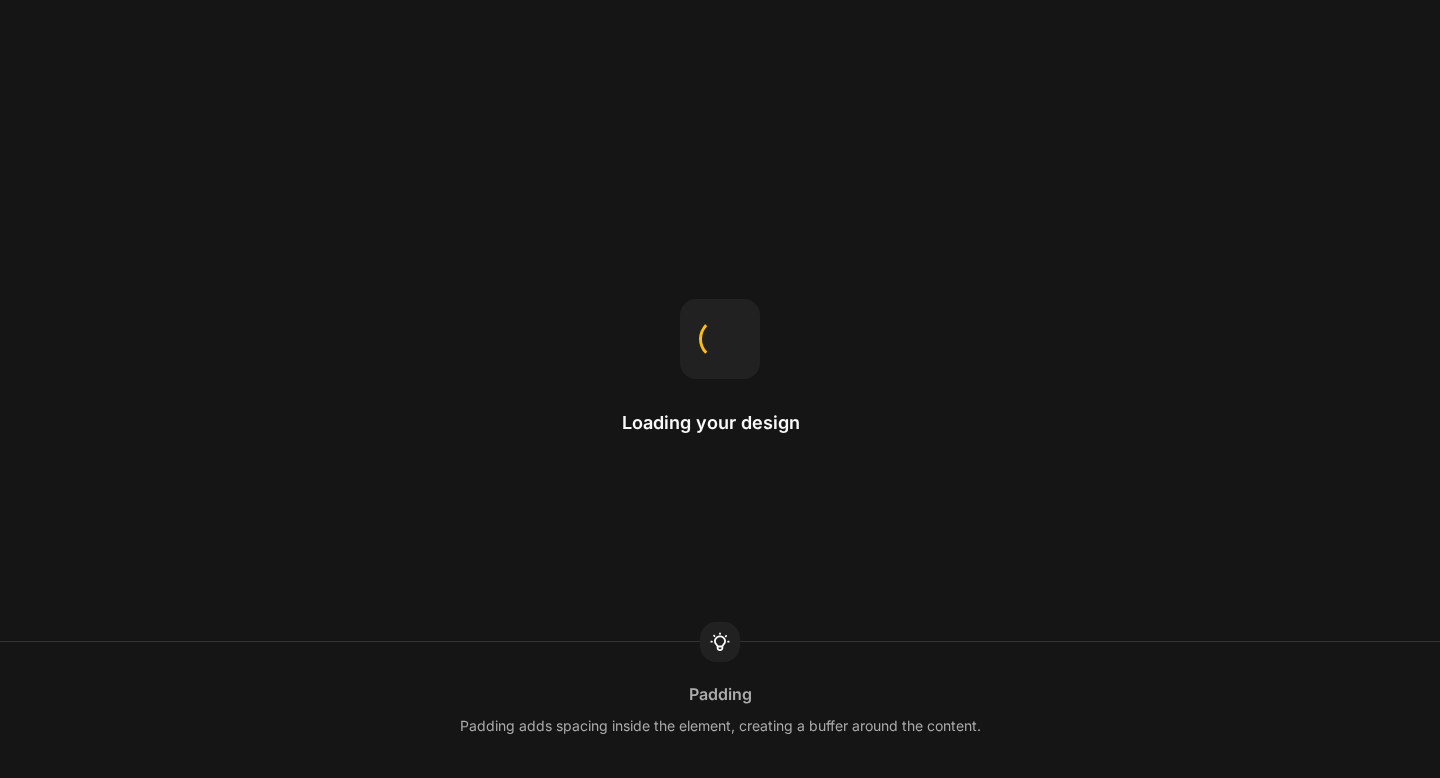 scroll, scrollTop: 0, scrollLeft: 0, axis: both 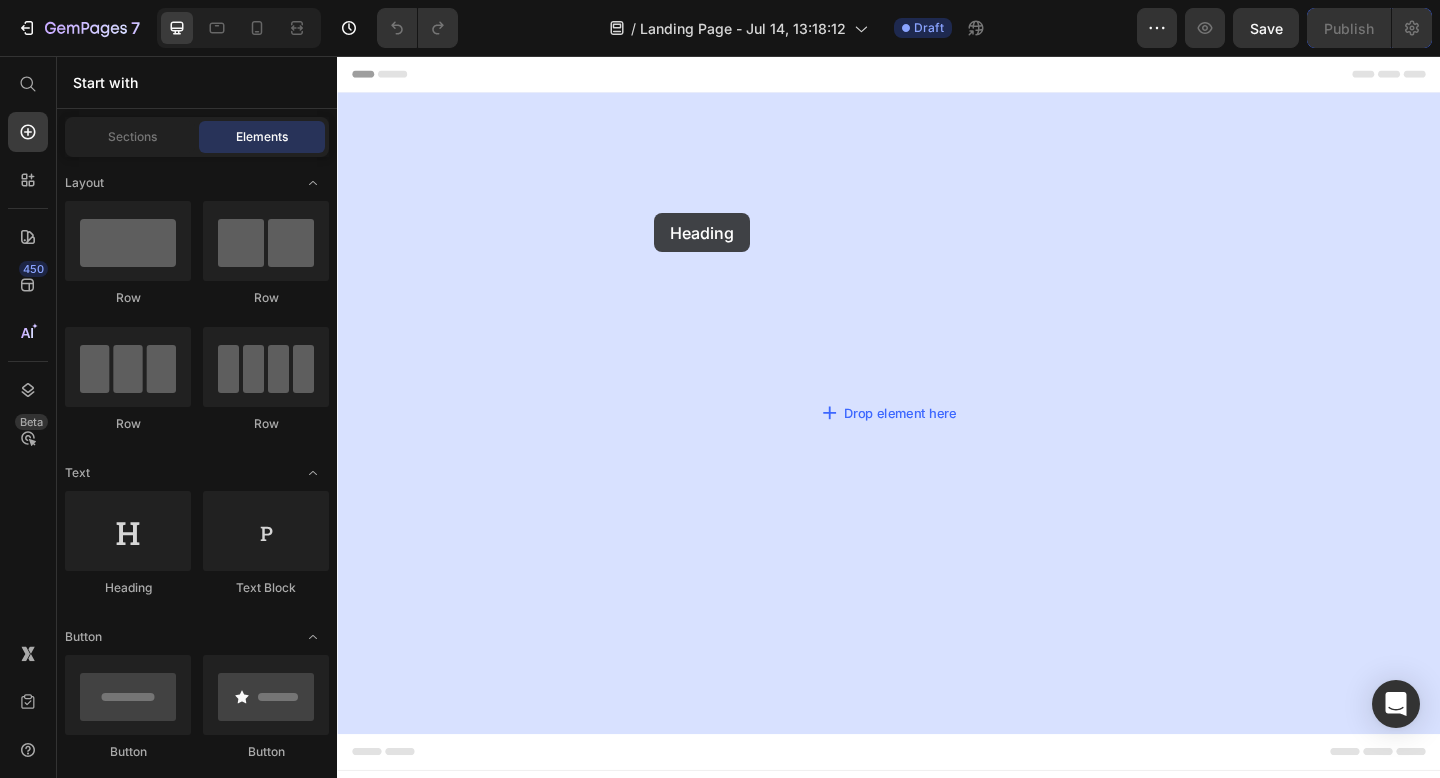 drag, startPoint x: 467, startPoint y: 616, endPoint x: 681, endPoint y: 227, distance: 443.9786 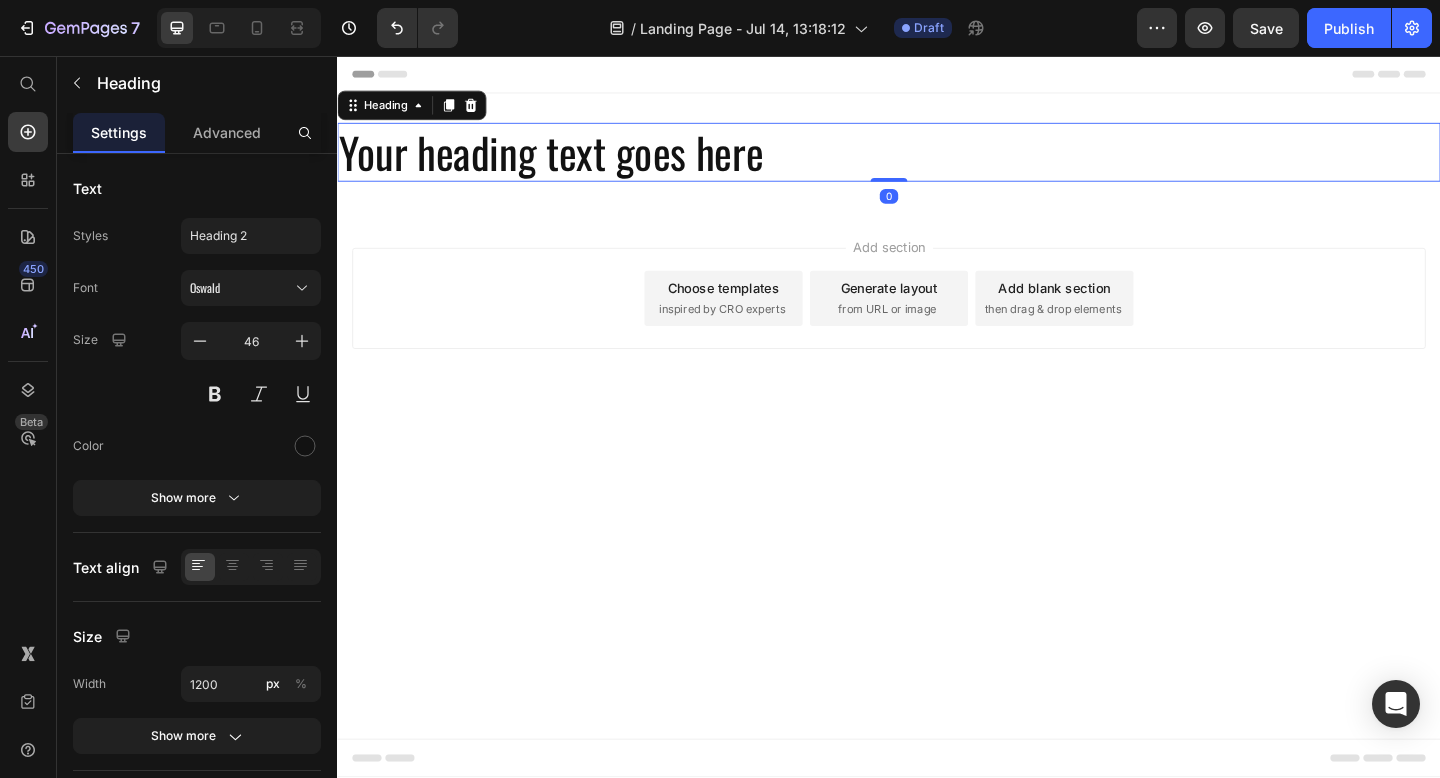 click on "Your heading text goes here" at bounding box center [937, 161] 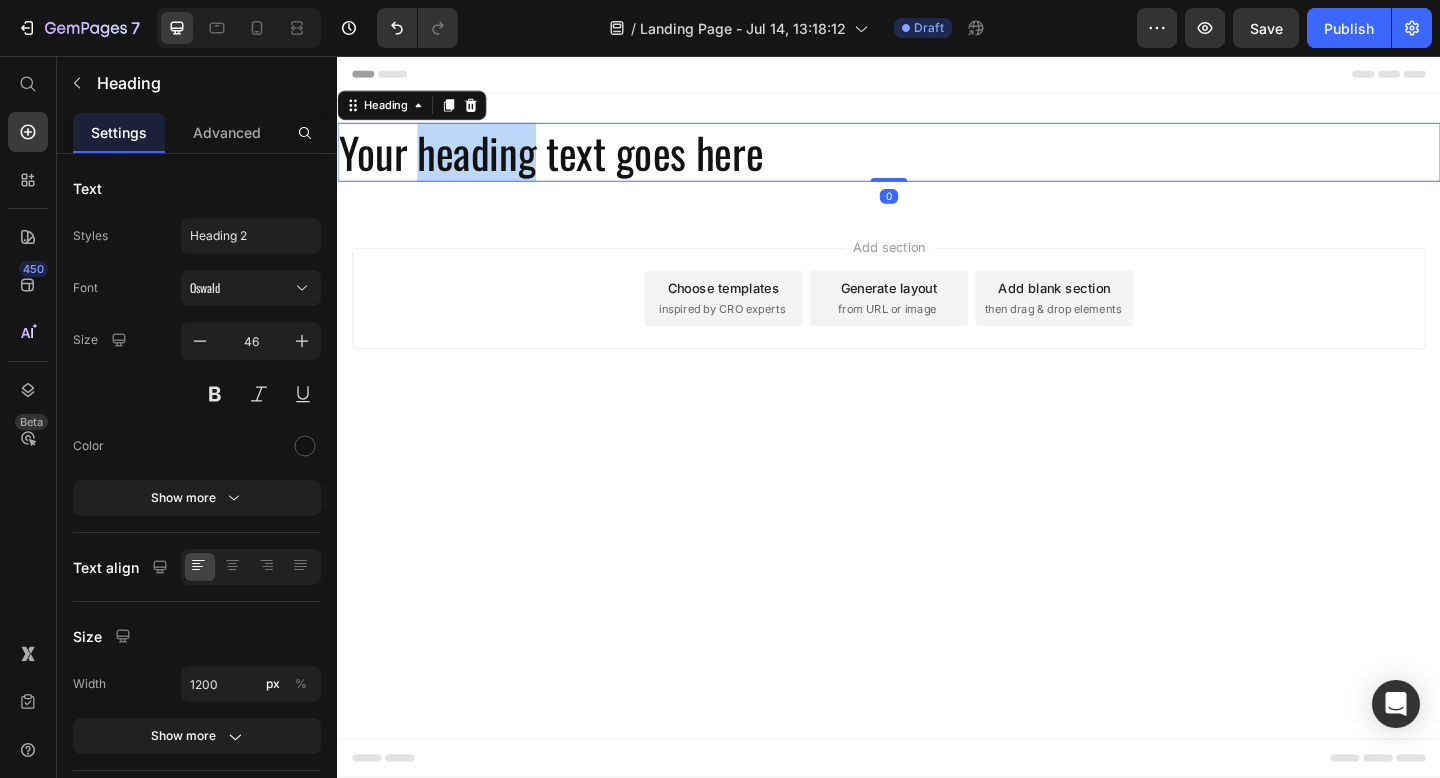 click on "Your heading text goes here" at bounding box center (937, 161) 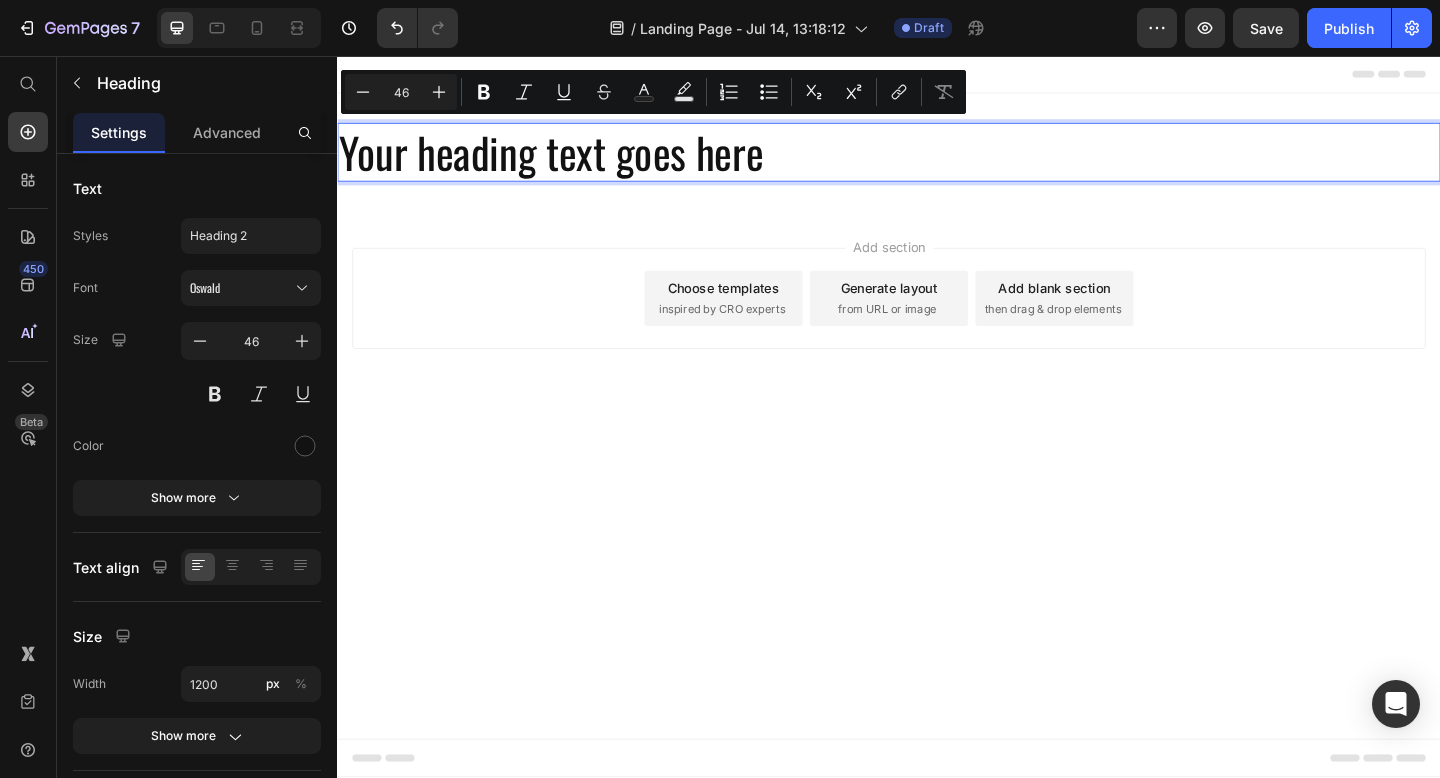 click on "Your heading text goes here" at bounding box center [937, 161] 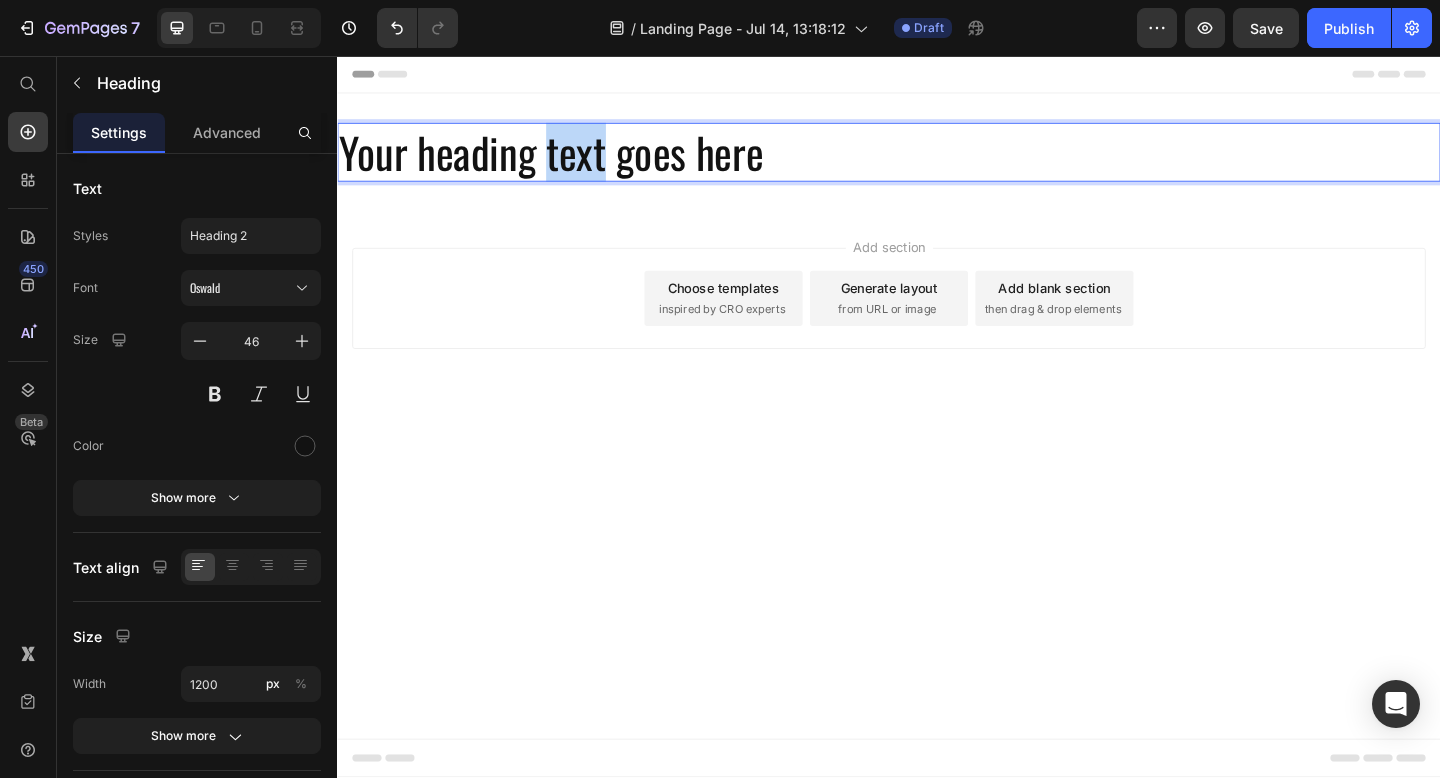 click on "Your heading text goes here" at bounding box center [937, 161] 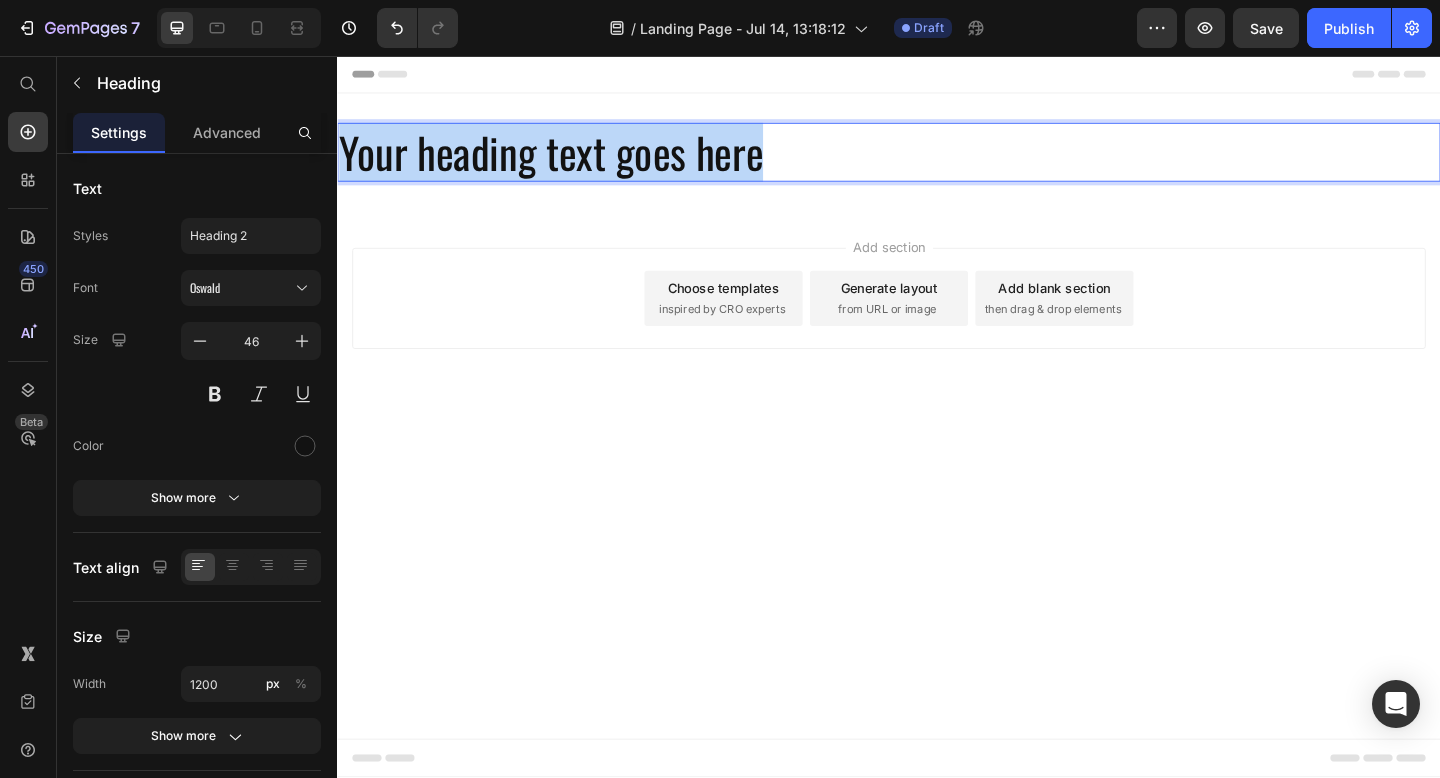 click on "Your heading text goes here" at bounding box center (937, 161) 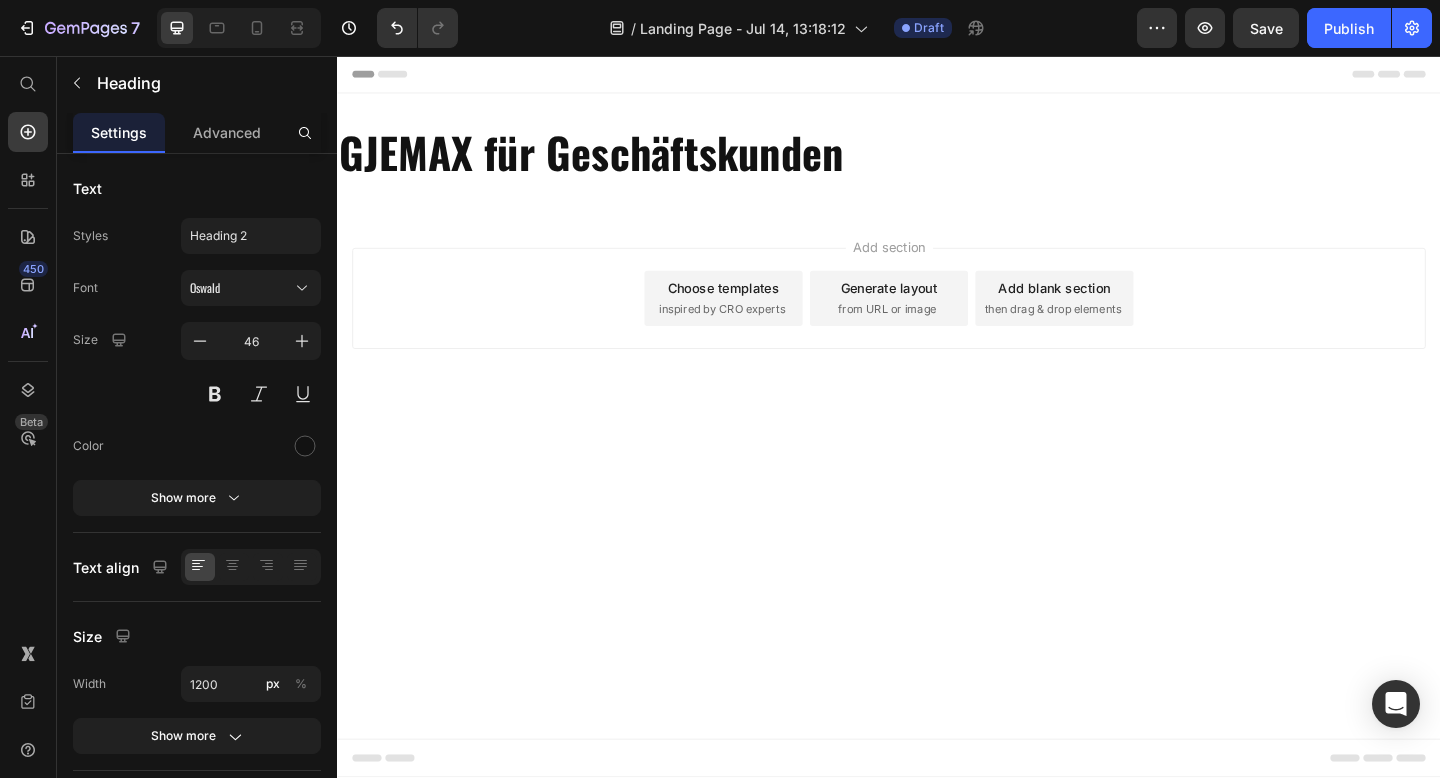 click on "Add section Choose templates inspired by CRO experts Generate layout from URL or image Add blank section then drag & drop elements" at bounding box center (937, 320) 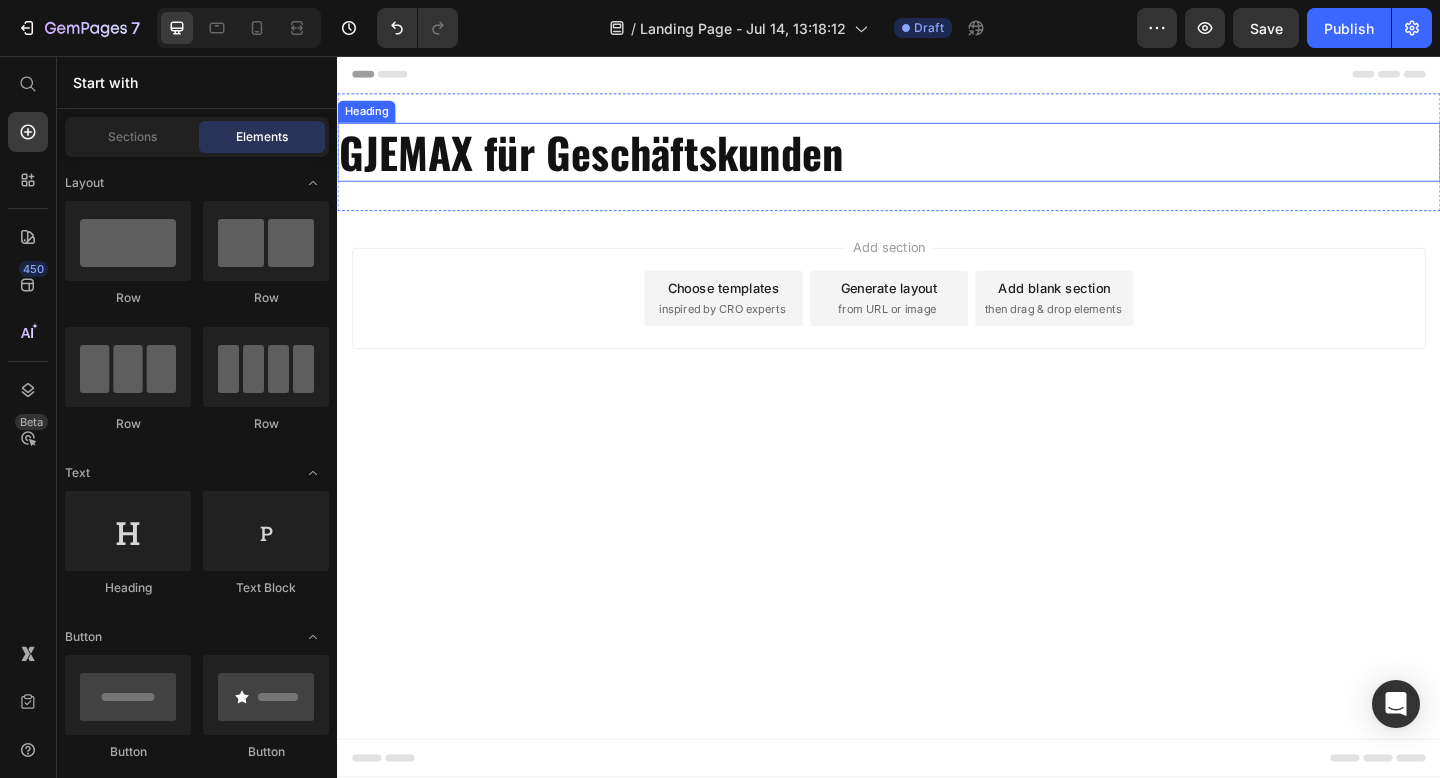 click on "GJEMAX für Geschäftskunden" at bounding box center [613, 160] 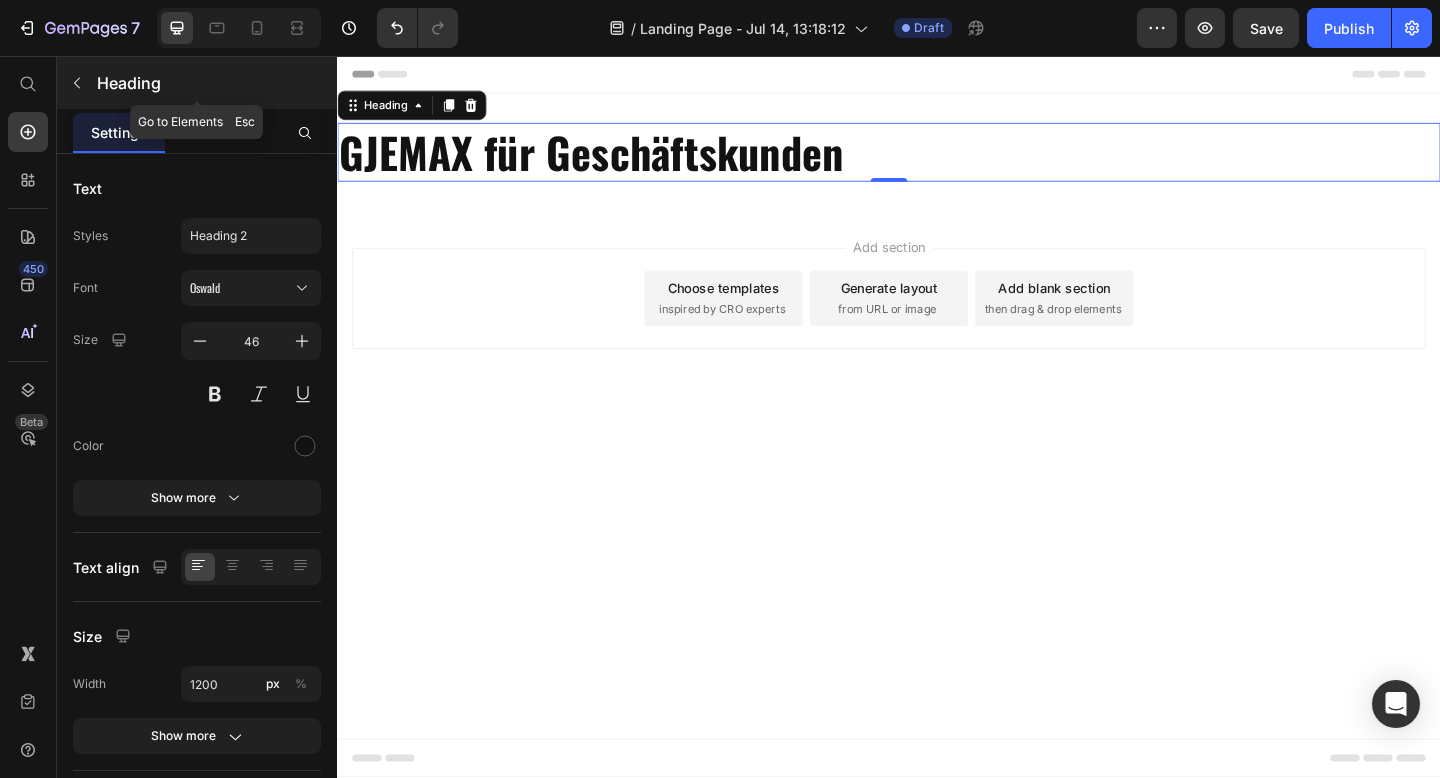 click 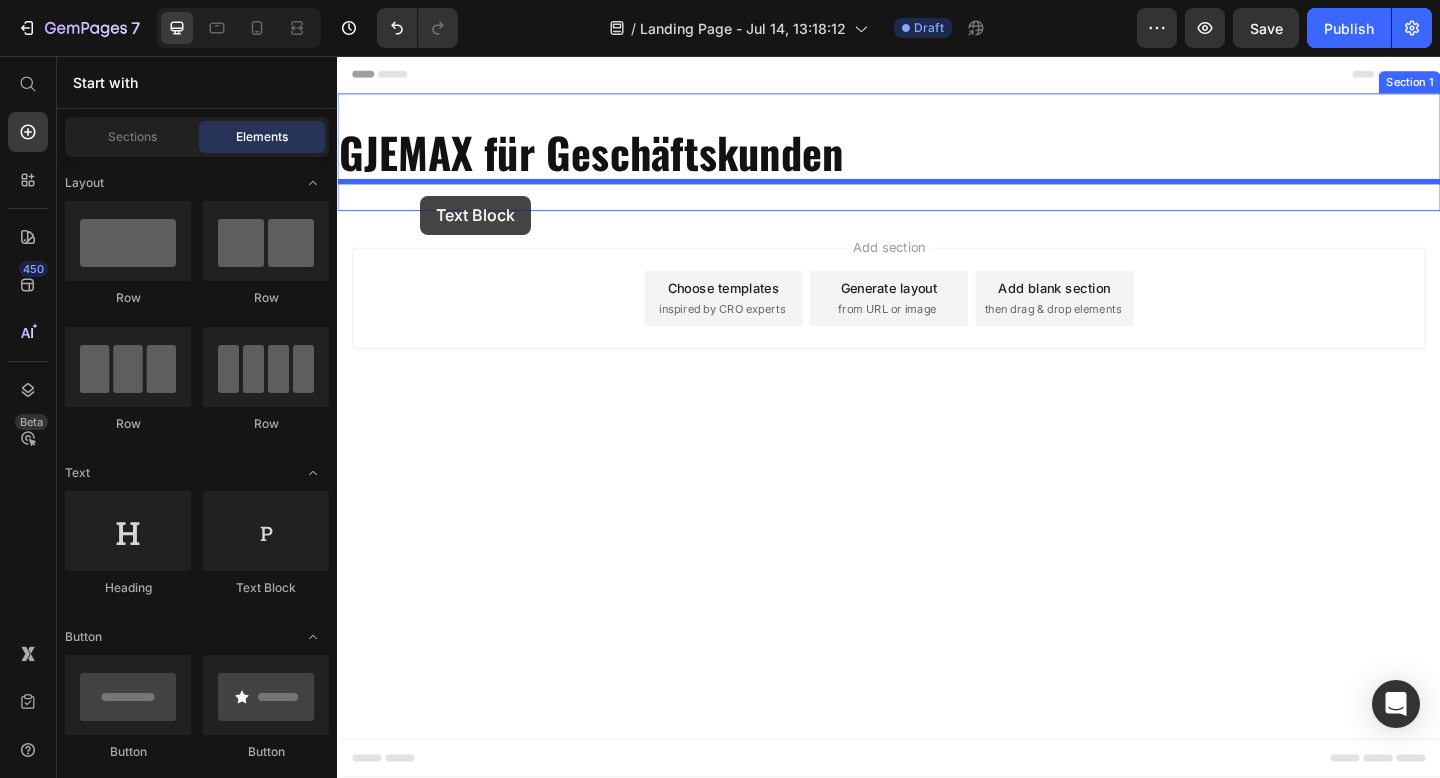 drag, startPoint x: 579, startPoint y: 613, endPoint x: 427, endPoint y: 207, distance: 433.52048 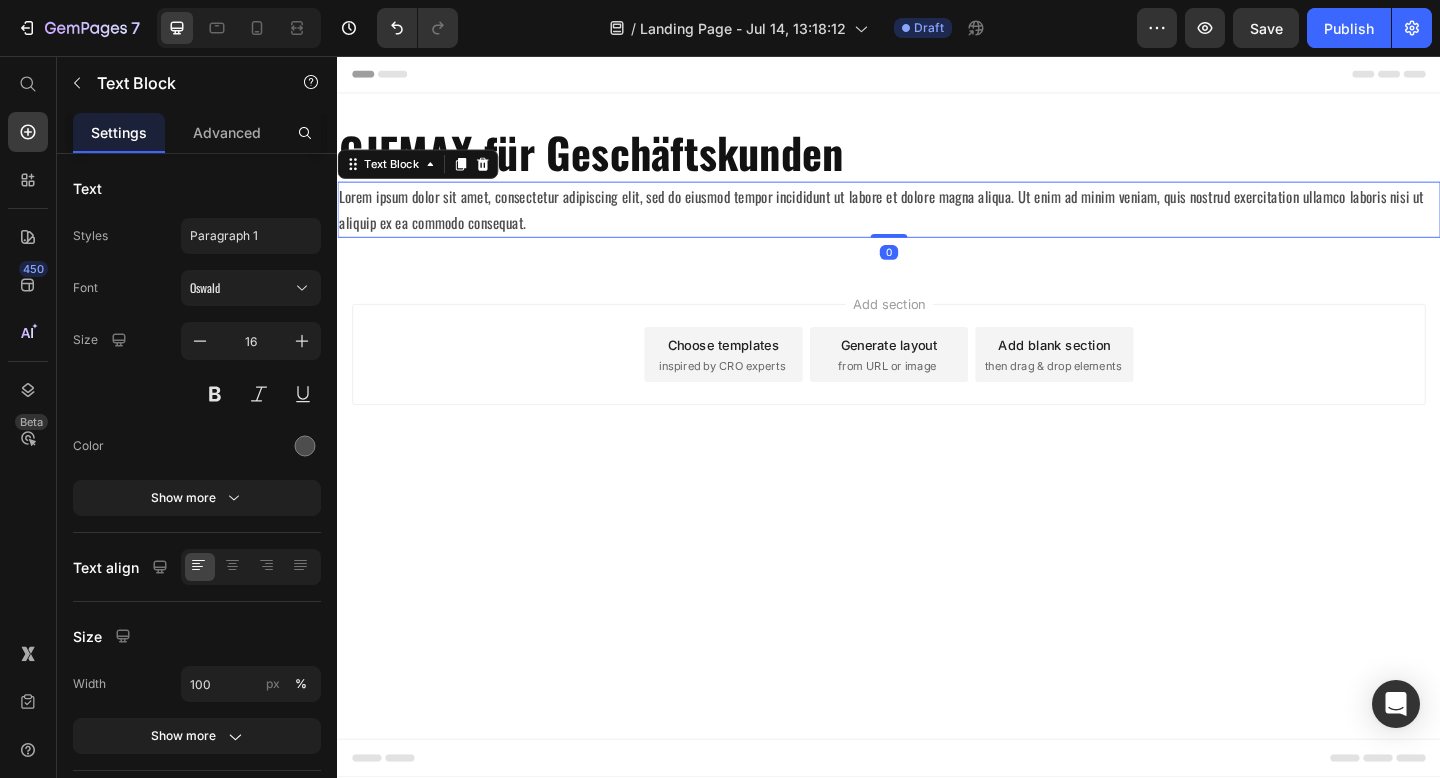 click on "Lorem ipsum dolor sit amet, consectetur adipiscing elit, sed do eiusmod tempor incididunt ut labore et dolore magna aliqua. Ut enim ad minim veniam, quis nostrud exercitation ullamco laboris nisi ut aliquip ex ea commodo consequat." at bounding box center [937, 224] 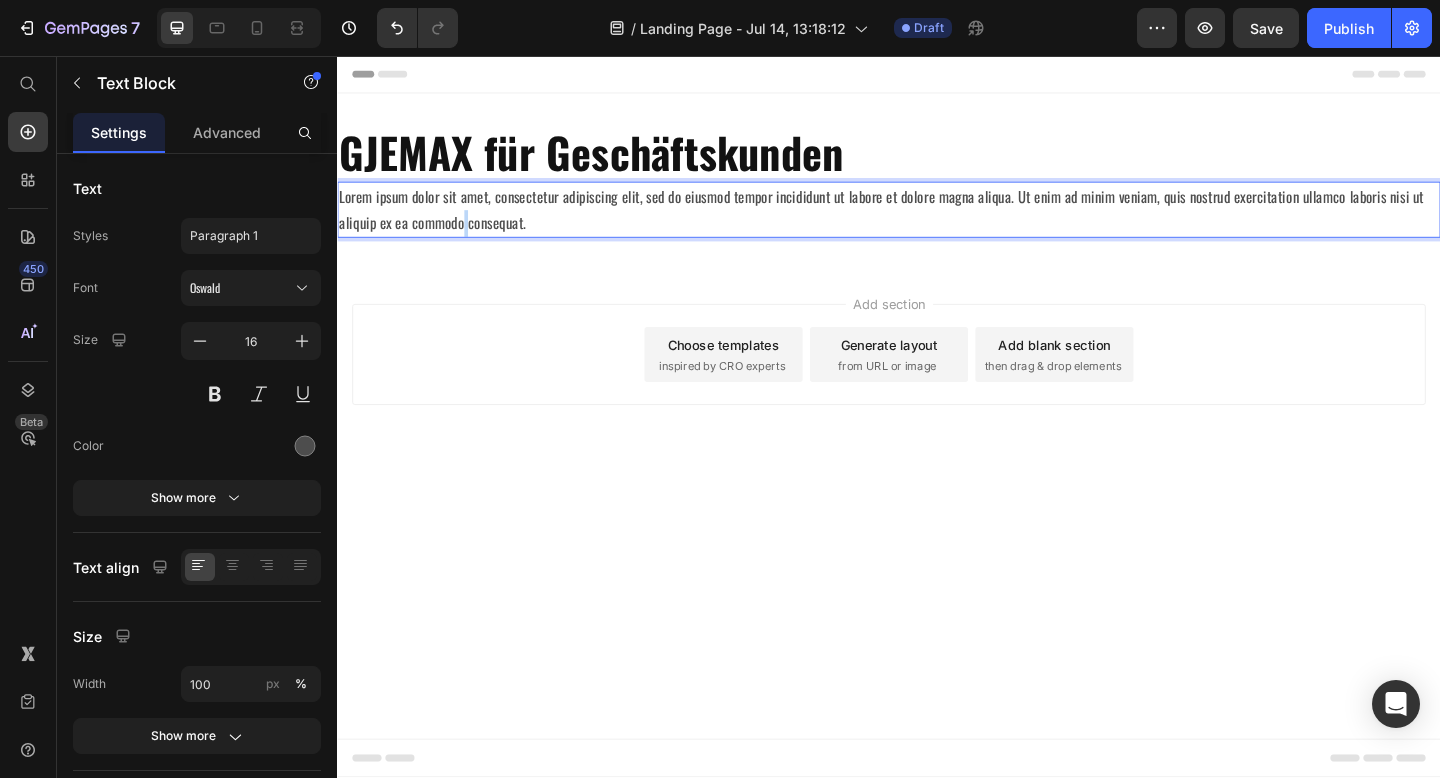 click on "Lorem ipsum dolor sit amet, consectetur adipiscing elit, sed do eiusmod tempor incididunt ut labore et dolore magna aliqua. Ut enim ad minim veniam, quis nostrud exercitation ullamco laboris nisi ut aliquip ex ea commodo consequat." at bounding box center [937, 224] 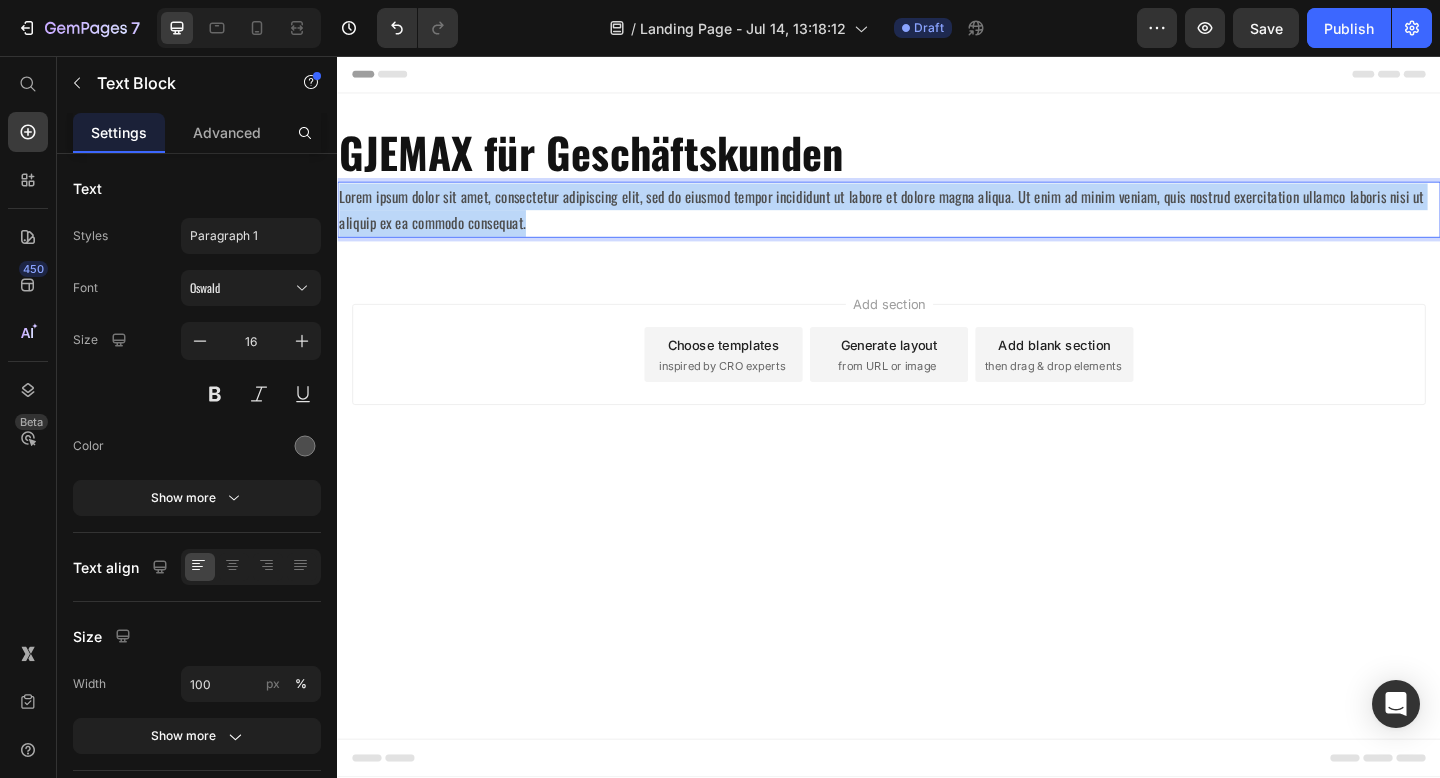 click on "Lorem ipsum dolor sit amet, consectetur adipiscing elit, sed do eiusmod tempor incididunt ut labore et dolore magna aliqua. Ut enim ad minim veniam, quis nostrud exercitation ullamco laboris nisi ut aliquip ex ea commodo consequat." at bounding box center [937, 224] 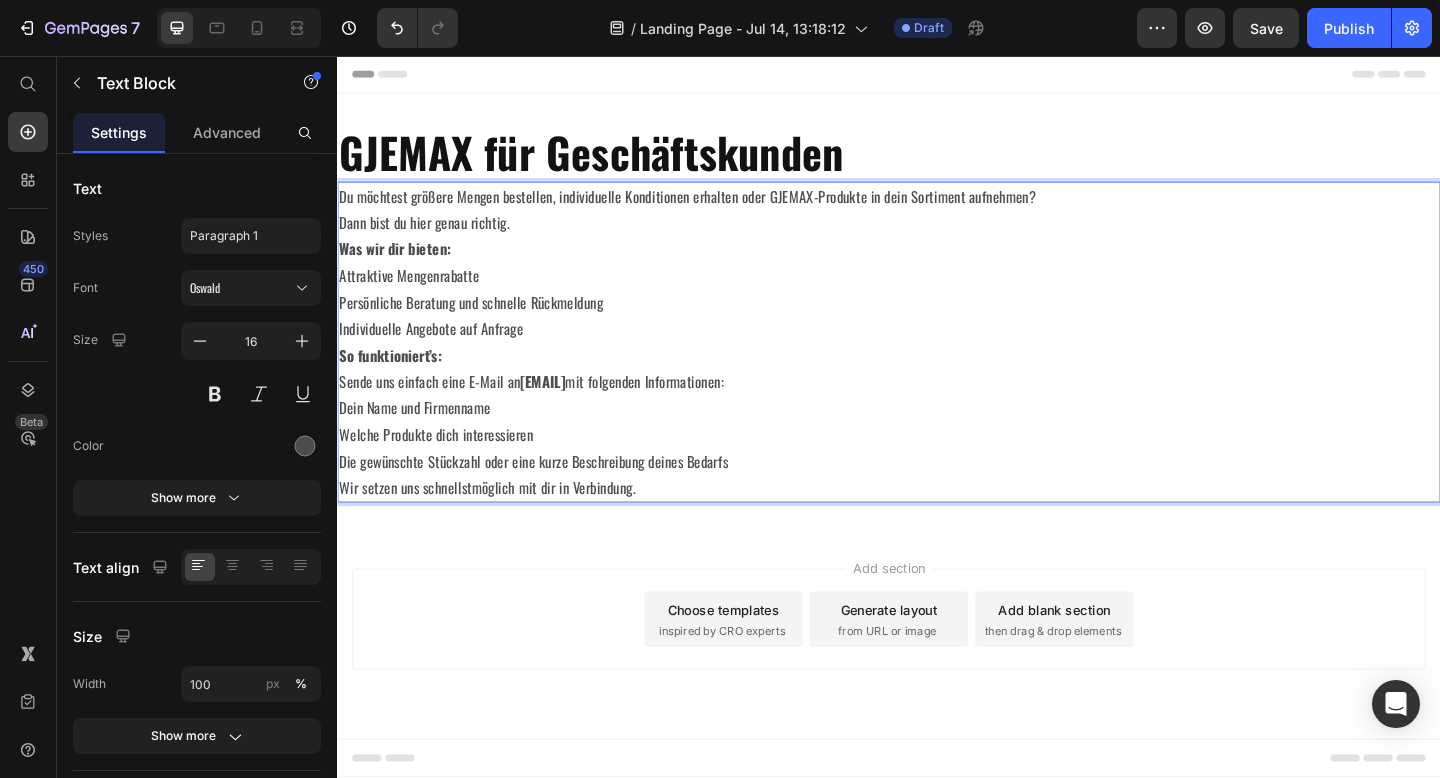 click on "Dann bist du hier genau richtig." at bounding box center (937, 238) 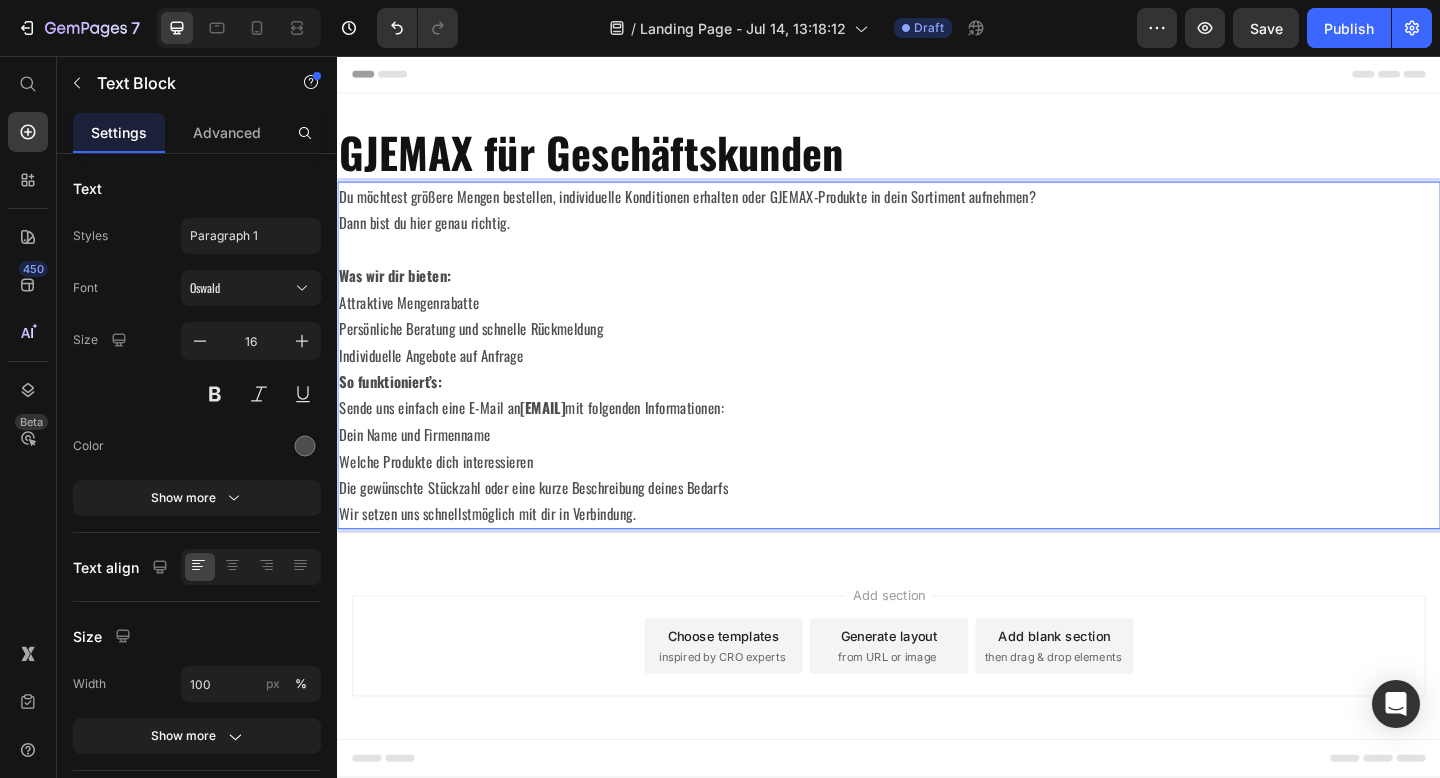 click on "Individuelle Angebote auf Anfrage" at bounding box center [937, 382] 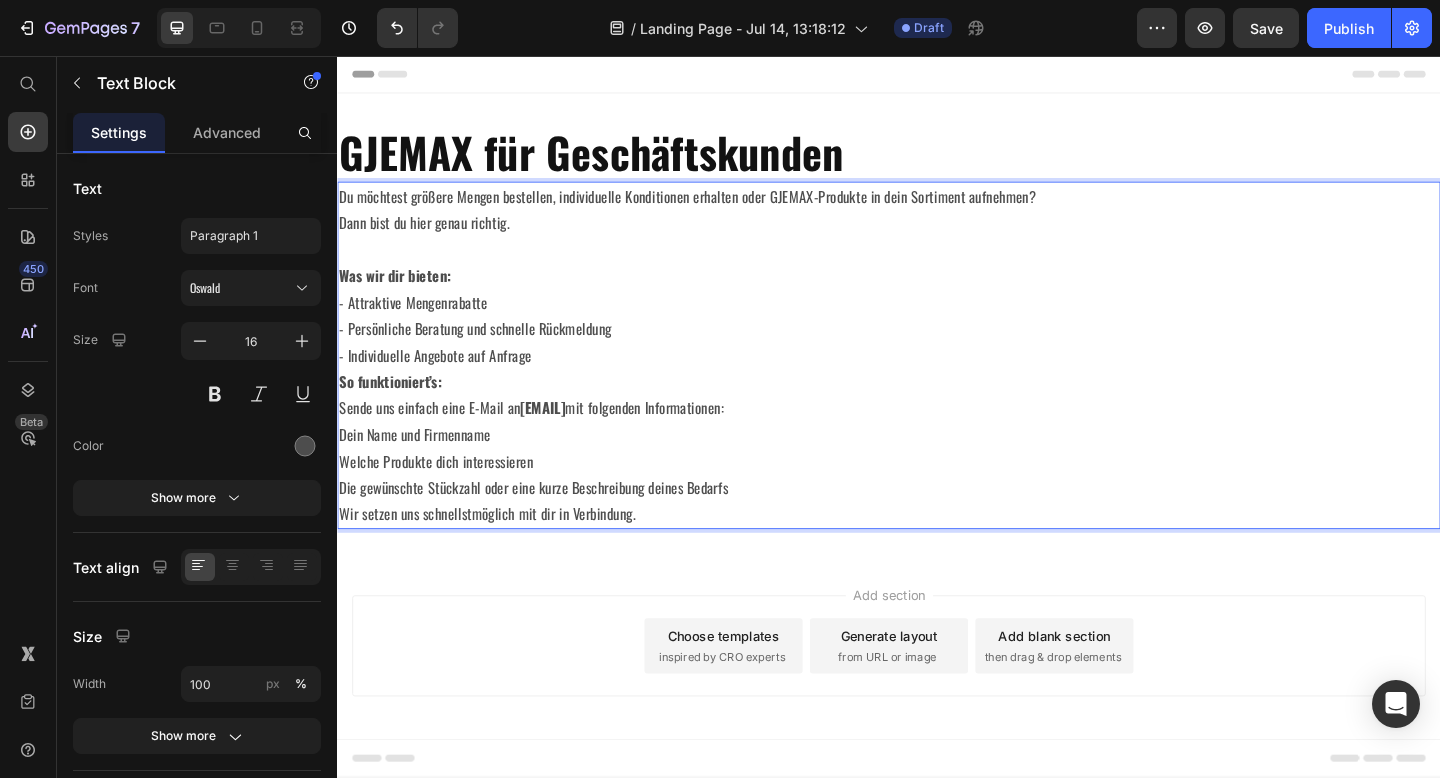 click on "- Individuelle Angebote auf Anfrage" at bounding box center [937, 382] 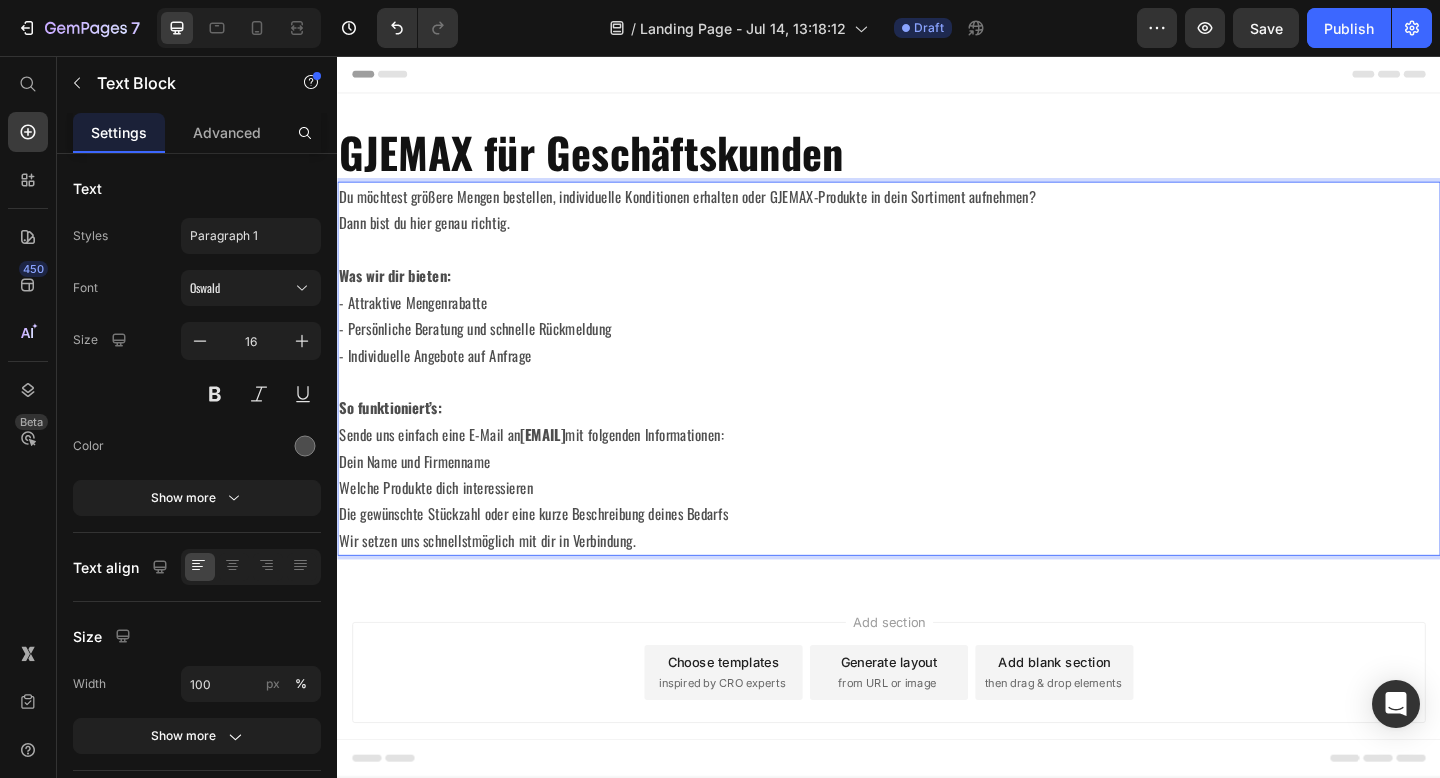 click on "[EMAIL]" at bounding box center [560, 468] 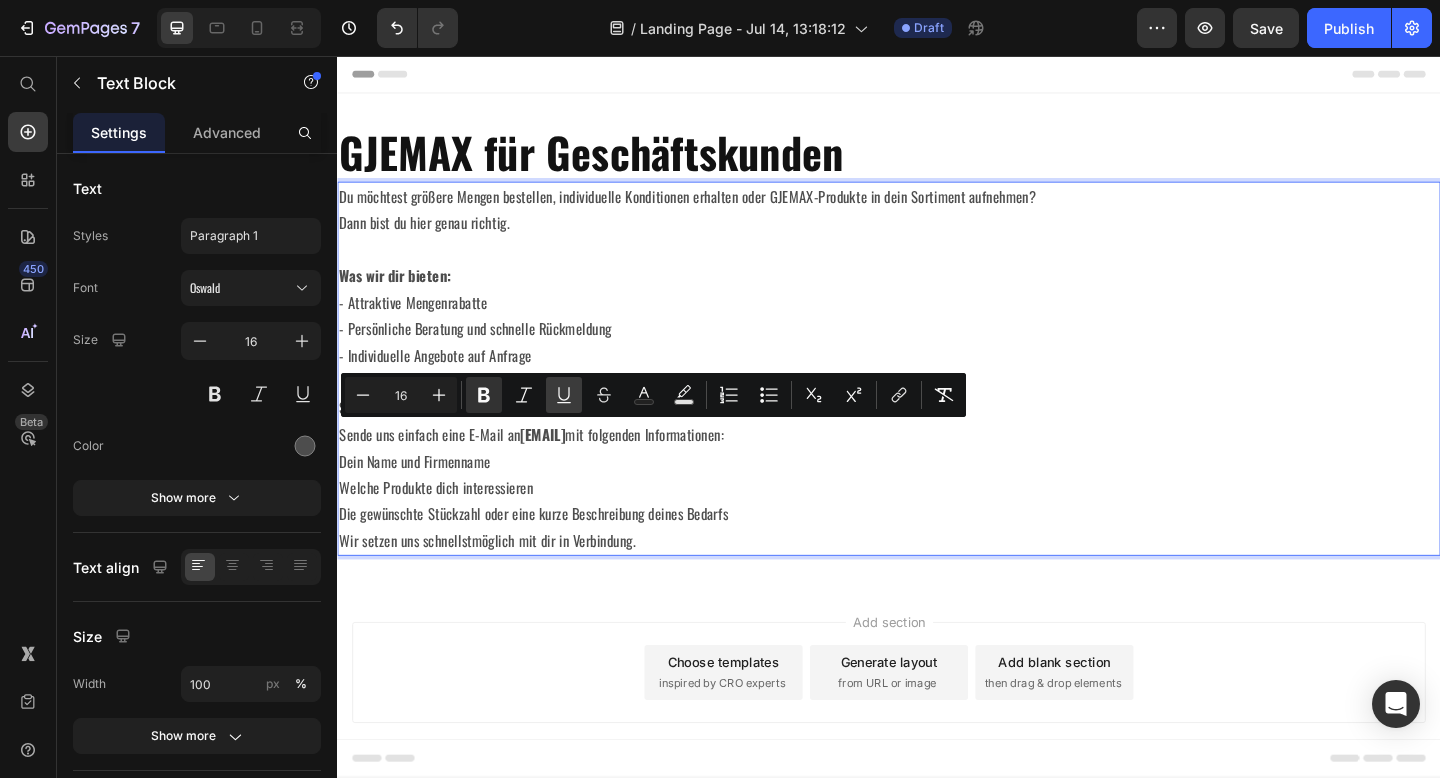 click 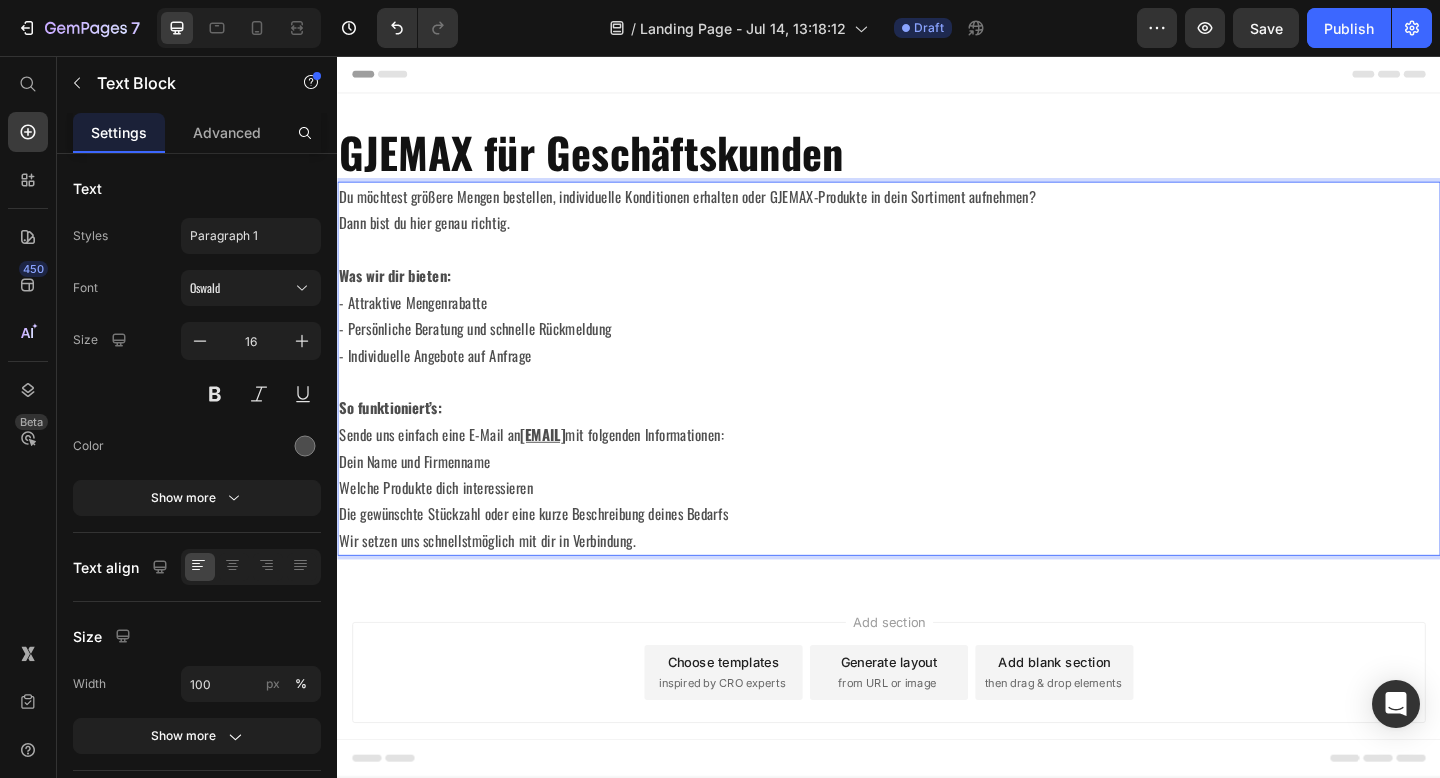 click on "Dein Name und Firmenname" at bounding box center [937, 497] 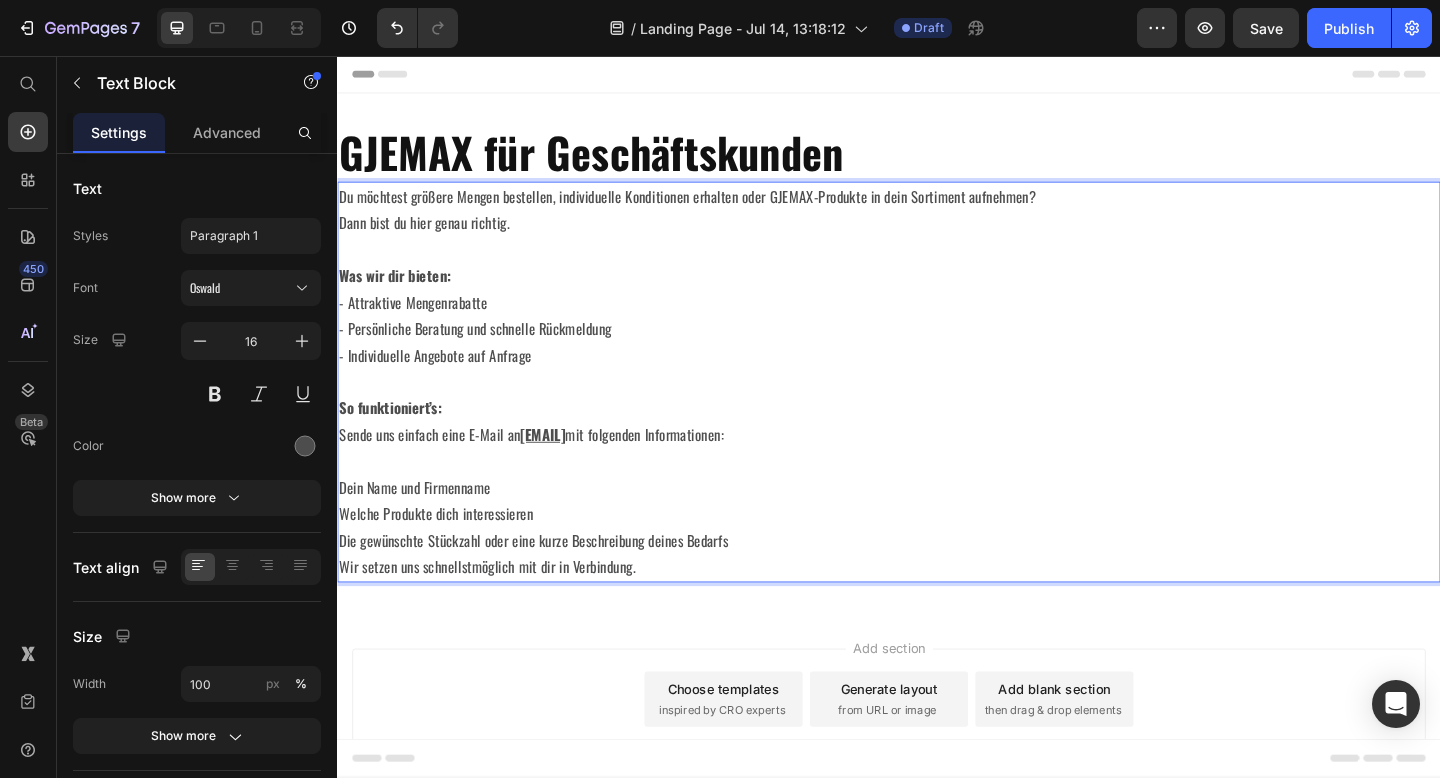 click on "Welche Produkte dich interessieren" at bounding box center [937, 554] 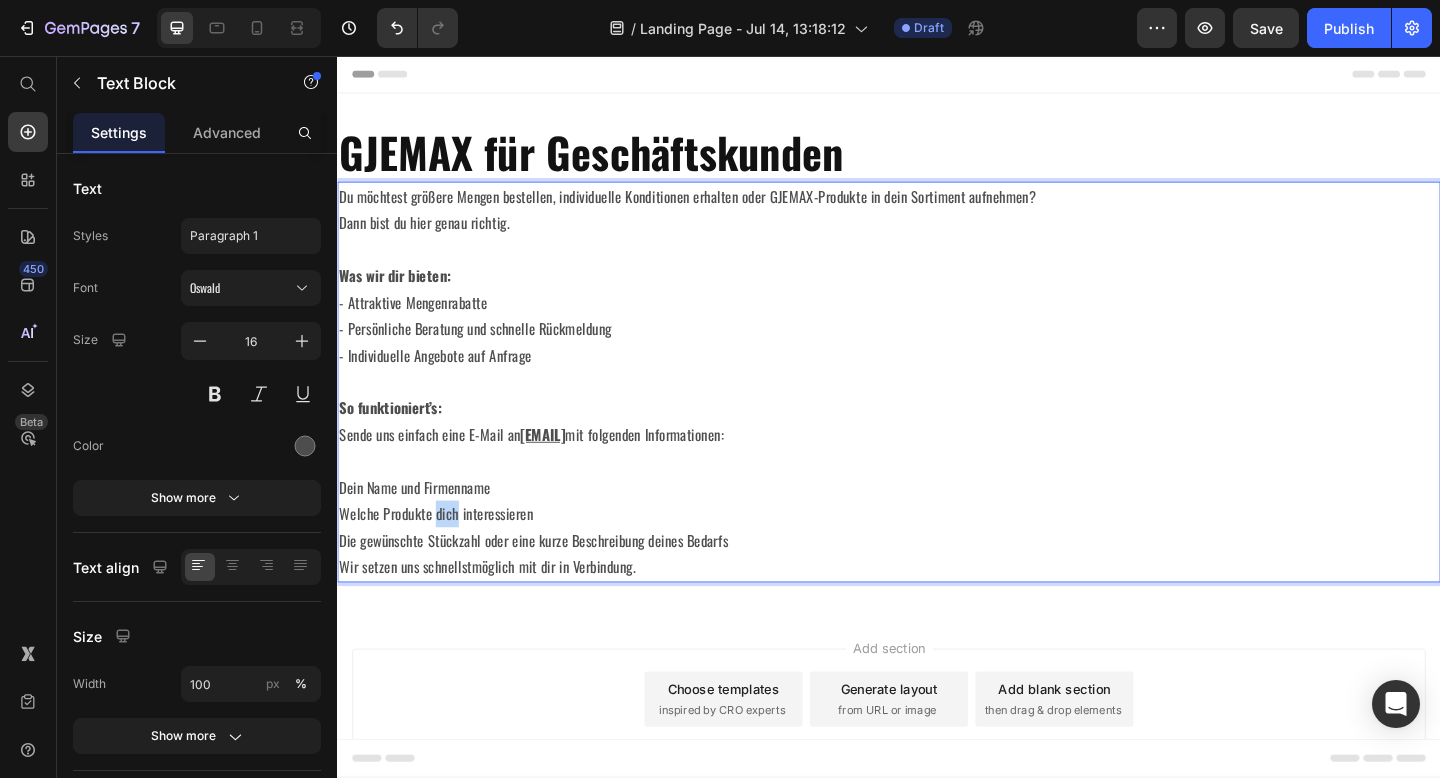 click on "Welche Produkte dich interessieren" at bounding box center [937, 554] 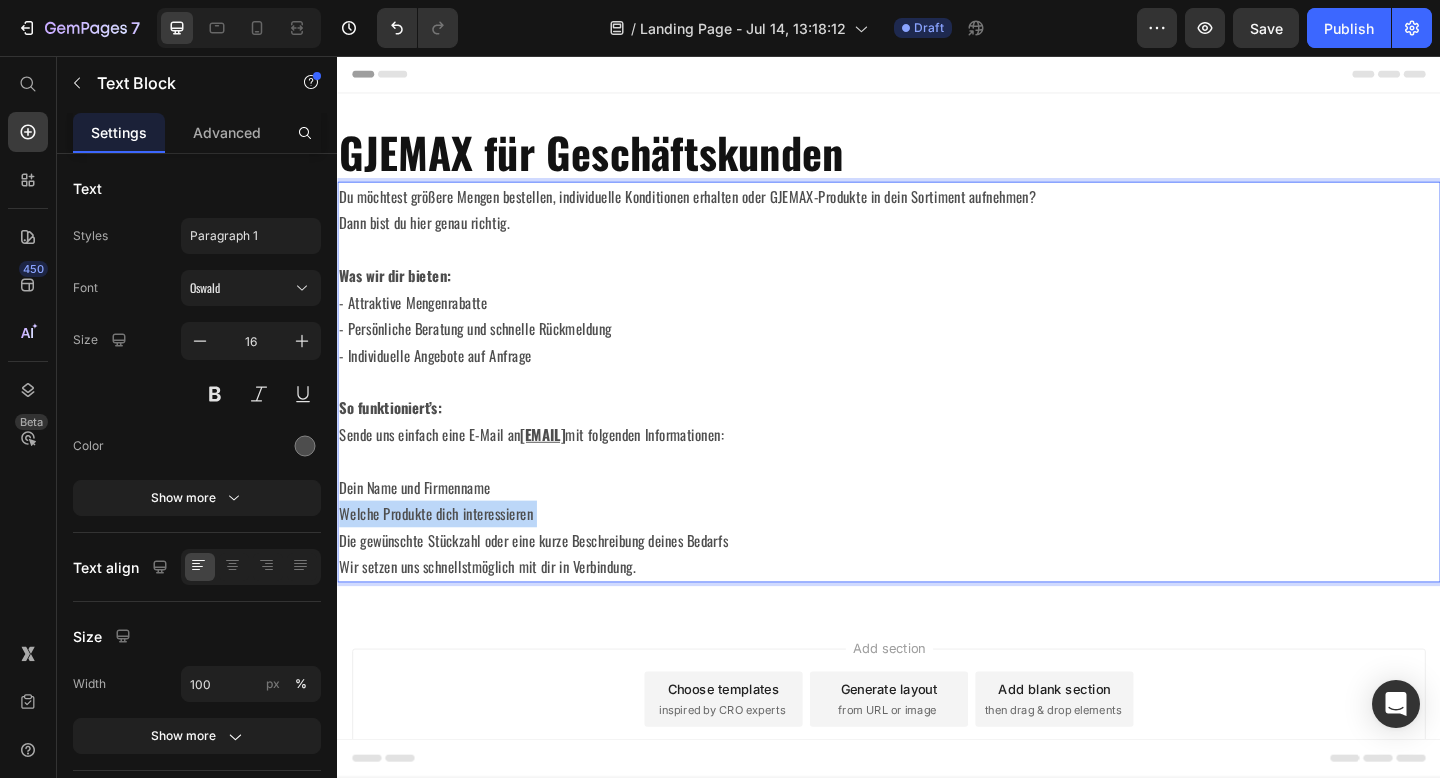 click on "Welche Produkte dich interessieren" at bounding box center [937, 554] 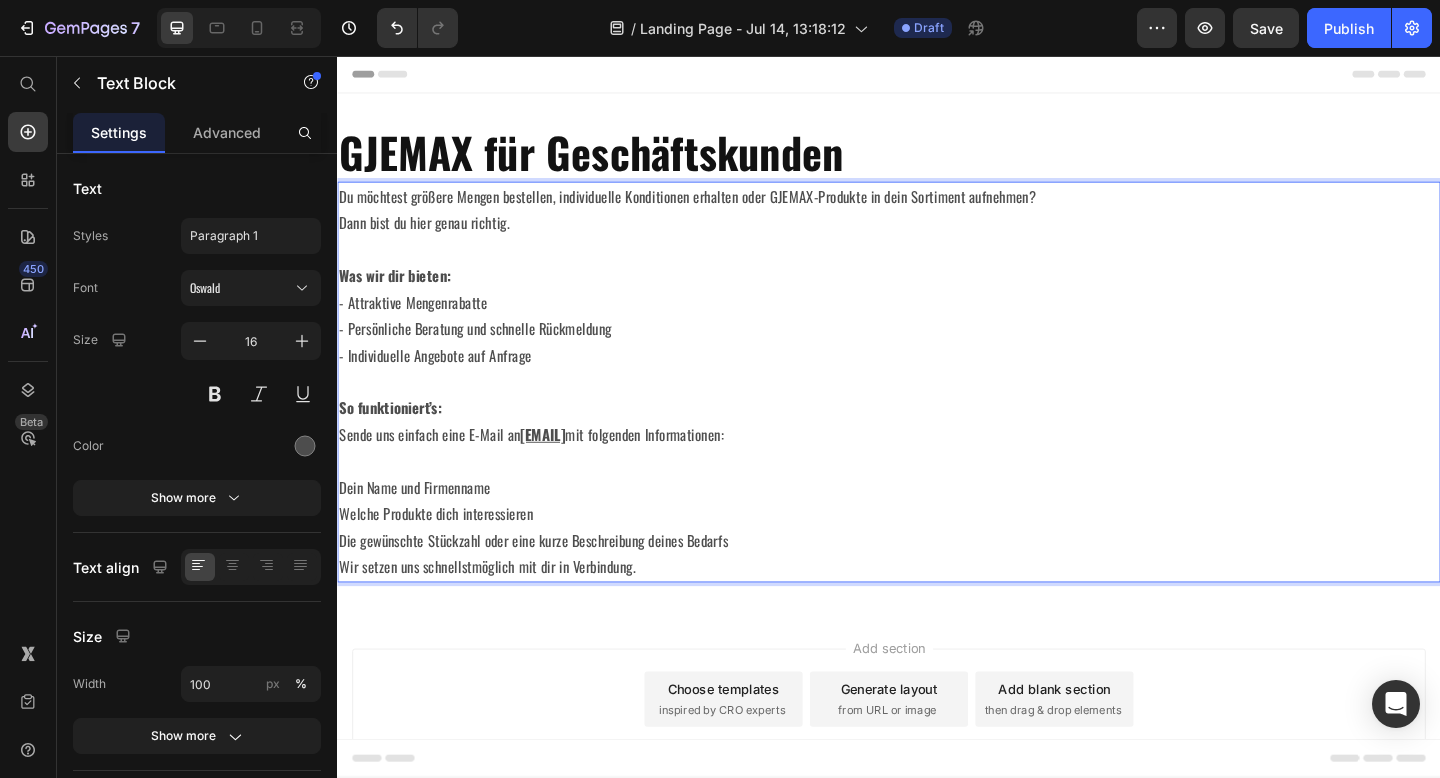 click on "Die gewünschte Stückzahl oder eine kurze Beschreibung deines Bedarfs" at bounding box center (937, 583) 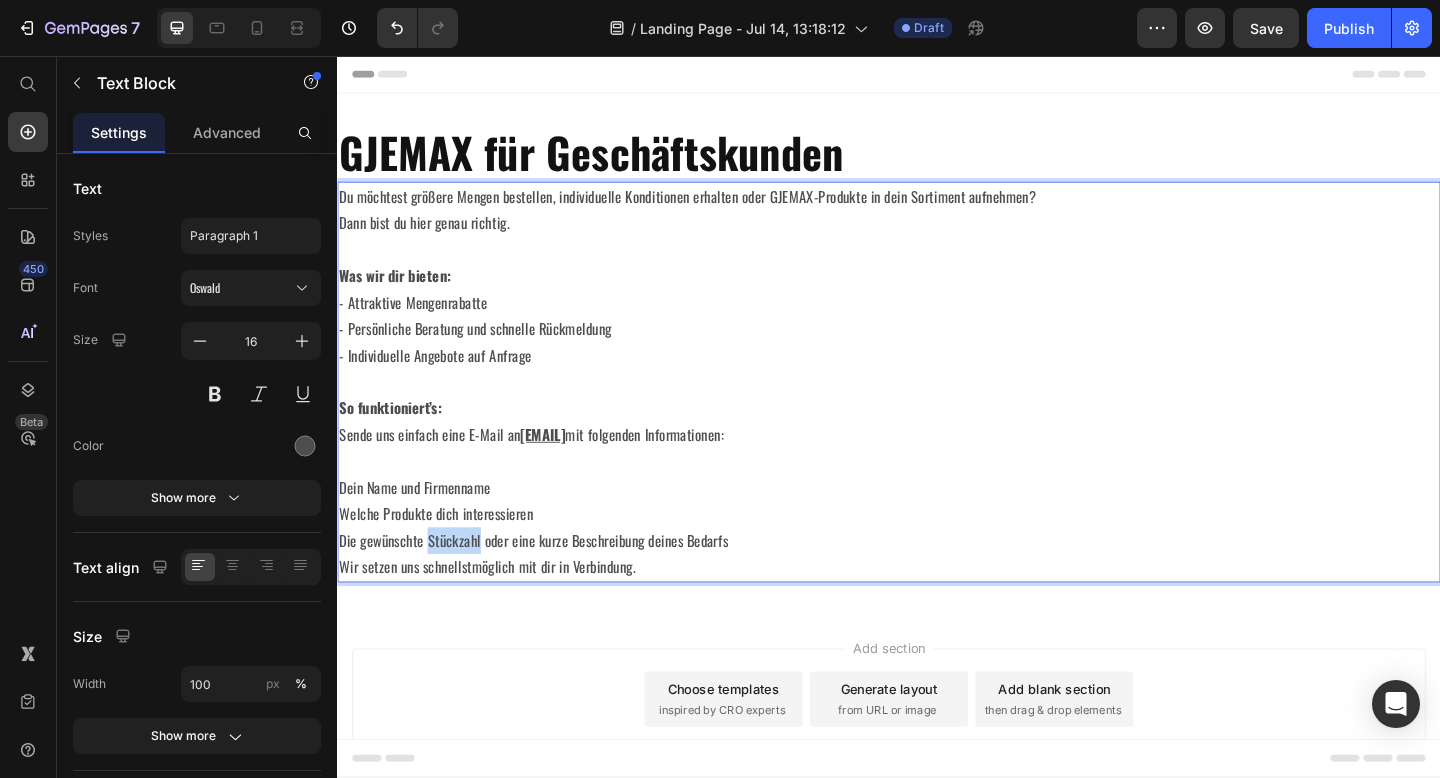 click on "Die gewünschte Stückzahl oder eine kurze Beschreibung deines Bedarfs" at bounding box center [937, 583] 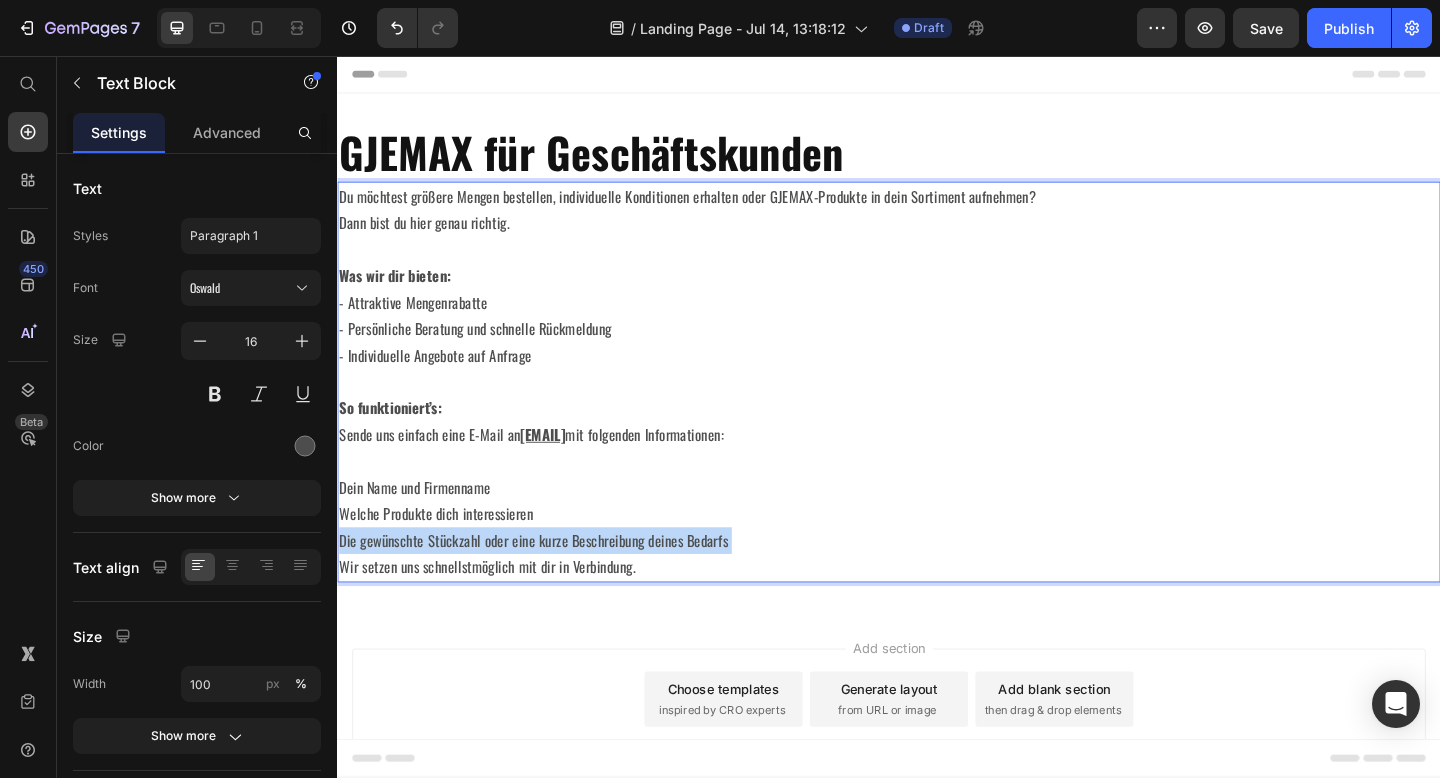 click on "Die gewünschte Stückzahl oder eine kurze Beschreibung deines Bedarfs" at bounding box center (937, 583) 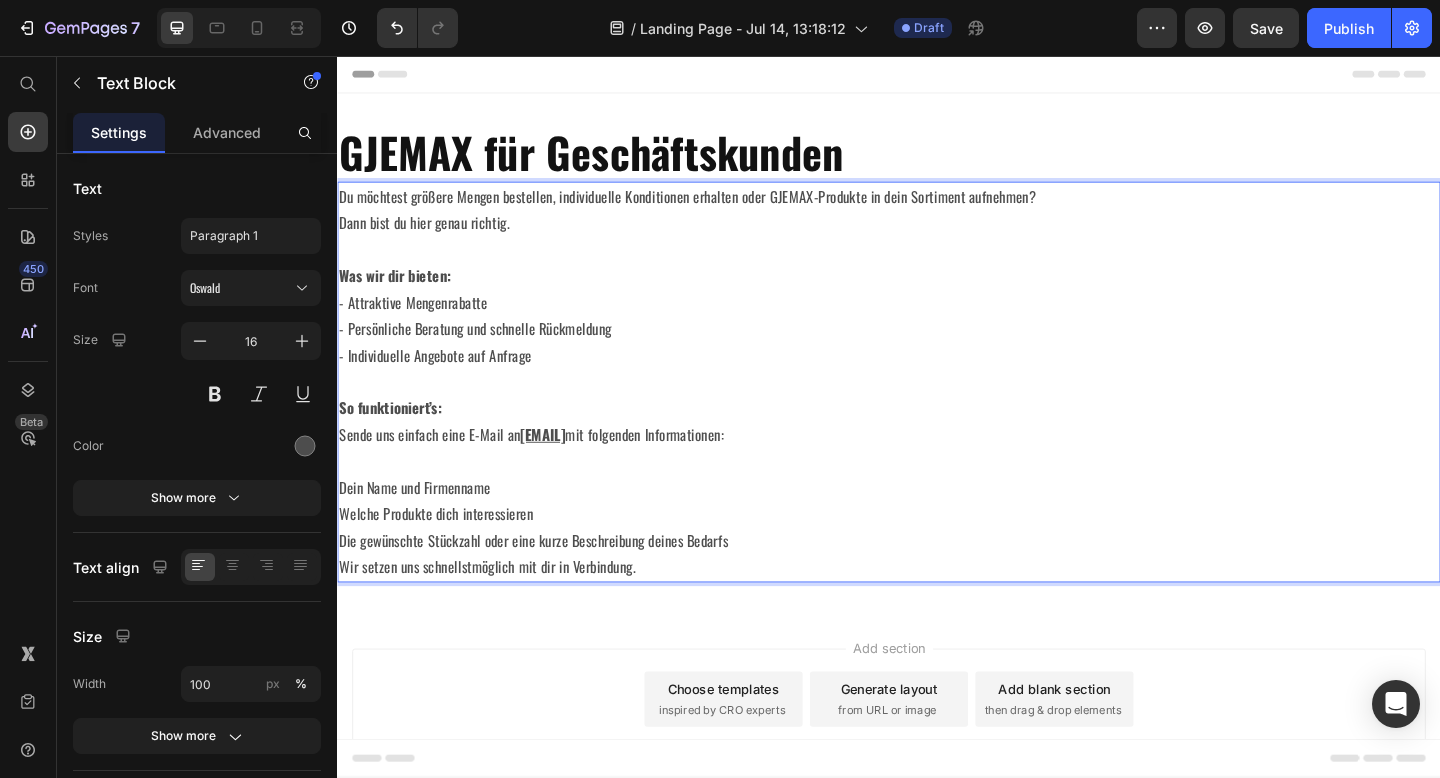 click on "Wir setzen uns schnellstmöglich mit dir in Verbindung." at bounding box center (937, 612) 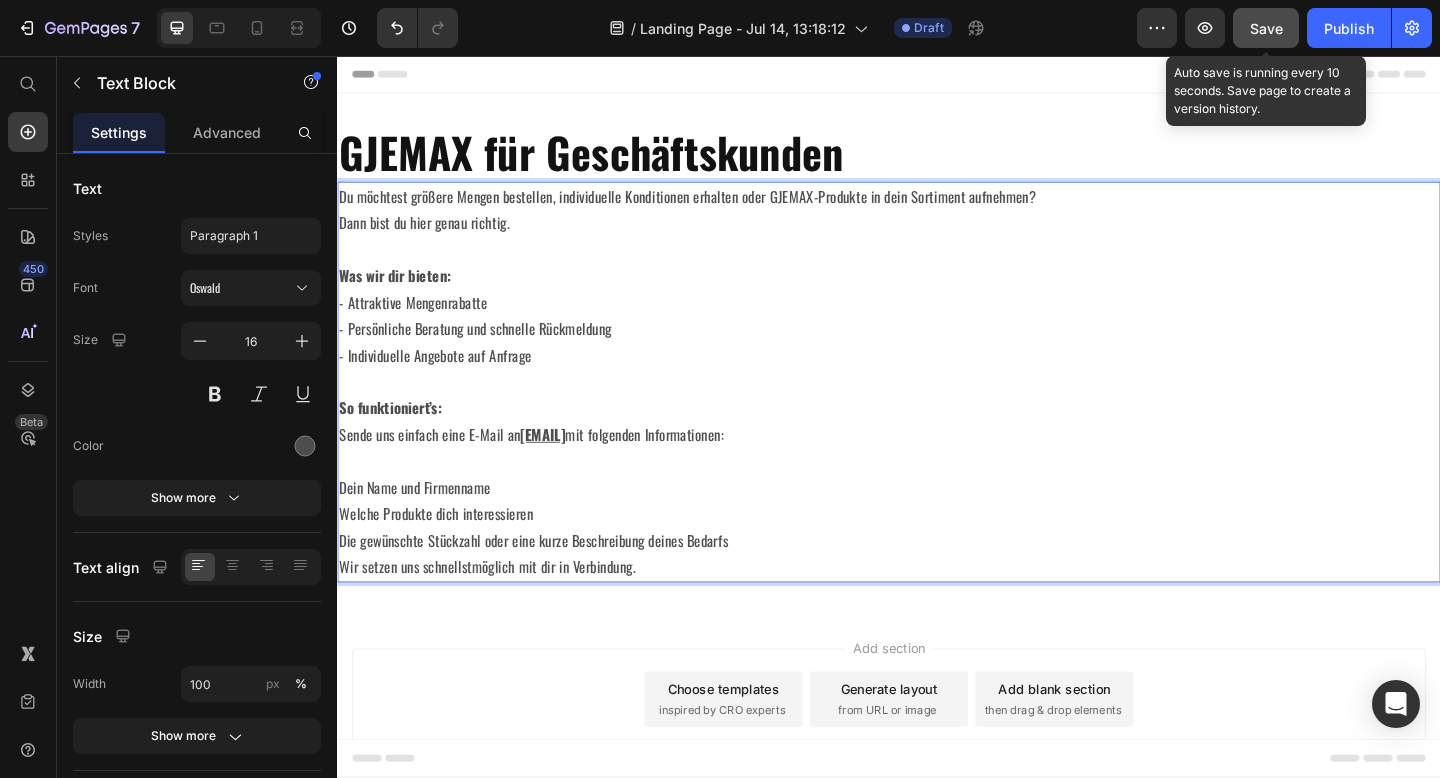 click on "Save" at bounding box center (1266, 28) 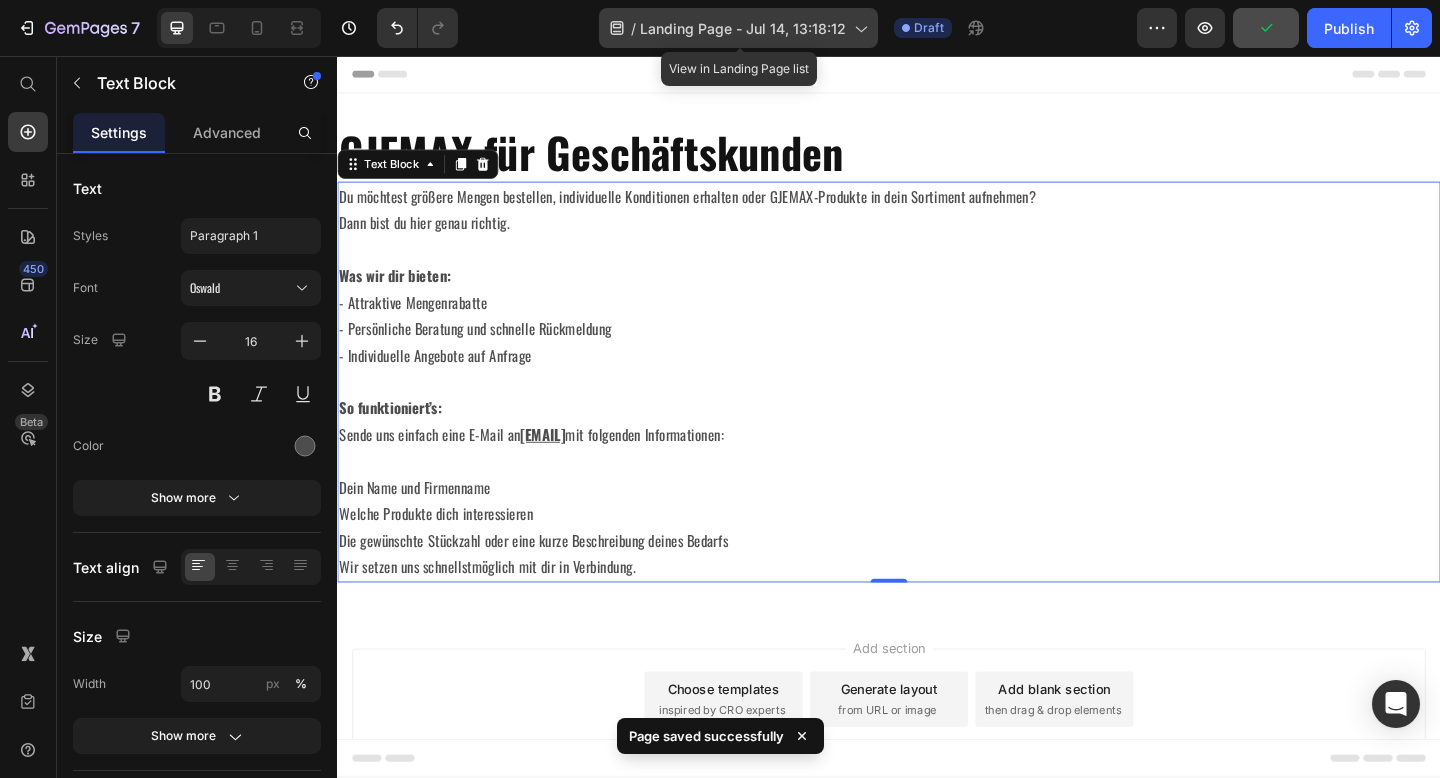 click on "Landing Page - Jul 14, 13:18:12" at bounding box center [743, 28] 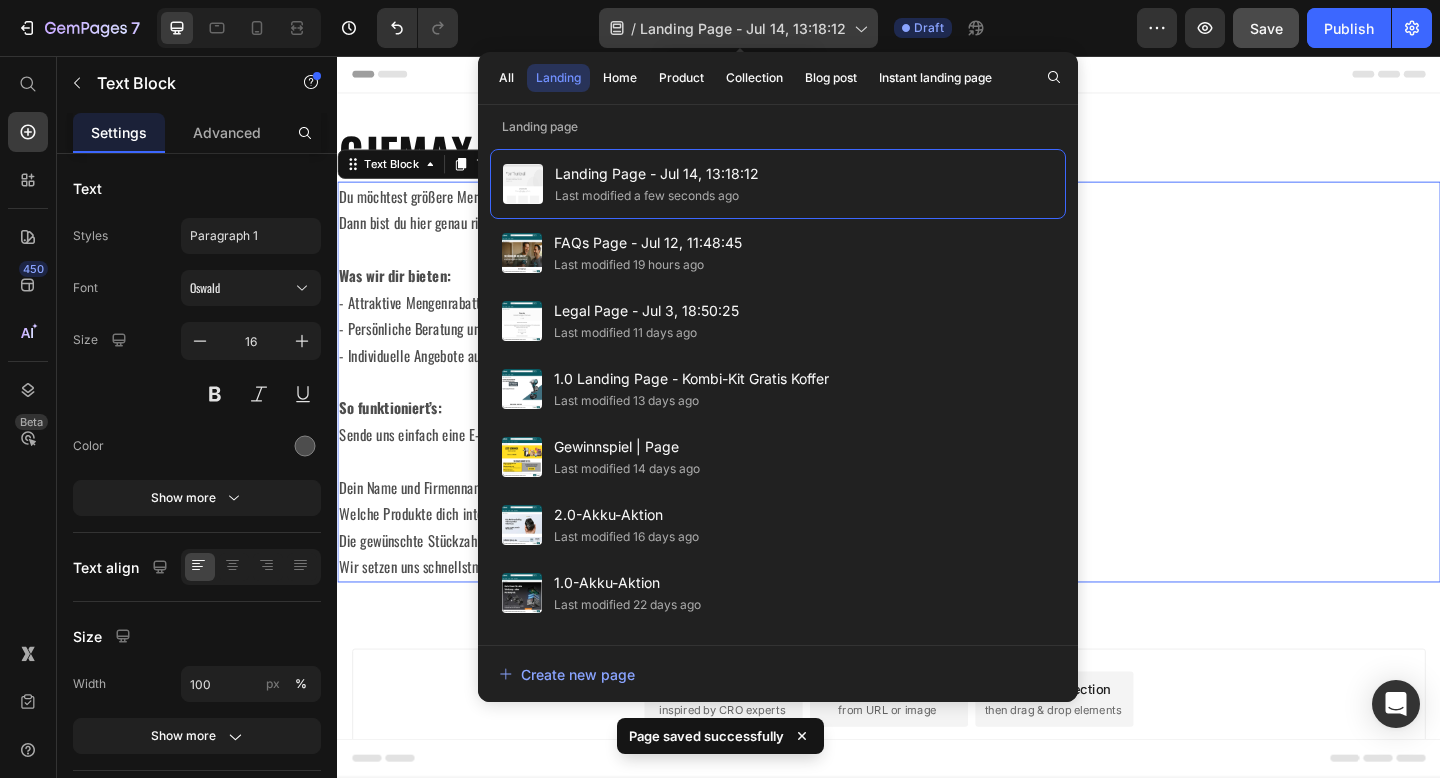 click 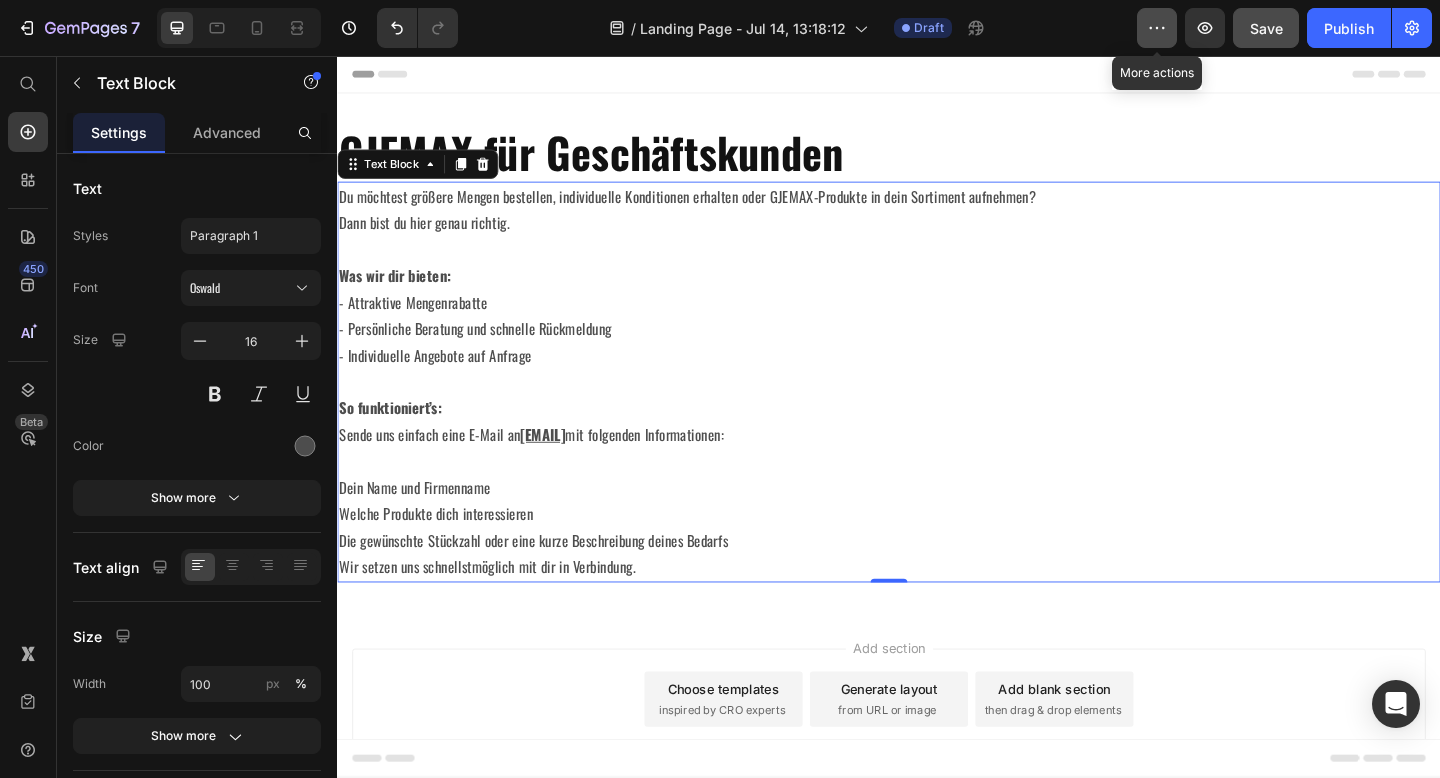 click 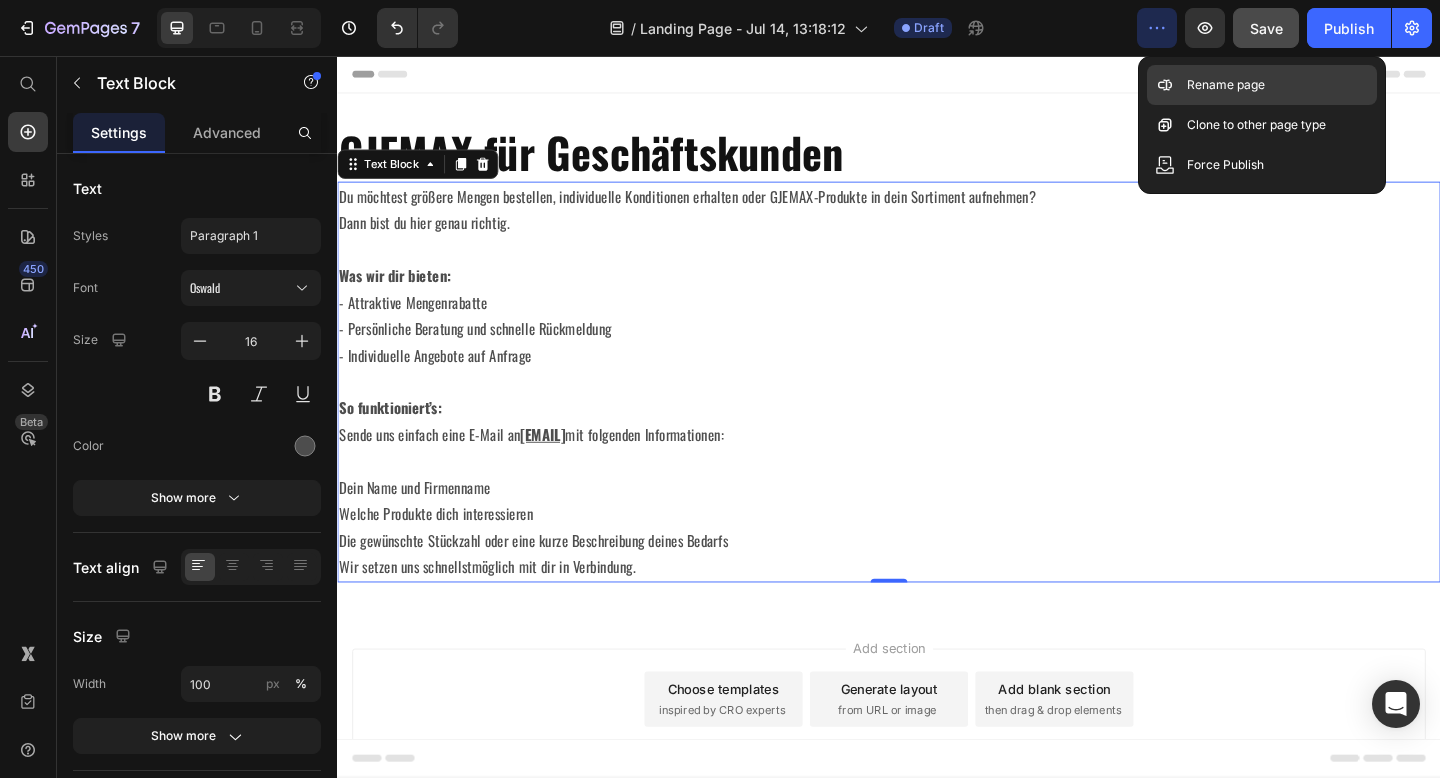 click on "Rename page" 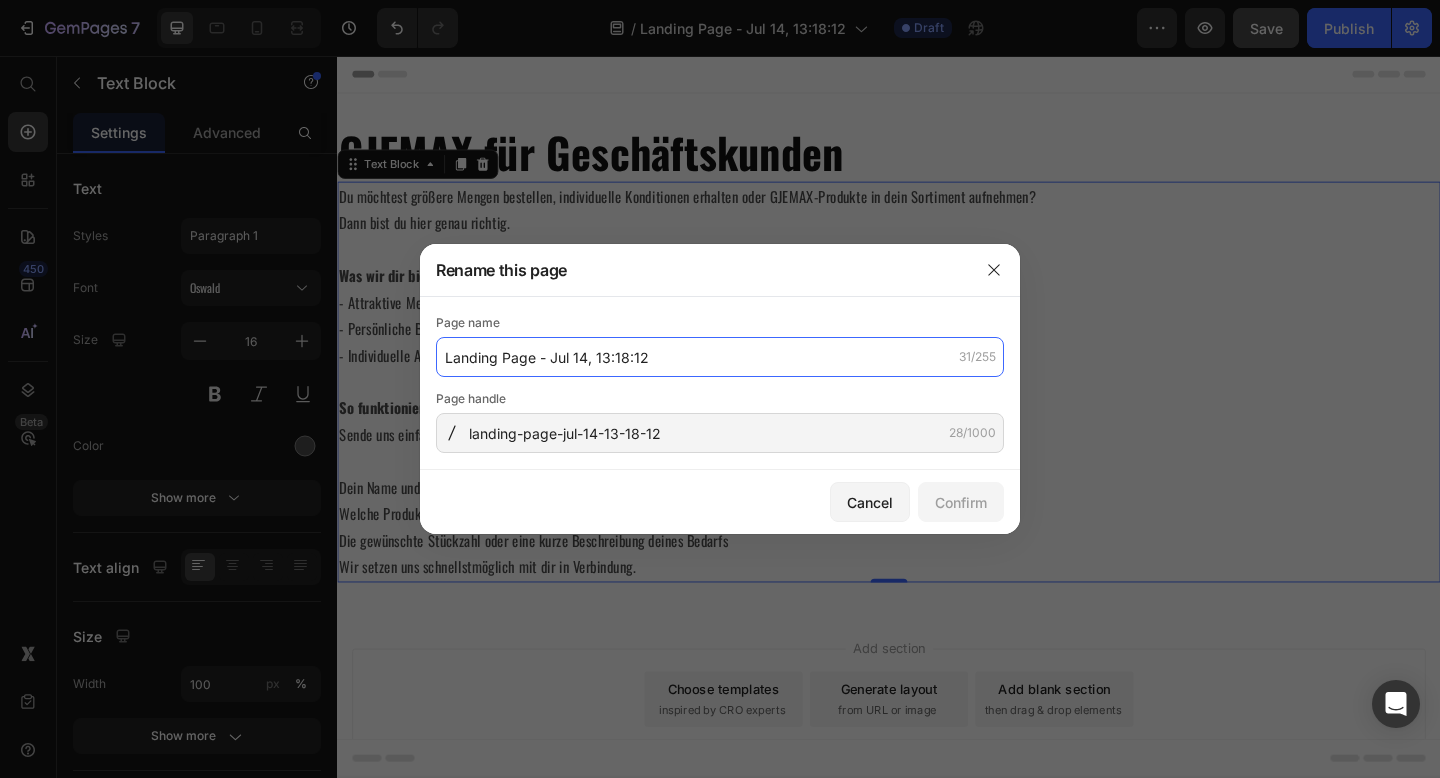 click on "Landing Page - Jul 14, 13:18:12" 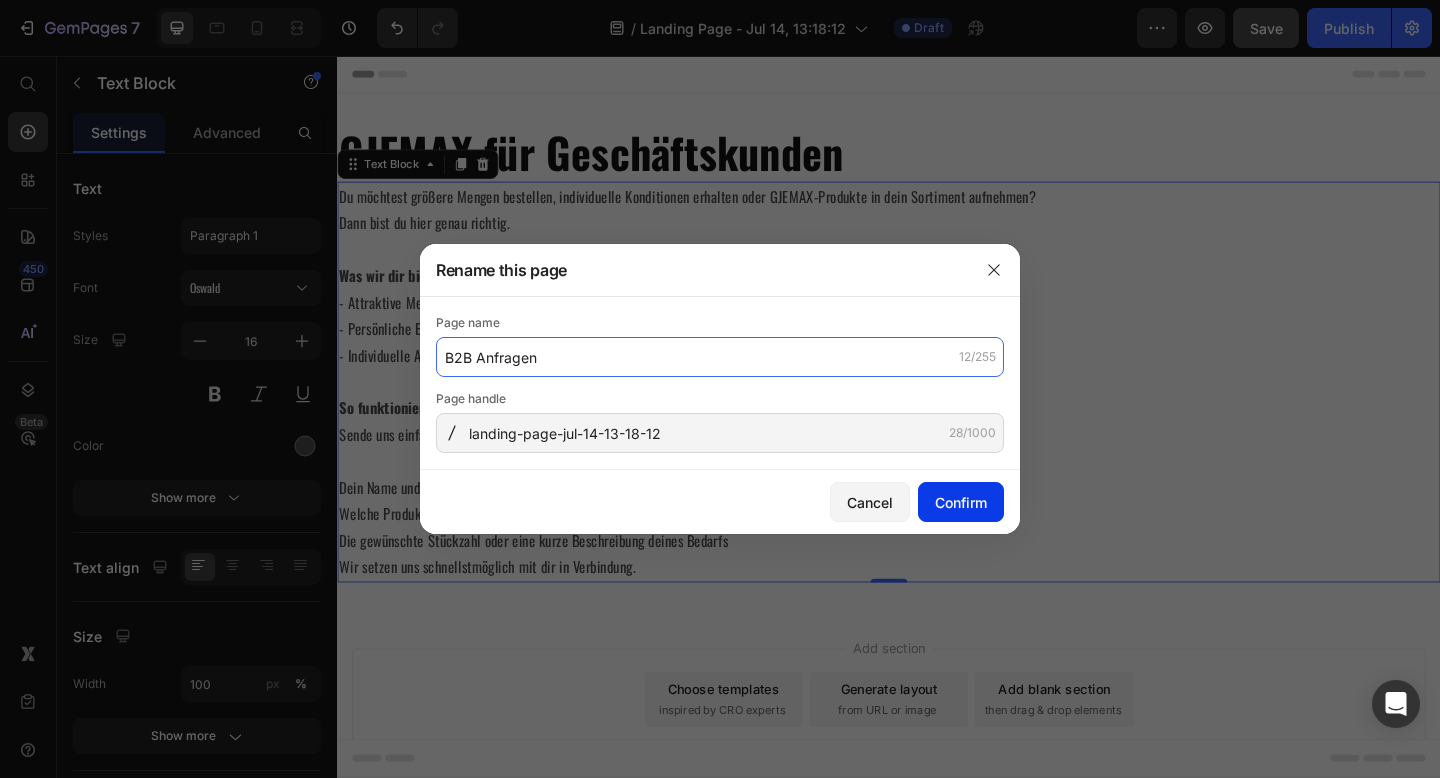type on "B2B Anfragen" 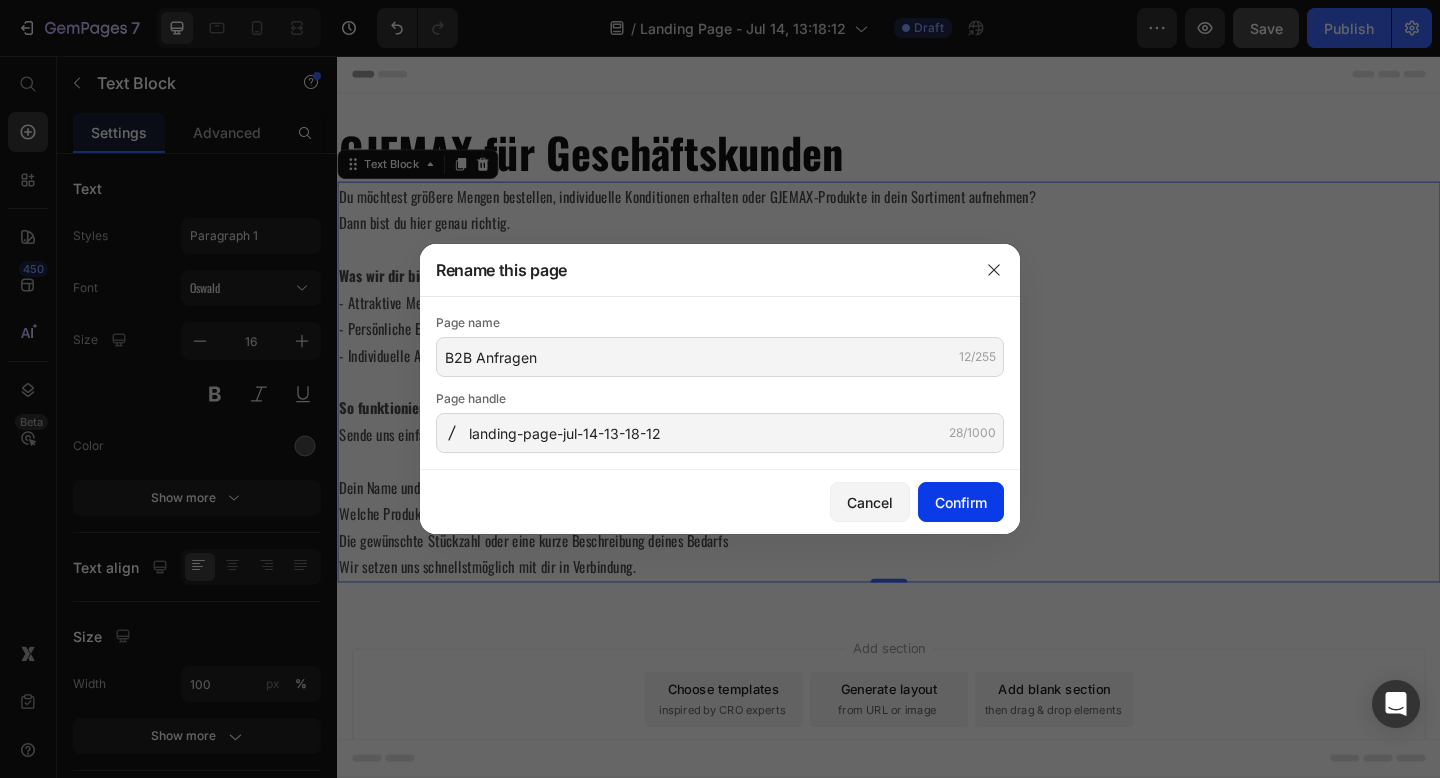 click on "Confirm" at bounding box center (961, 502) 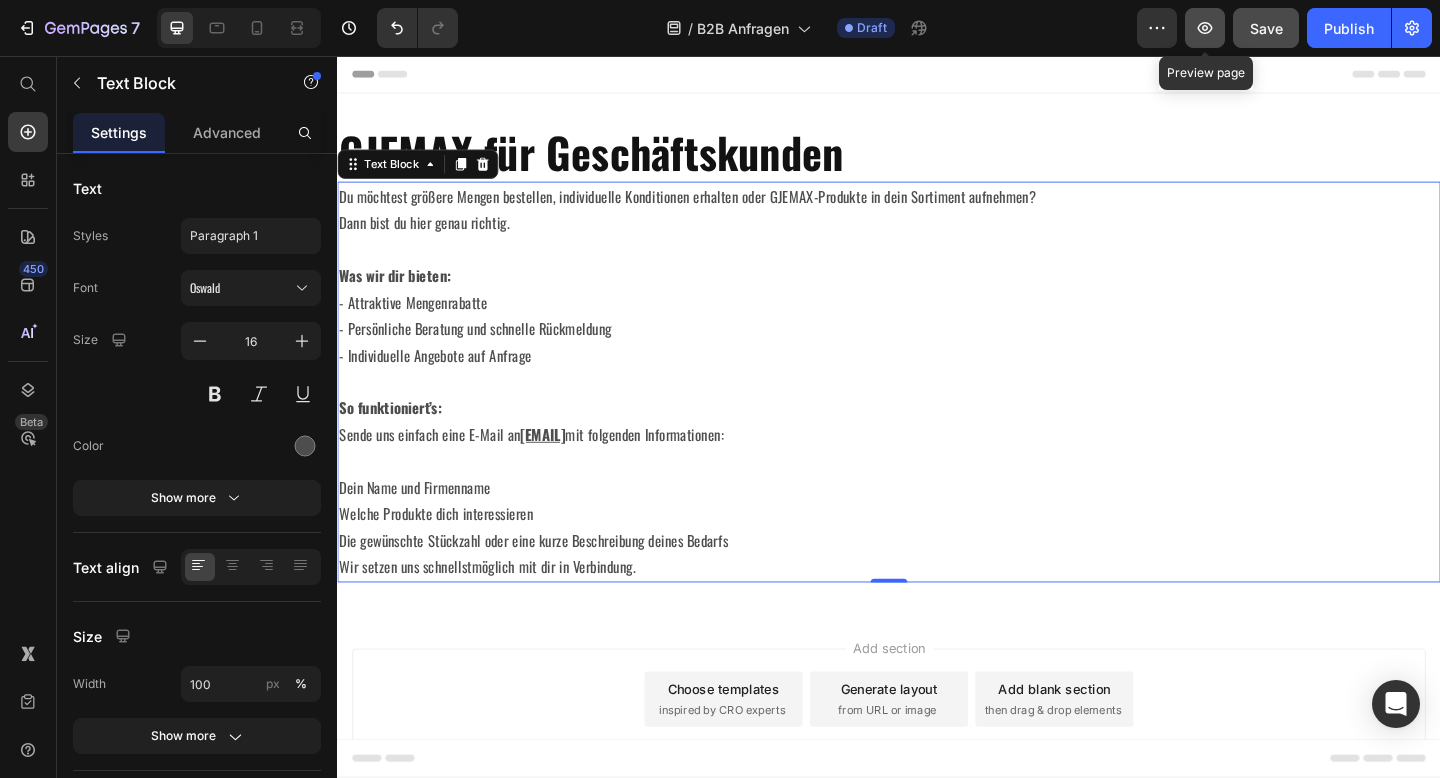 click 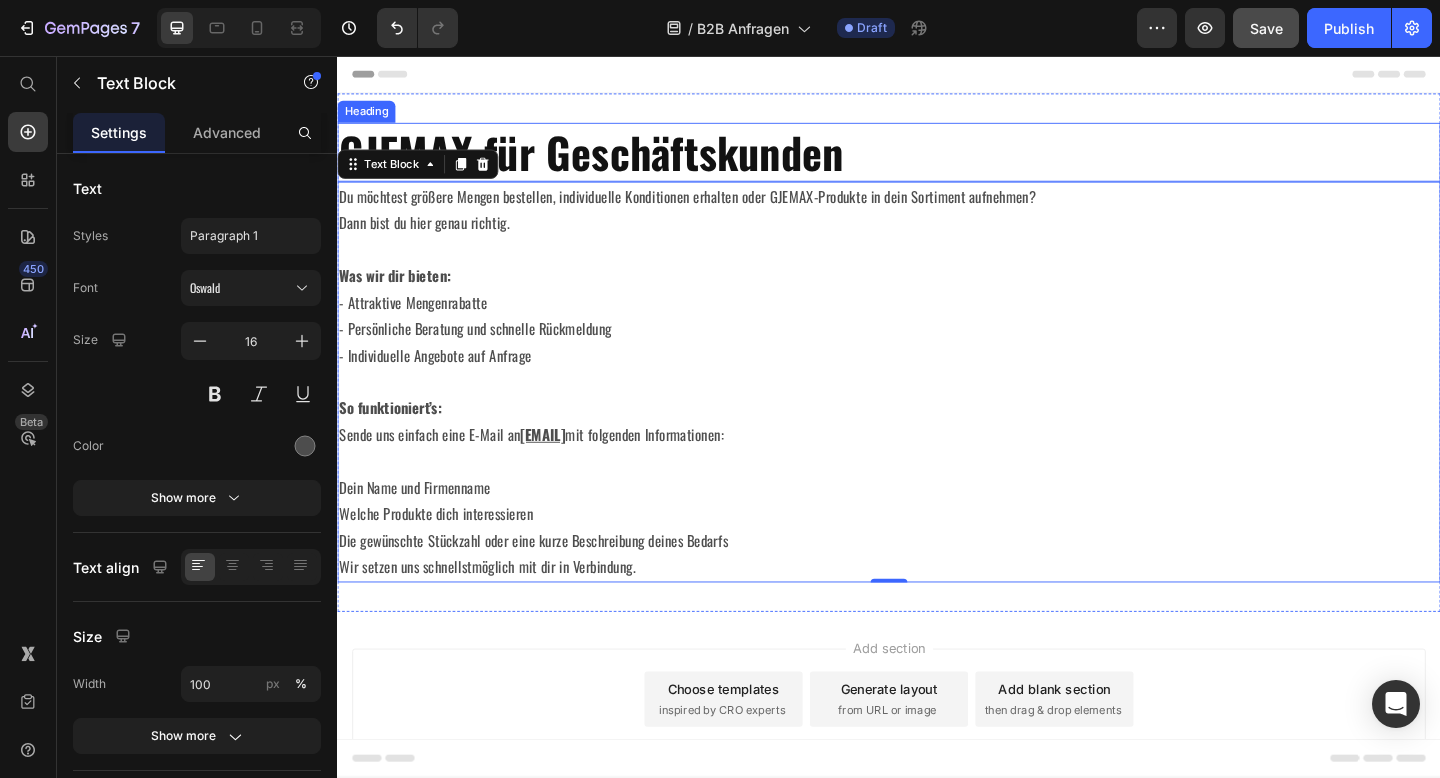 click on "GJEMAX für Geschäftskunden" at bounding box center [613, 160] 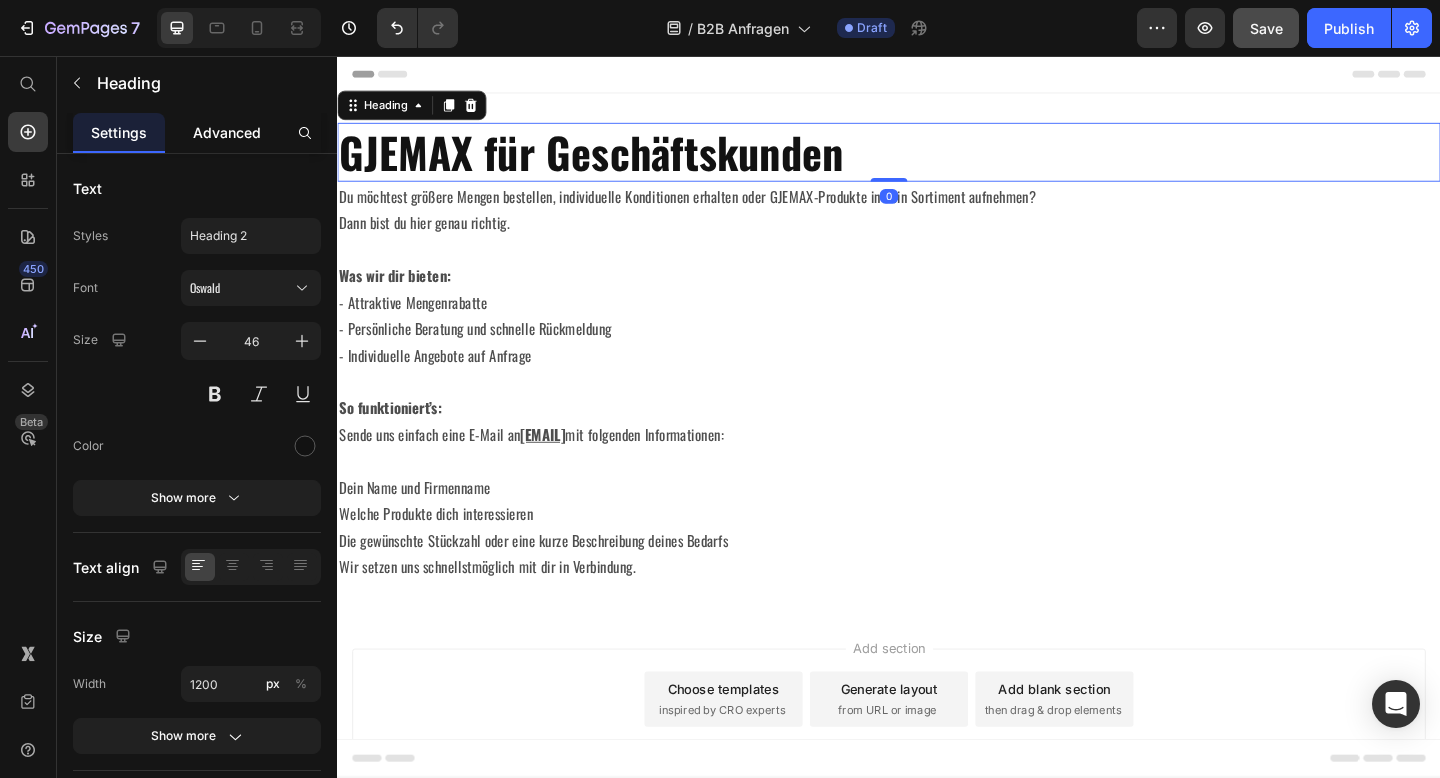 click on "Advanced" at bounding box center [227, 132] 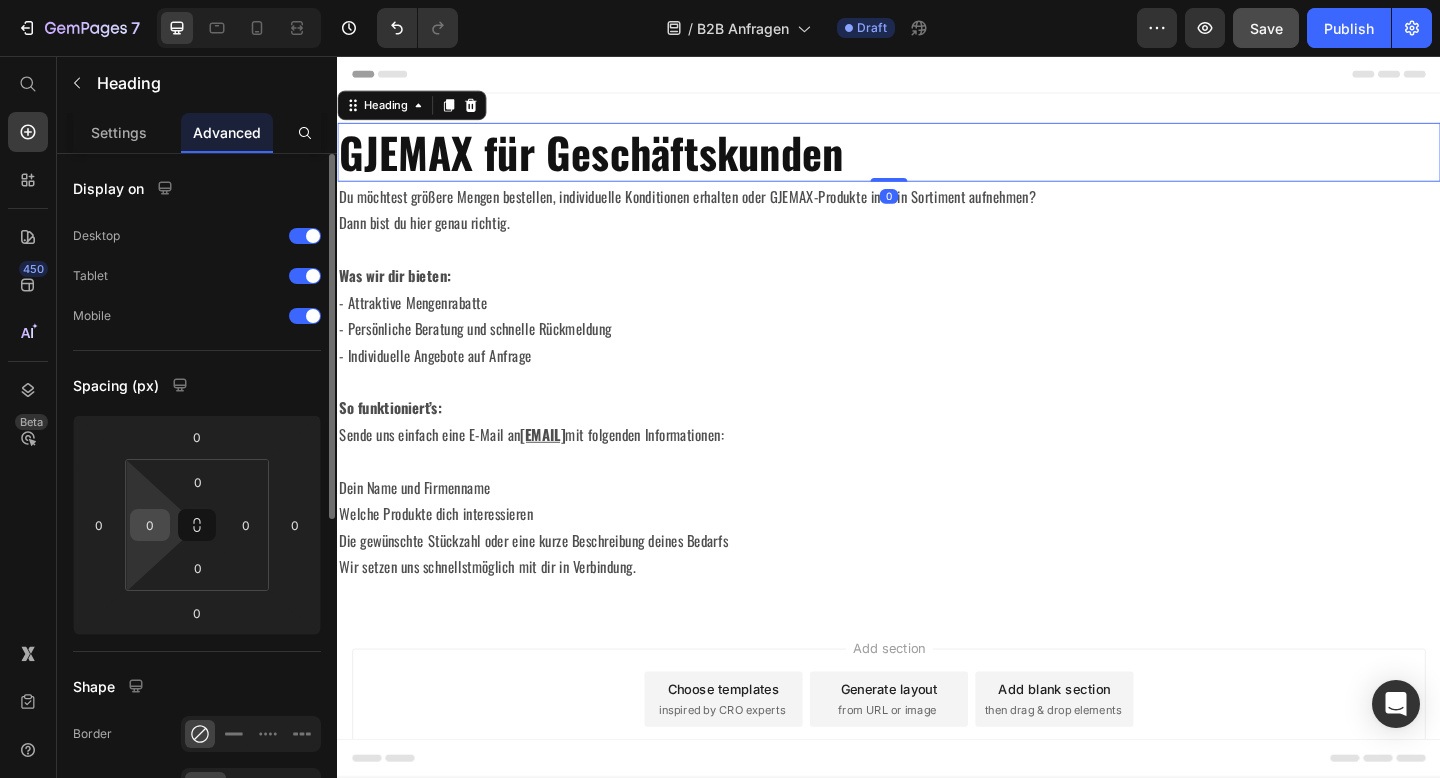 click on "0" at bounding box center [150, 525] 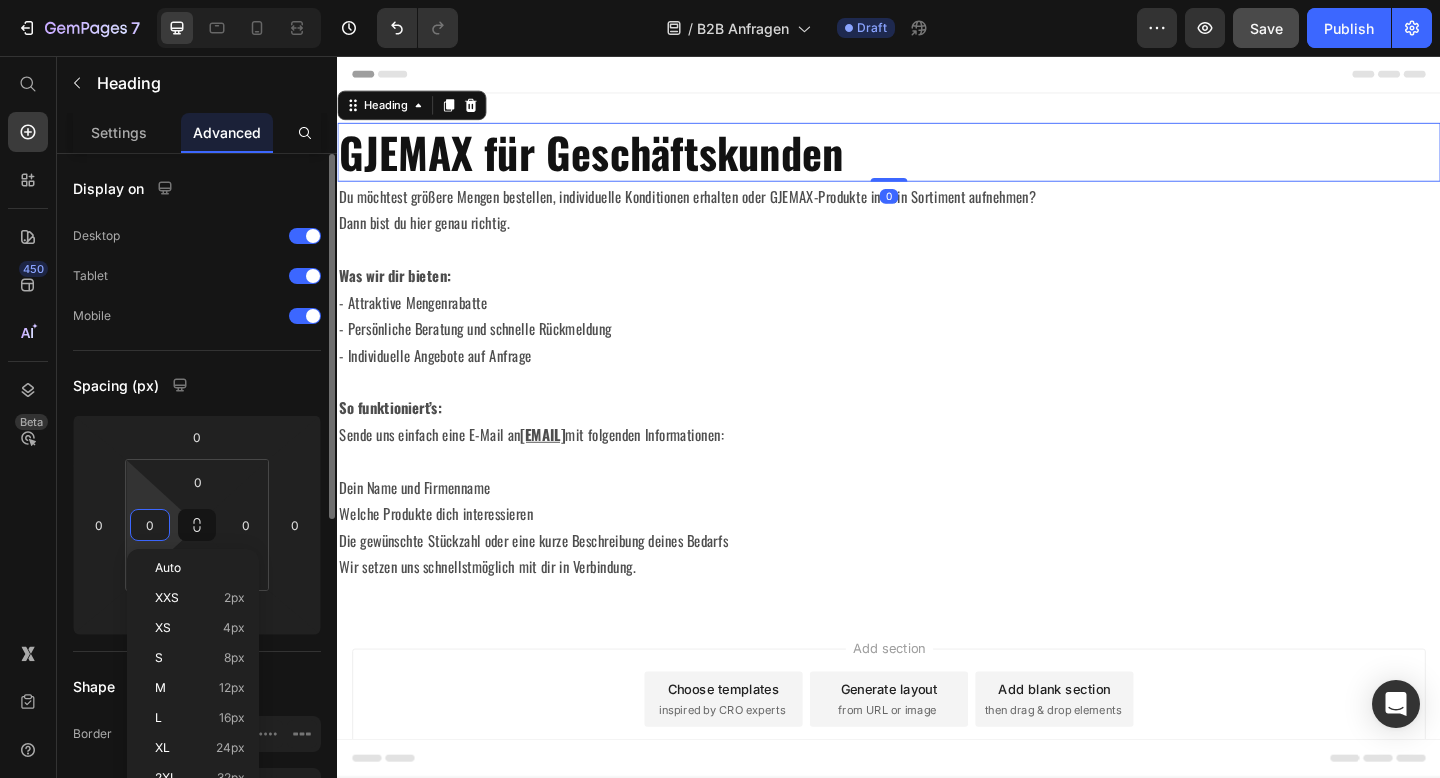 click on "0" at bounding box center (150, 525) 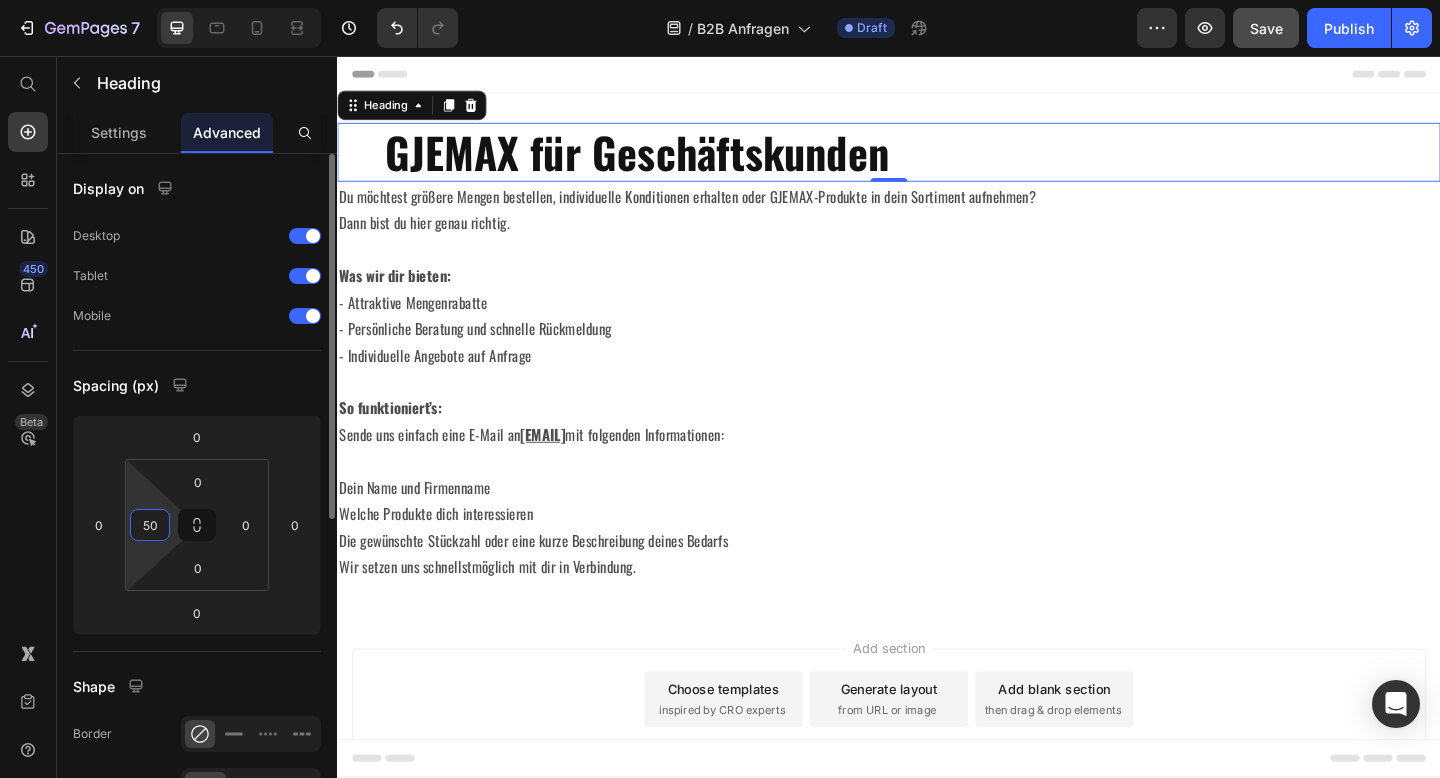 type on "5" 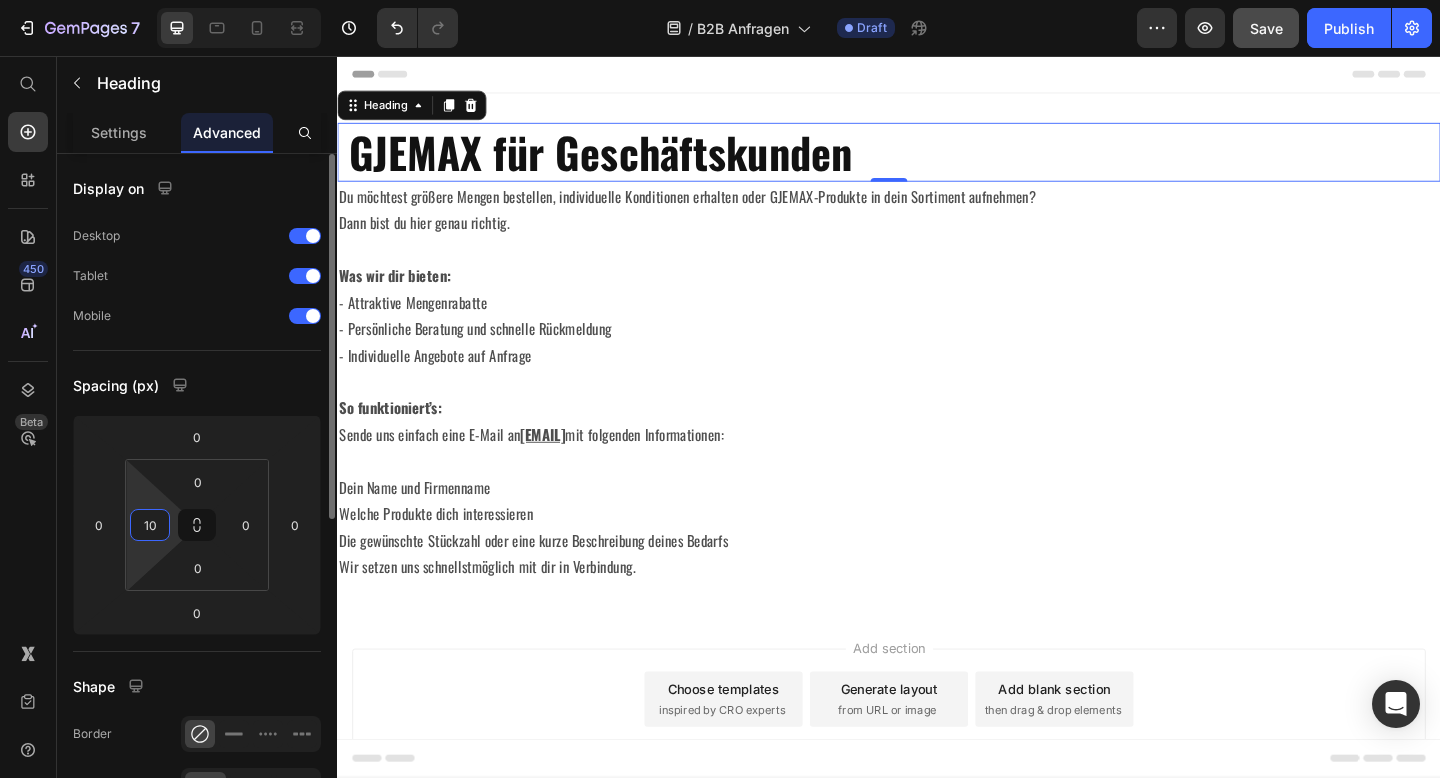 type on "1" 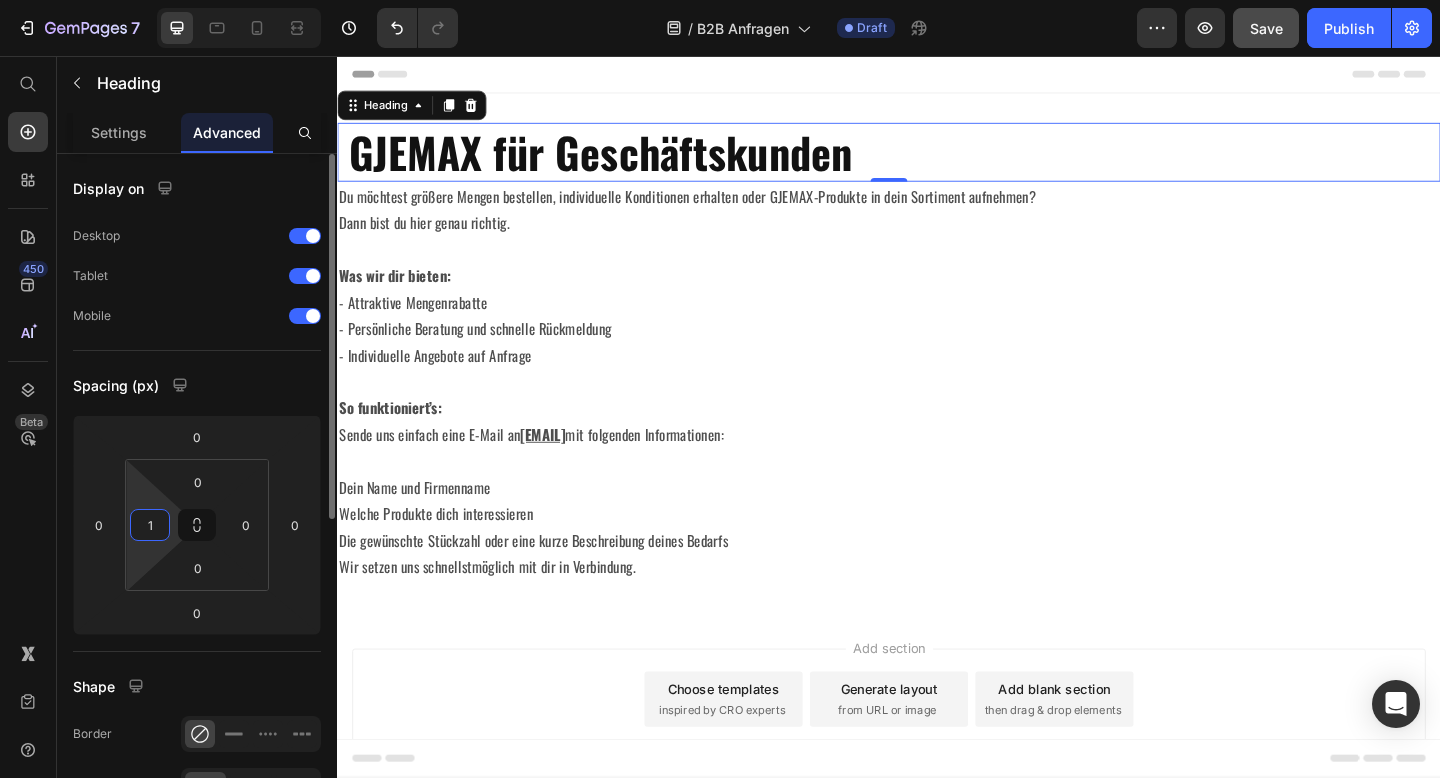 type 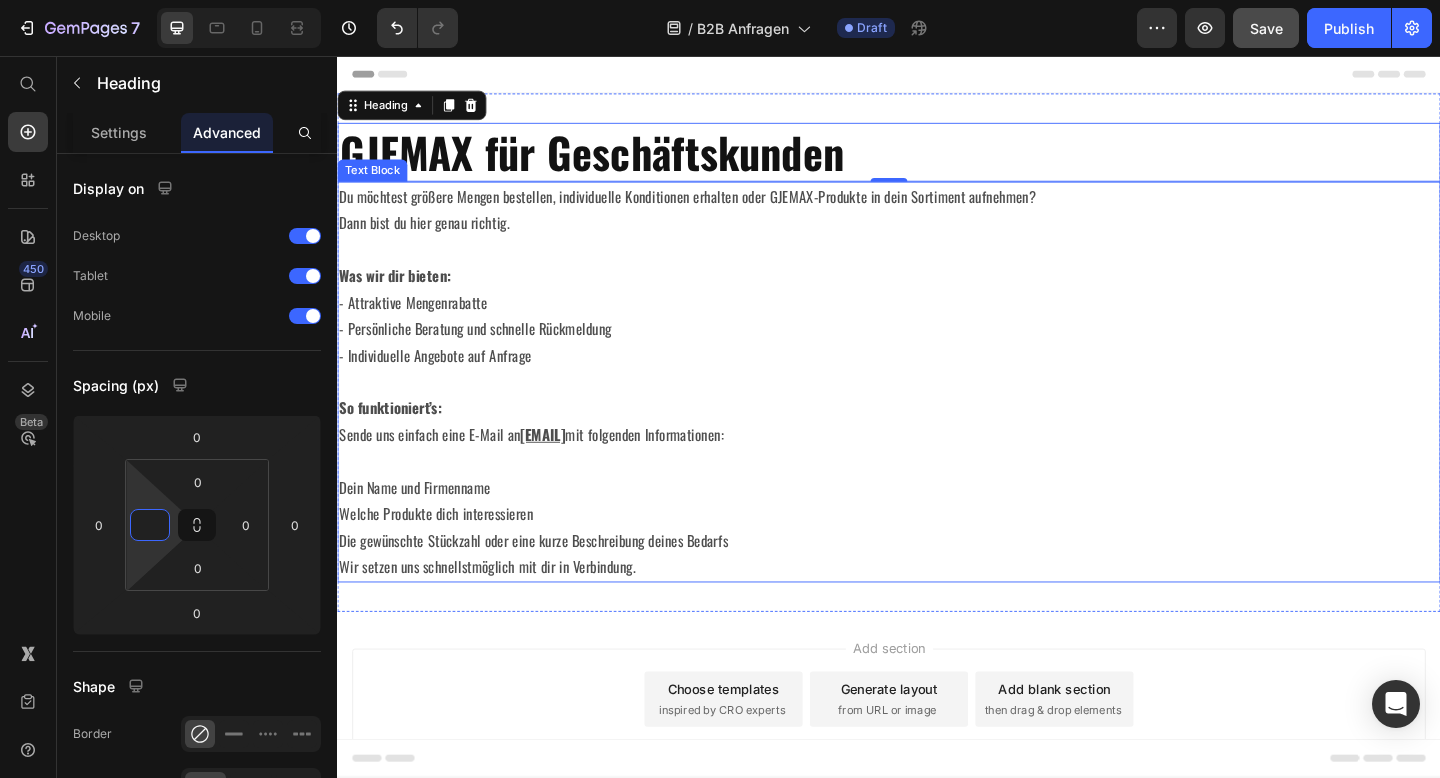 click at bounding box center [937, 410] 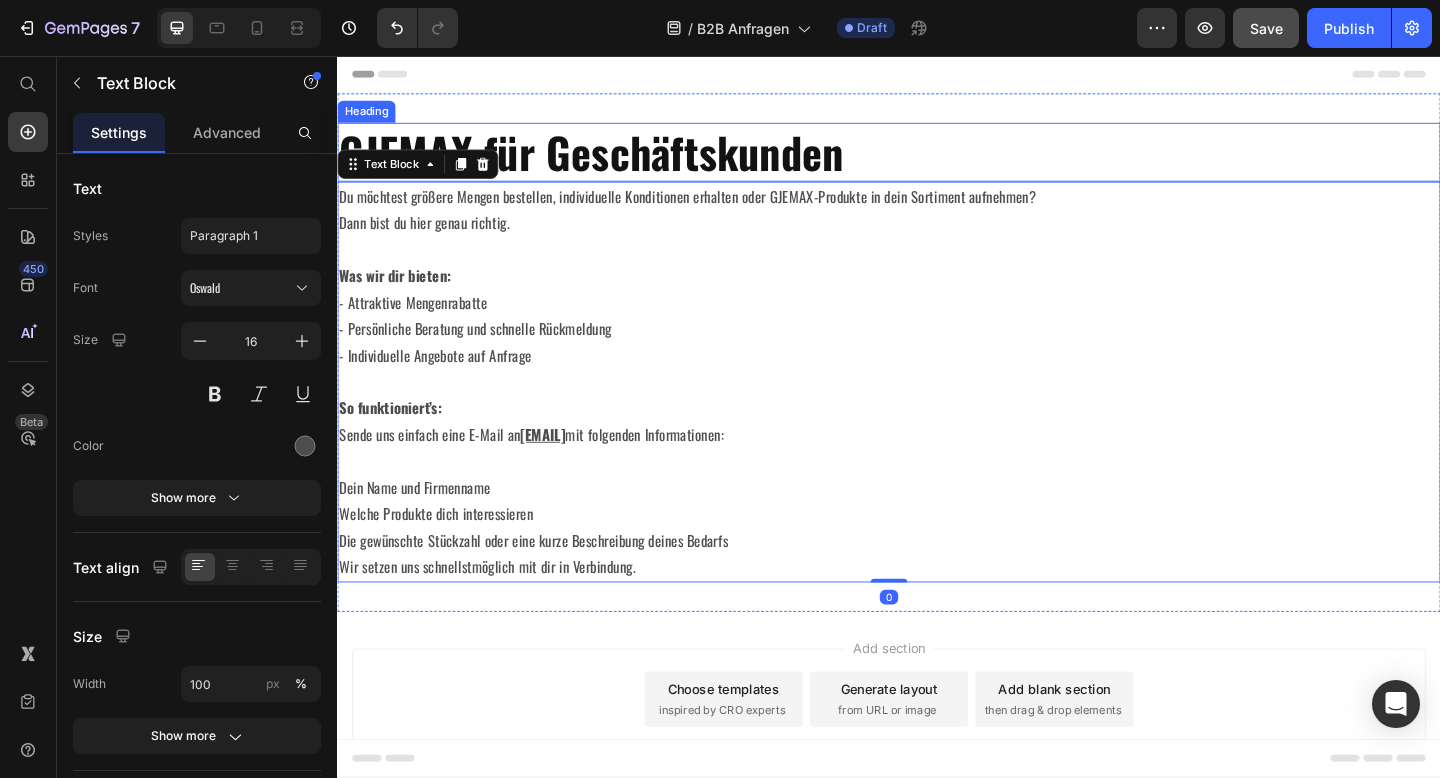 click on "GJEMAX für Geschäftskunden" at bounding box center (613, 160) 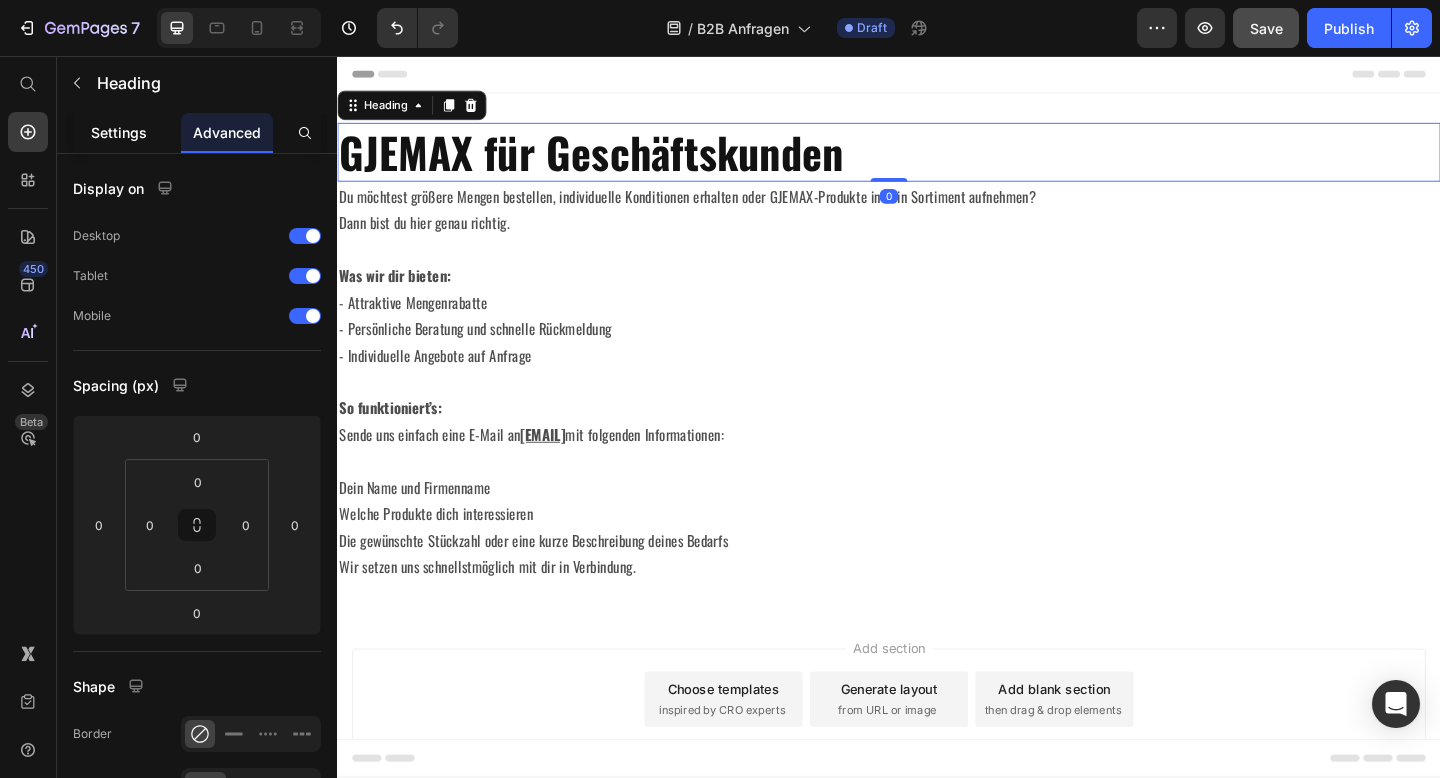 click on "Settings" at bounding box center [119, 132] 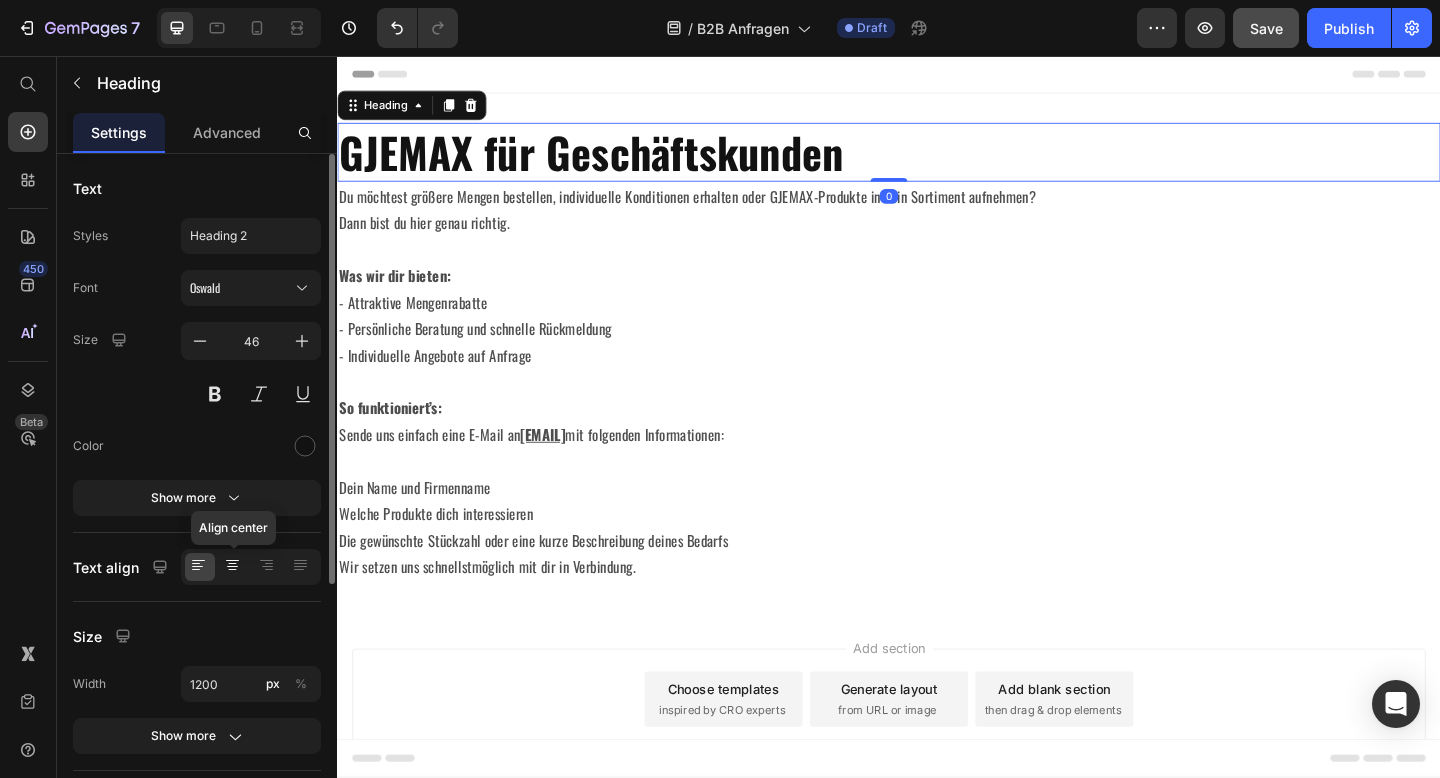 click 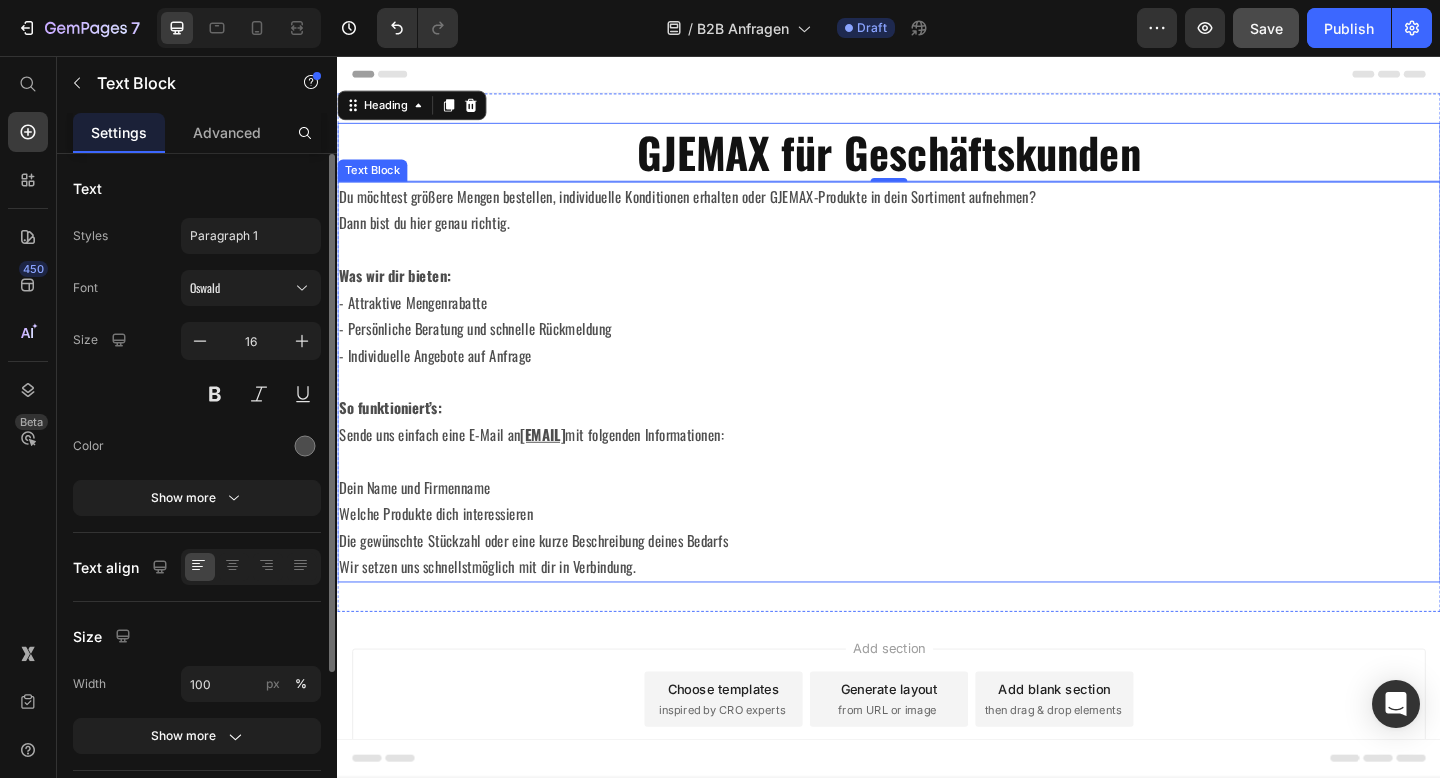 click on "- Persönliche Beratung und schnelle Rückmeldung" at bounding box center (937, 353) 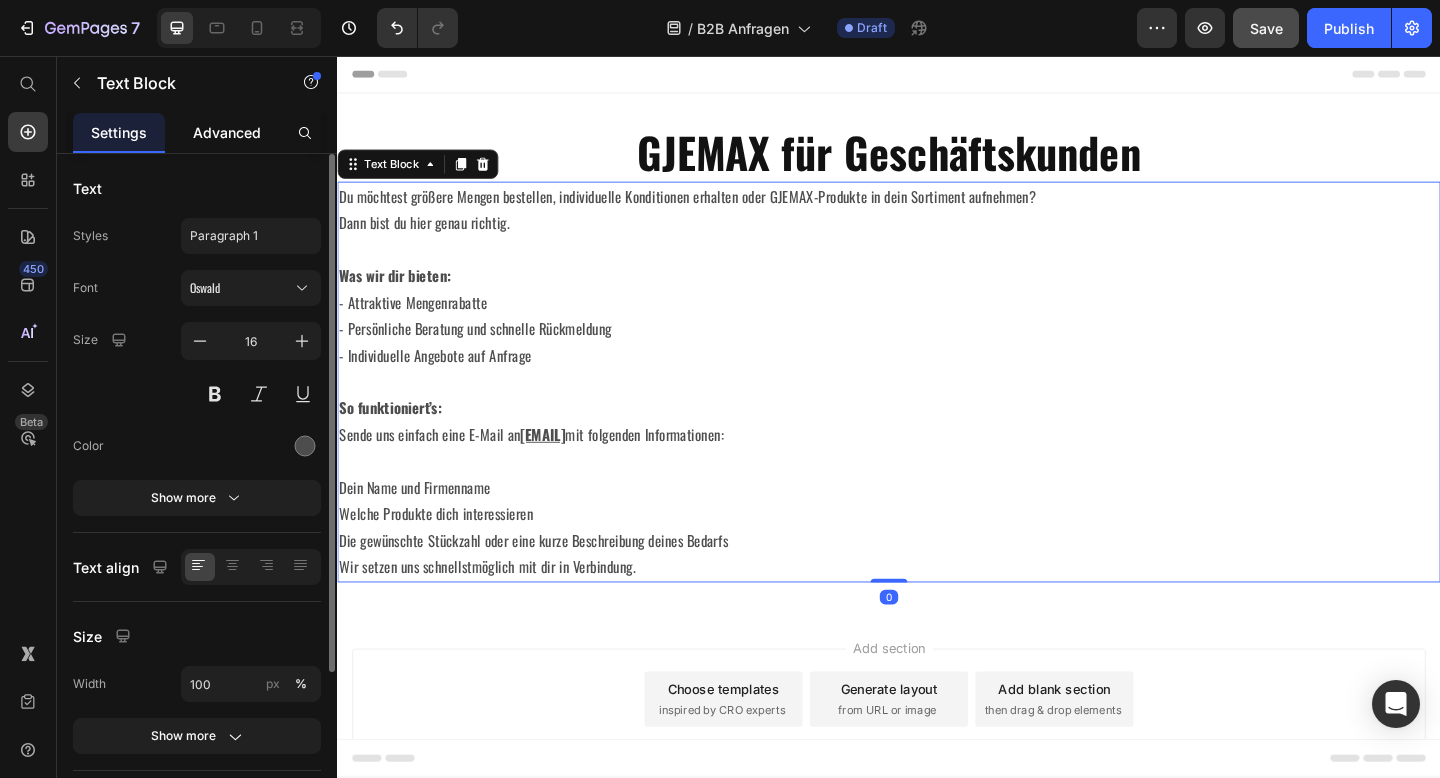 click on "Advanced" at bounding box center [227, 132] 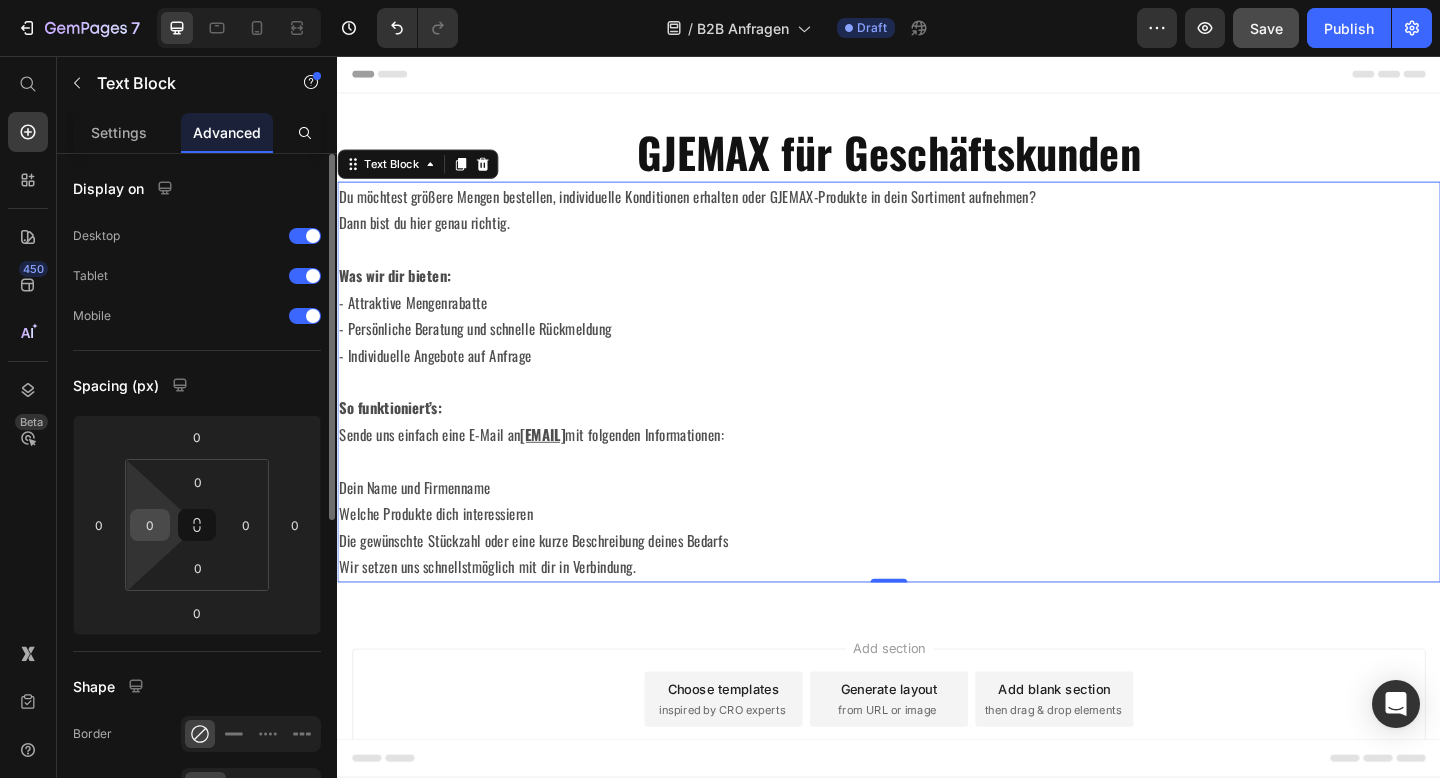 click on "0" at bounding box center [150, 525] 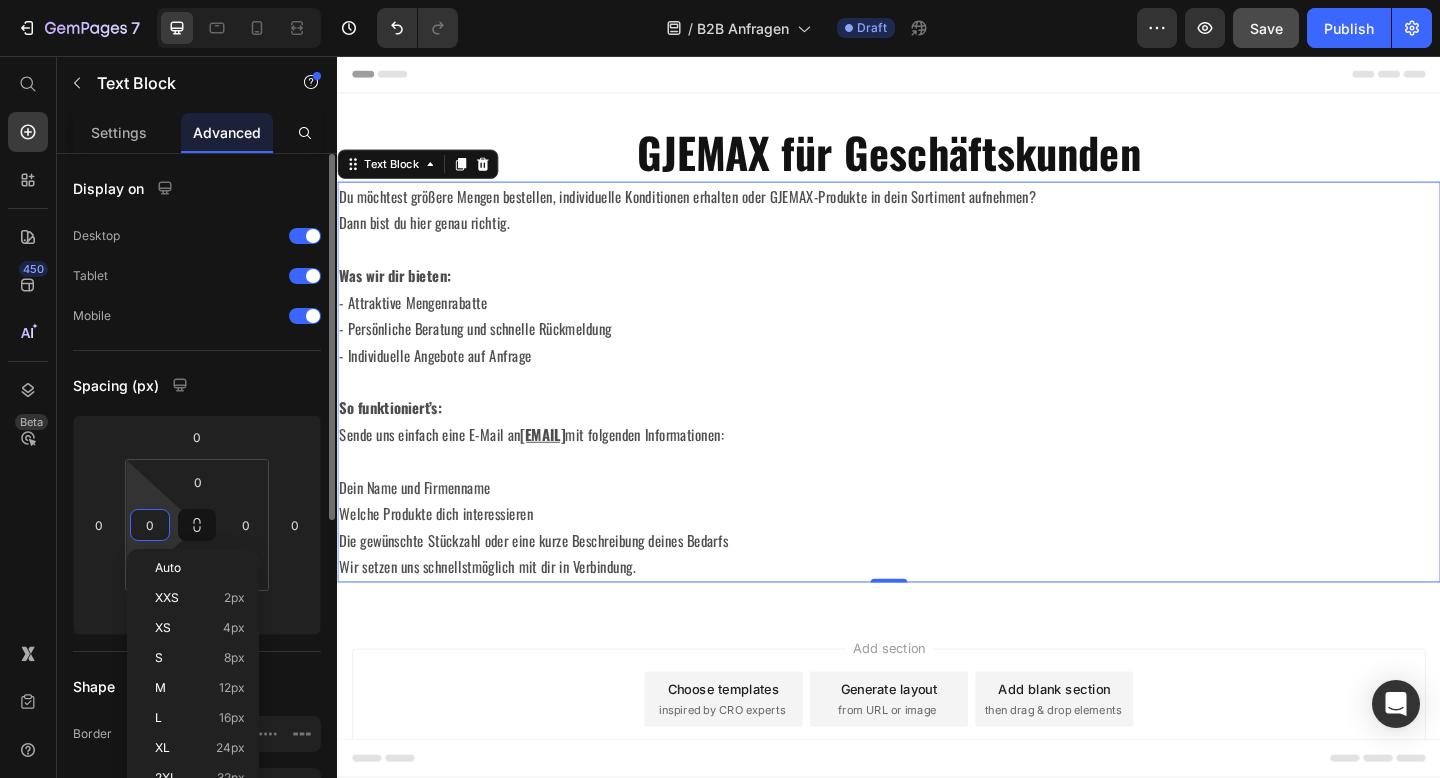 click on "0" at bounding box center [150, 525] 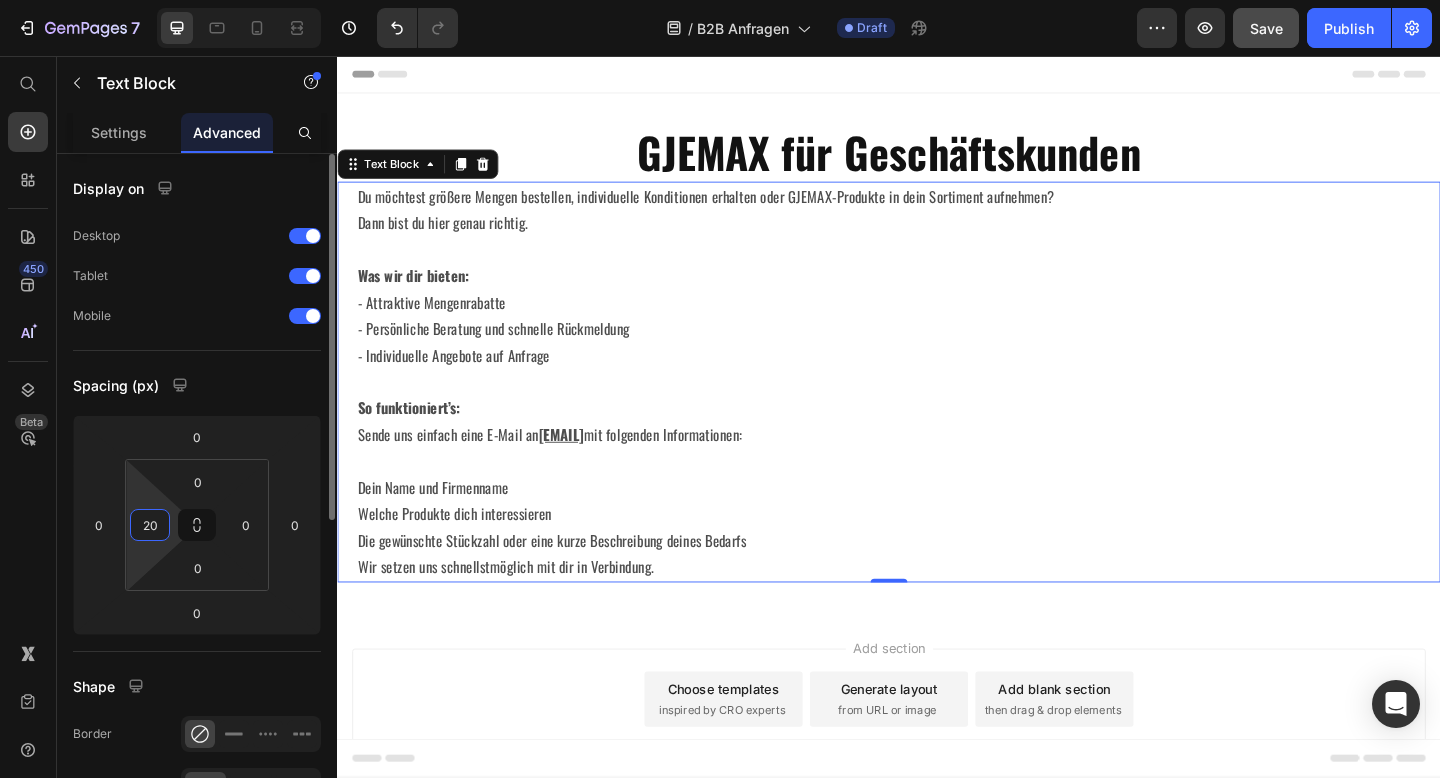 type on "2" 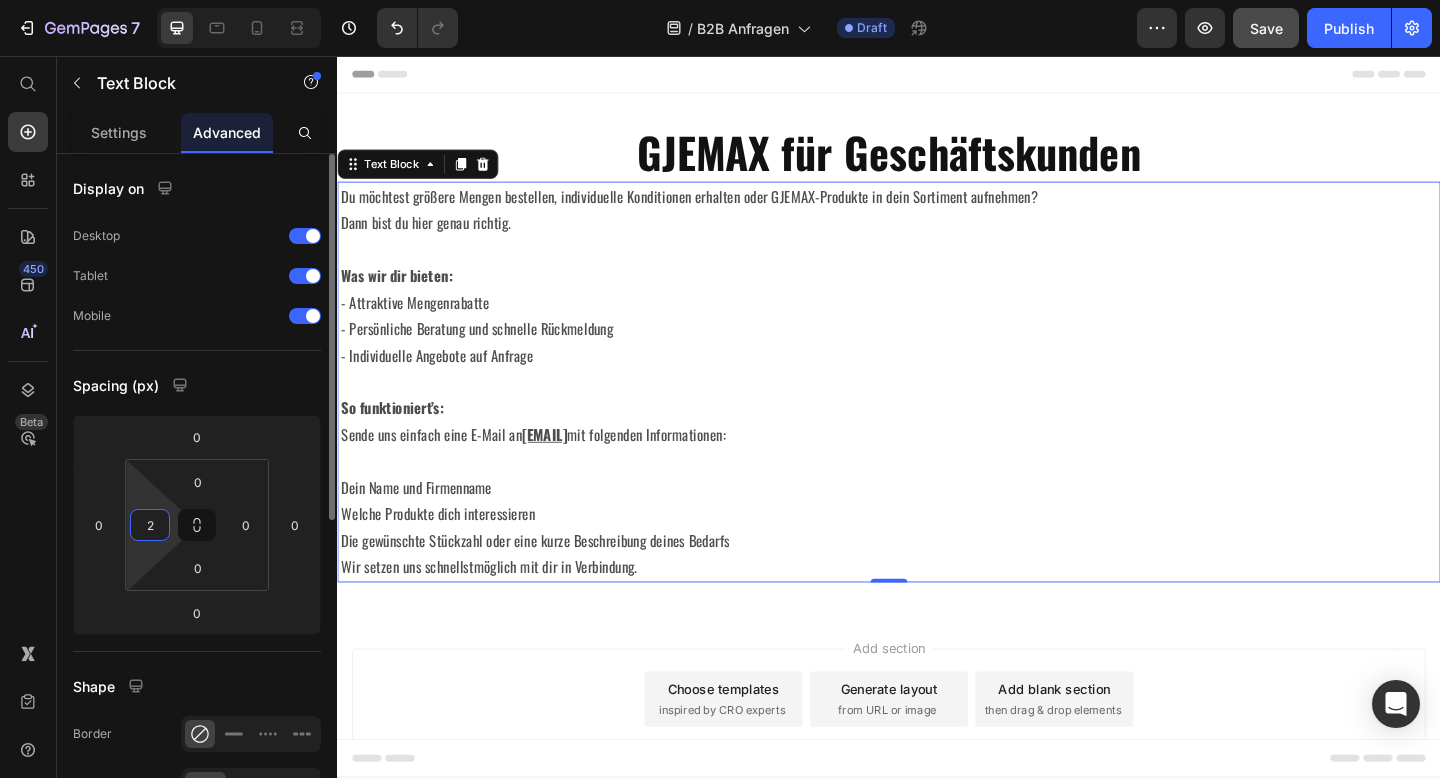type 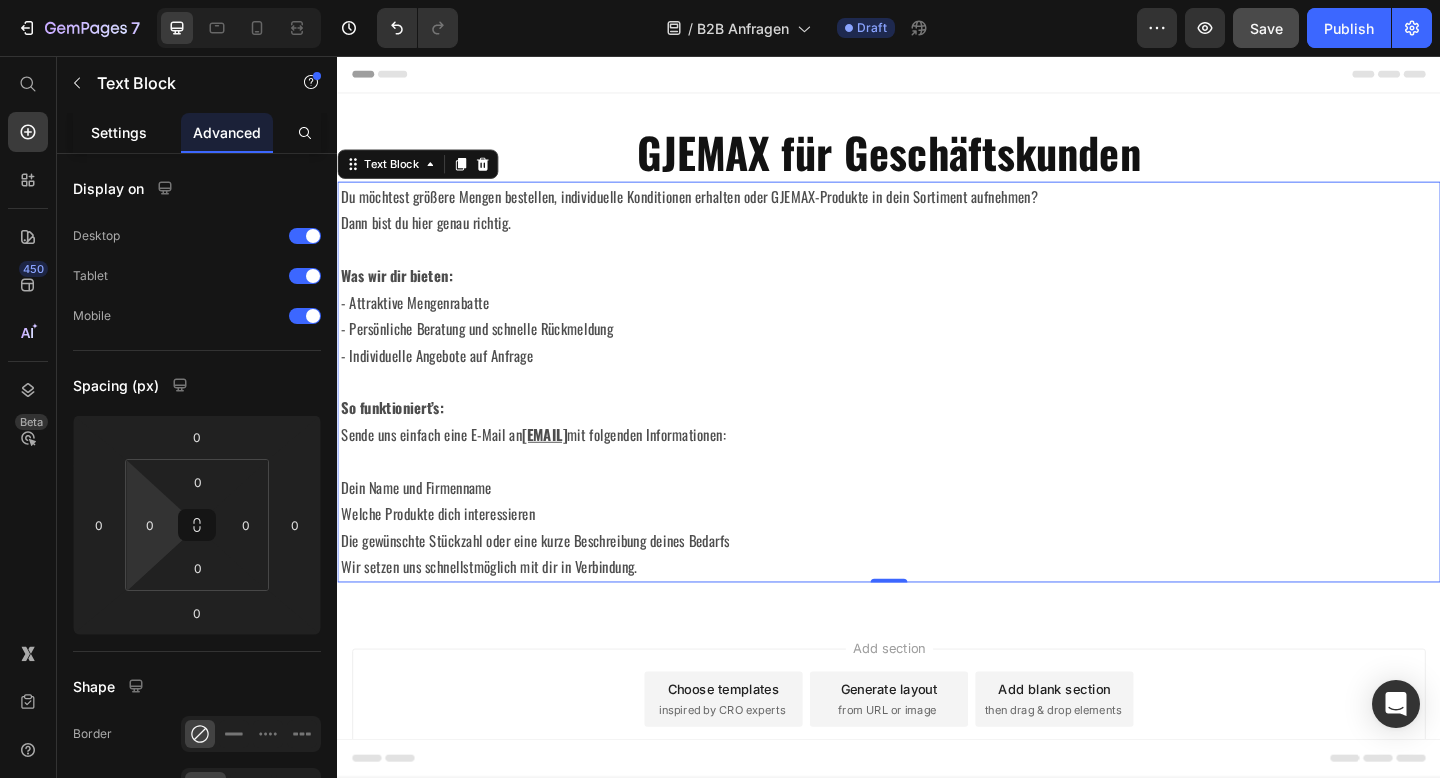 click on "Settings" at bounding box center (119, 132) 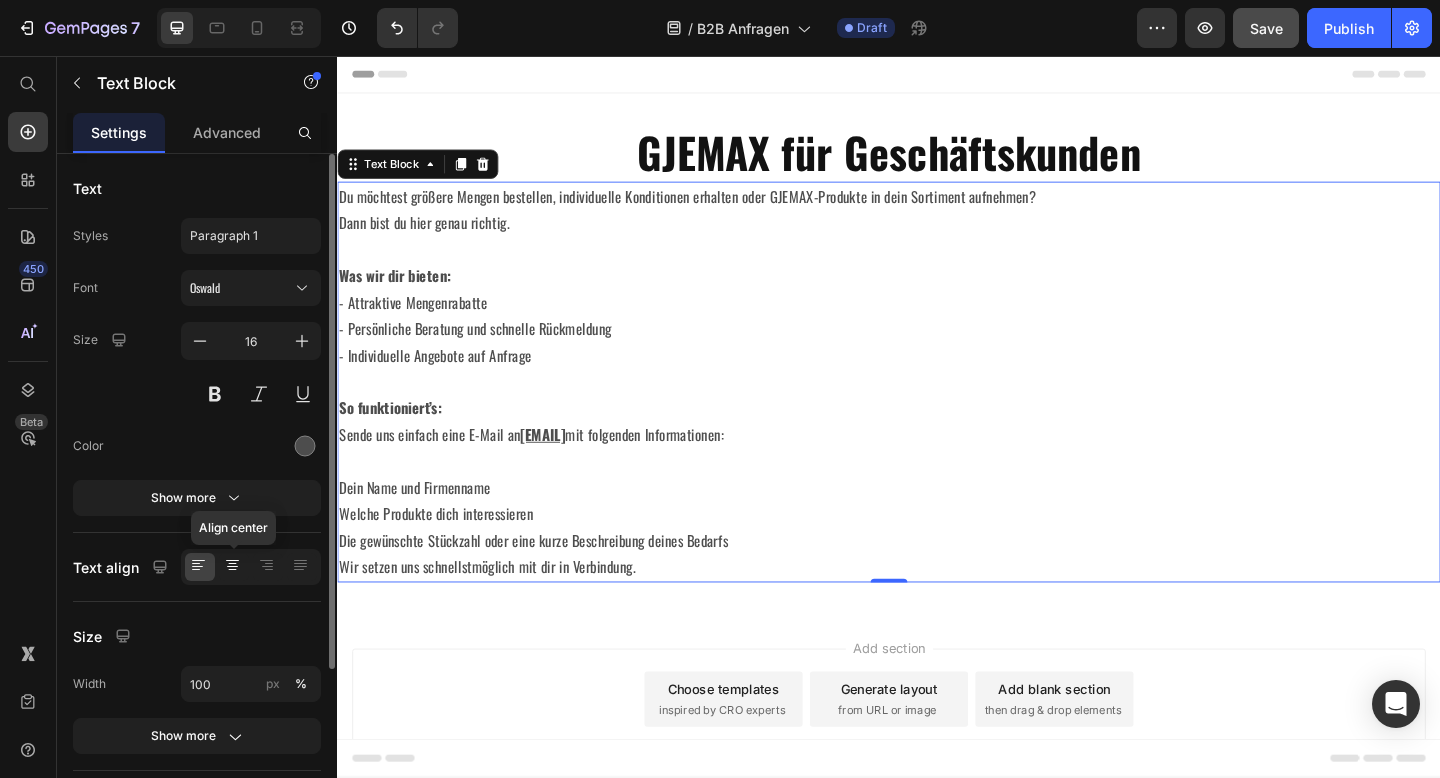 click 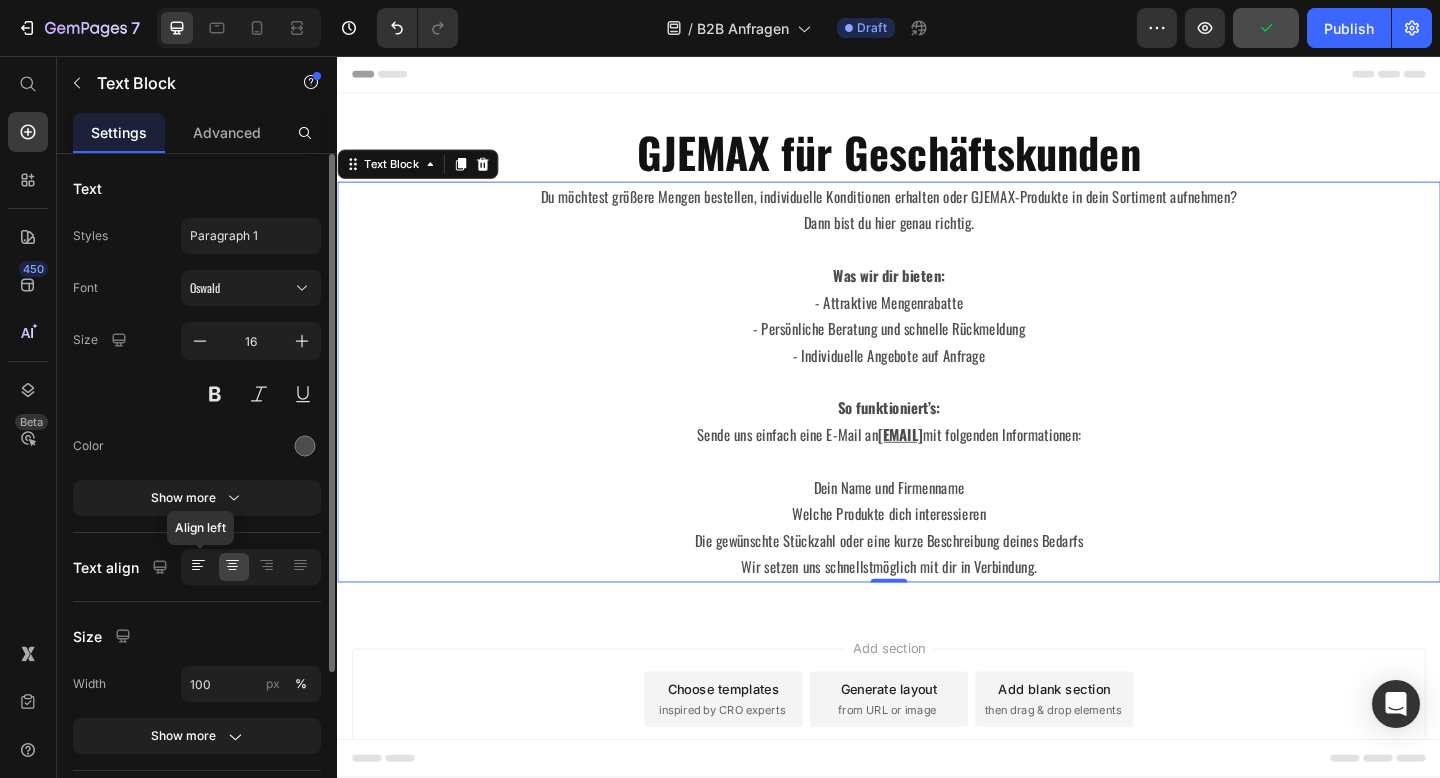 click 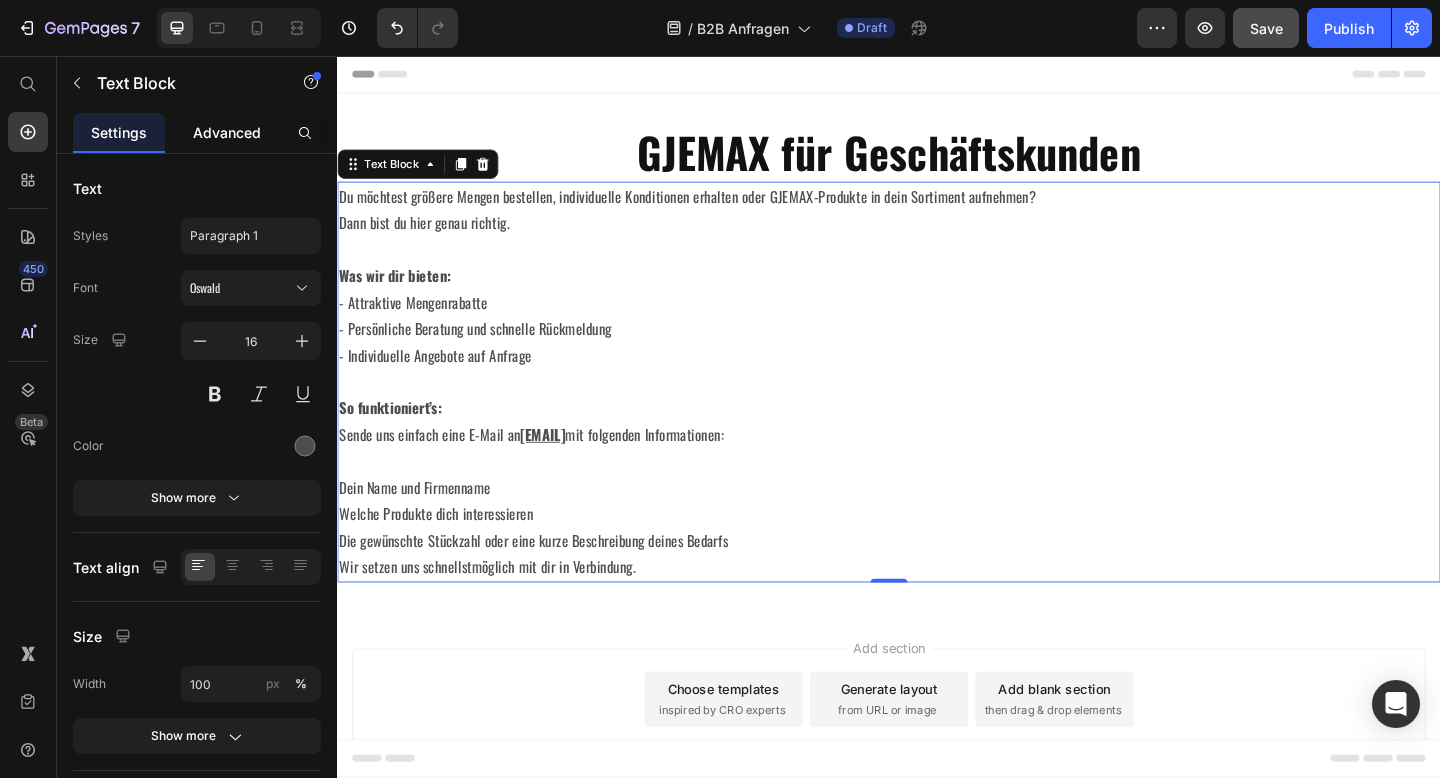 click on "Advanced" 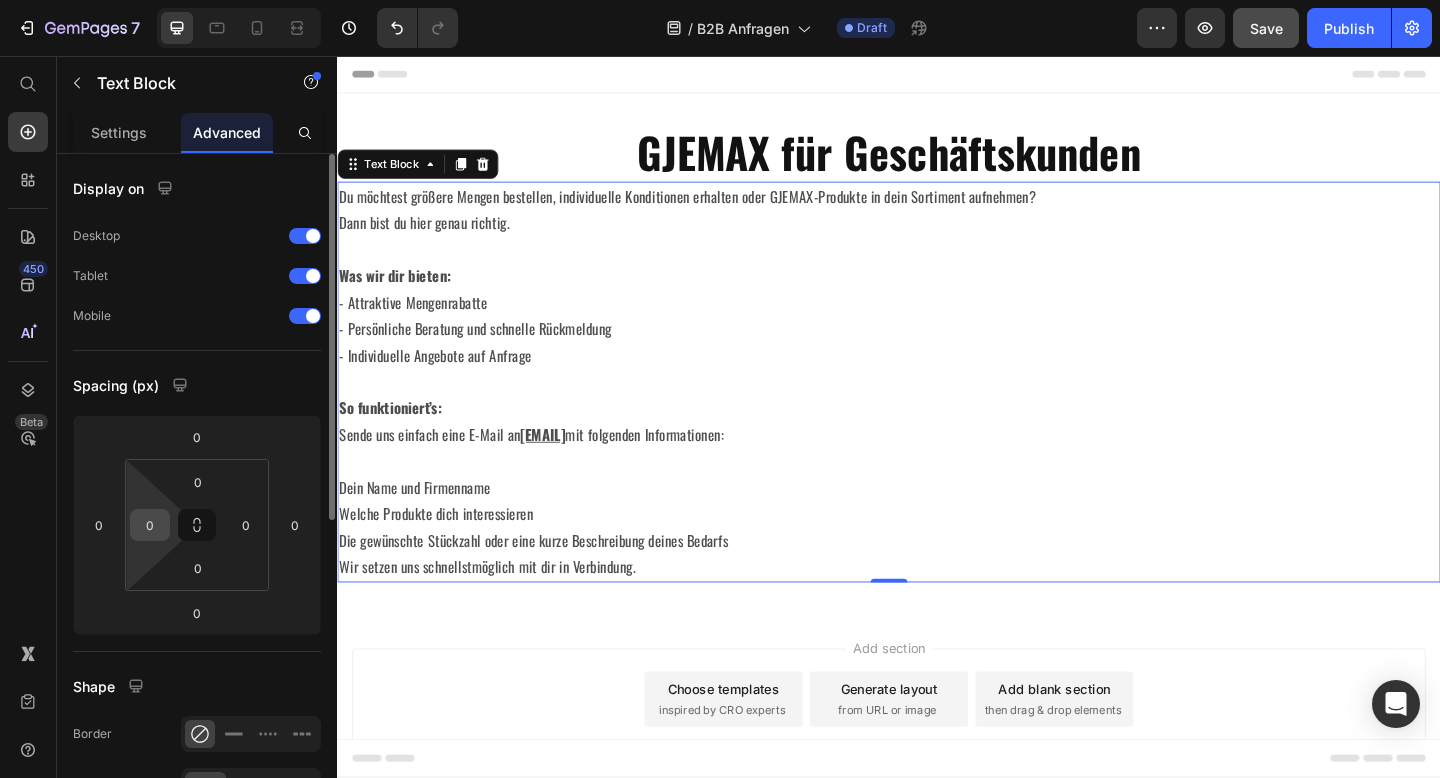 click on "0" at bounding box center [150, 525] 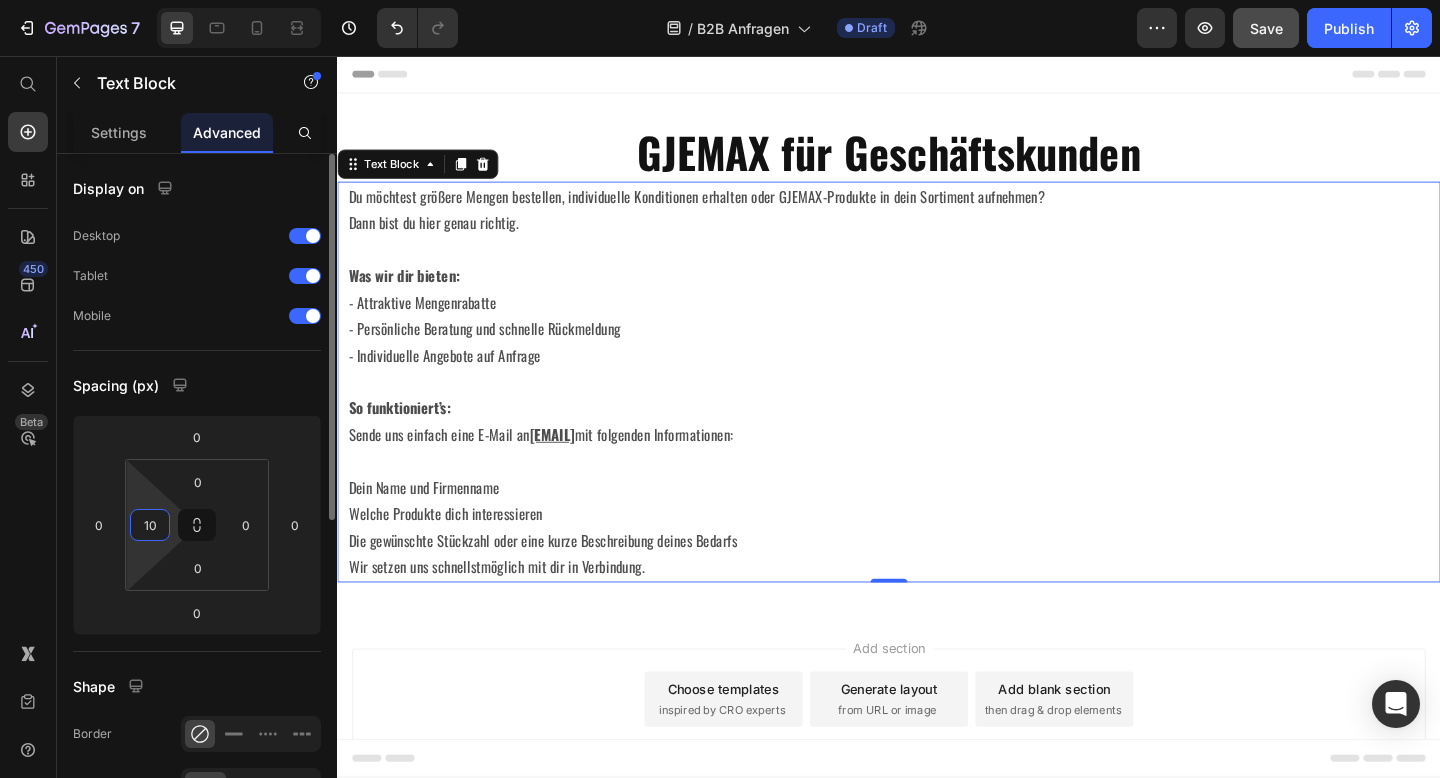 type on "1" 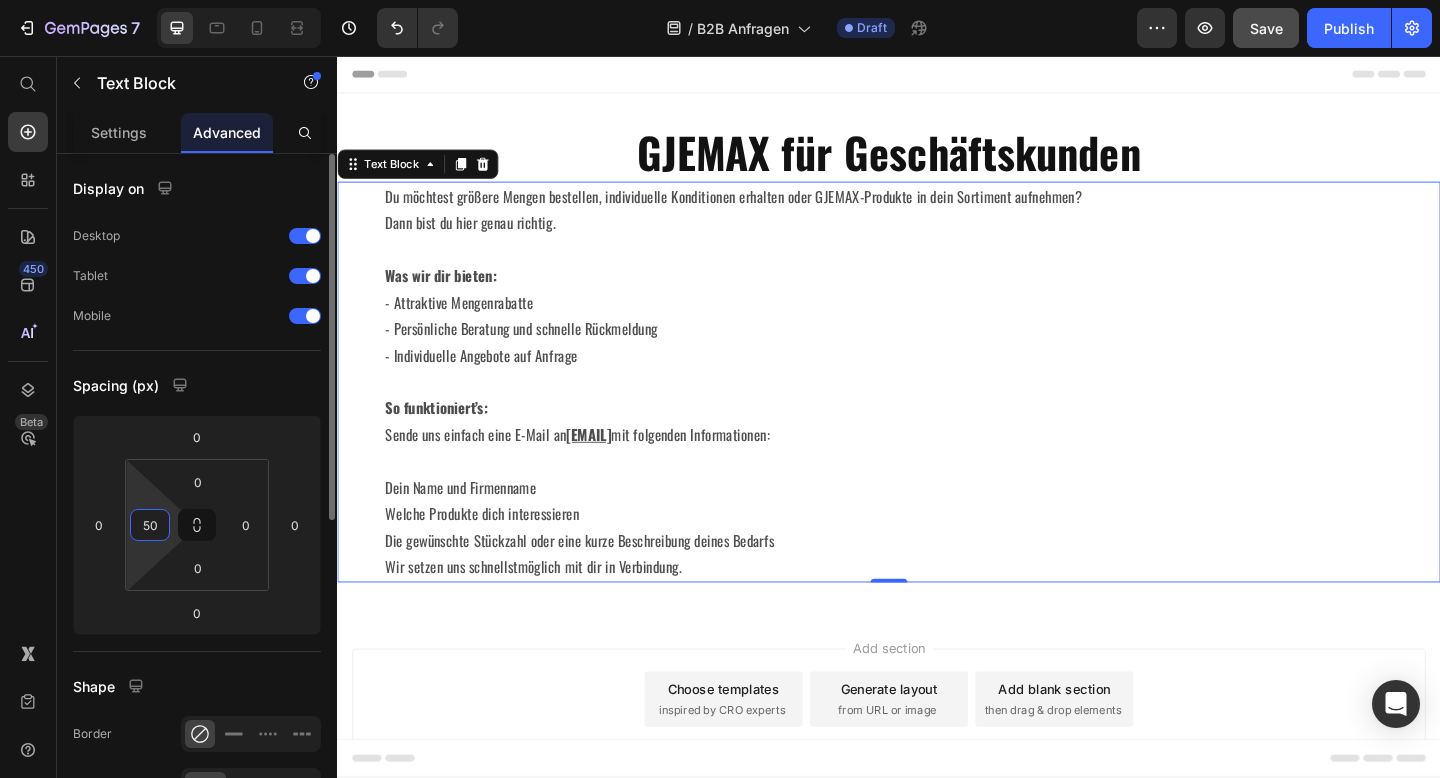 type on "5" 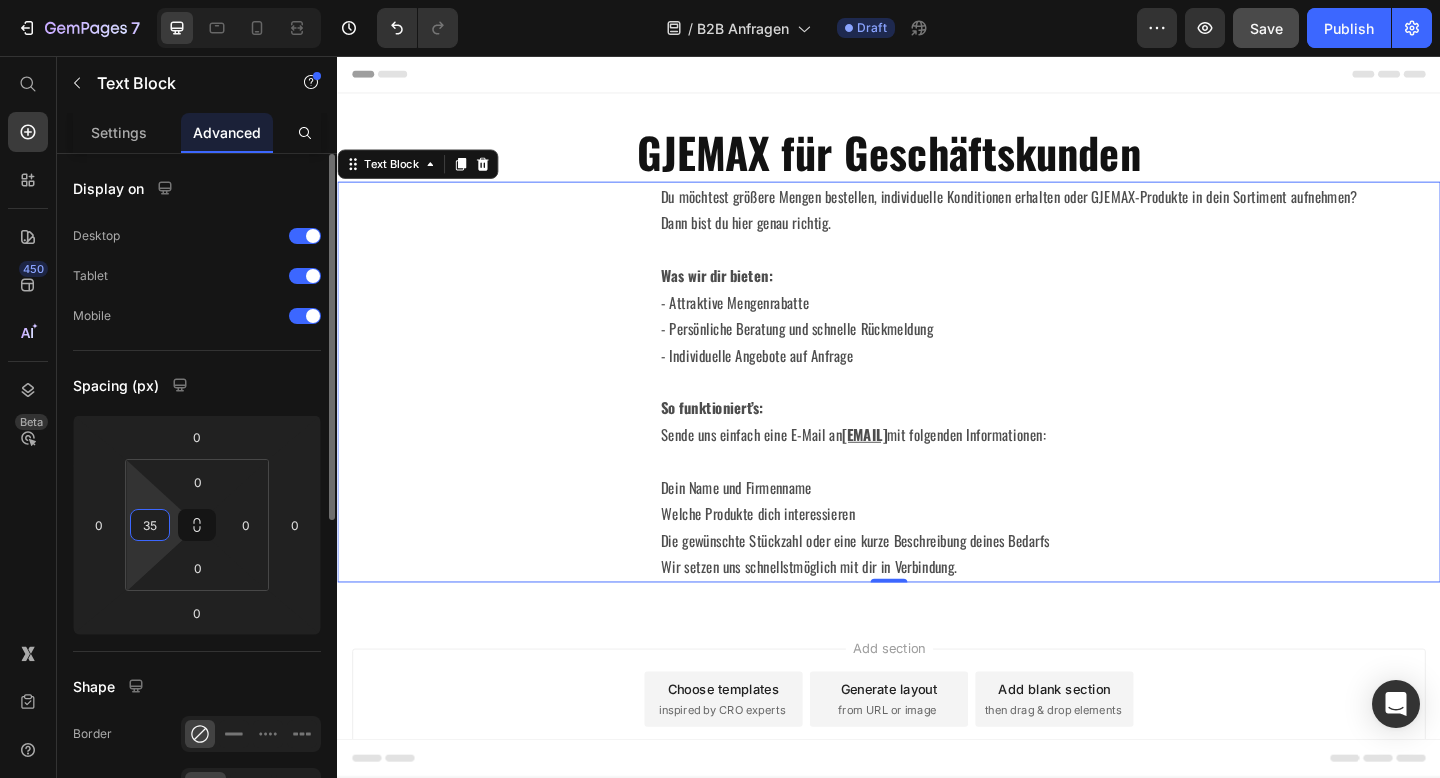 type on "3" 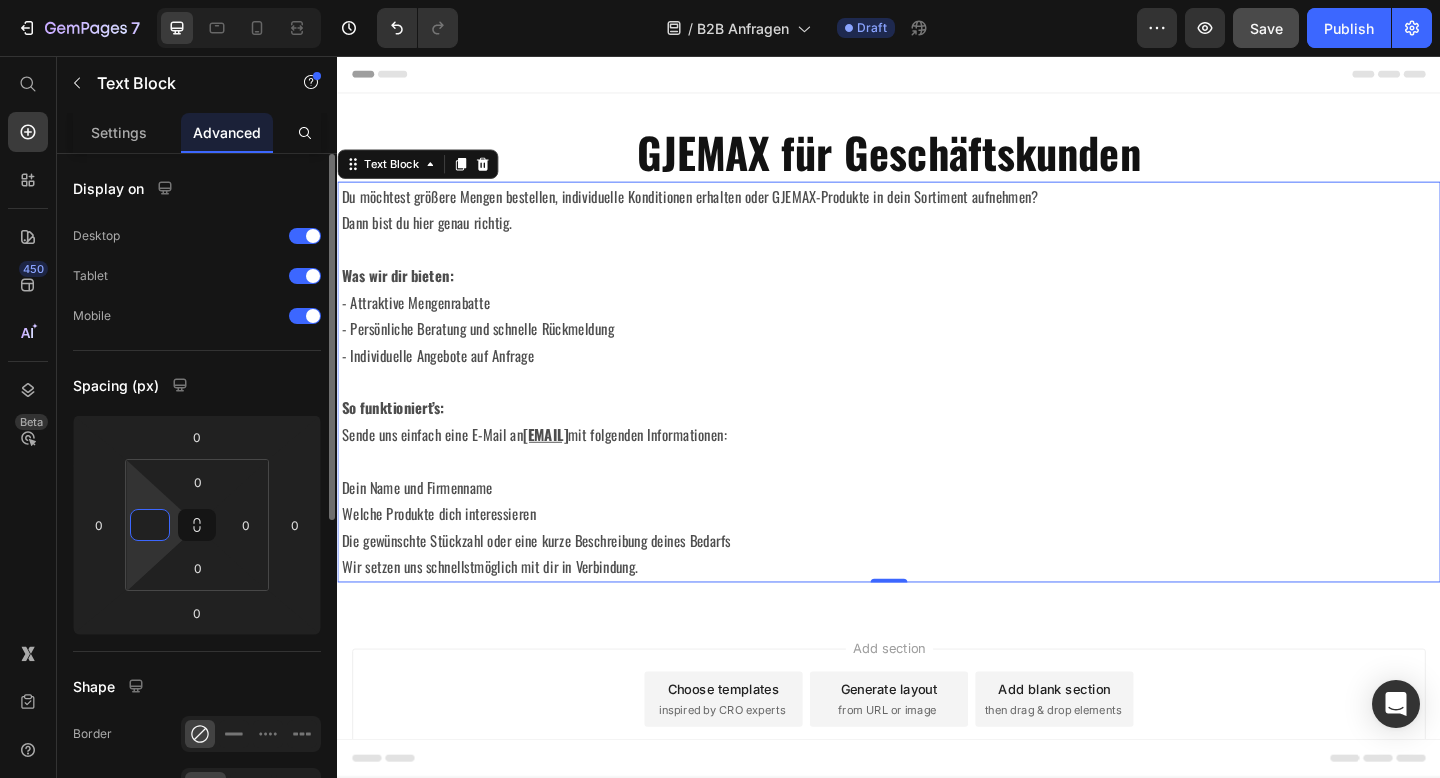 type on "0" 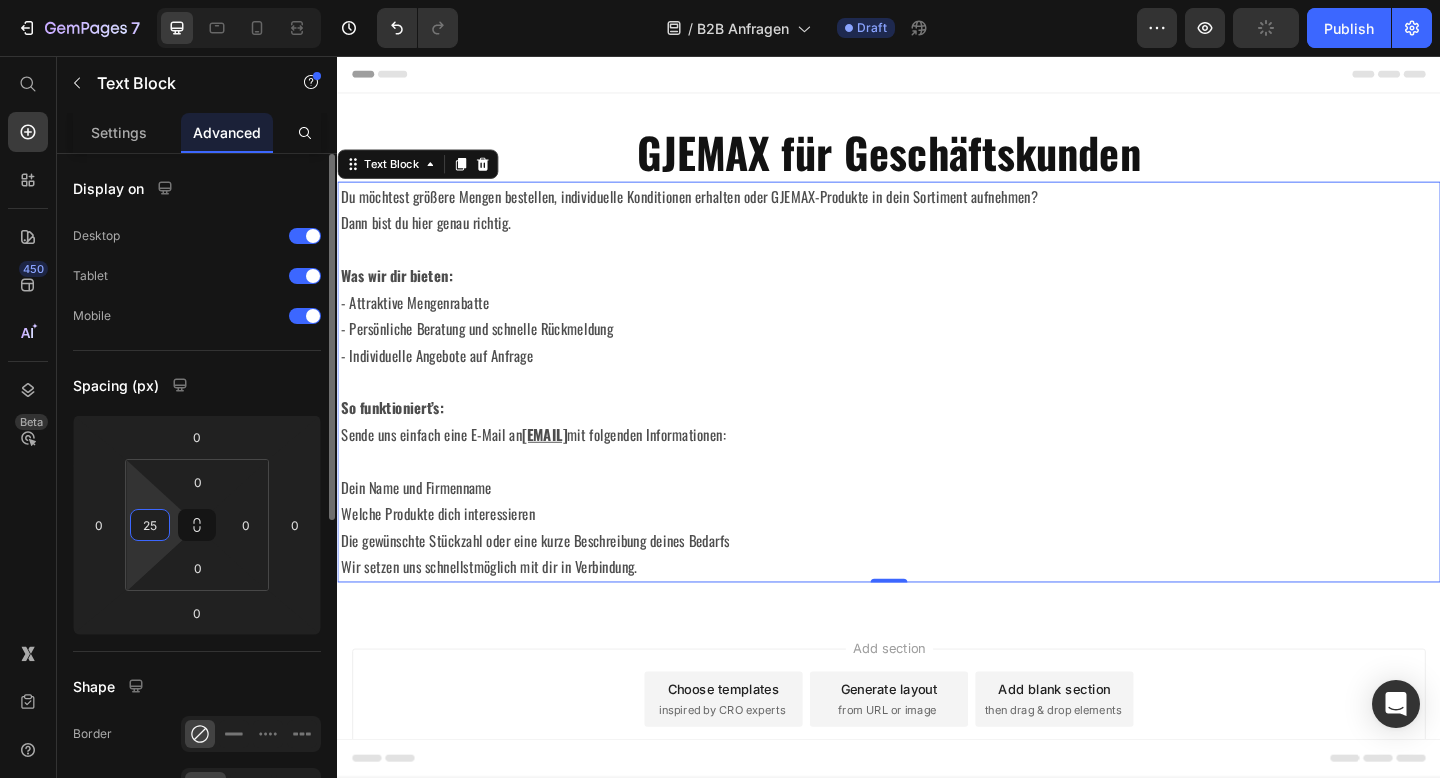 type on "250" 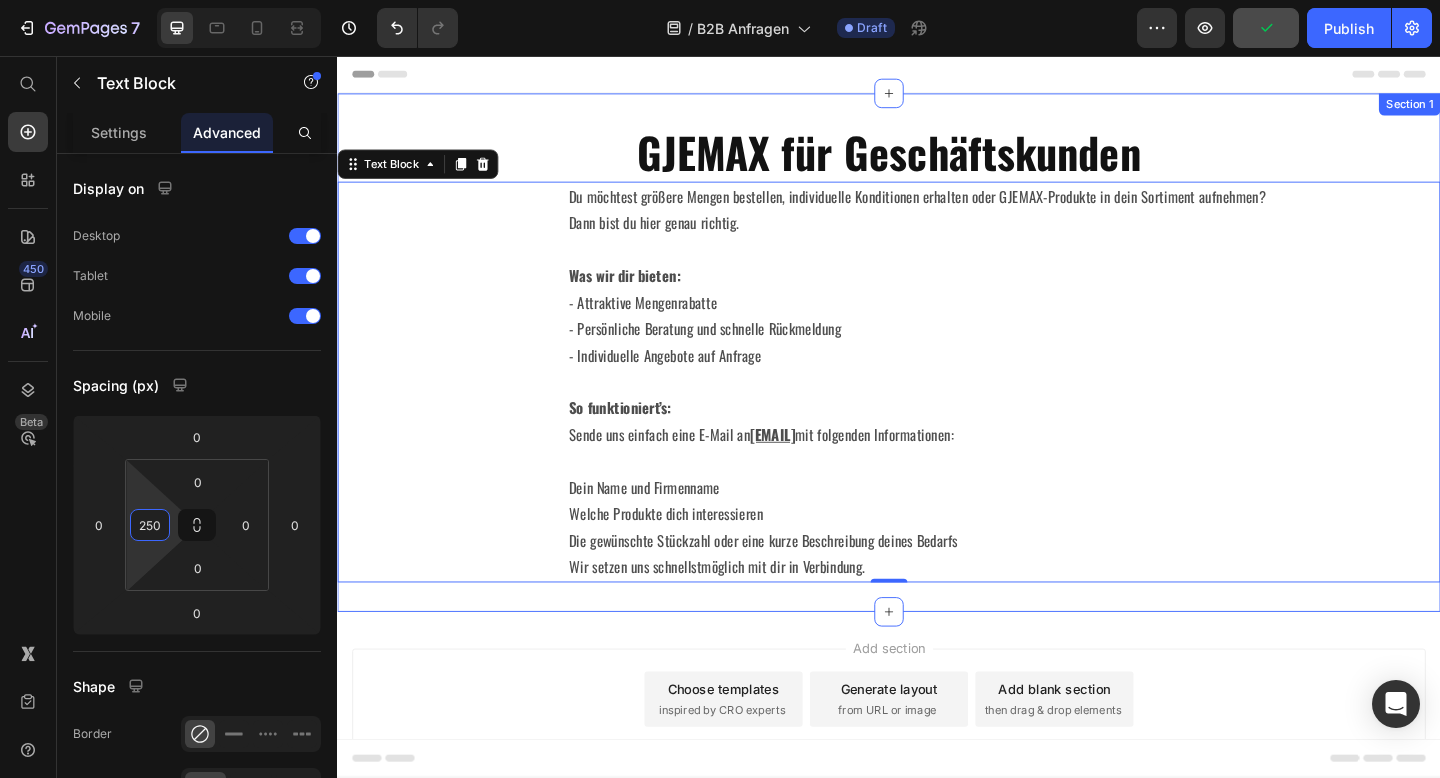 click on "Add section Choose templates inspired by CRO experts Generate layout from URL or image Add blank section then drag & drop elements" at bounding box center [937, 784] 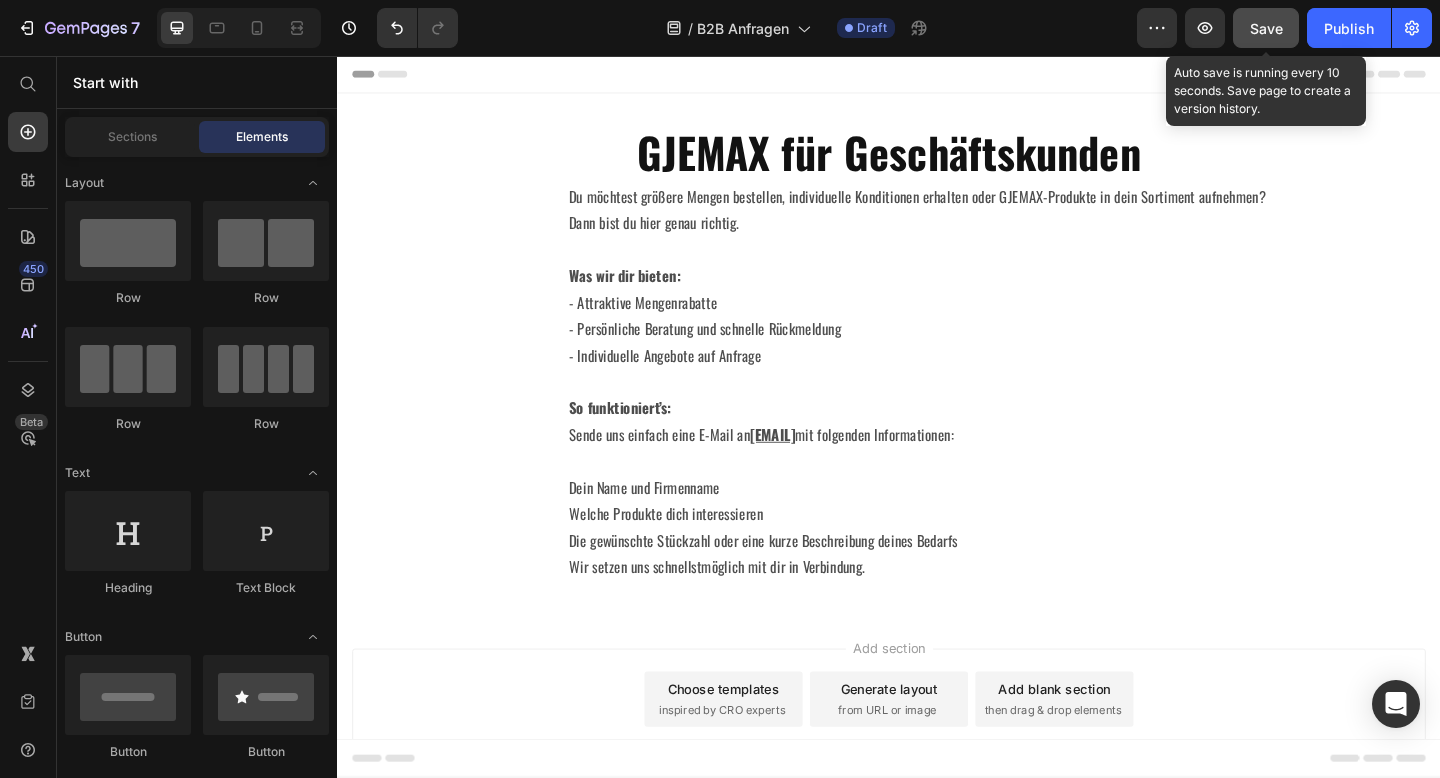 click on "Save" 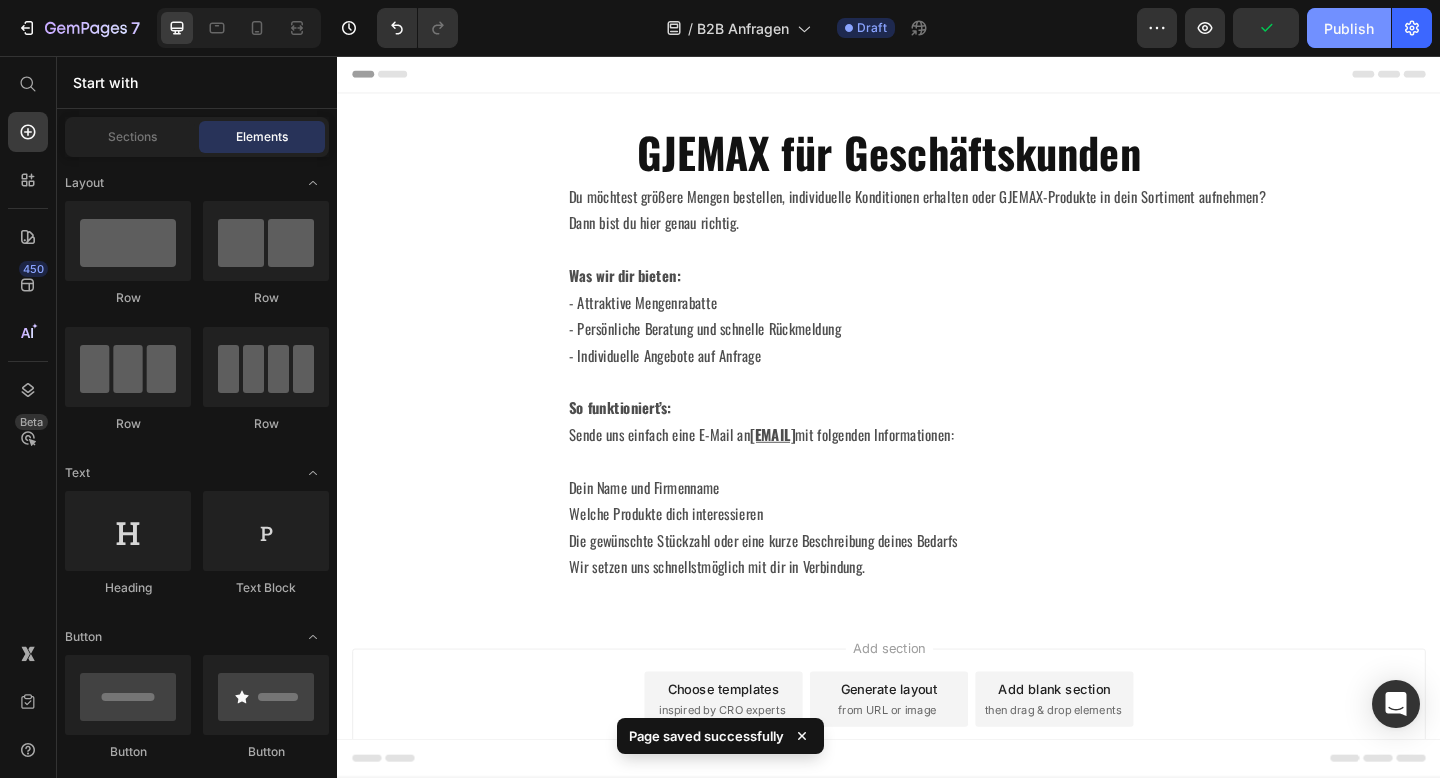 click on "Publish" at bounding box center [1349, 28] 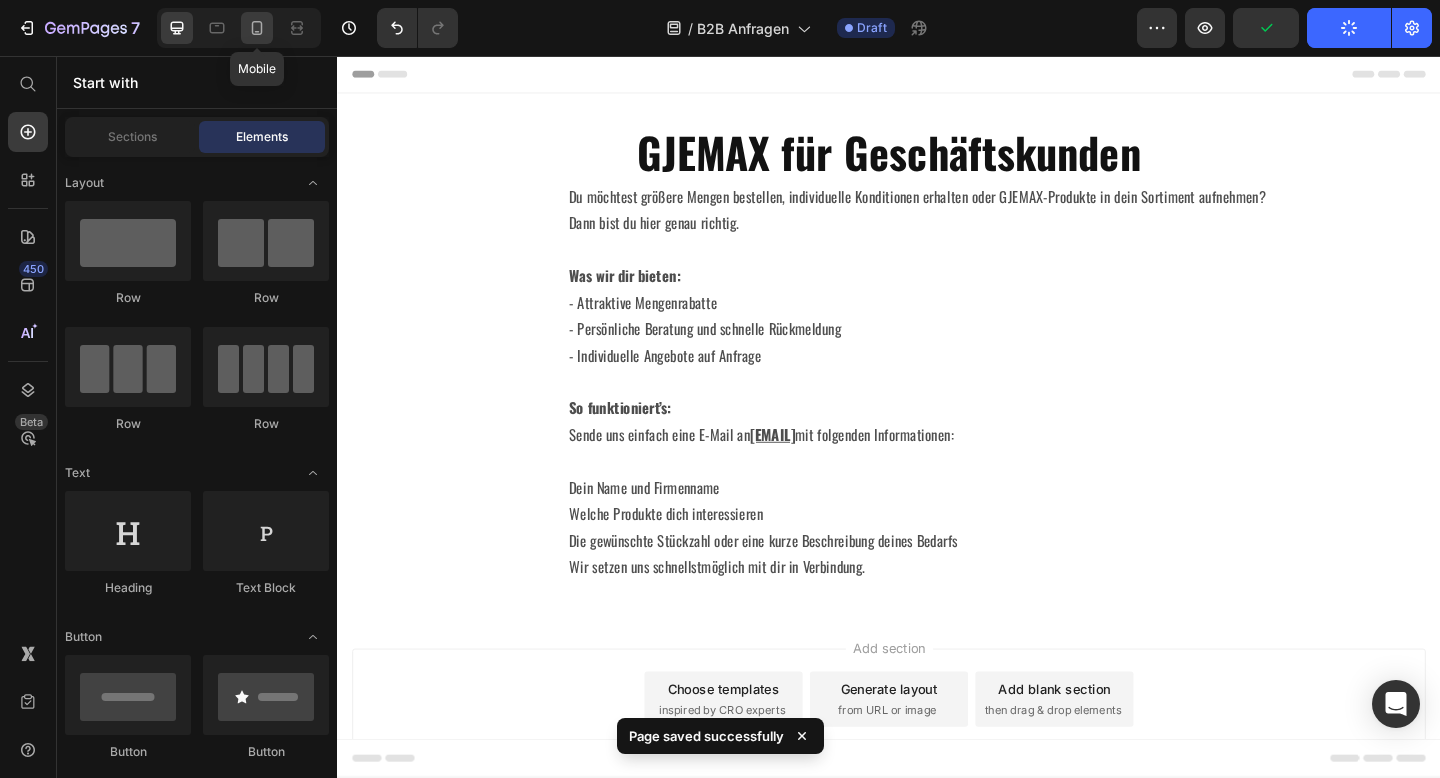 click 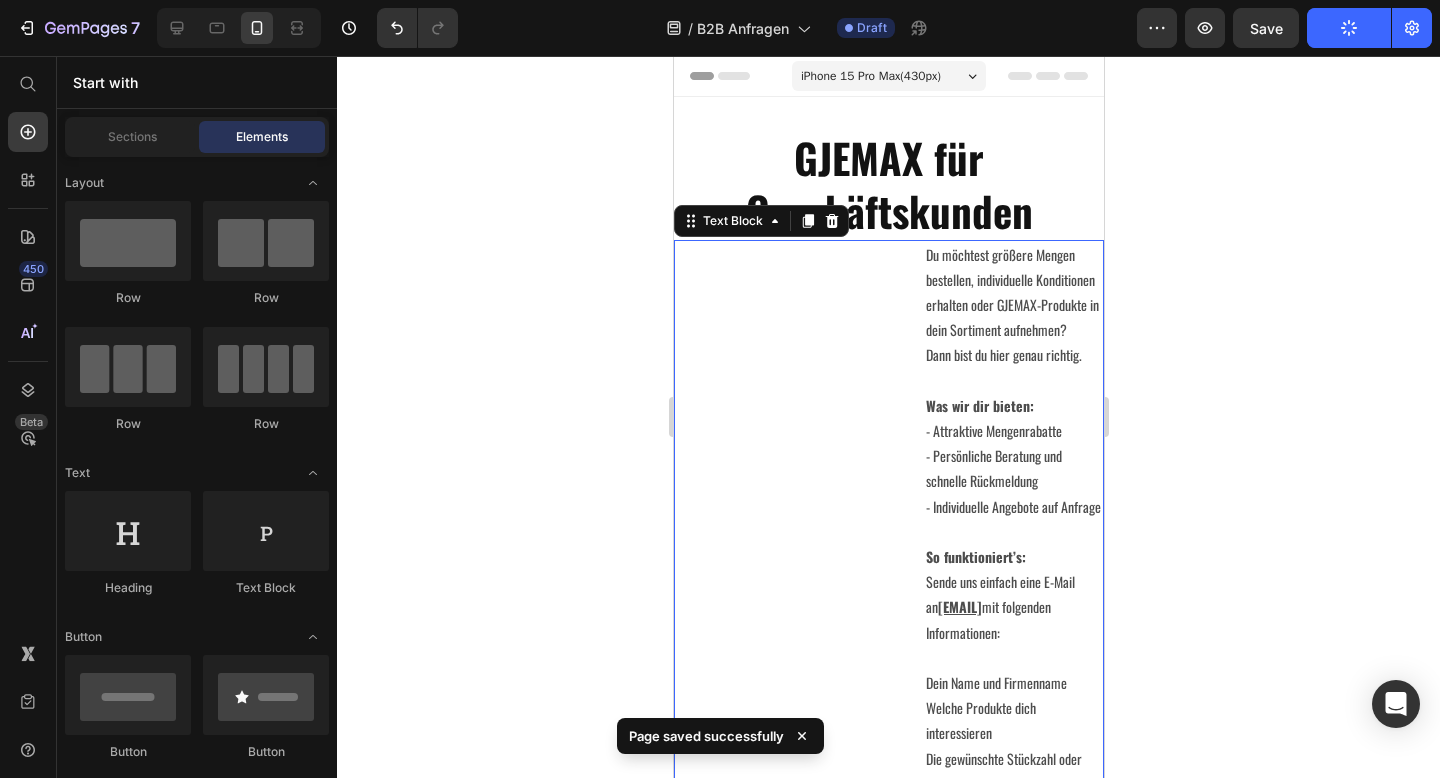 drag, startPoint x: 894, startPoint y: 391, endPoint x: 1202, endPoint y: 438, distance: 311.5654 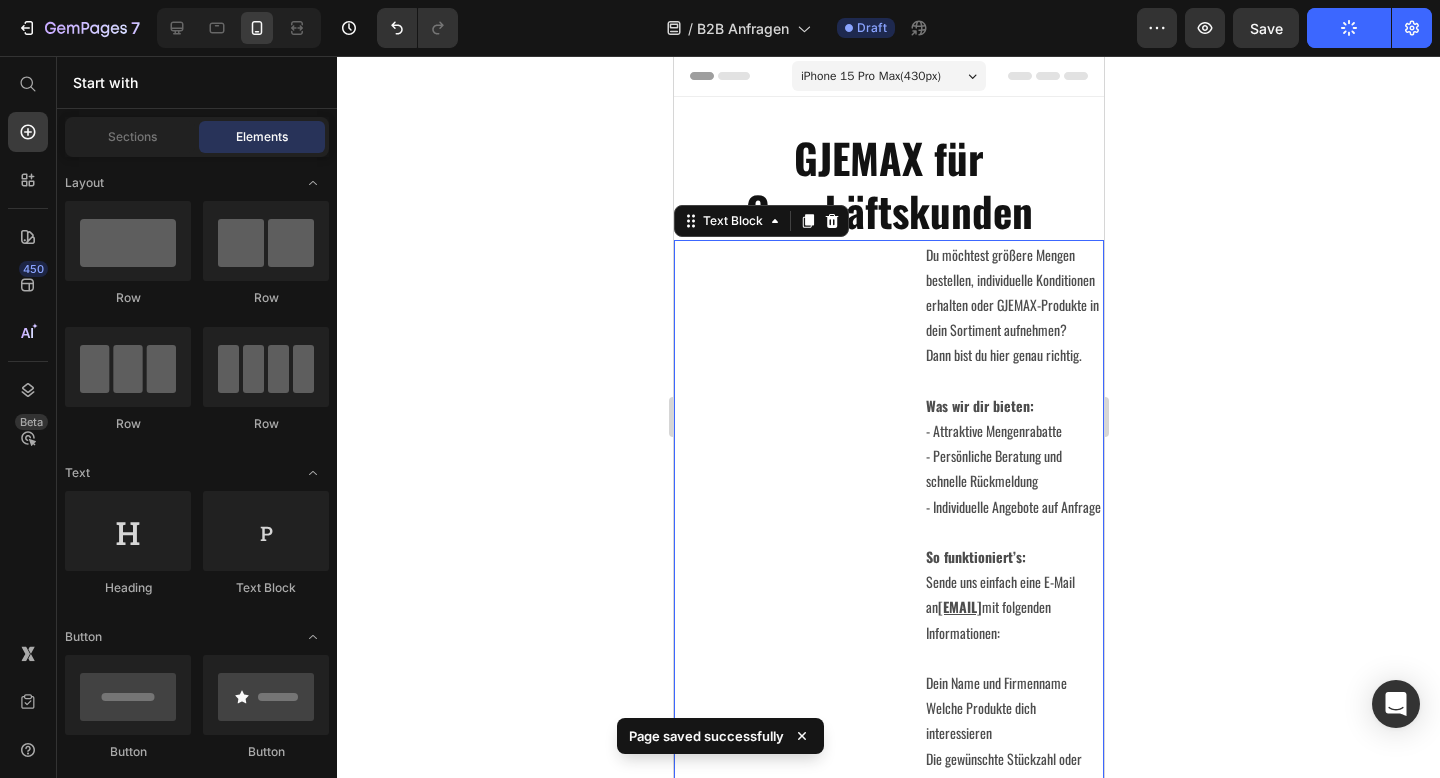 click on "Du möchtest größere Mengen bestellen, individuelle Konditionen erhalten oder GJEMAX-Produkte in dein Sortiment aufnehmen? Dann bist du hier genau richtig. Was wir dir bieten: - Attraktive Mengenrabatte - Persönliche Beratung und schnelle Rückmeldung - Individuelle Angebote auf Anfrage So funktioniert’s: Sende uns einfach eine E-Mail an  info@gjemax.de  mit folgenden Informationen: Dein Name und Firmenname Welche Produkte dich interessieren Die gewünschte Stückzahl oder eine kurze Beschreibung deines Bedarfs Wir setzen uns schnellstmöglich mit dir in Verbindung. Text Block   0" at bounding box center (888, 557) 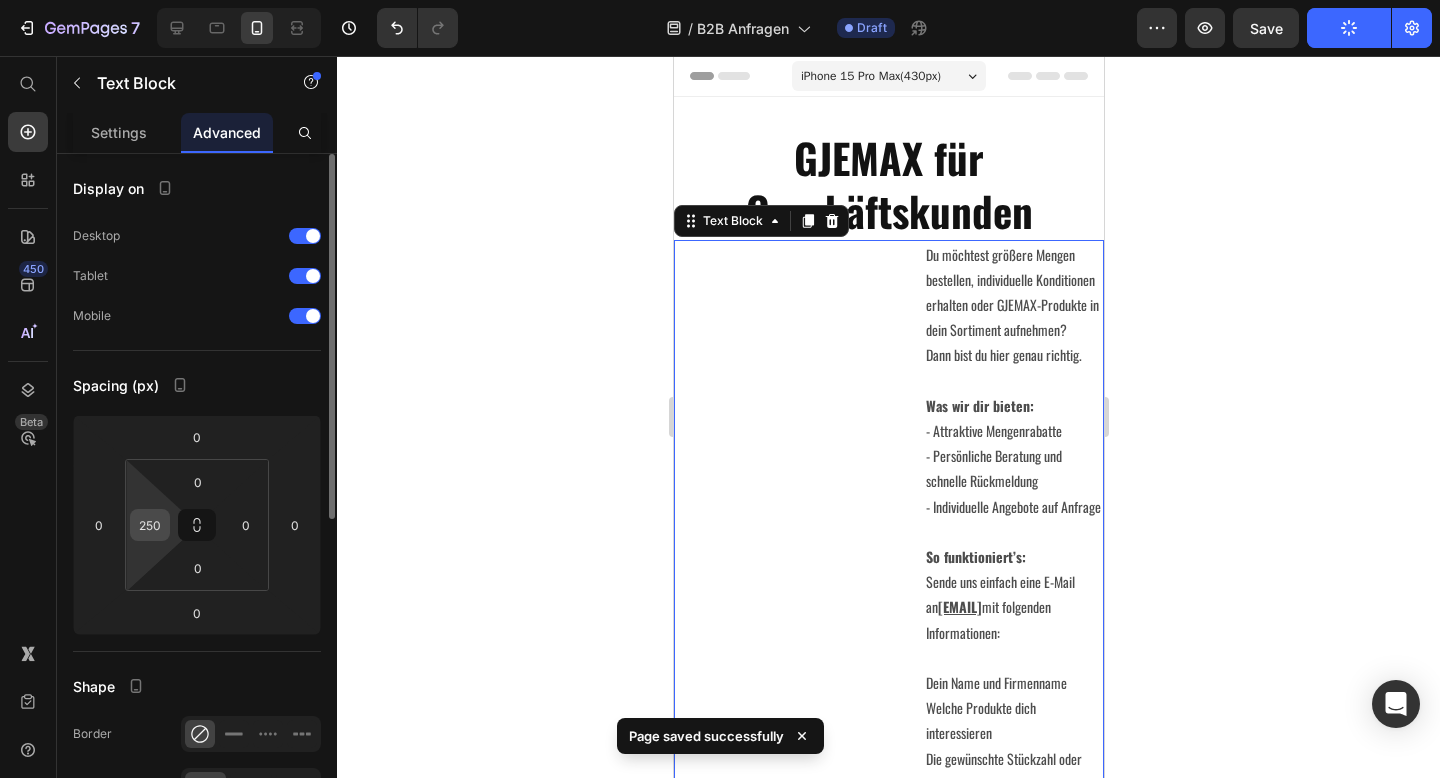 click on "250" at bounding box center (150, 525) 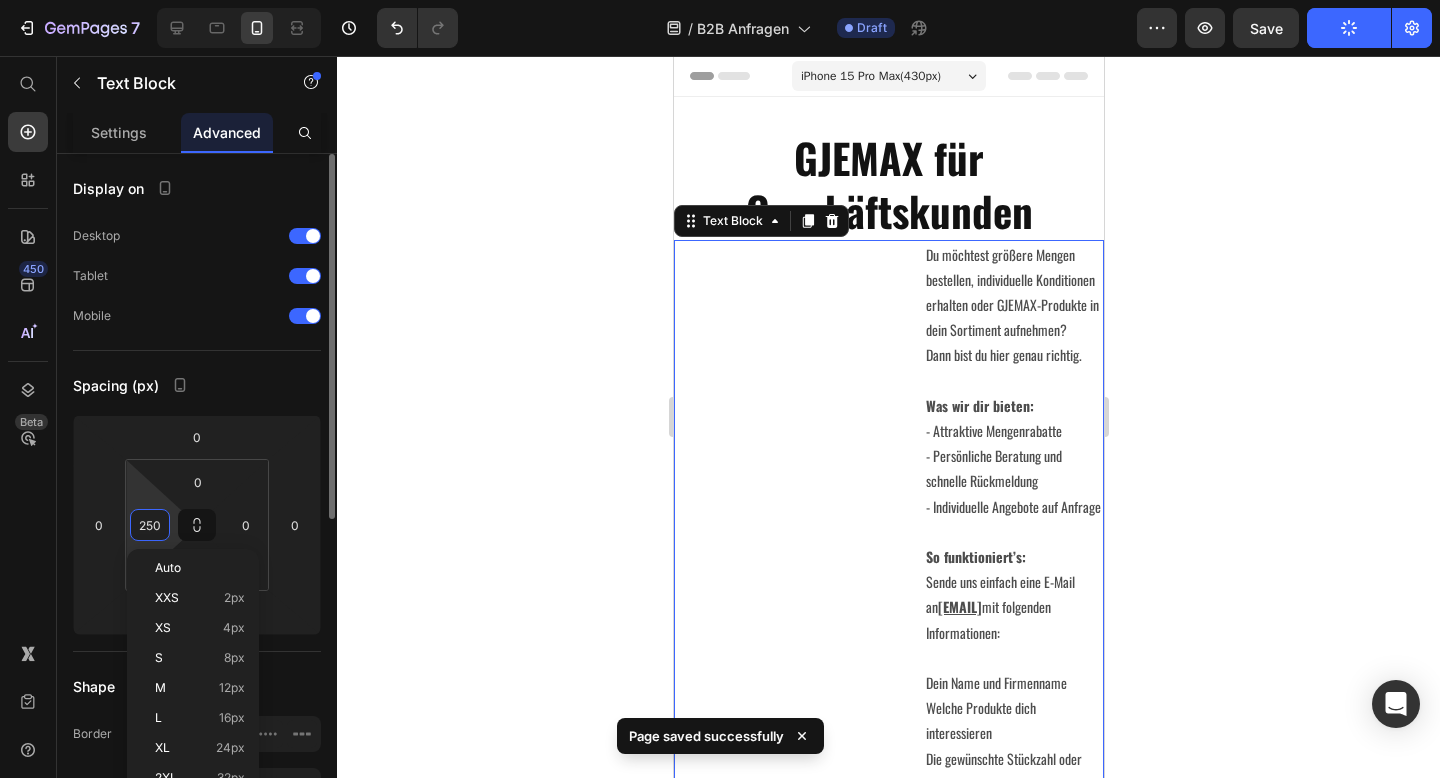 click on "250" at bounding box center (150, 525) 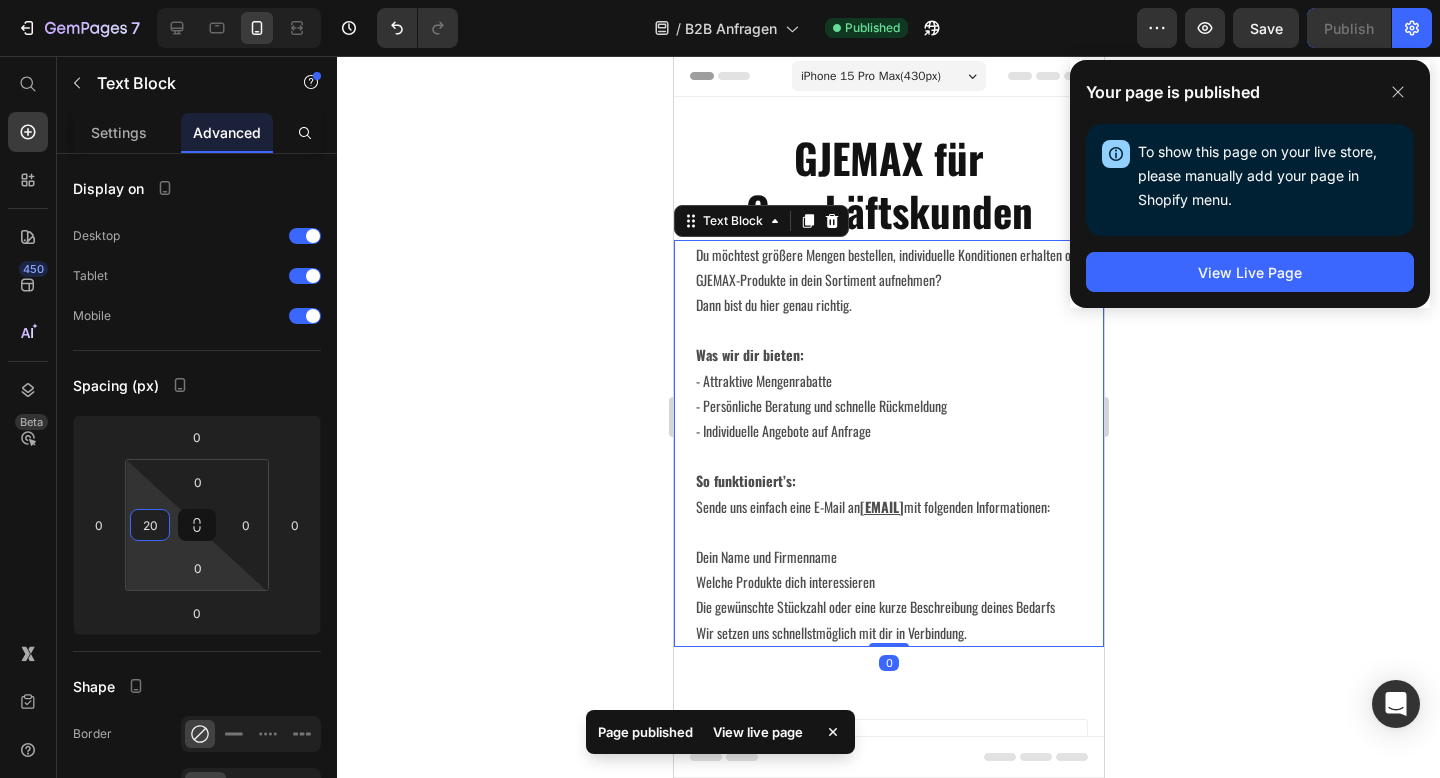 type on "20" 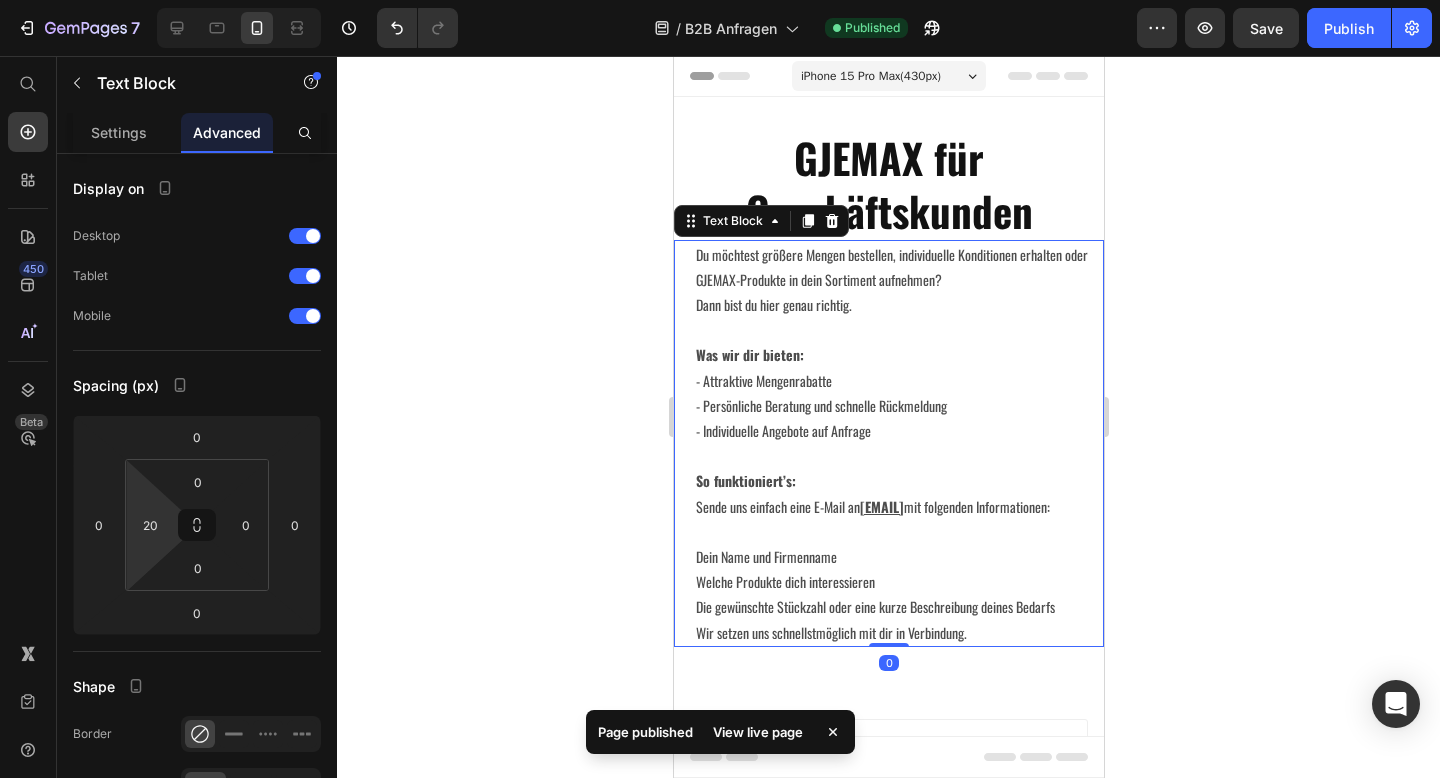 click 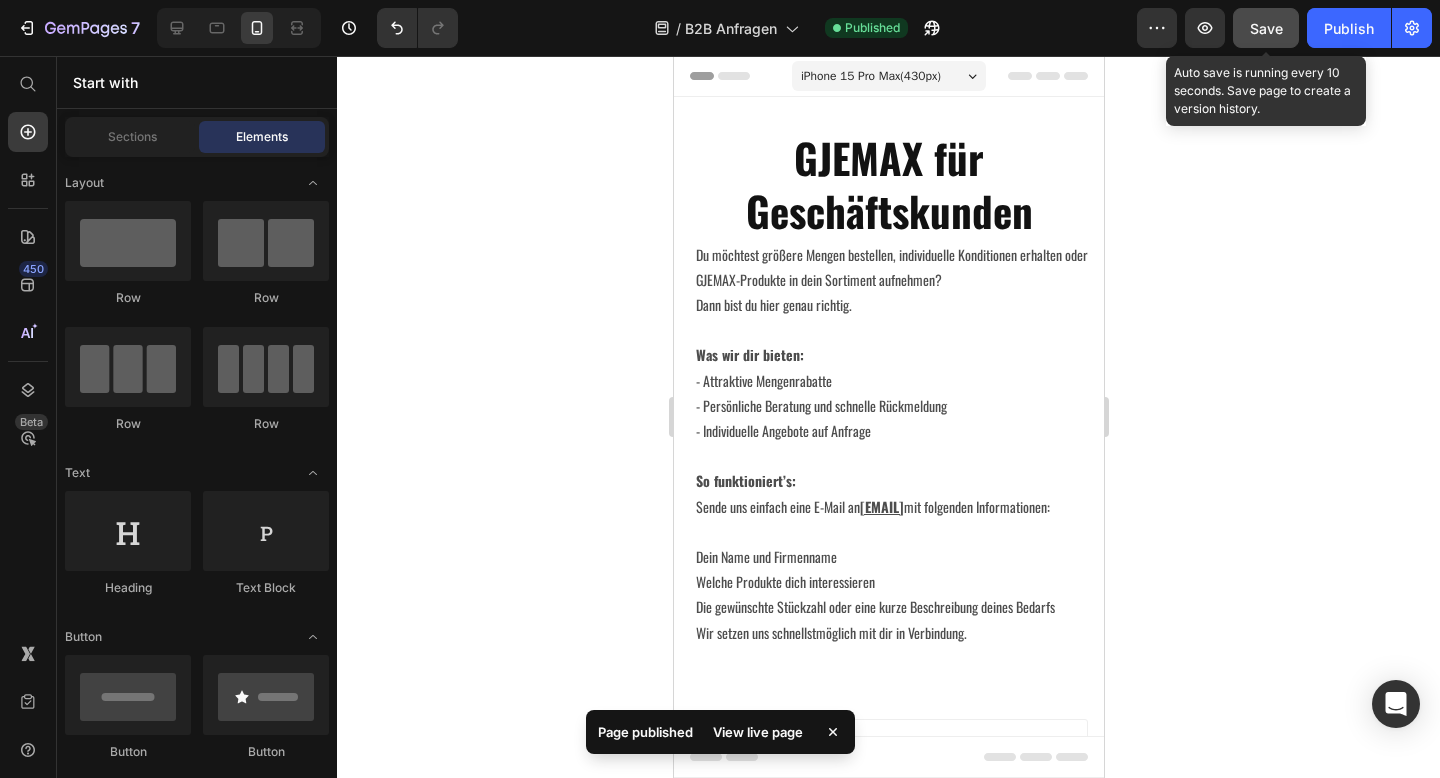 click on "Save" 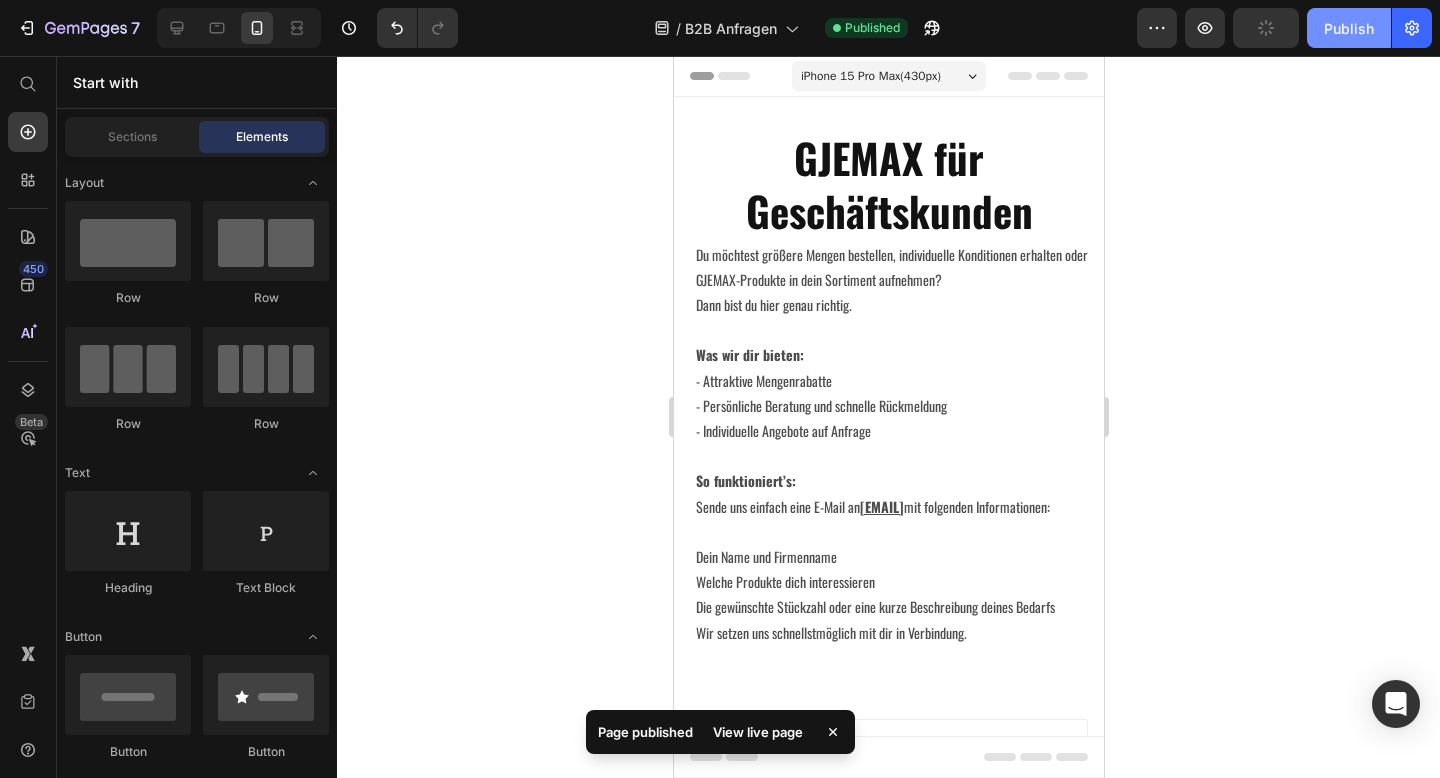 click on "Publish" 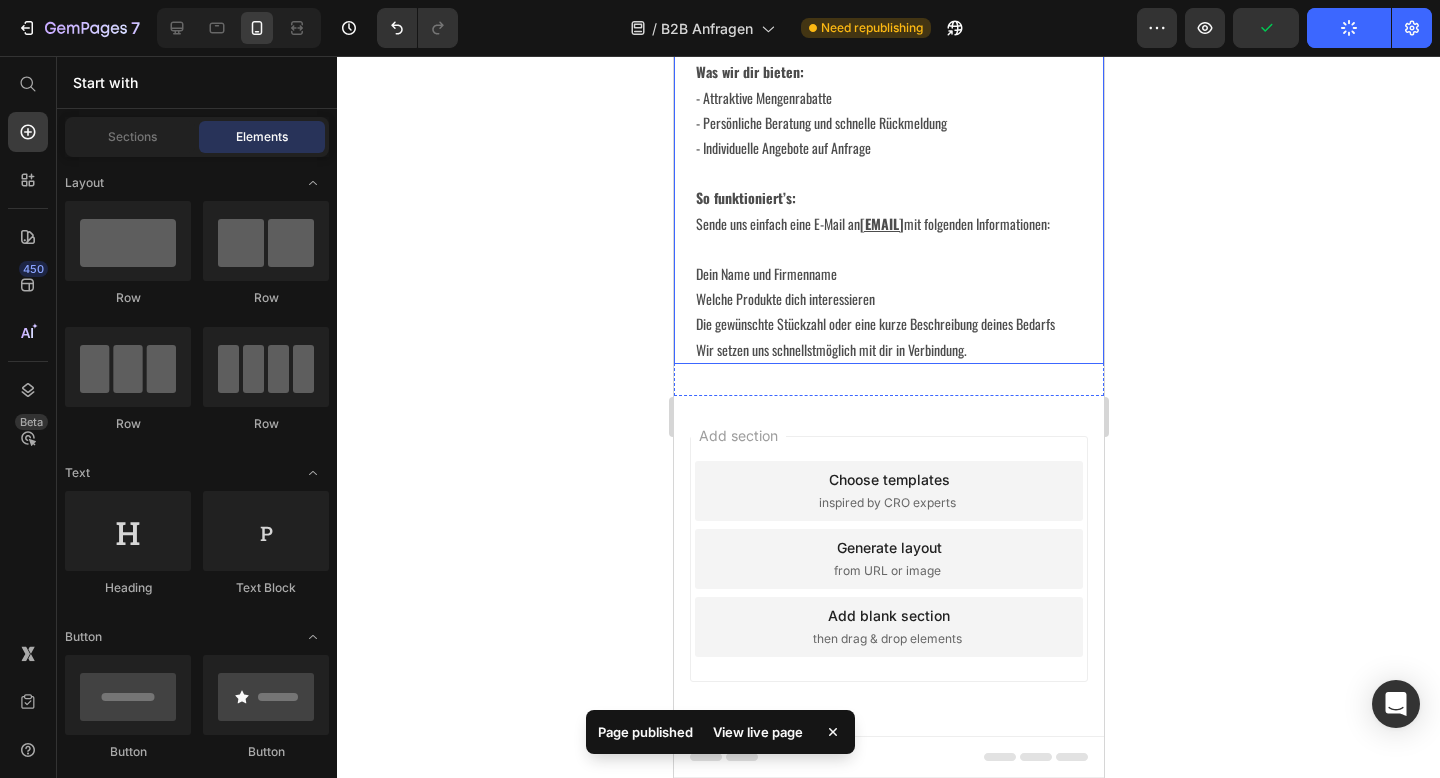 scroll, scrollTop: 0, scrollLeft: 0, axis: both 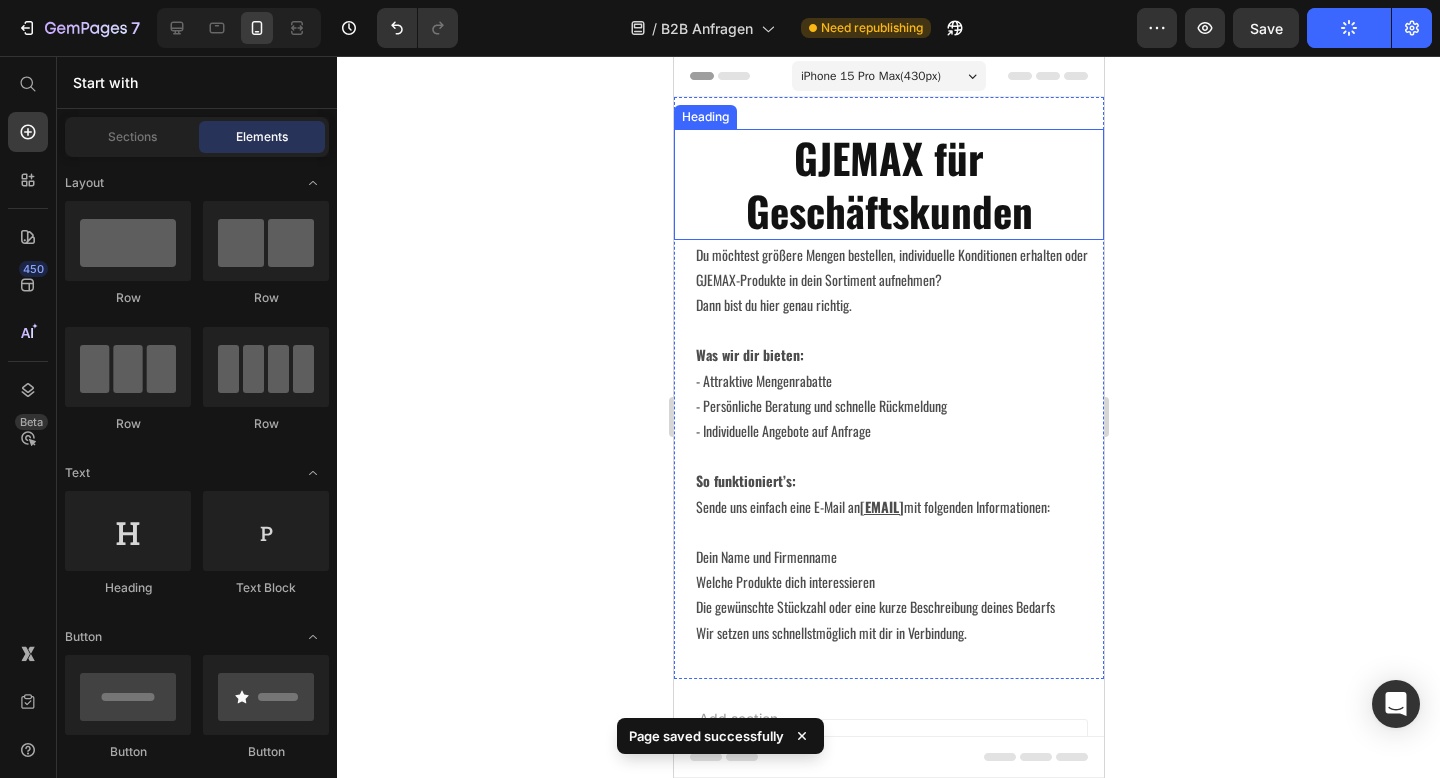 click on "⁠⁠⁠⁠⁠⁠⁠ GJEMAX für Geschäftskunden" at bounding box center [888, 184] 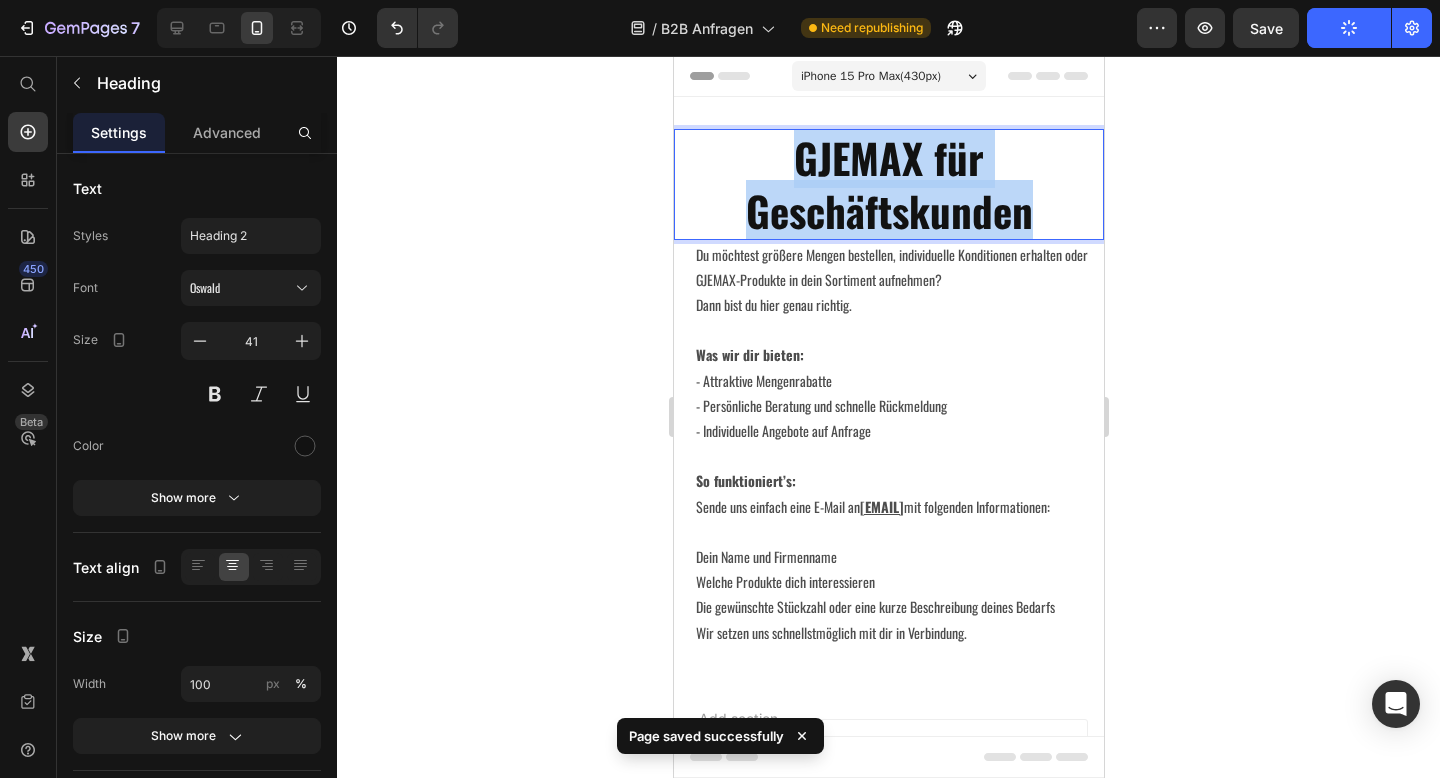 click on "GJEMAX für Geschäftskunden" at bounding box center (888, 184) 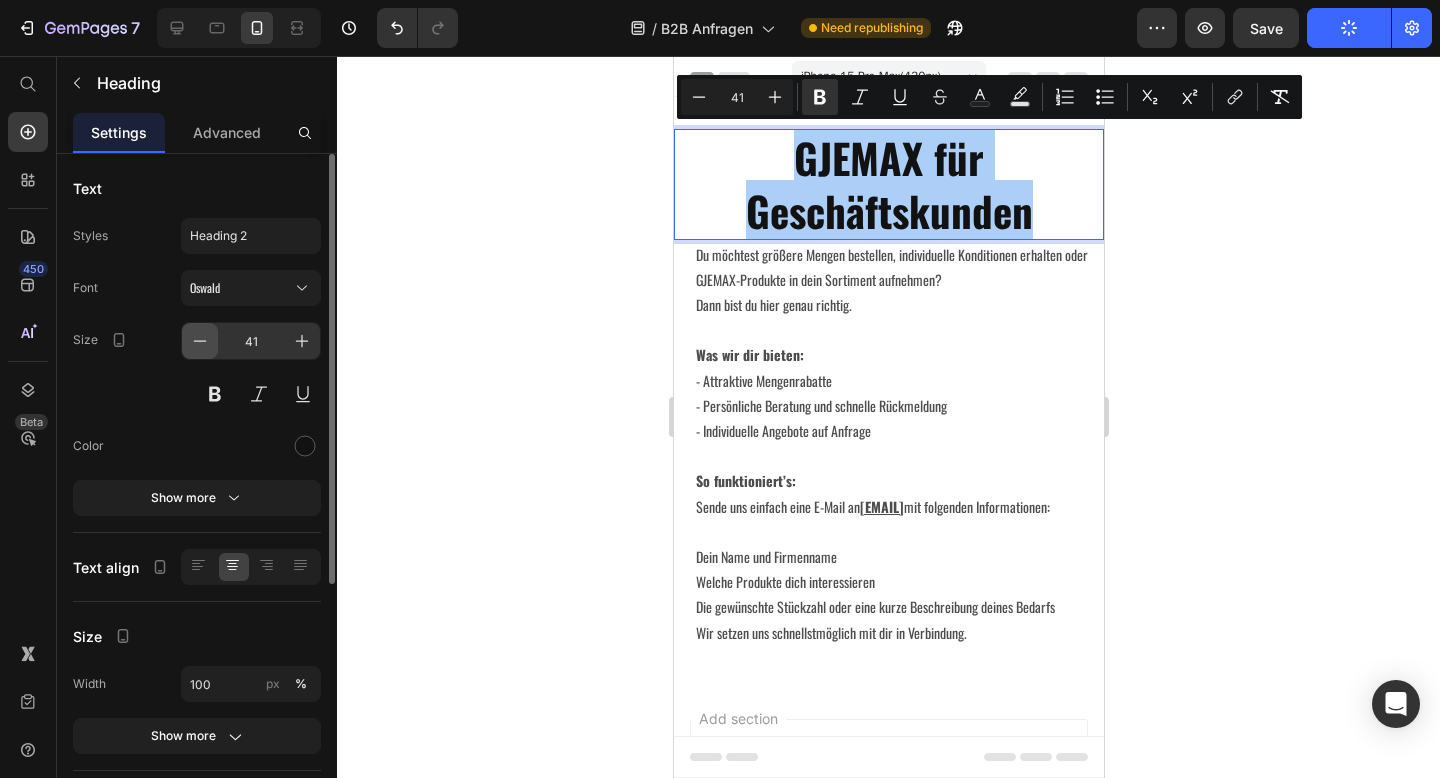click at bounding box center [200, 341] 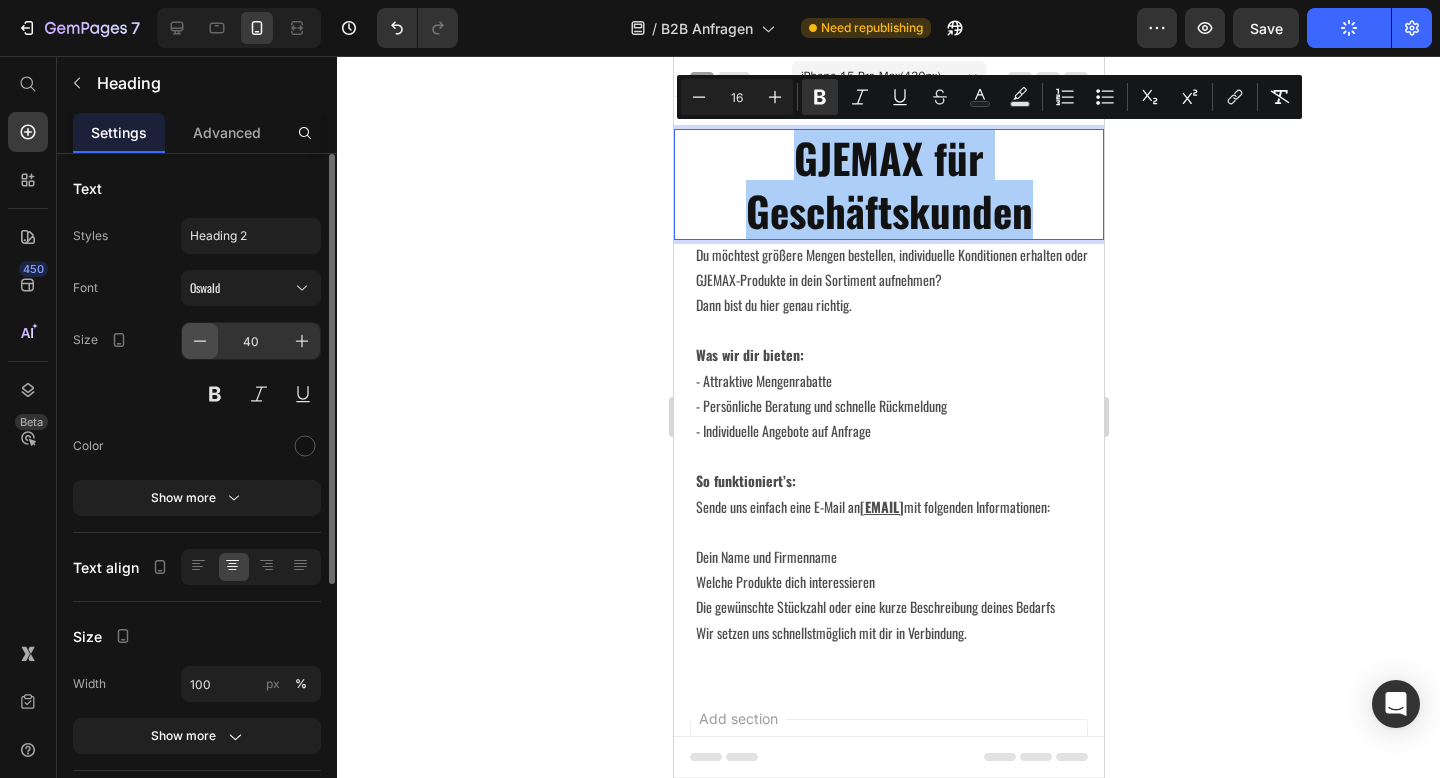 click at bounding box center [200, 341] 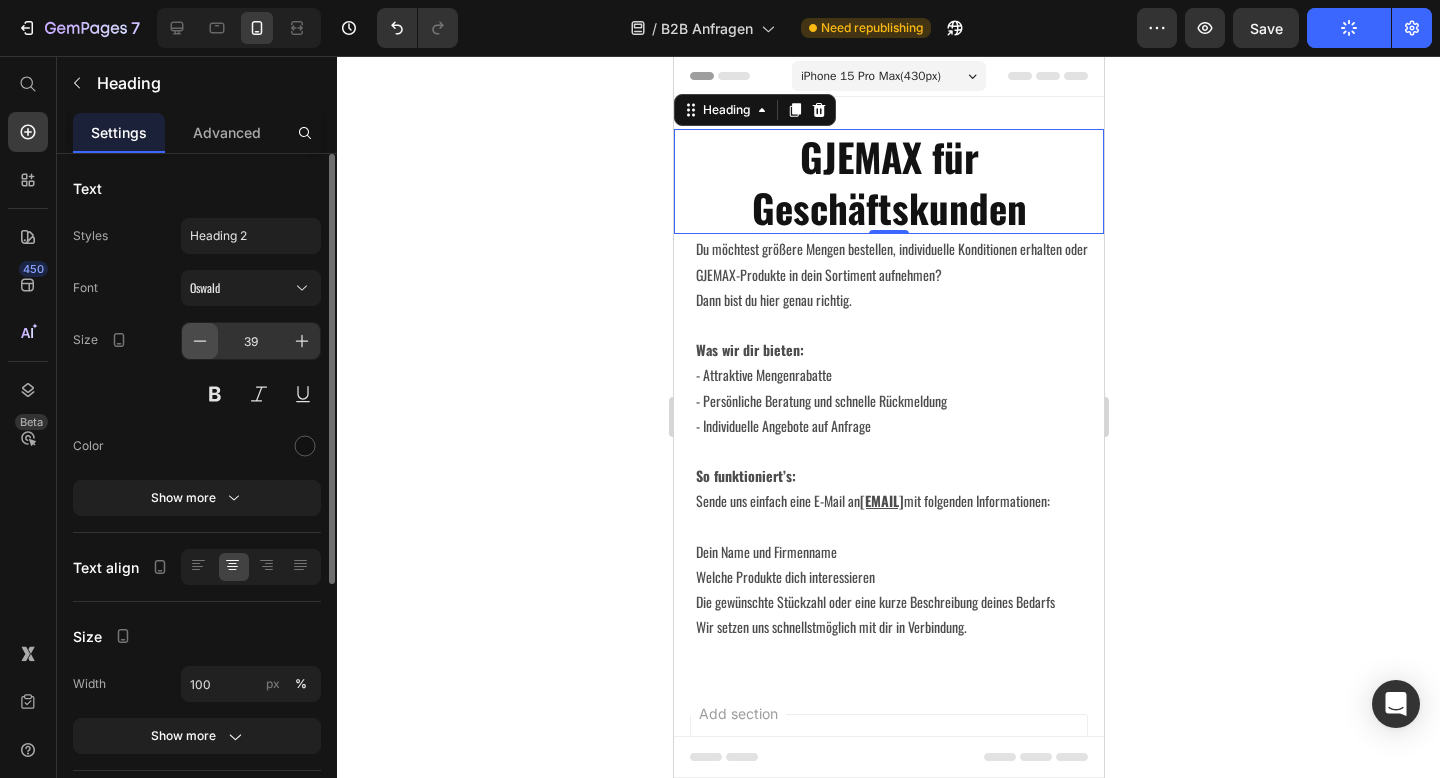 click at bounding box center (200, 341) 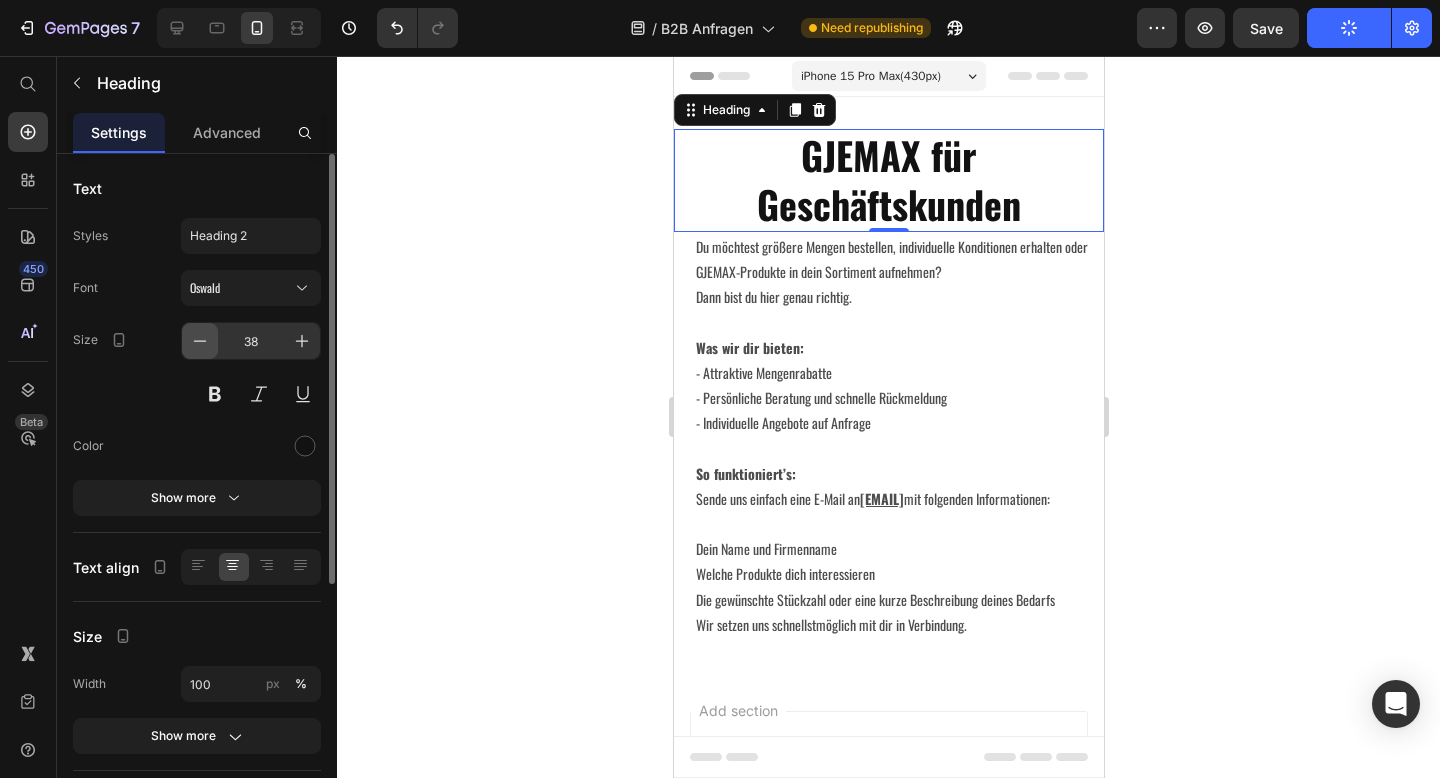 click at bounding box center [200, 341] 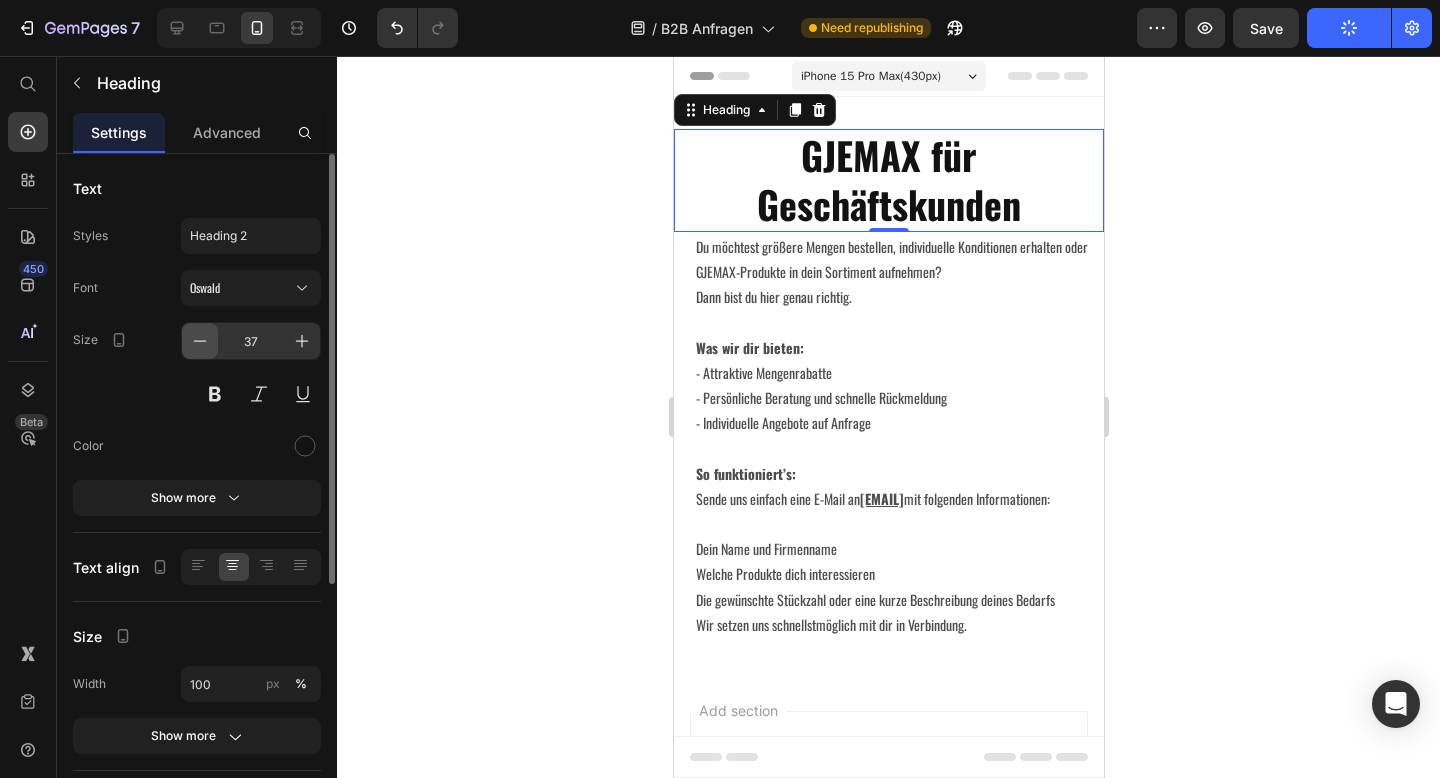 click at bounding box center (200, 341) 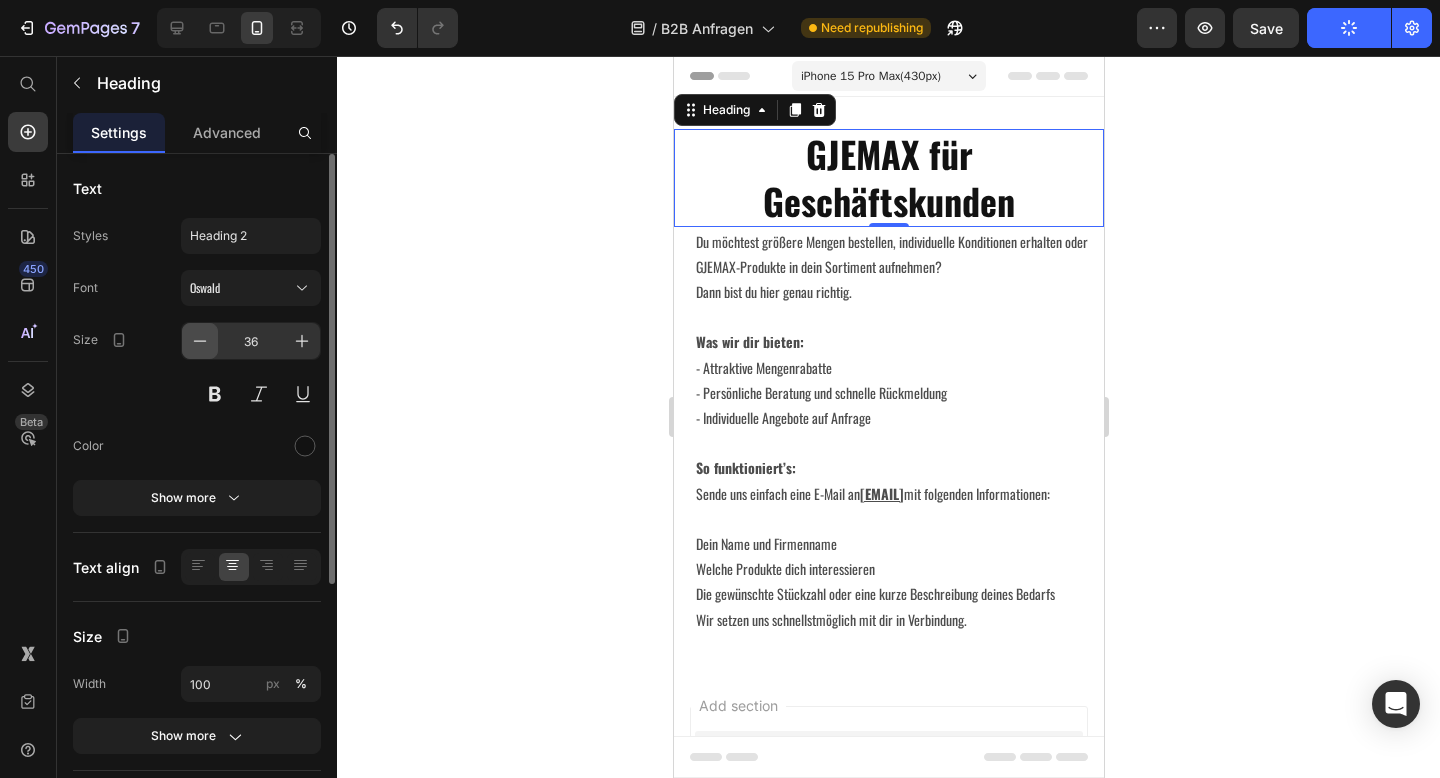 click at bounding box center [200, 341] 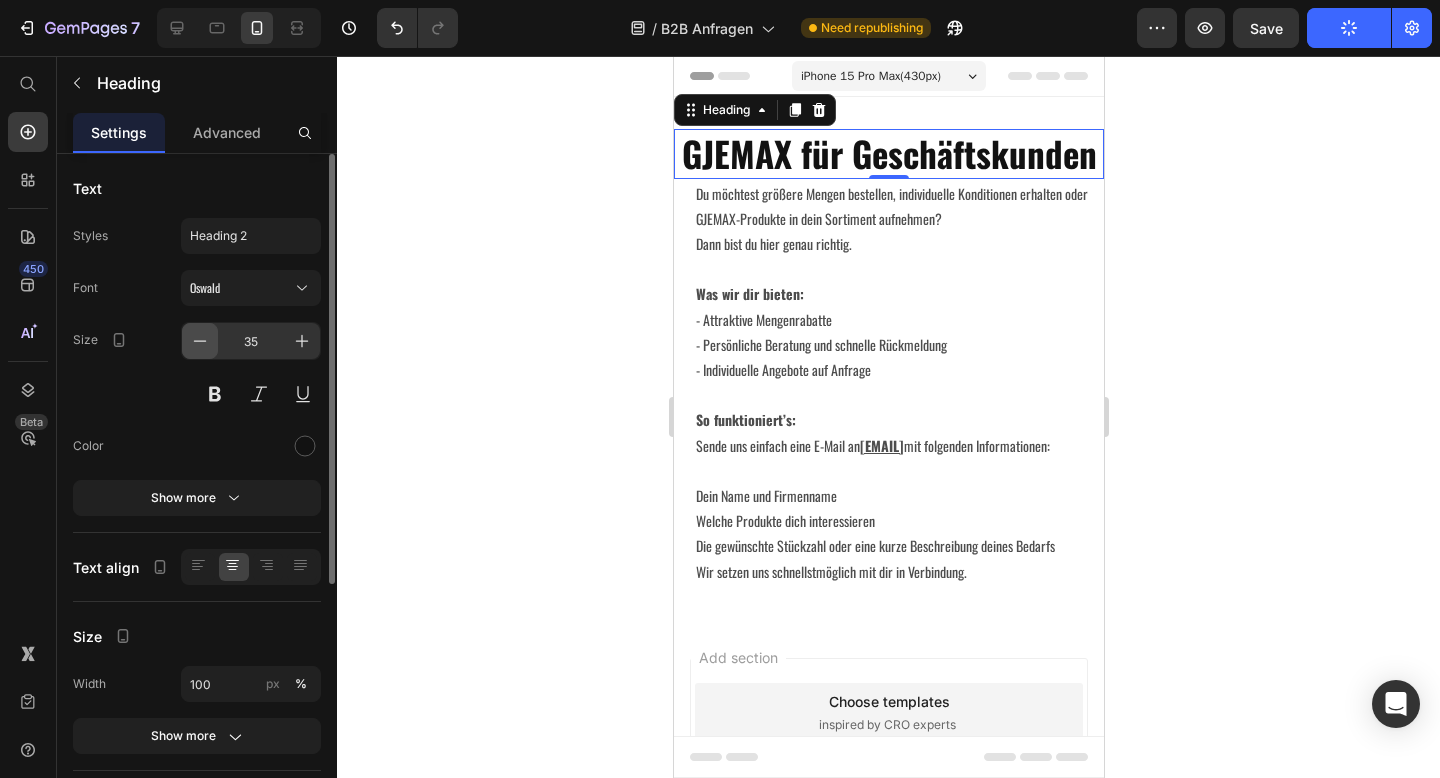 click at bounding box center [200, 341] 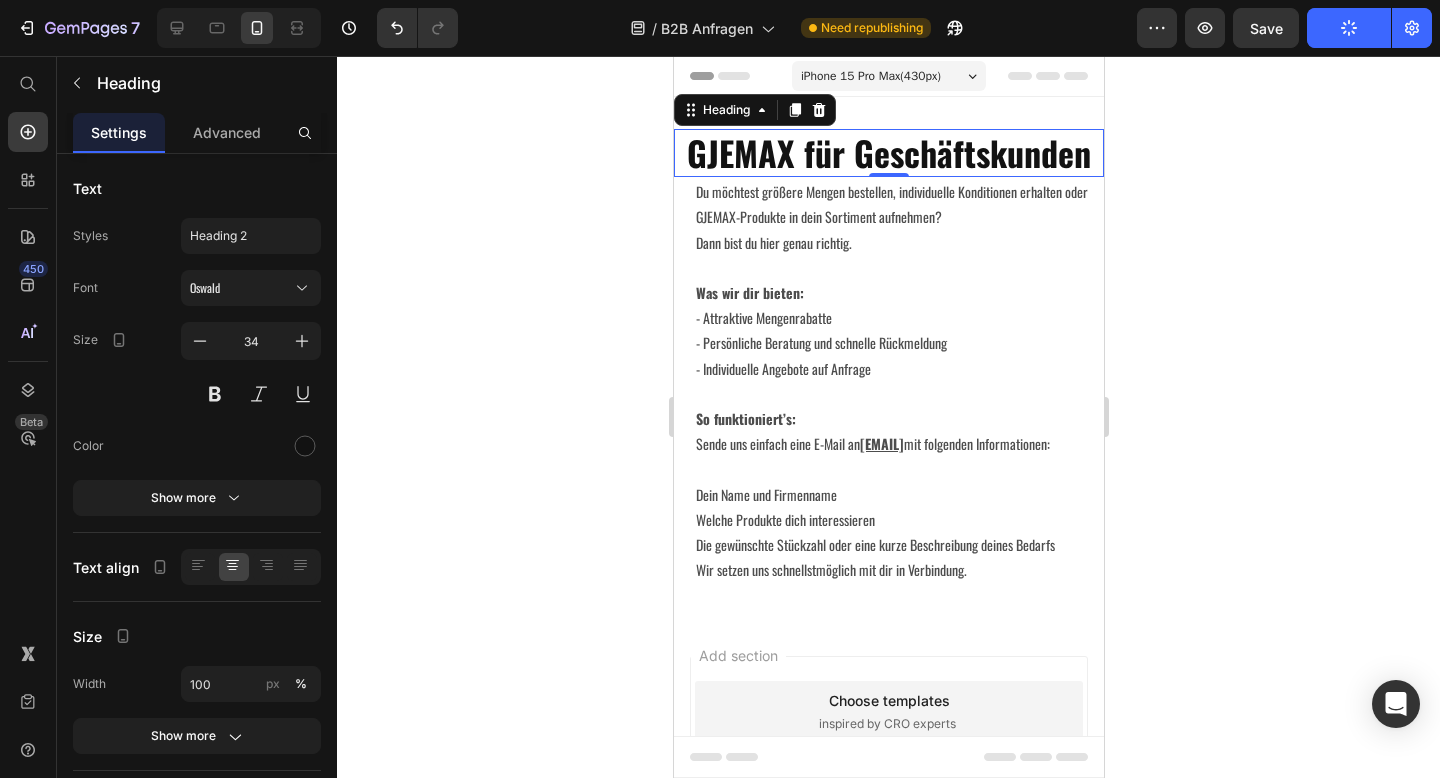 click 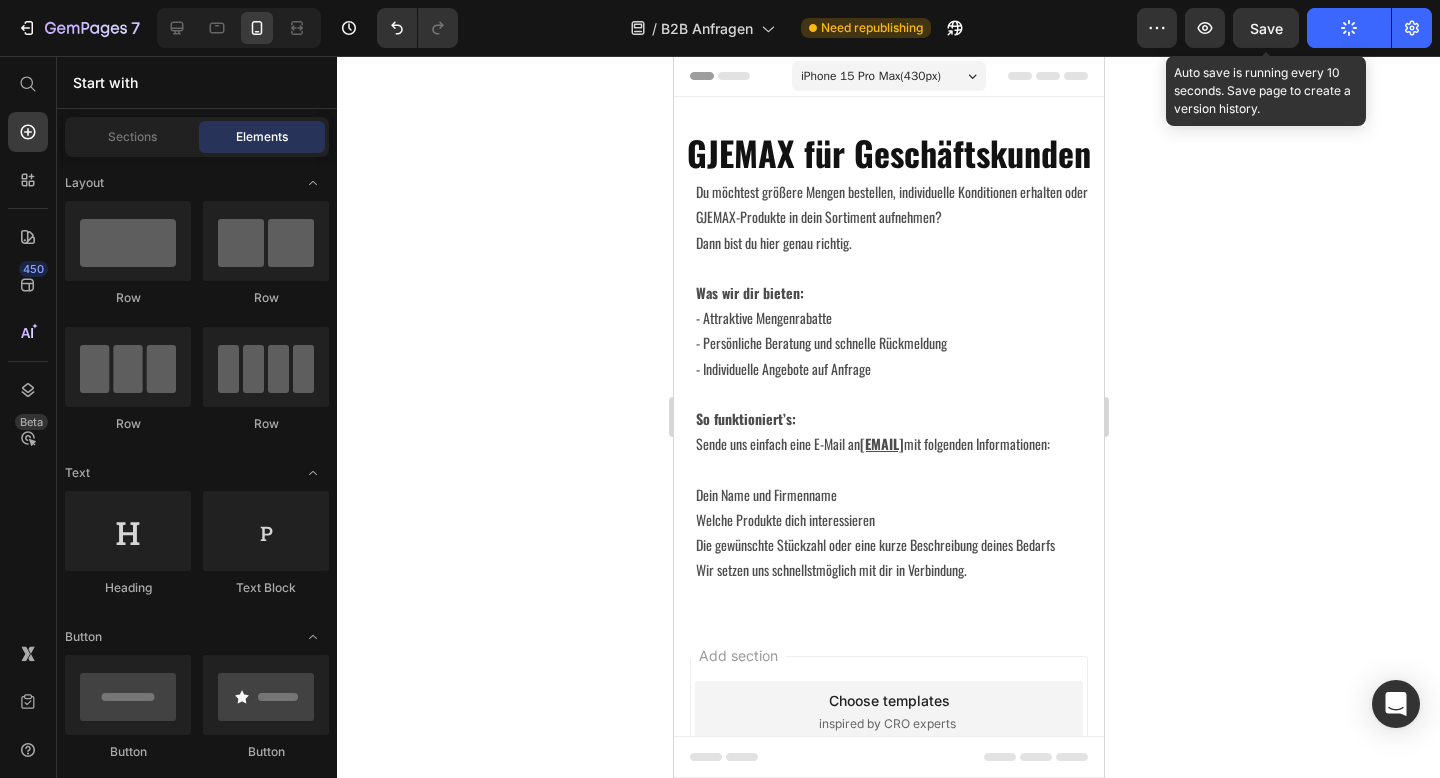 click on "Save" at bounding box center (1266, 28) 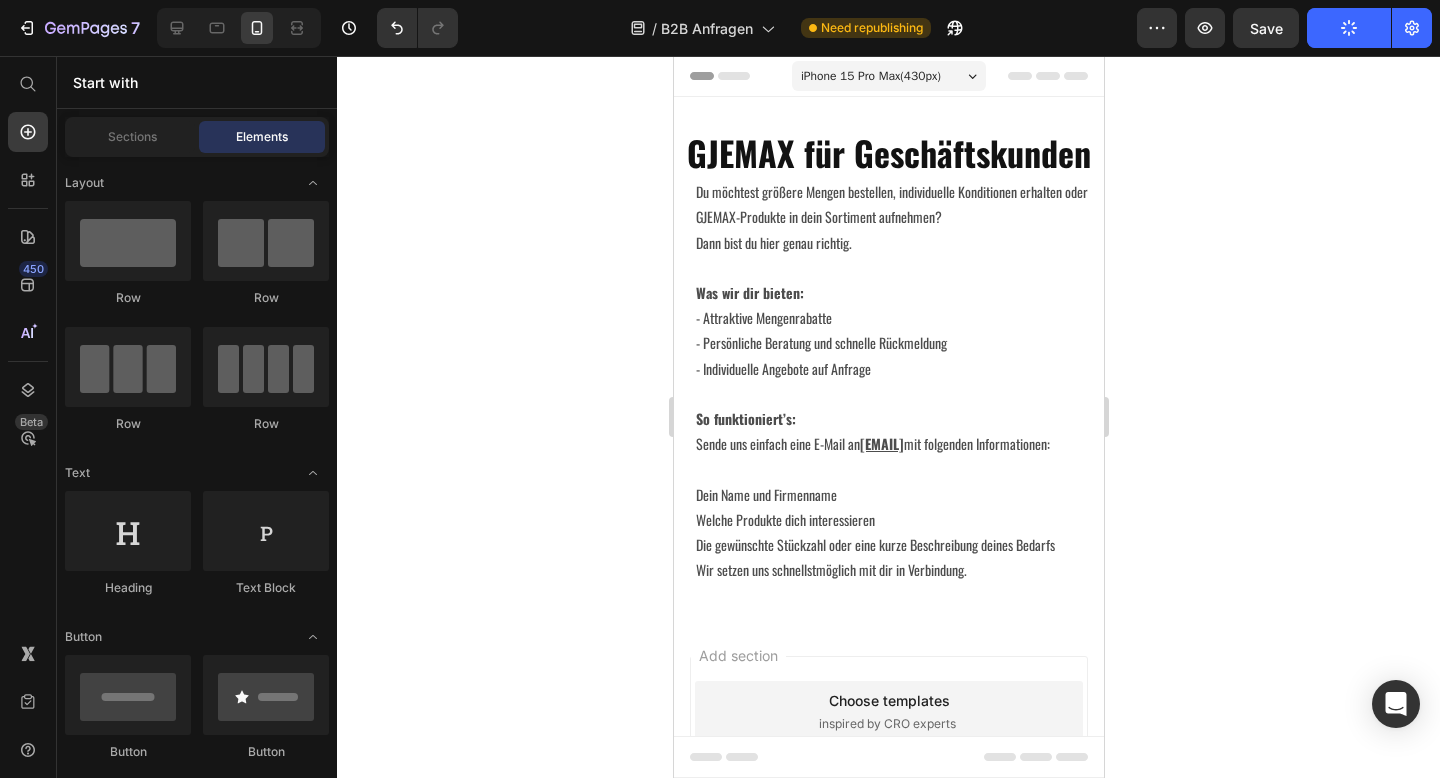 click on "Publish" 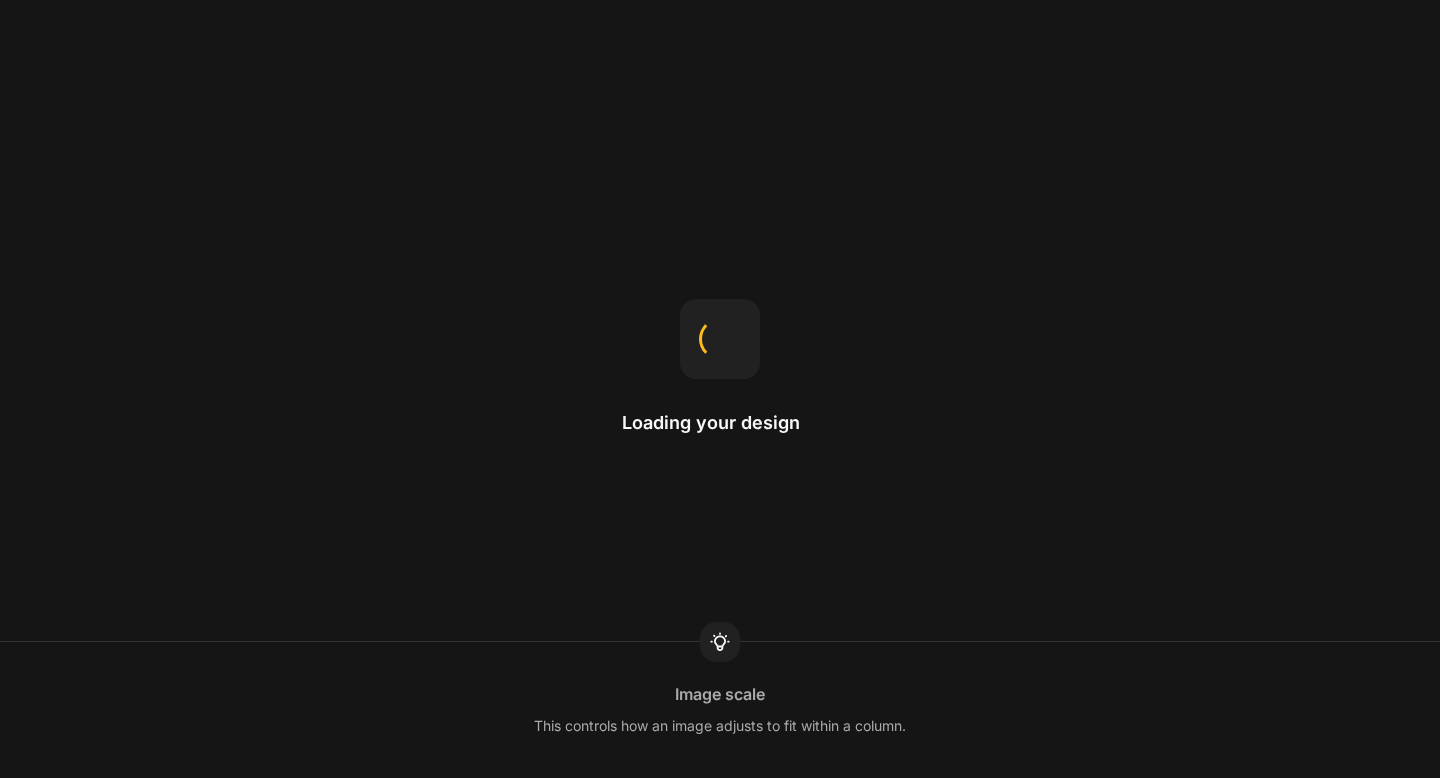 scroll, scrollTop: 0, scrollLeft: 0, axis: both 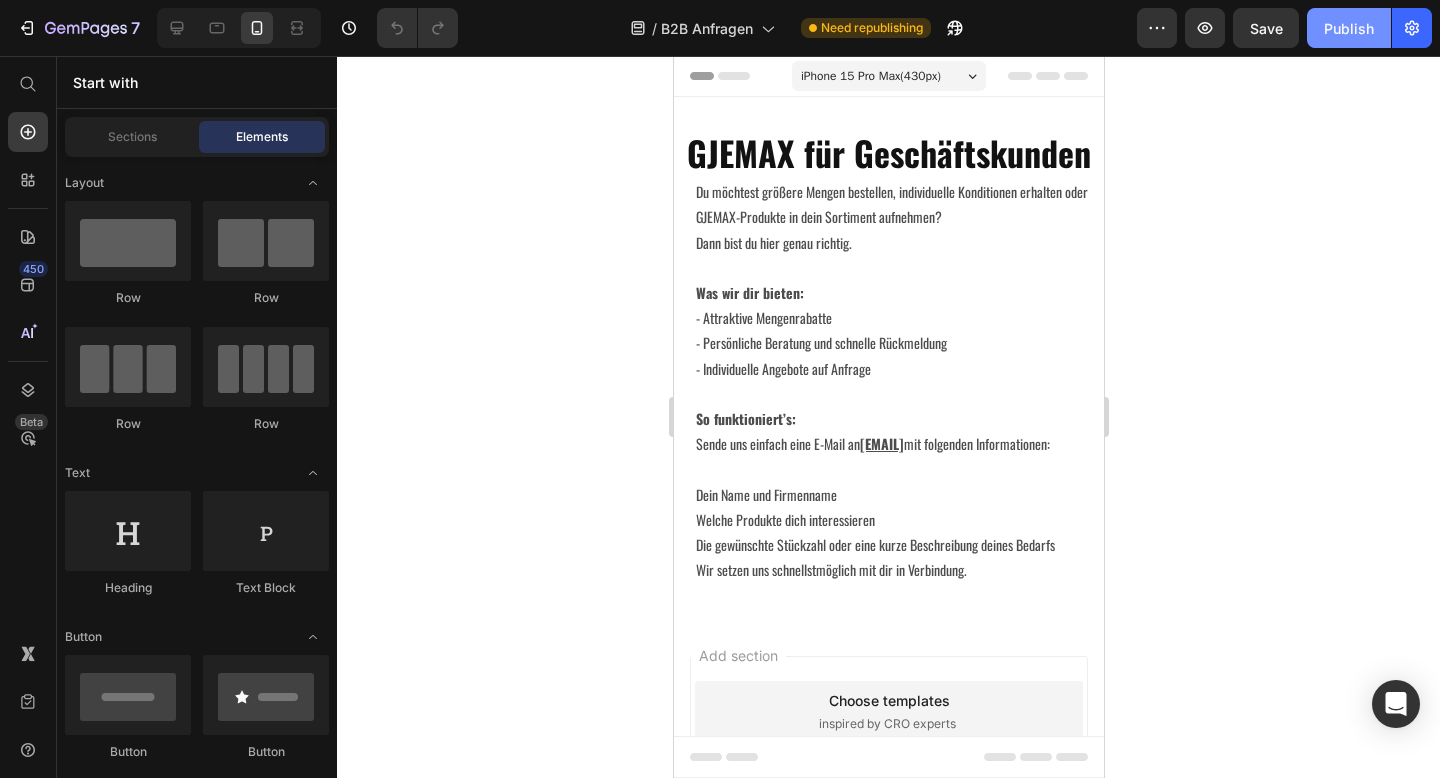 click on "Publish" 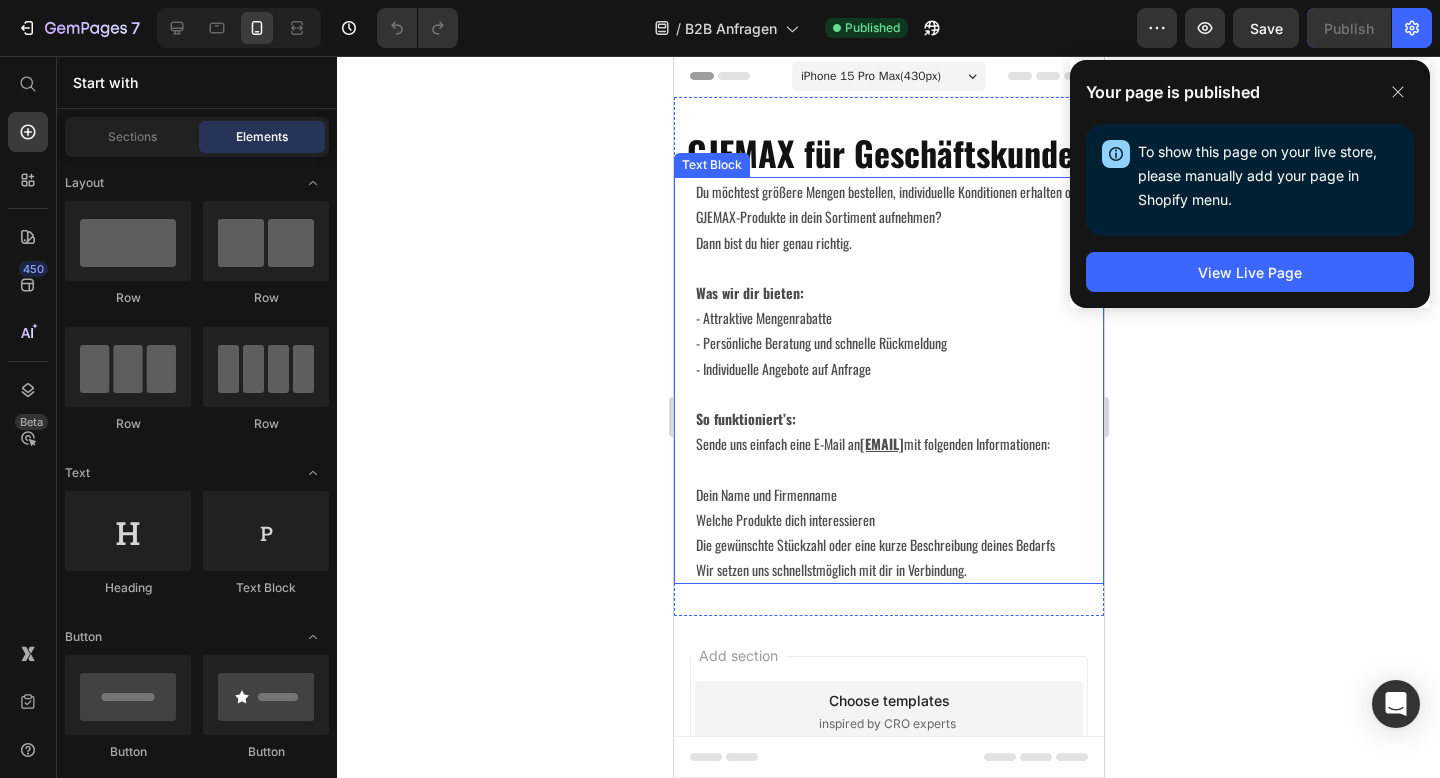 click on "Dann bist du hier genau richtig." at bounding box center [898, 255] 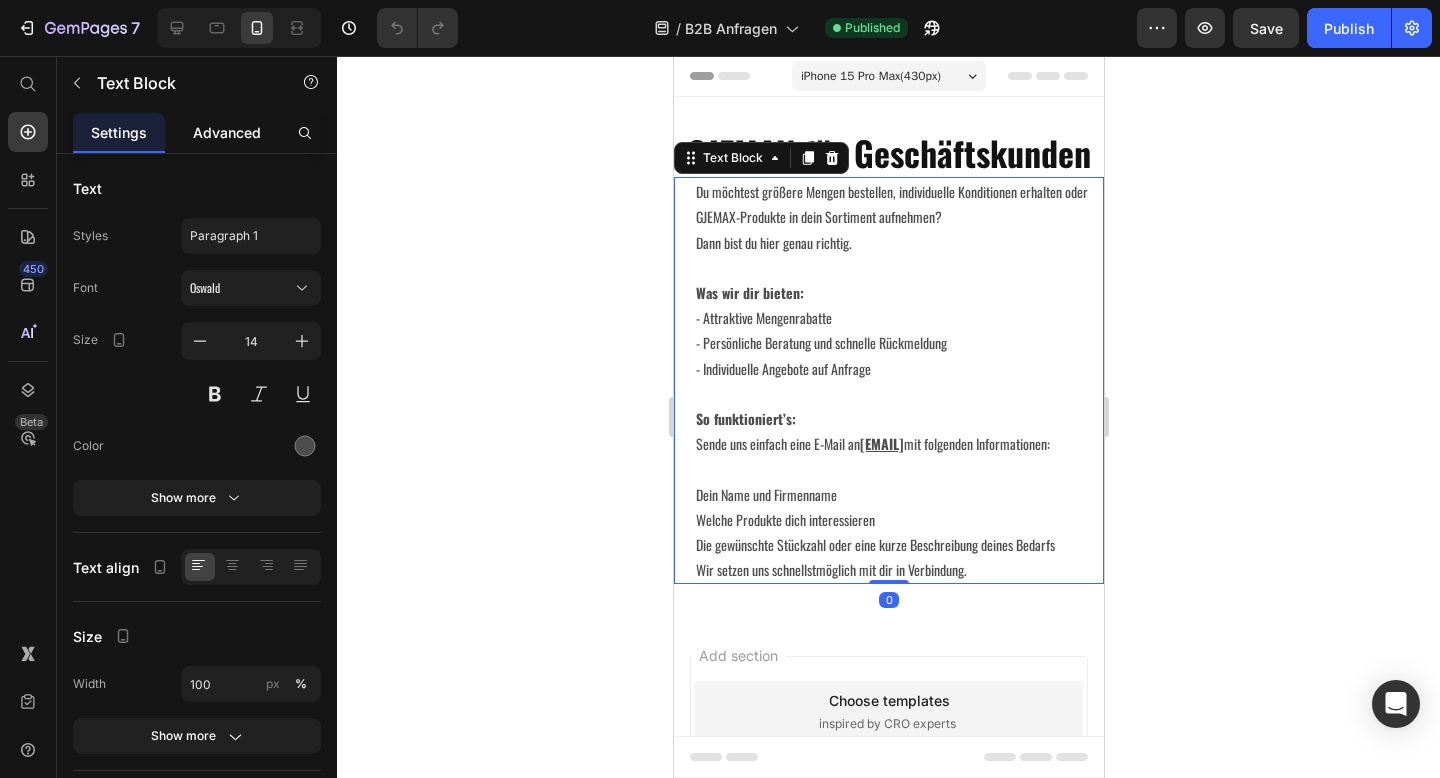 click on "Advanced" at bounding box center (227, 132) 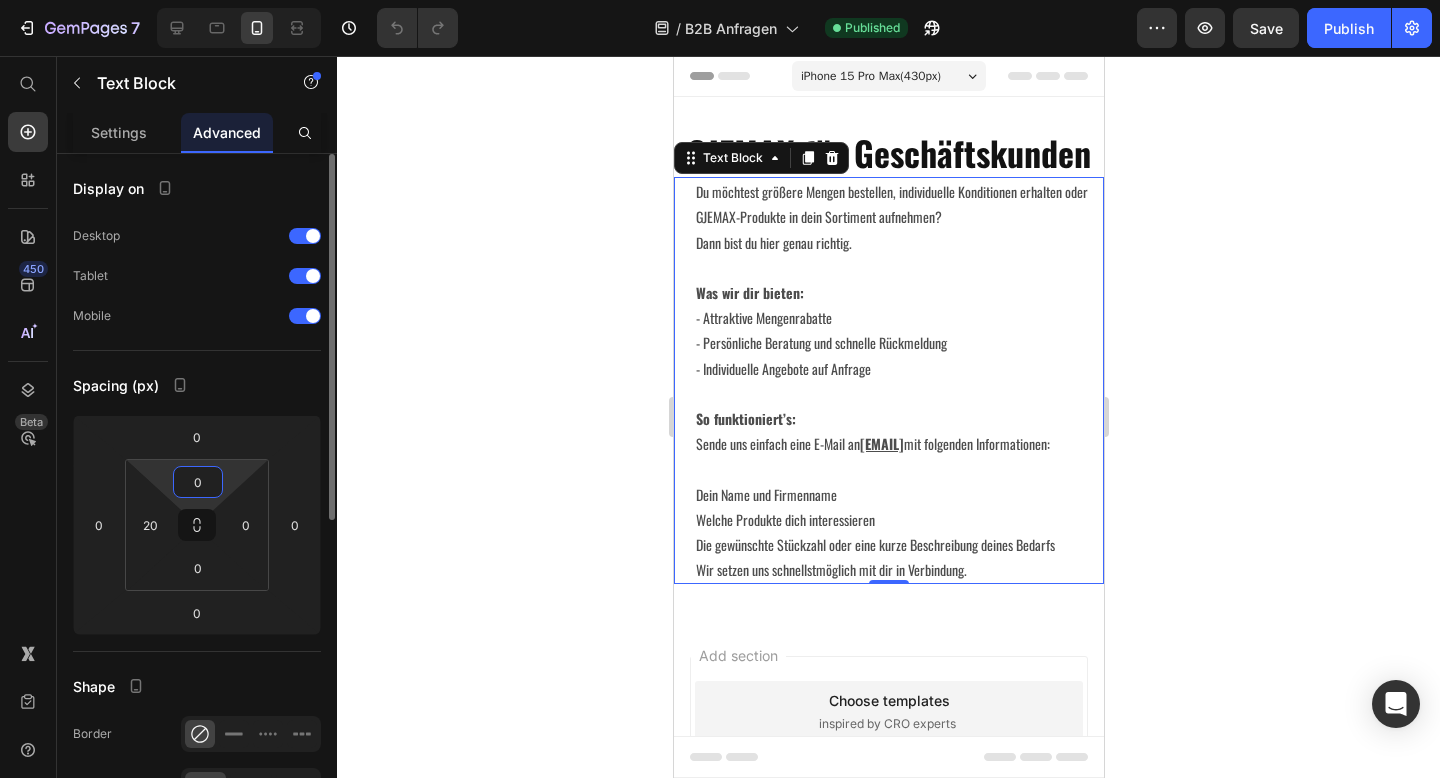 click on "0" at bounding box center [198, 482] 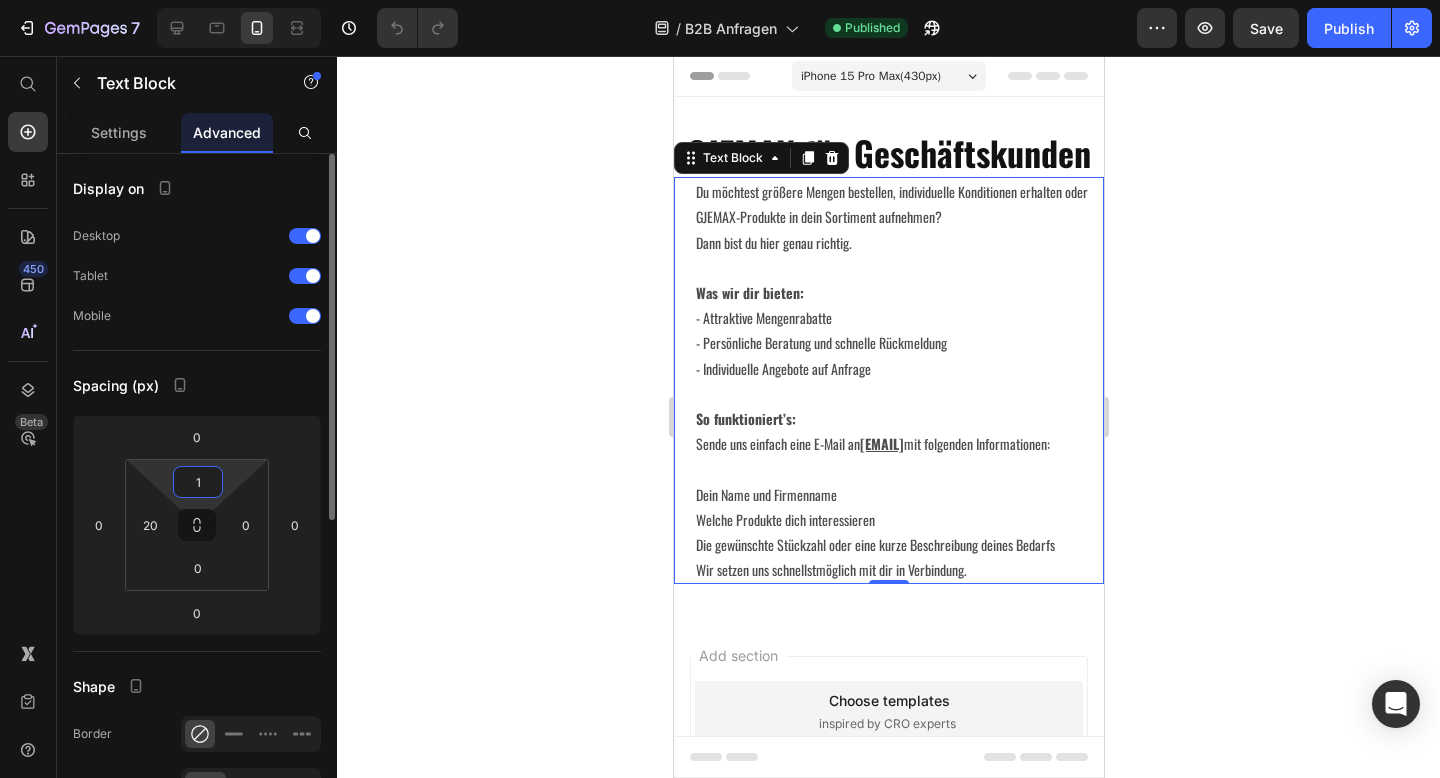 type on "10" 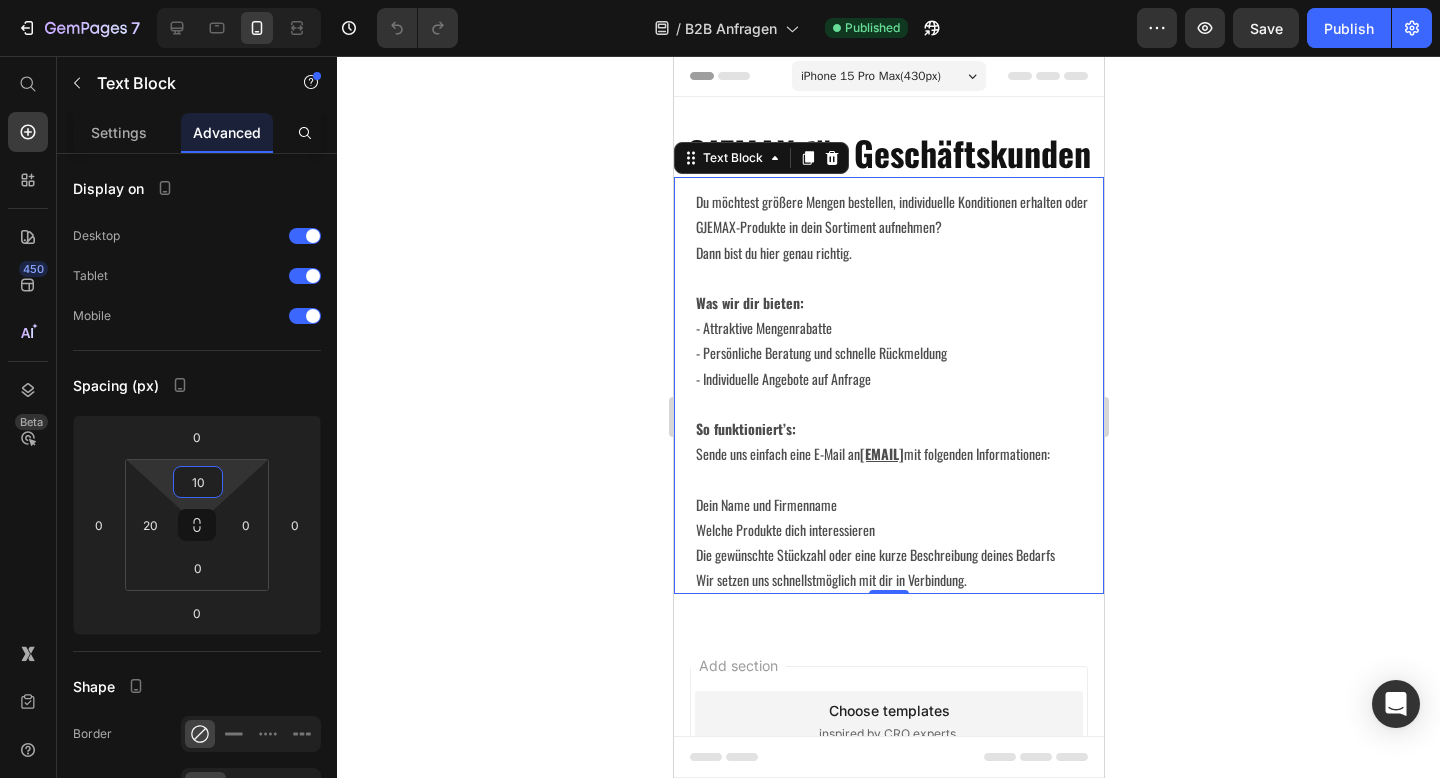 click 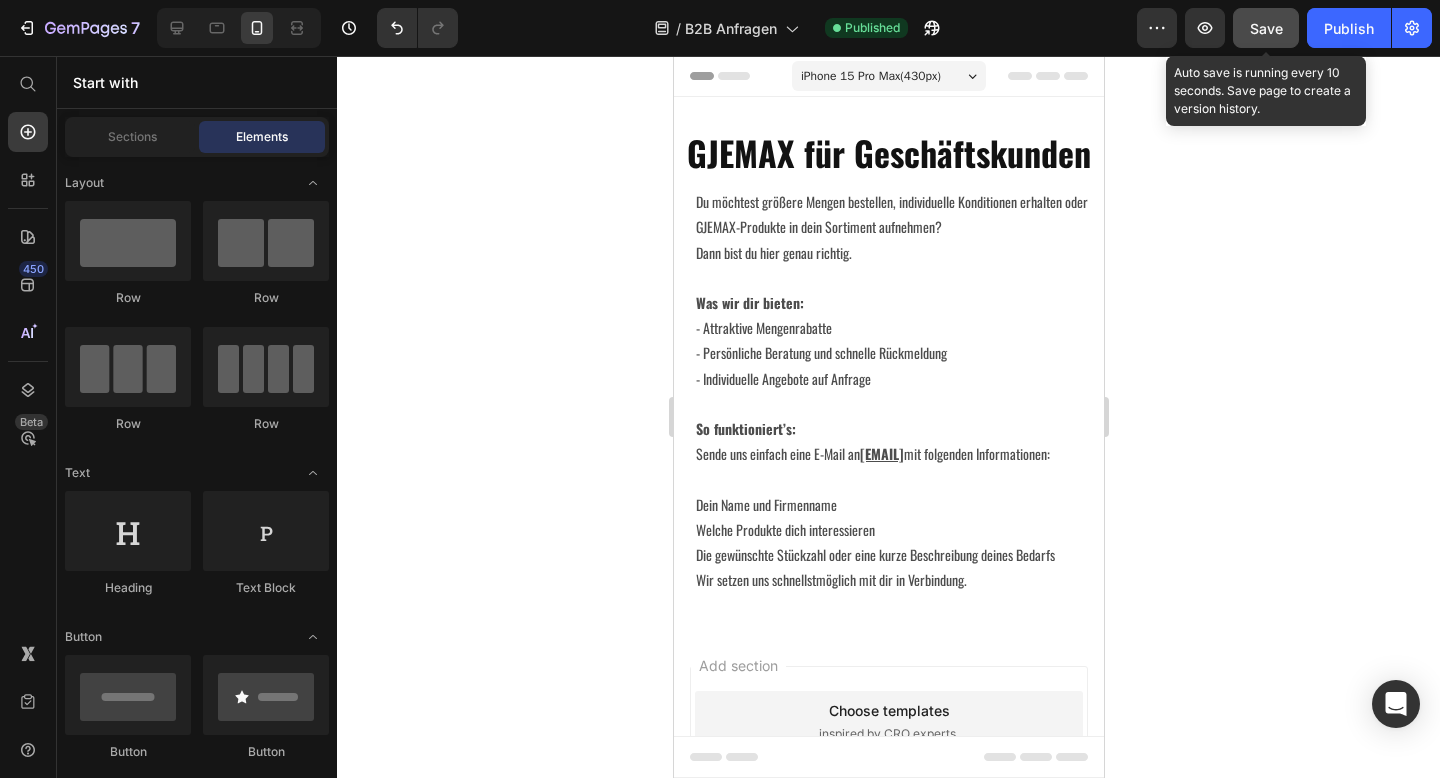 click on "Save" at bounding box center [1266, 28] 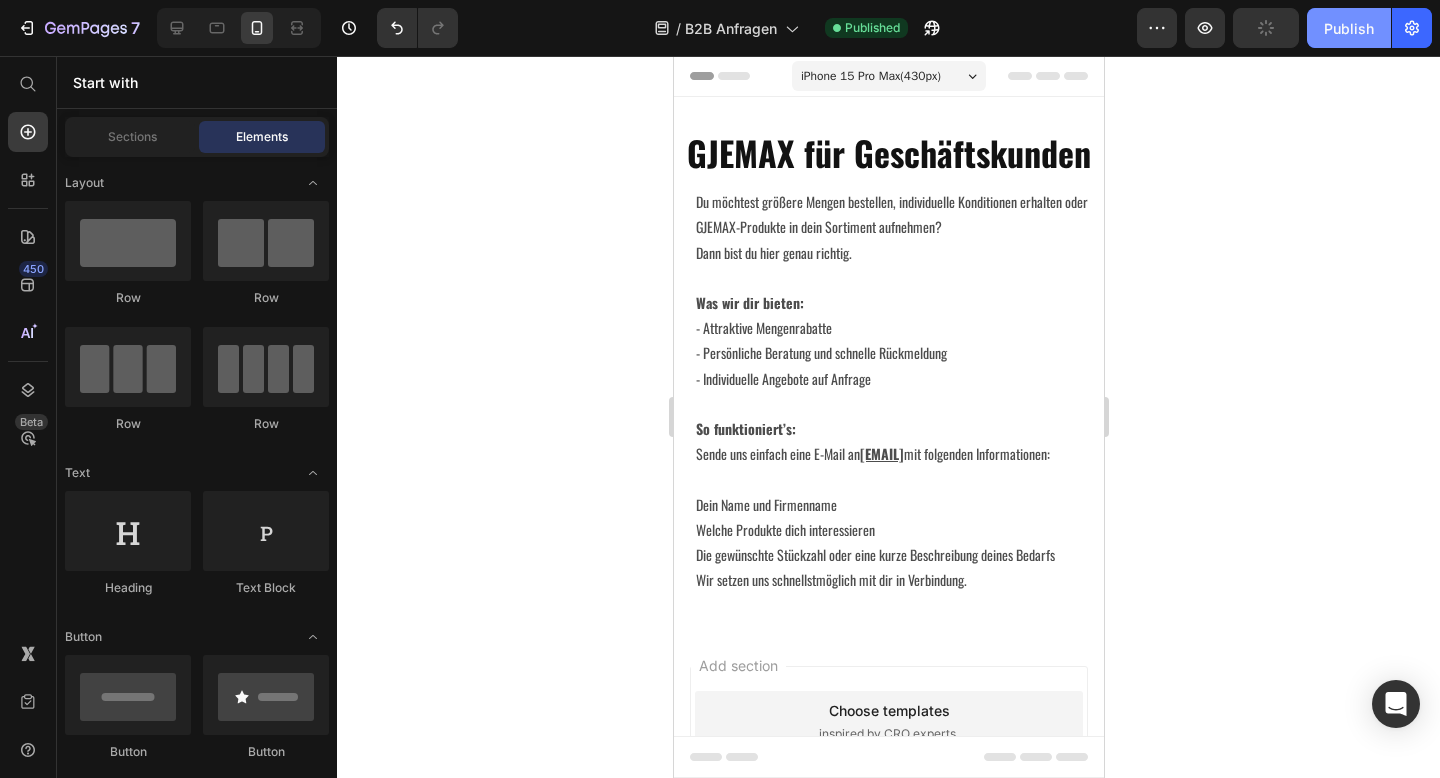 click on "Publish" 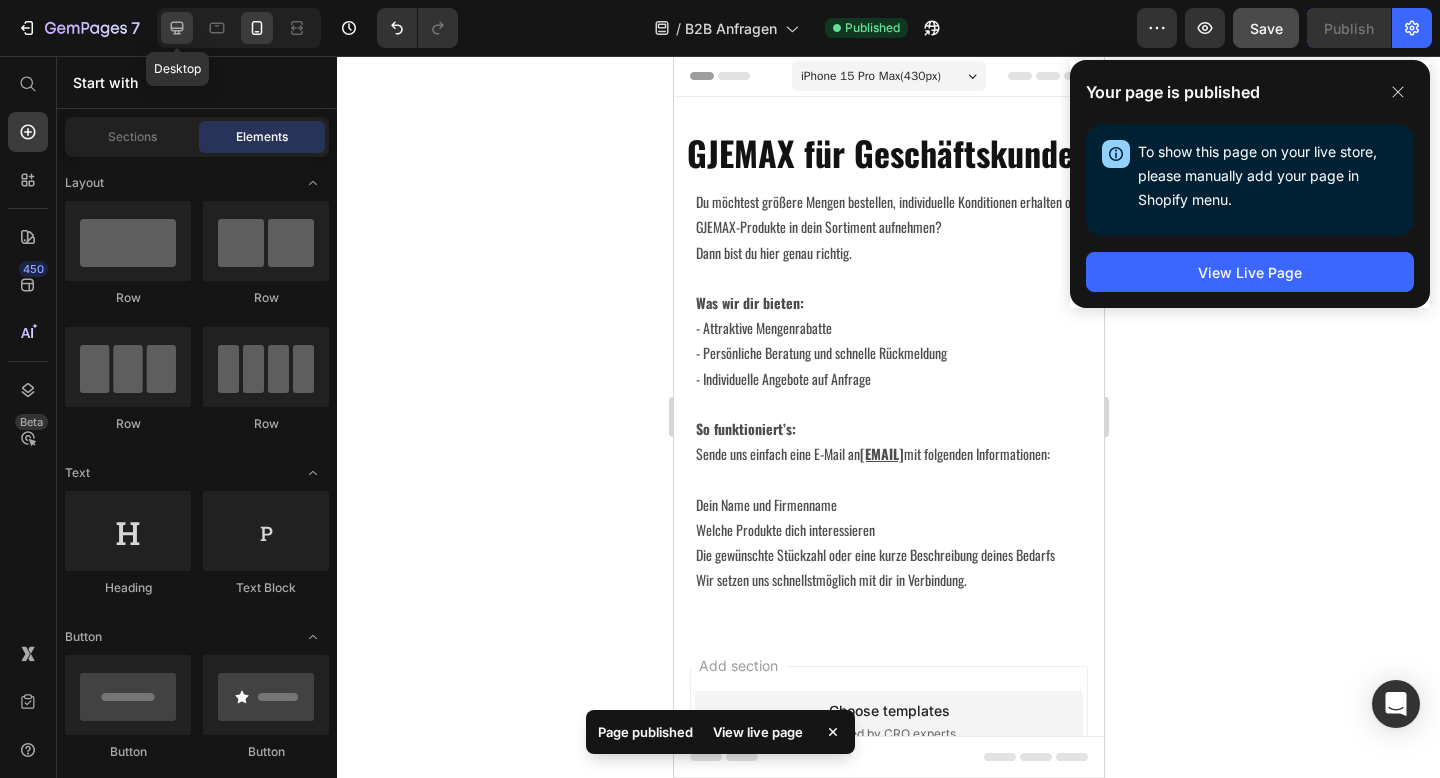 click 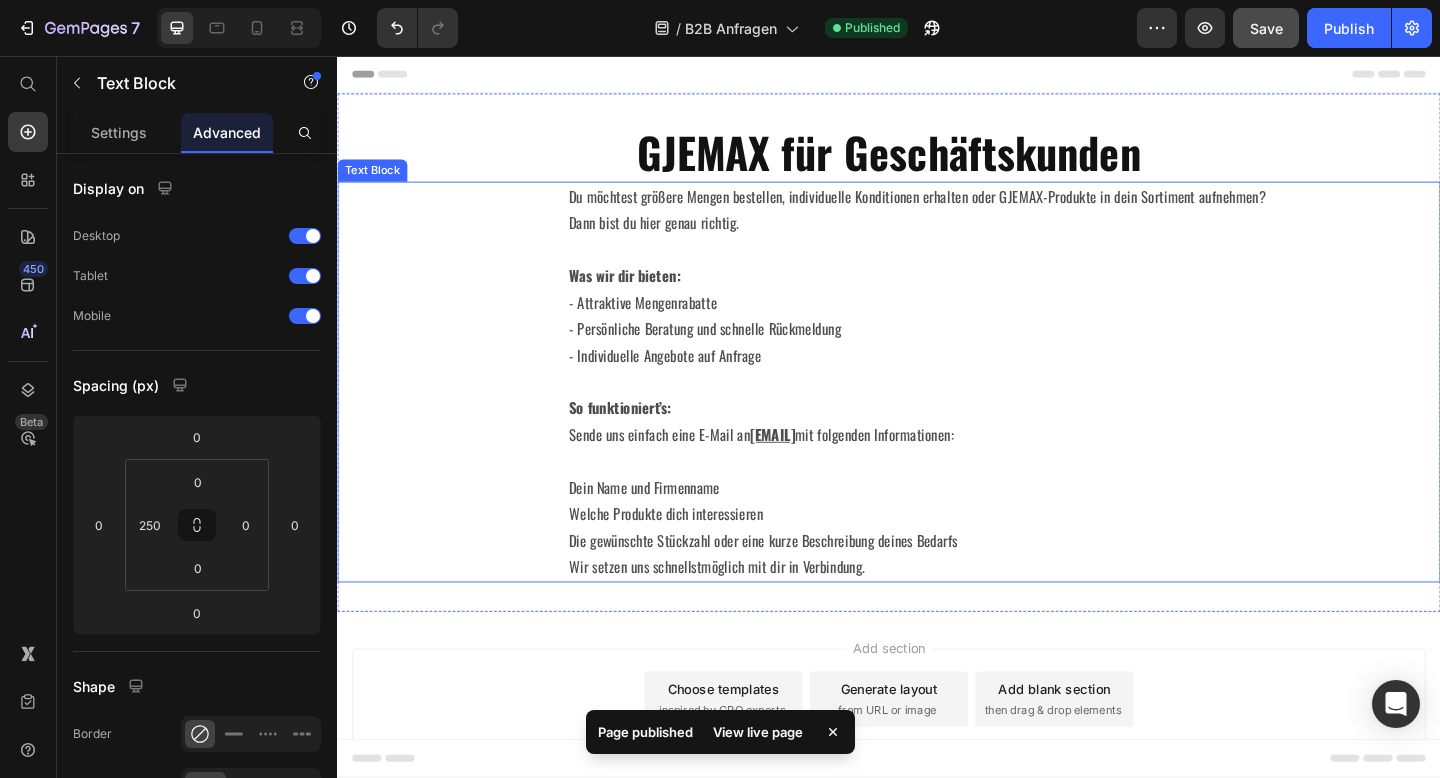 click on "Du möchtest größere Mengen bestellen, individuelle Konditionen erhalten oder GJEMAX-Produkte in dein Sortiment aufnehmen?" at bounding box center [1062, 209] 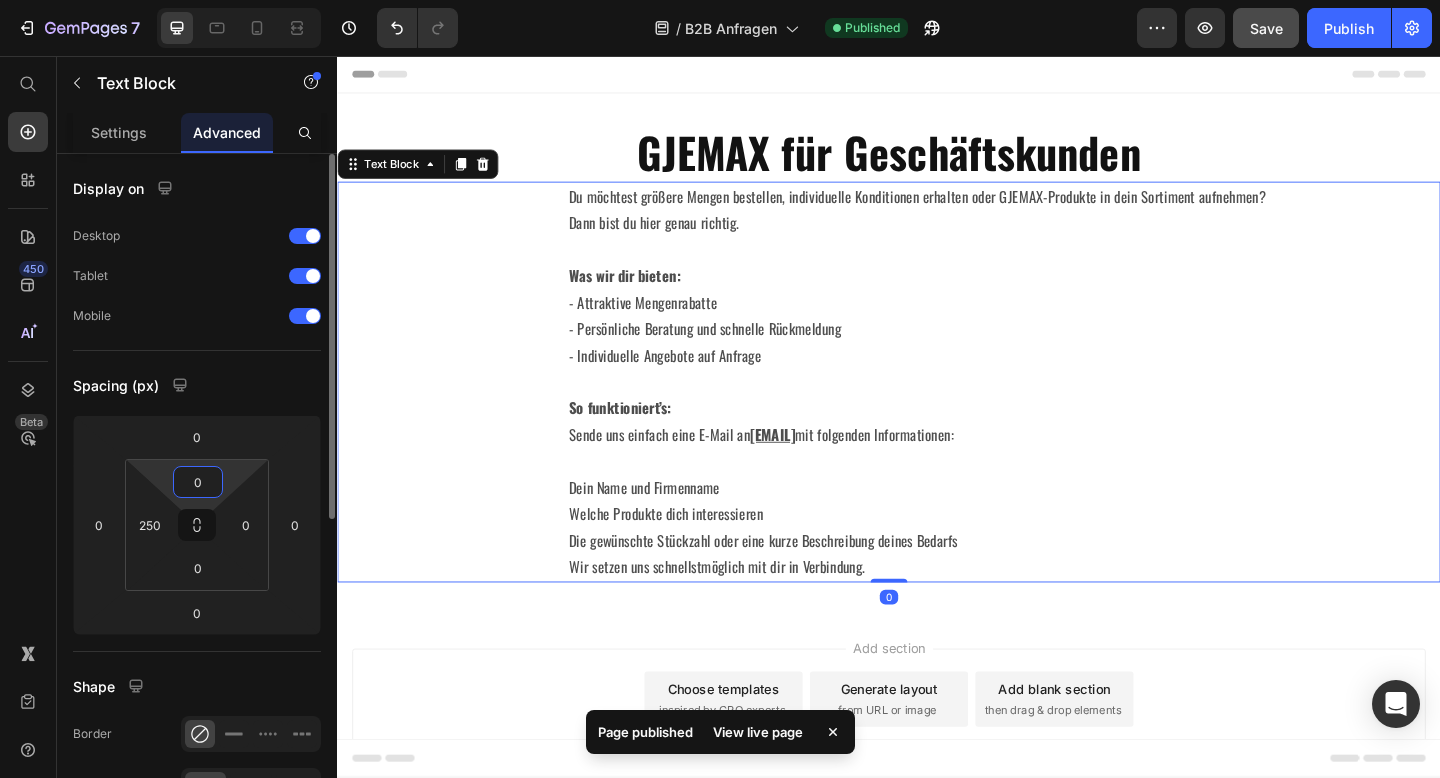 click on "0" at bounding box center (198, 482) 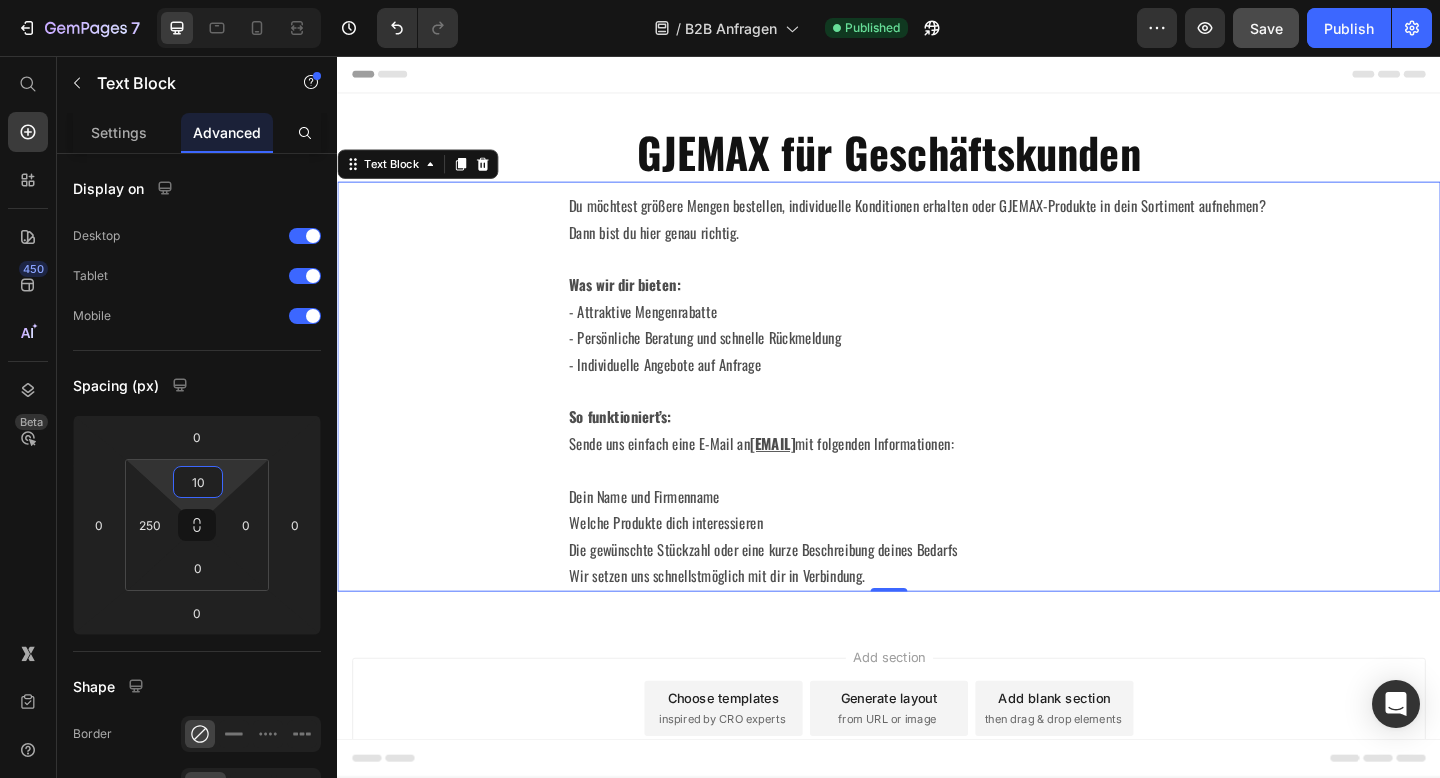 type on "10" 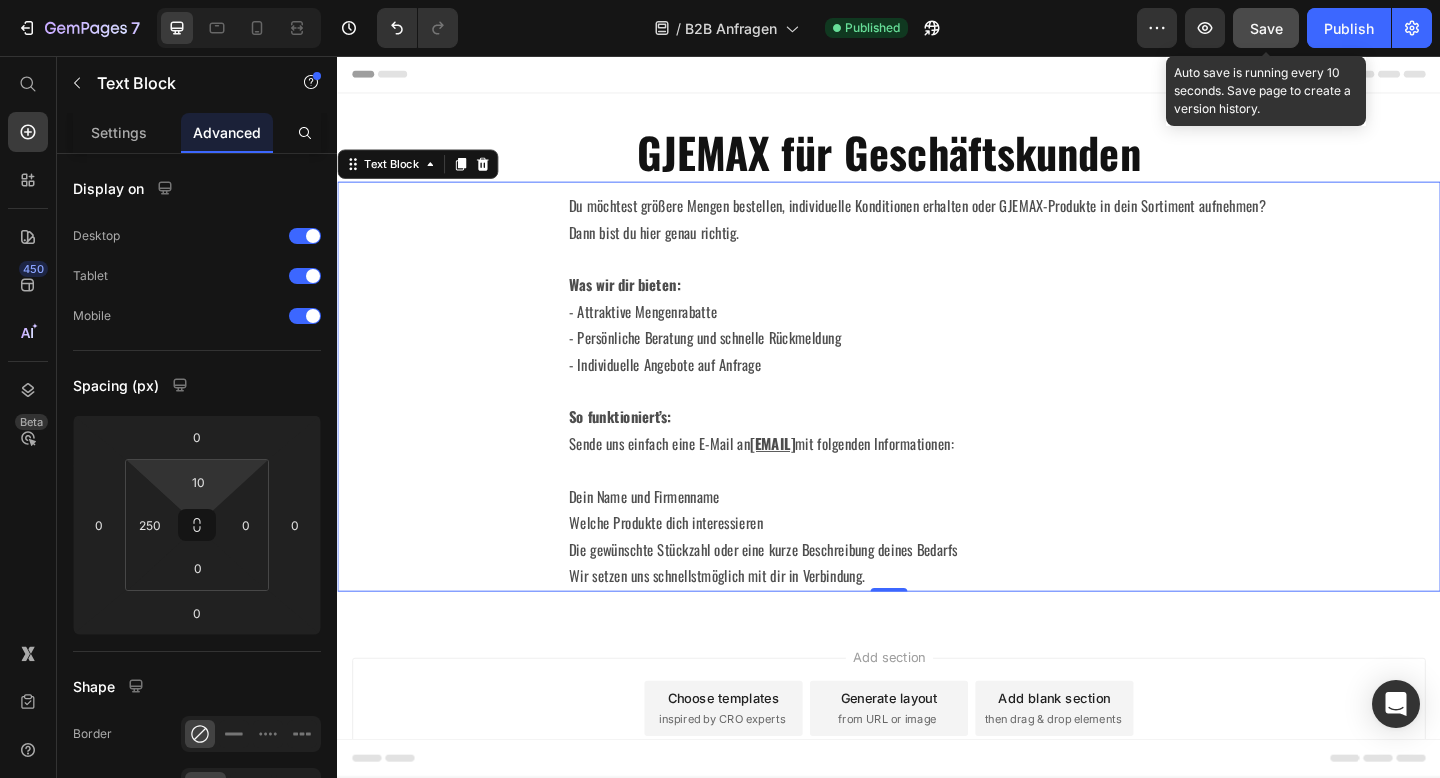 click on "Save" 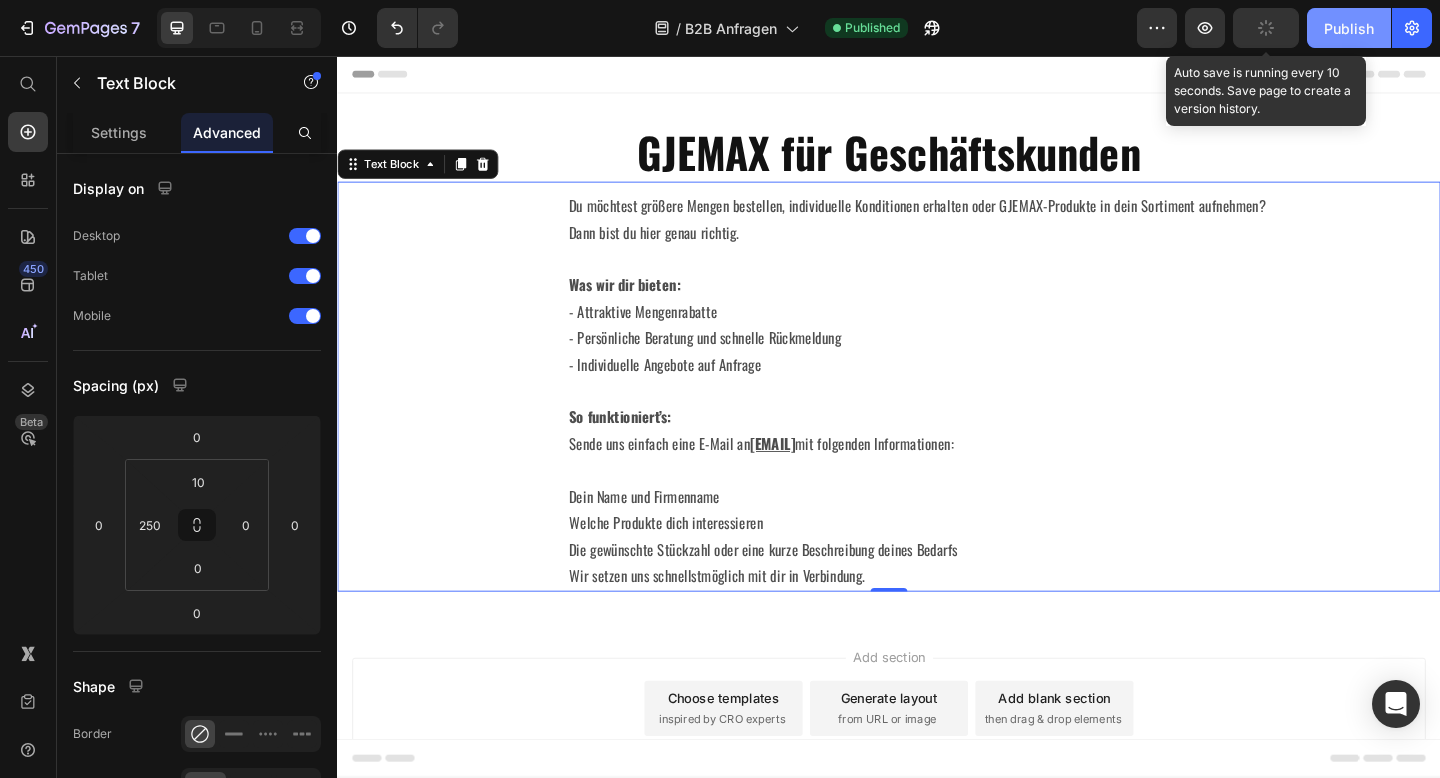 click on "Publish" at bounding box center [1349, 28] 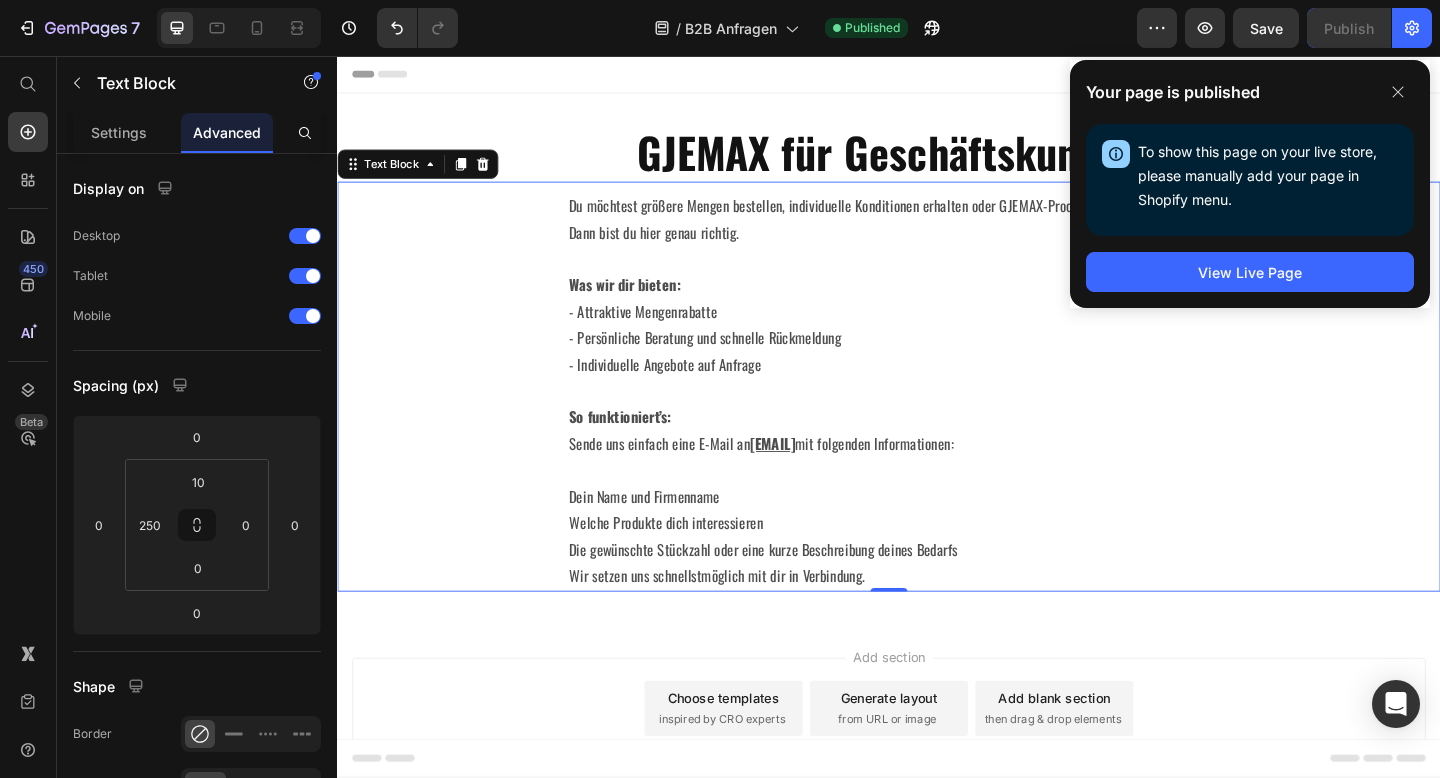 click on "[EMAIL]" at bounding box center (810, 478) 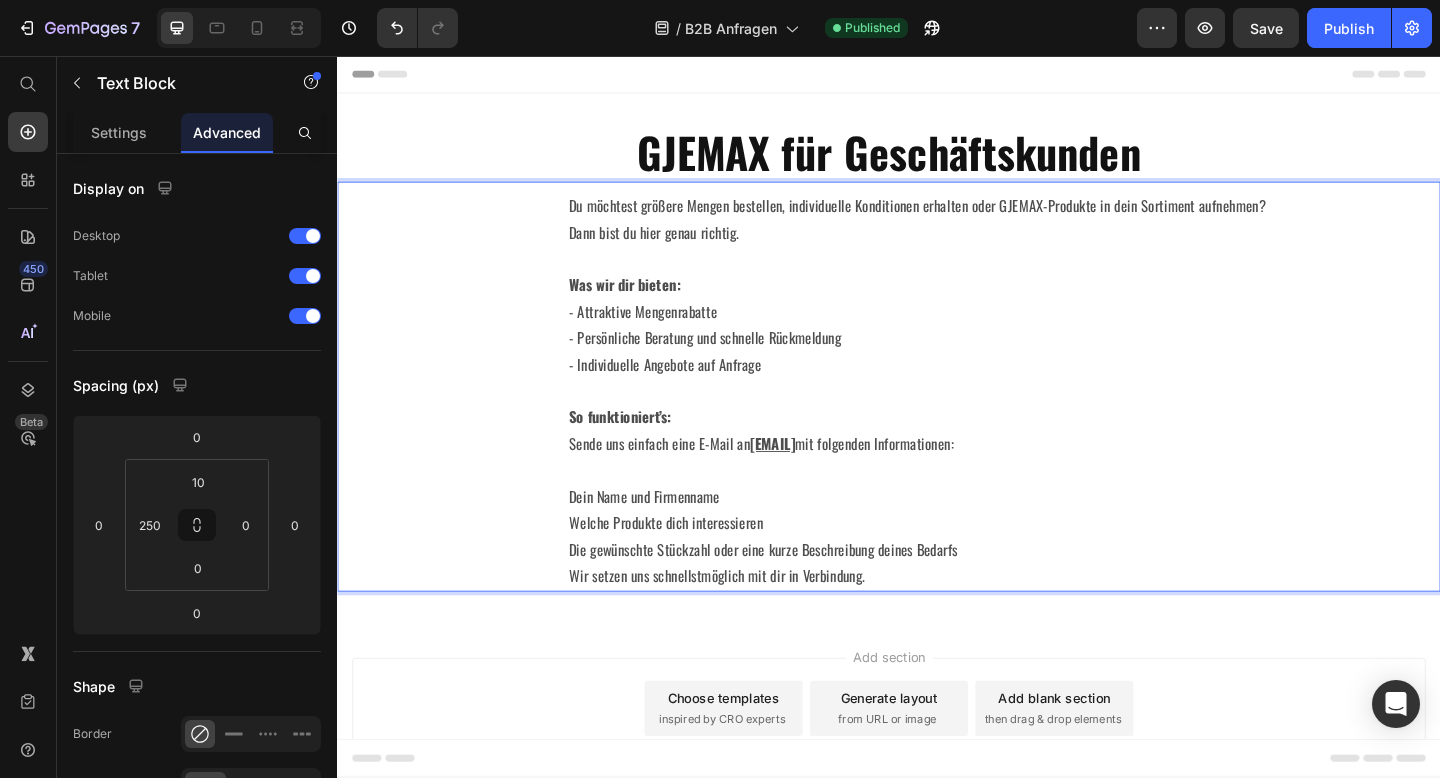 click on "[EMAIL]" at bounding box center [810, 478] 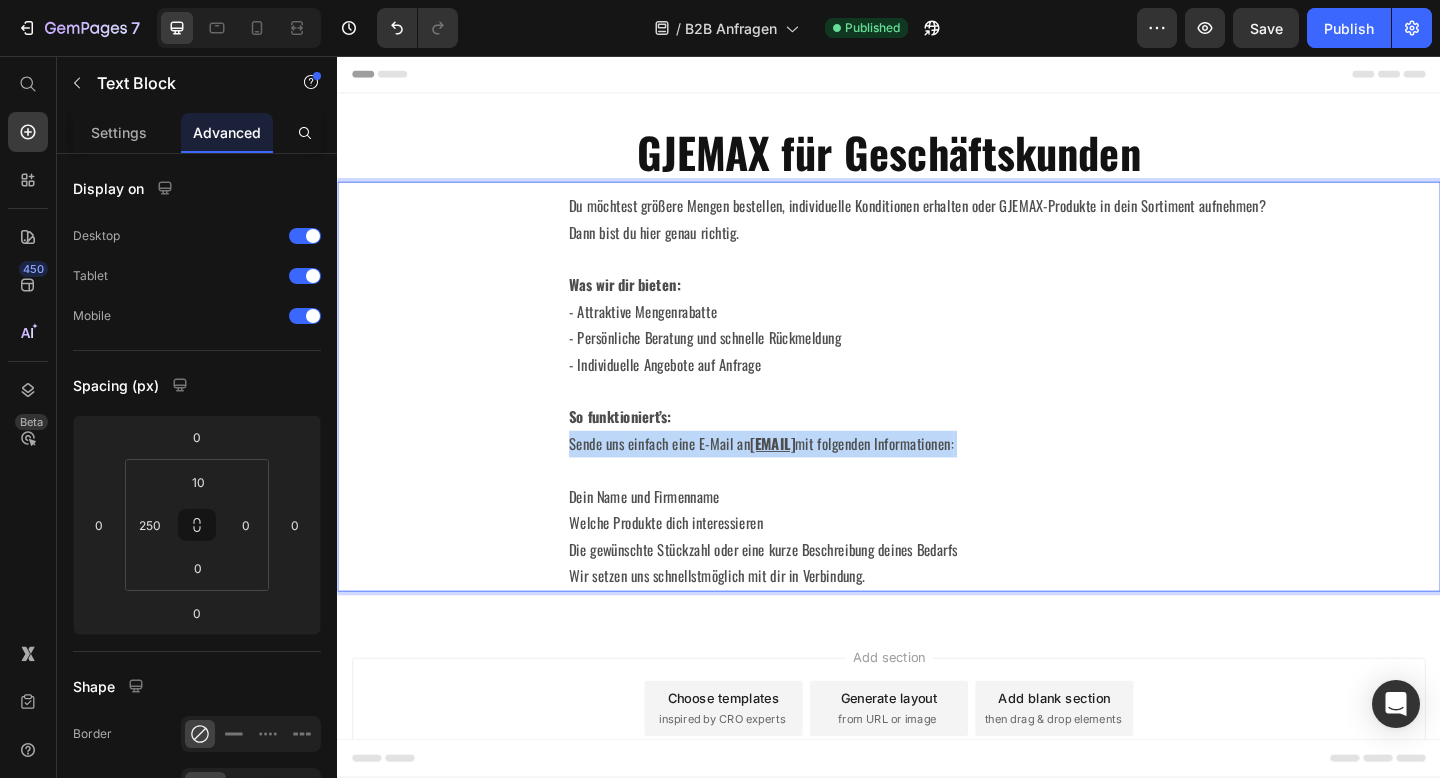 click on "[EMAIL]" at bounding box center [810, 478] 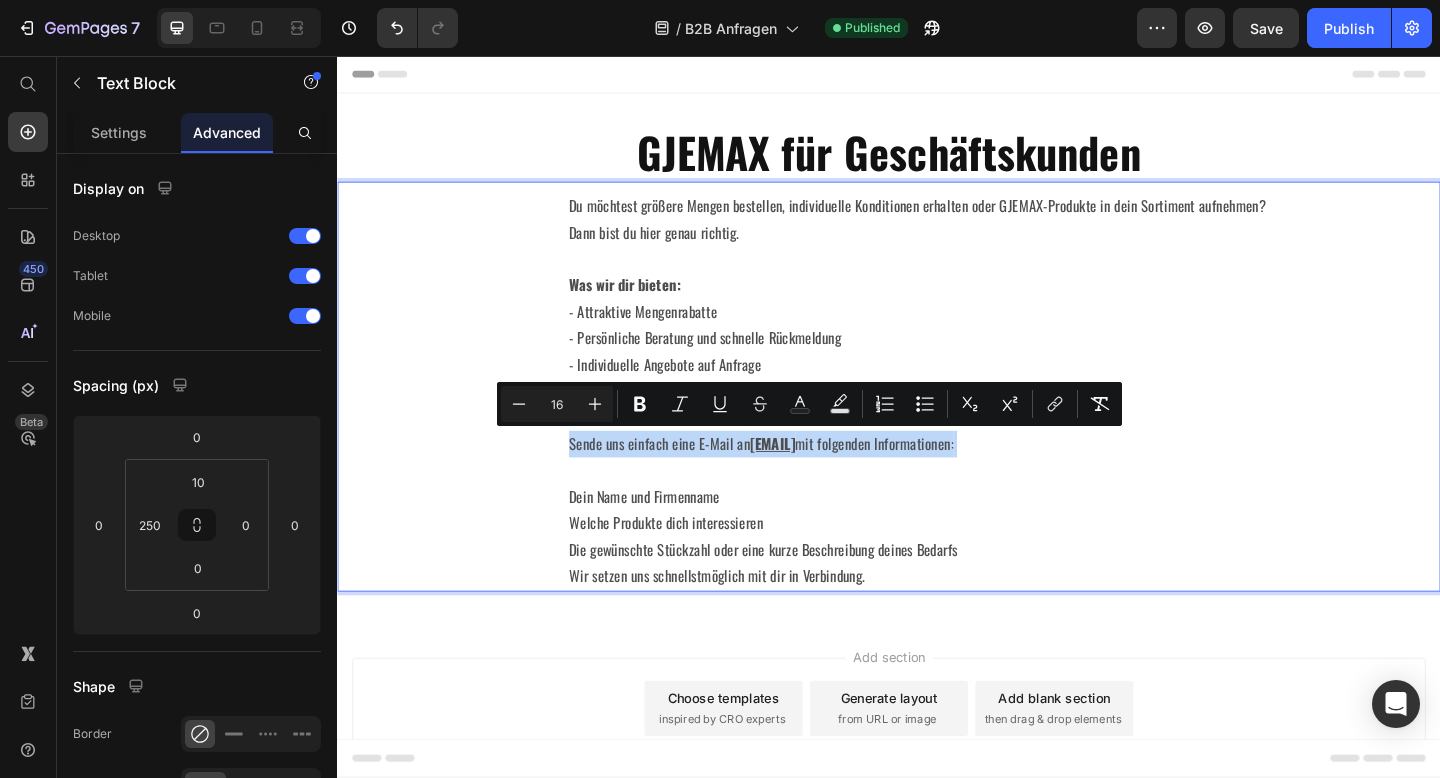 click on "[EMAIL]" at bounding box center (810, 478) 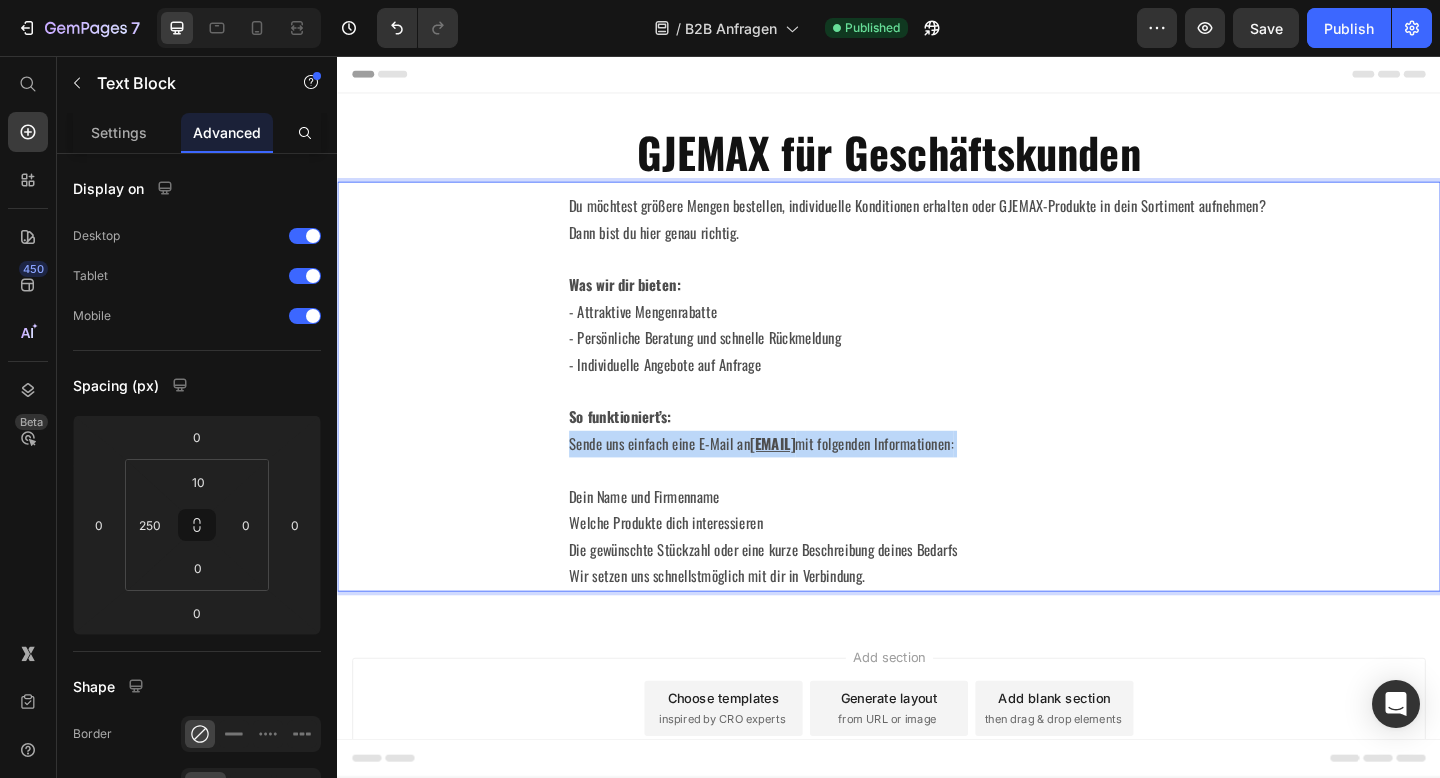drag, startPoint x: 781, startPoint y: 478, endPoint x: 889, endPoint y: 481, distance: 108.04166 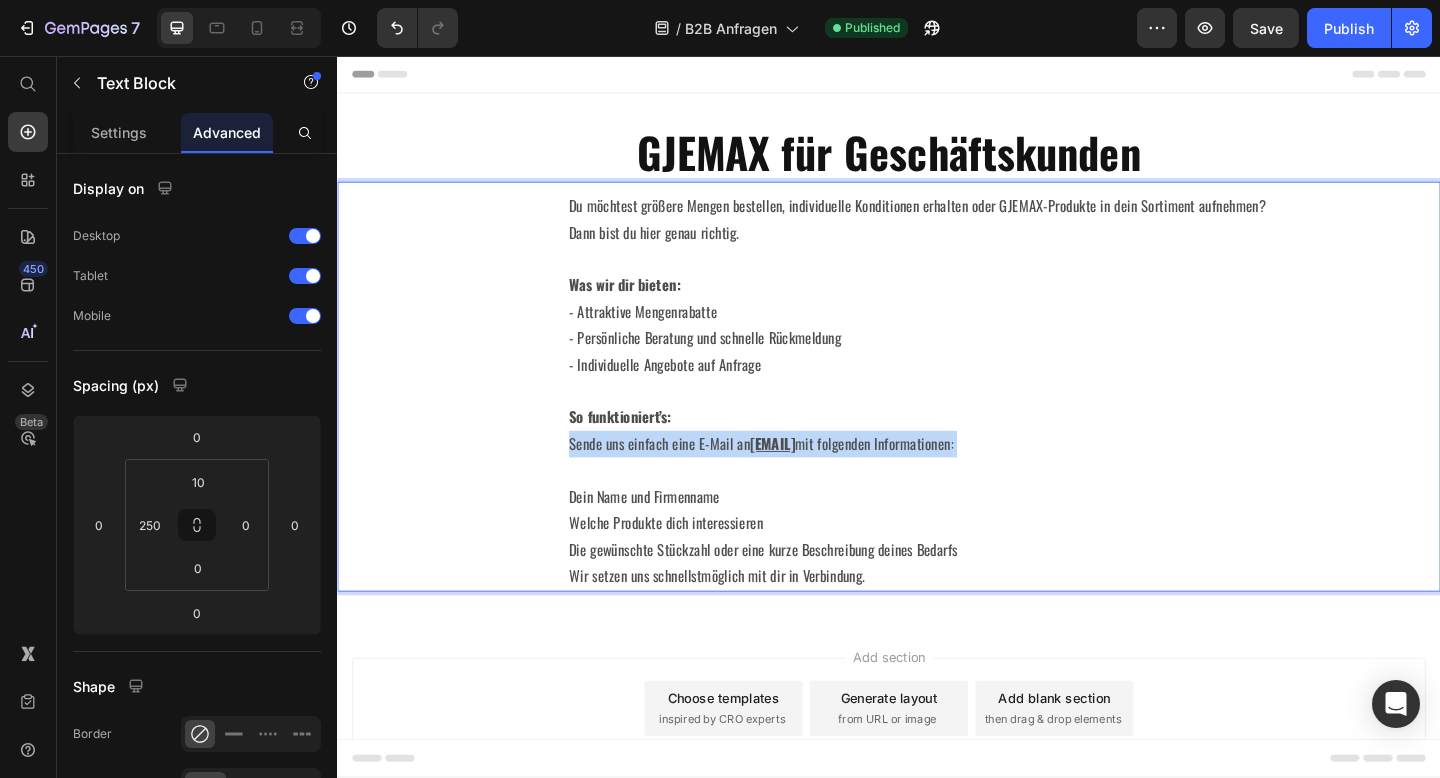 click on "Sende uns einfach eine E-Mail an  [EMAIL]  mit folgenden Informationen:" at bounding box center (1062, 493) 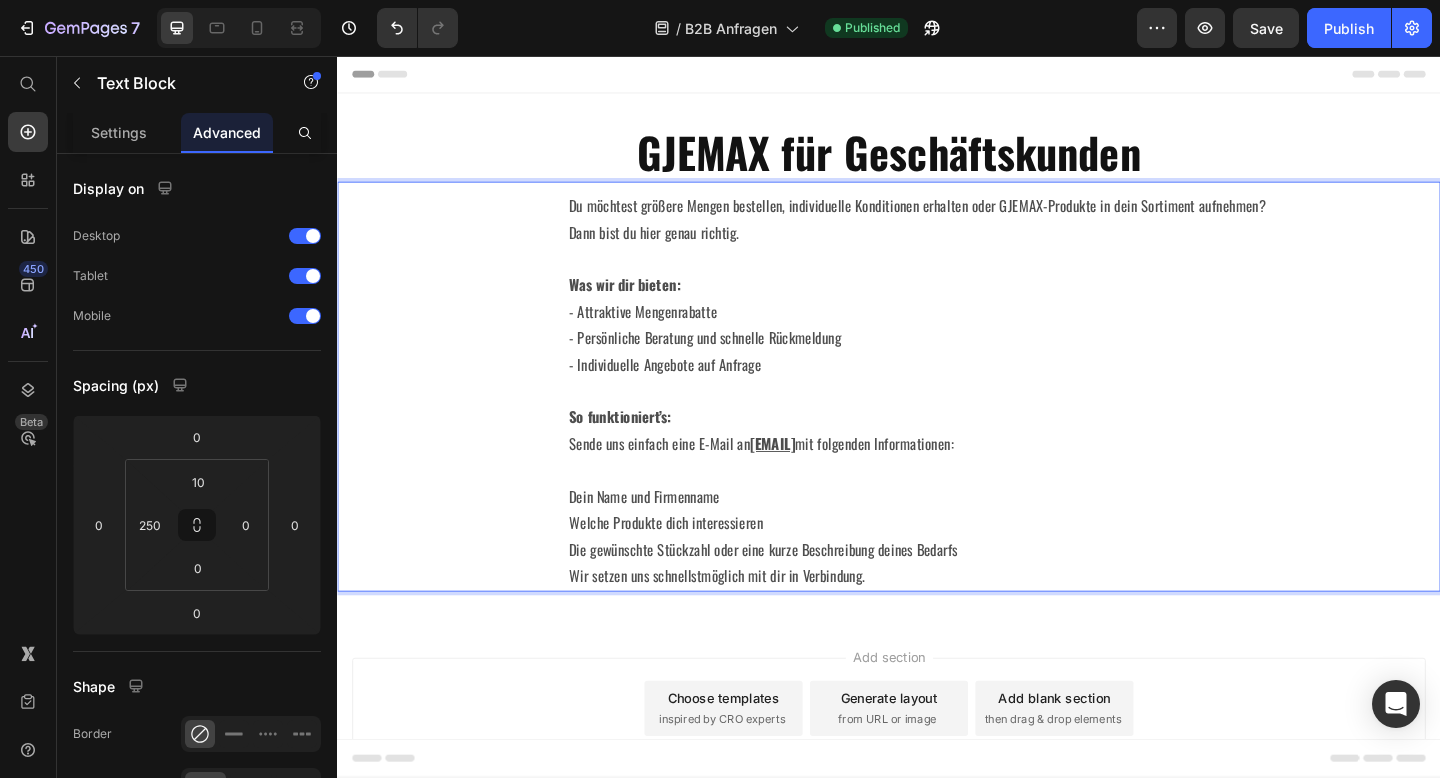 click on "Dein Name und Firmenname" at bounding box center [1062, 536] 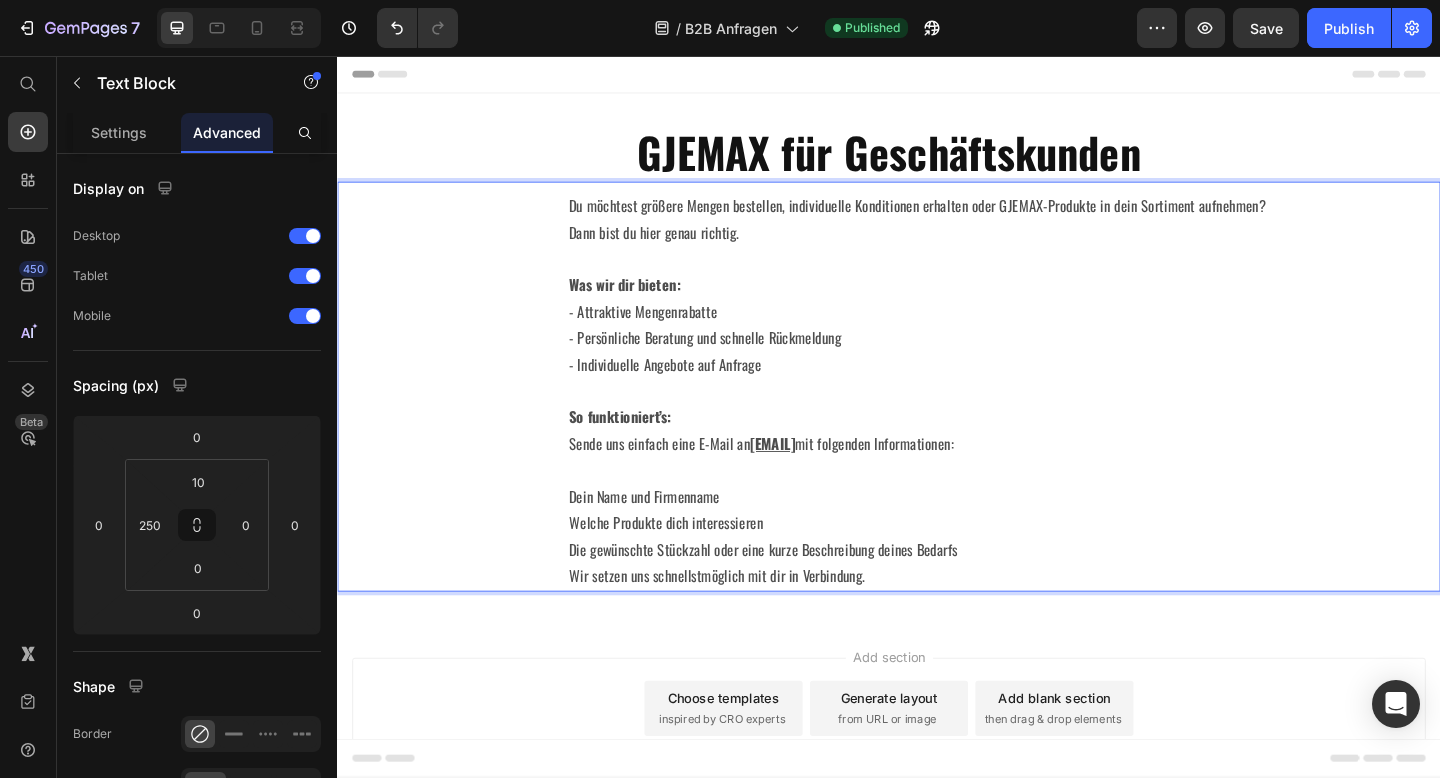 click on "Dein Name und Firmenname" at bounding box center (1062, 536) 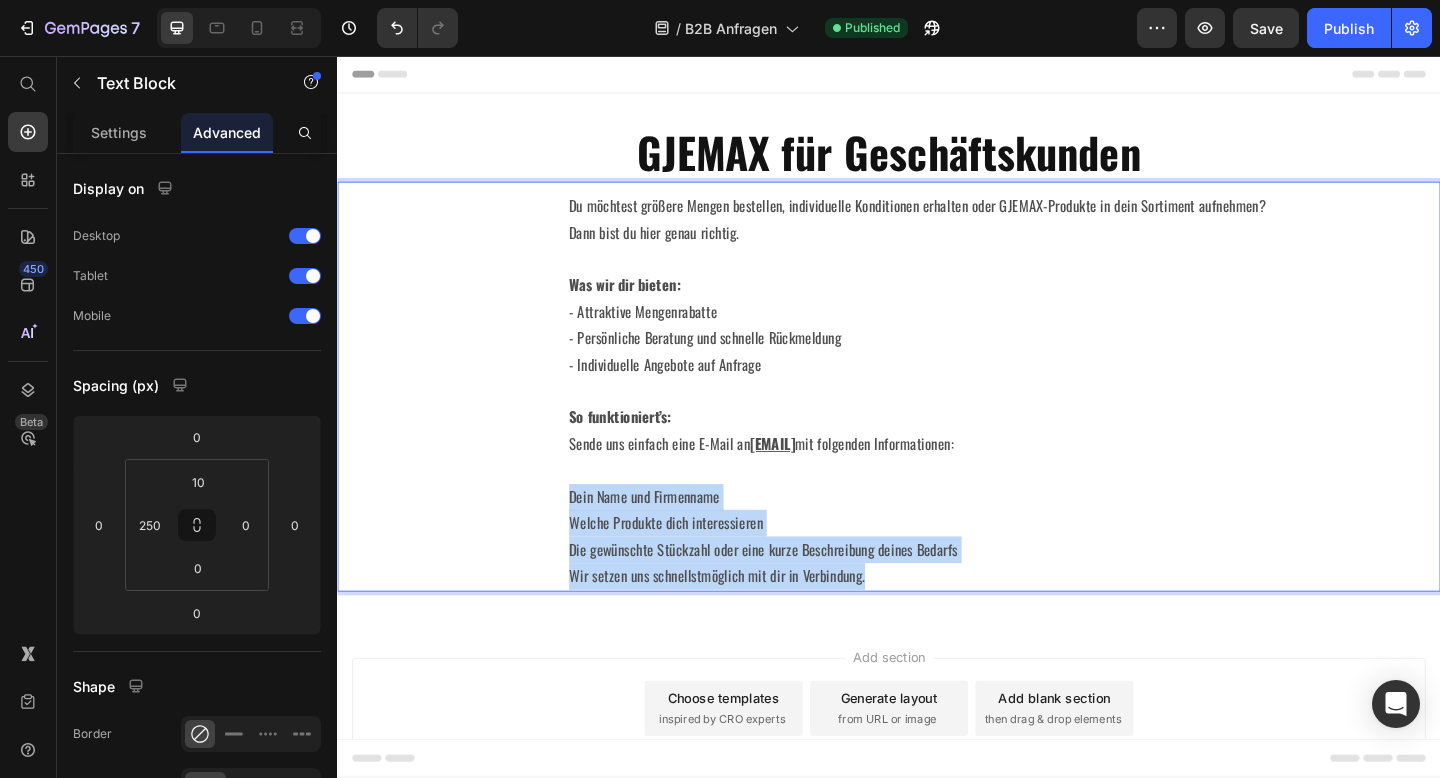 drag, startPoint x: 942, startPoint y: 624, endPoint x: 576, endPoint y: 532, distance: 377.38574 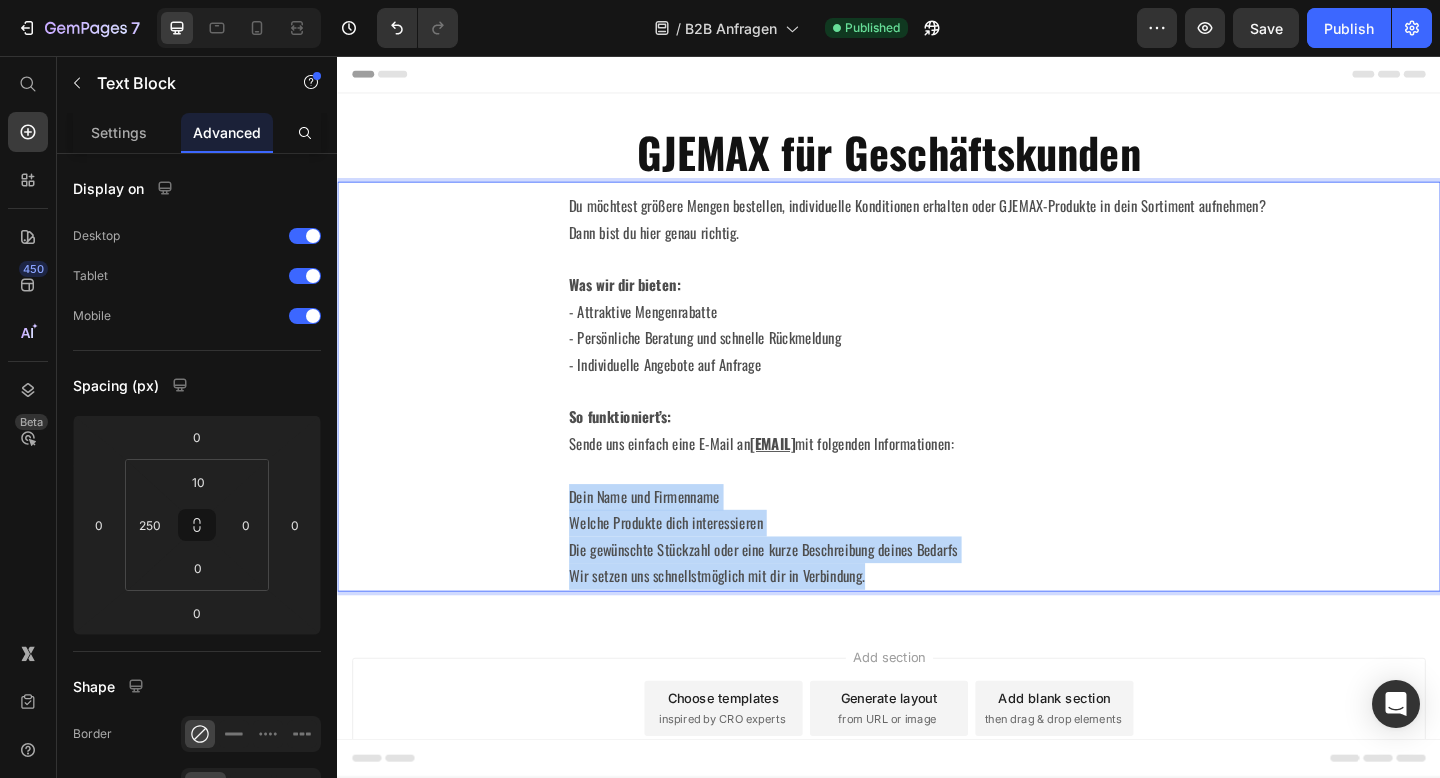 click on "Du möchtest größere Mengen bestellen, individuelle Konditionen erhalten oder GJEMAX-Produkte in dein Sortiment aufnehmen? Dann bist du hier genau richtig.   Was wir dir bieten: - Attraktive Mengenrabatte - Persönliche Beratung und schnelle Rückmeldung - Individuelle Angebote auf Anfrage So funktioniert’s: Sende uns einfach eine E-Mail an  [EMAIL]  mit folgenden Informationen:  - Dein Name und Firmenname Welche Produkte dich interessieren Die gewünschte Stückzahl oder eine kurze Beschreibung deines Bedarfs Wir setzen uns schnellstmöglich mit dir in Verbindung. Text Block   0" at bounding box center (937, 416) 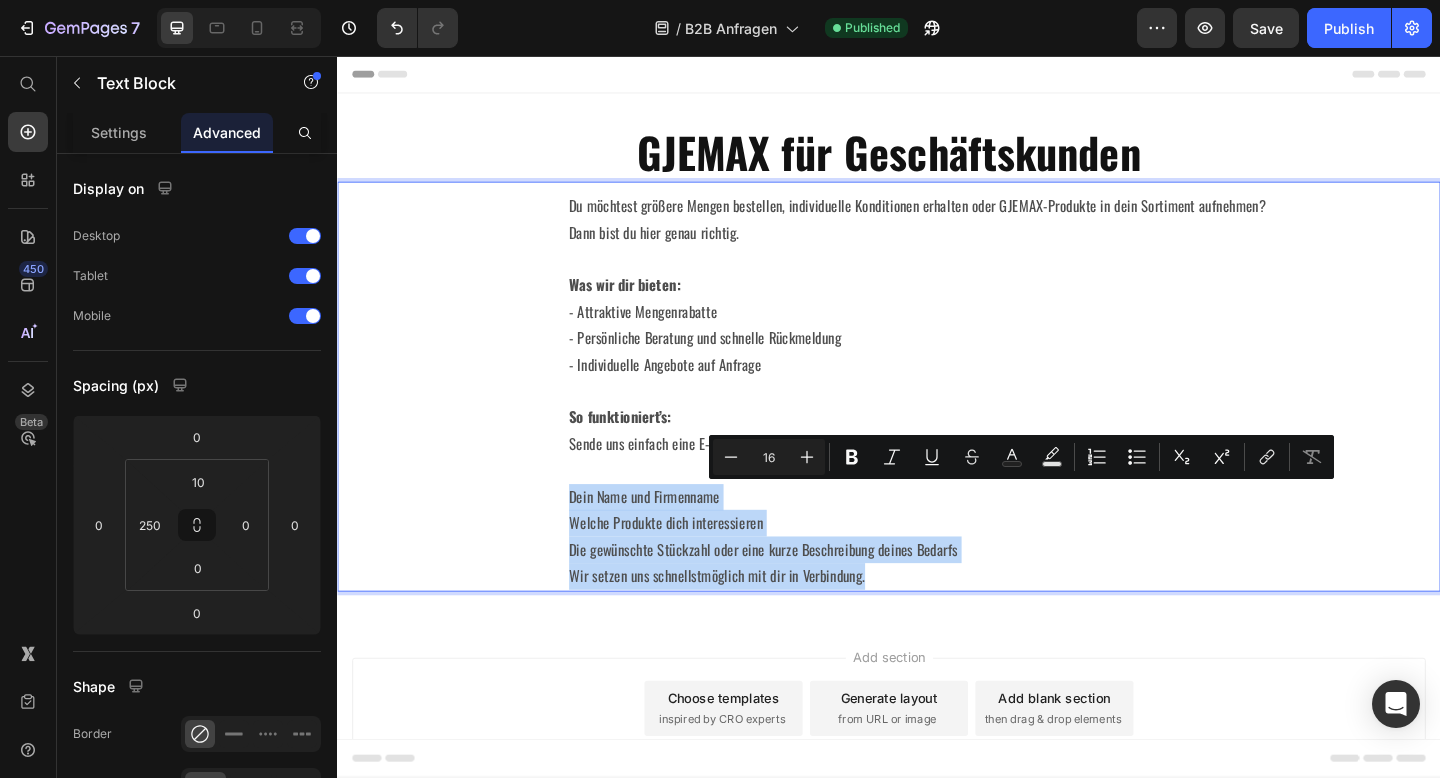 click on "Welche Produkte dich interessieren" at bounding box center [1062, 564] 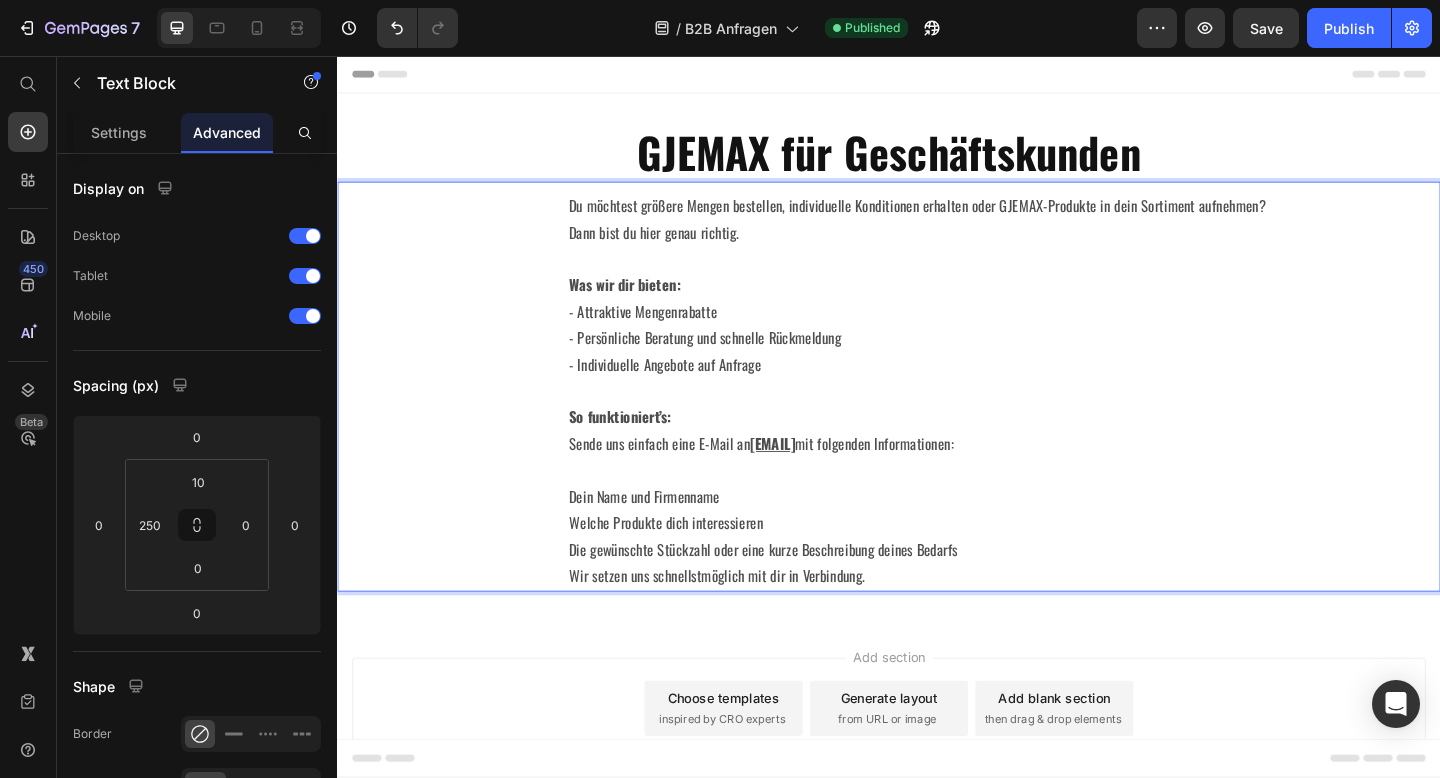 click on "Dein Name und Firmenname" at bounding box center (1062, 536) 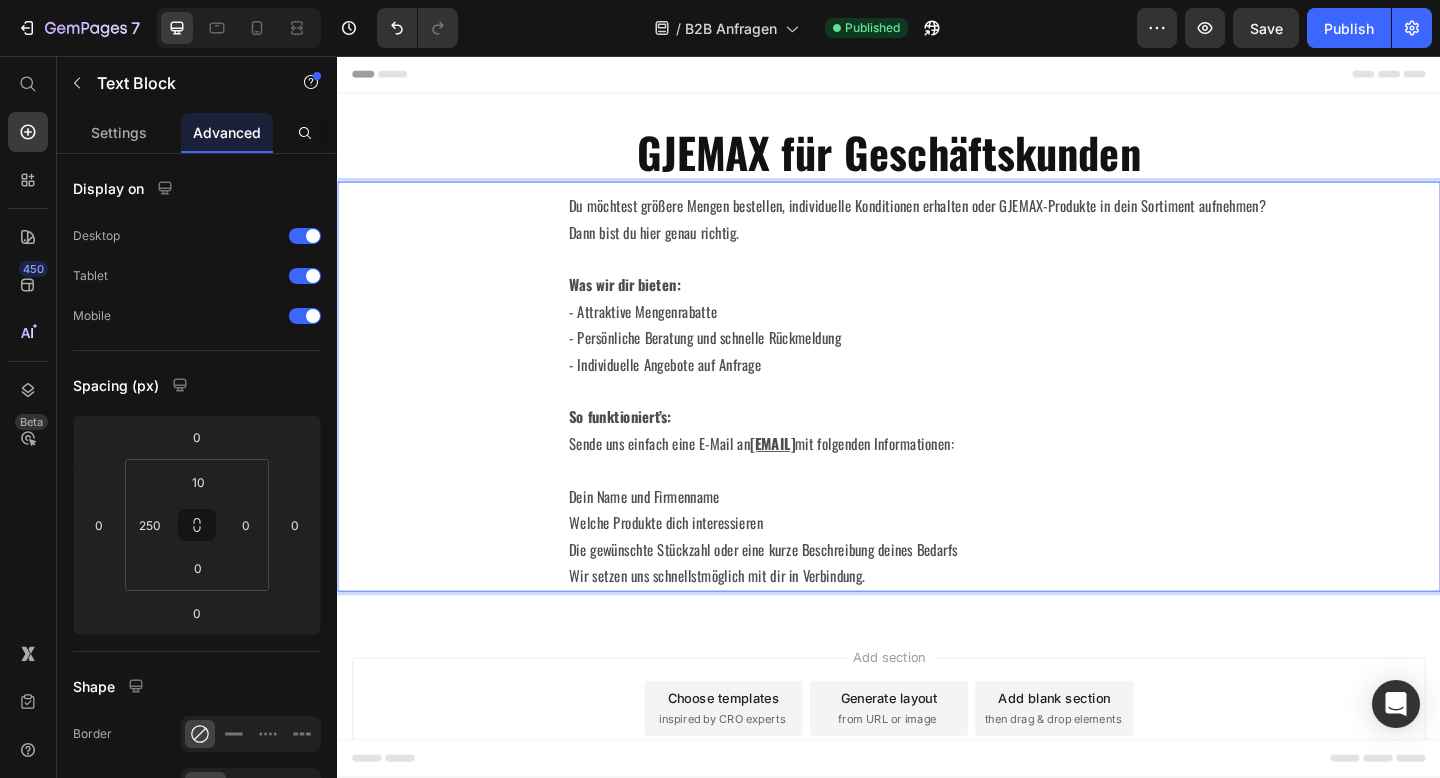 click on "Dein Name und Firmenname" at bounding box center (1062, 536) 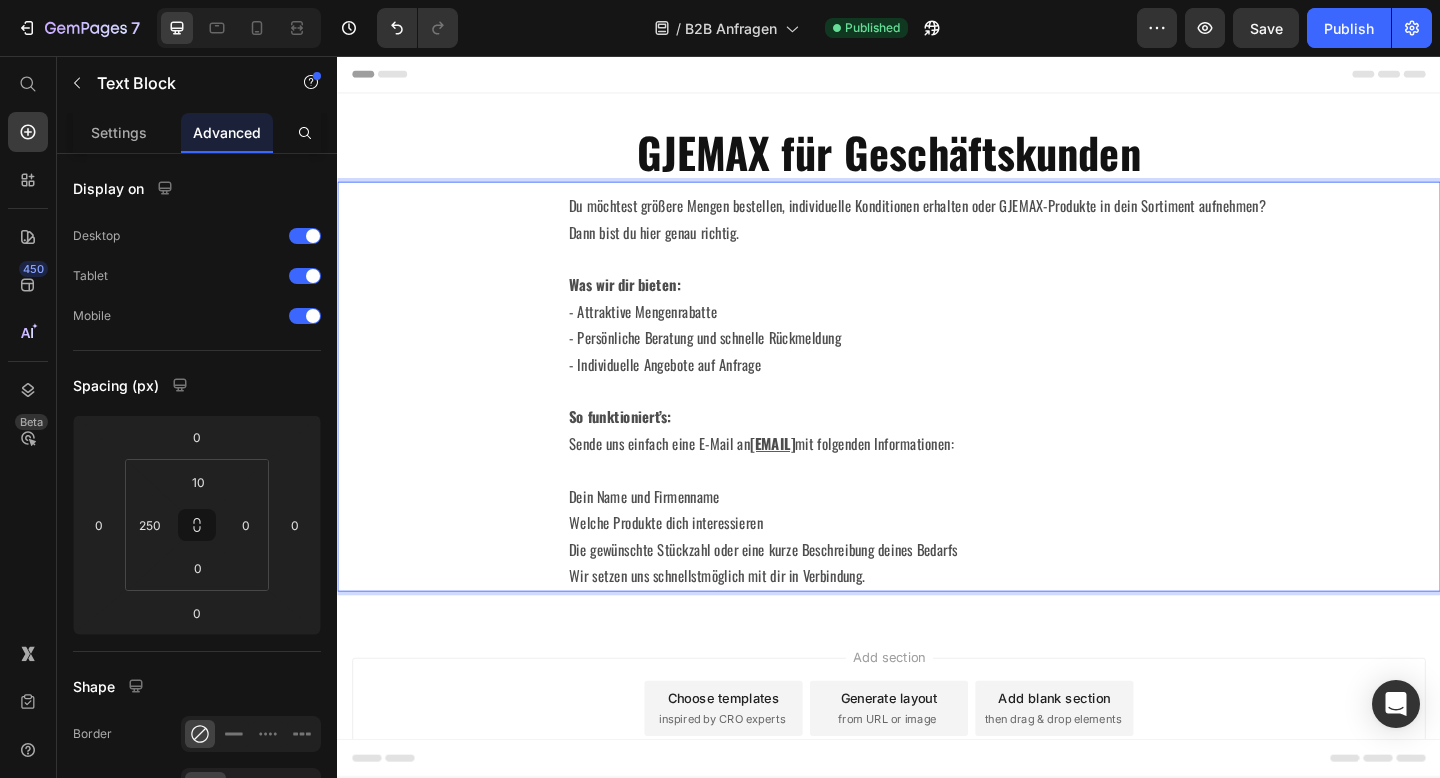 click on "Du möchtest größere Mengen bestellen, individuelle Konditionen erhalten oder GJEMAX-Produkte in dein Sortiment aufnehmen? Dann bist du hier genau richtig.   Was wir dir bieten: - Attraktive Mengenrabatte - Persönliche Beratung und schnelle Rückmeldung - Individuelle Angebote auf Anfrage So funktioniert’s: Sende uns einfach eine E-Mail an  info@gjemax.de  mit folgenden Informationen:   Dein Name und Firmenname Welche Produkte dich interessieren Die gewünschte Stückzahl oder eine kurze Beschreibung deines Bedarfs Wir setzen uns schnellstmöglich mit dir in Verbindung. Text Block   0" at bounding box center [937, 416] 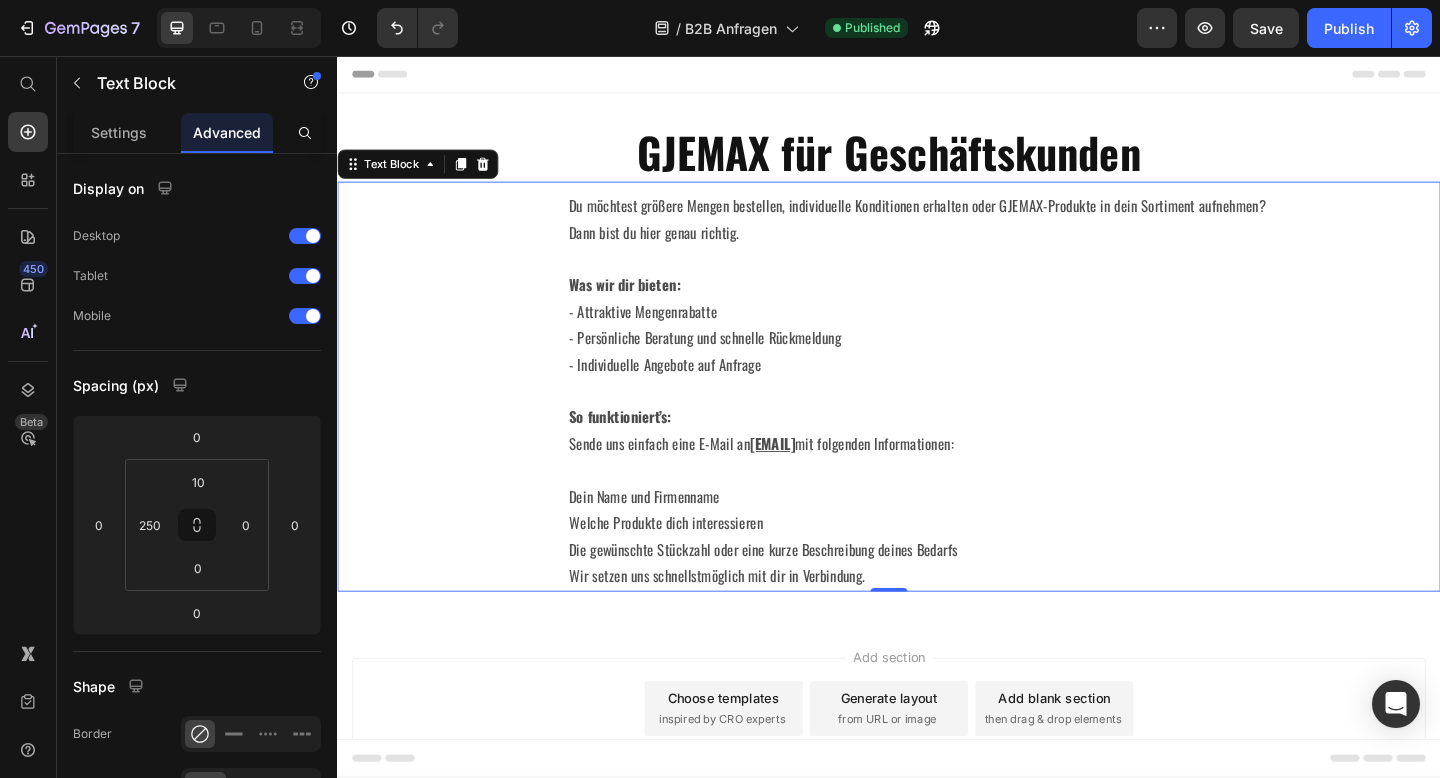 click on "Dein Name und Firmenname" at bounding box center (1062, 536) 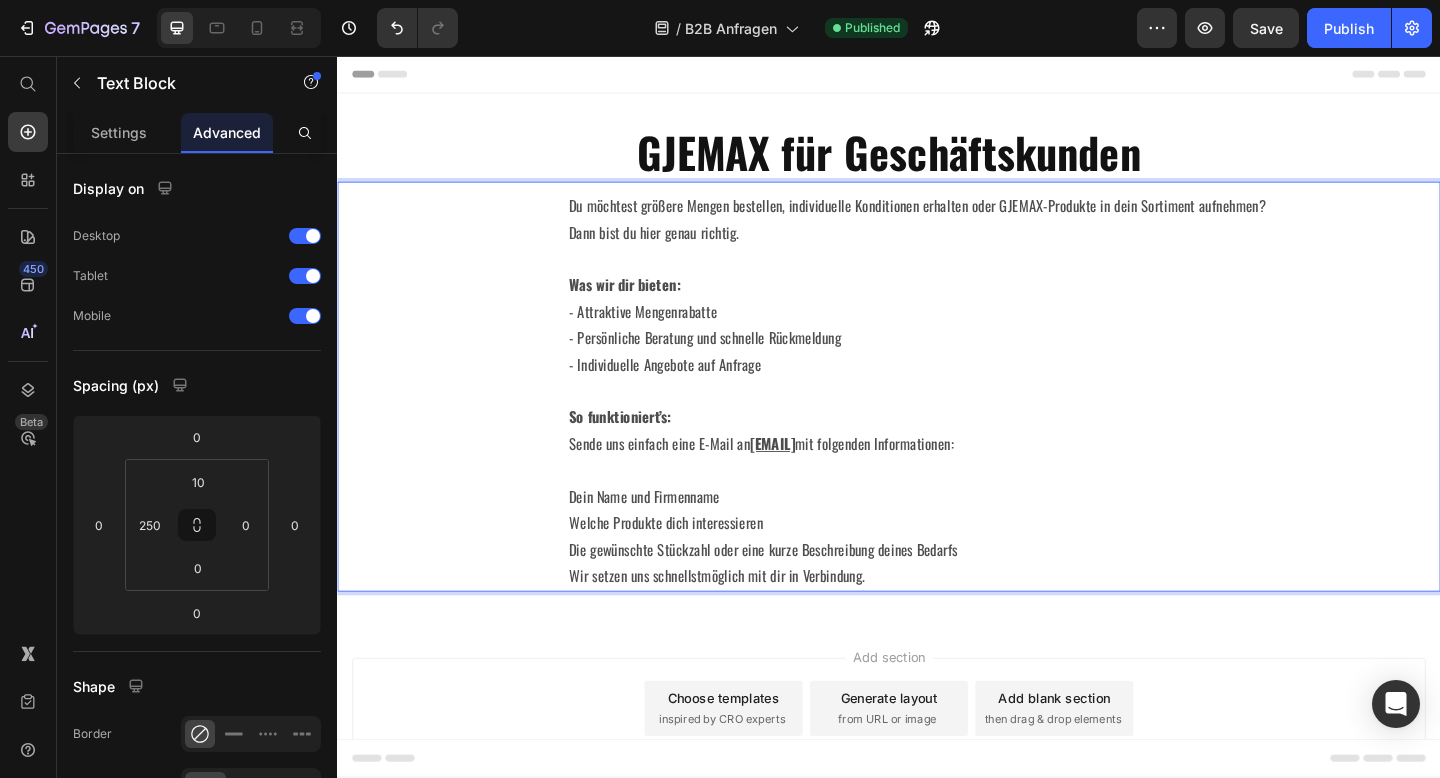 click on "Dein Name und Firmenname" at bounding box center (1062, 536) 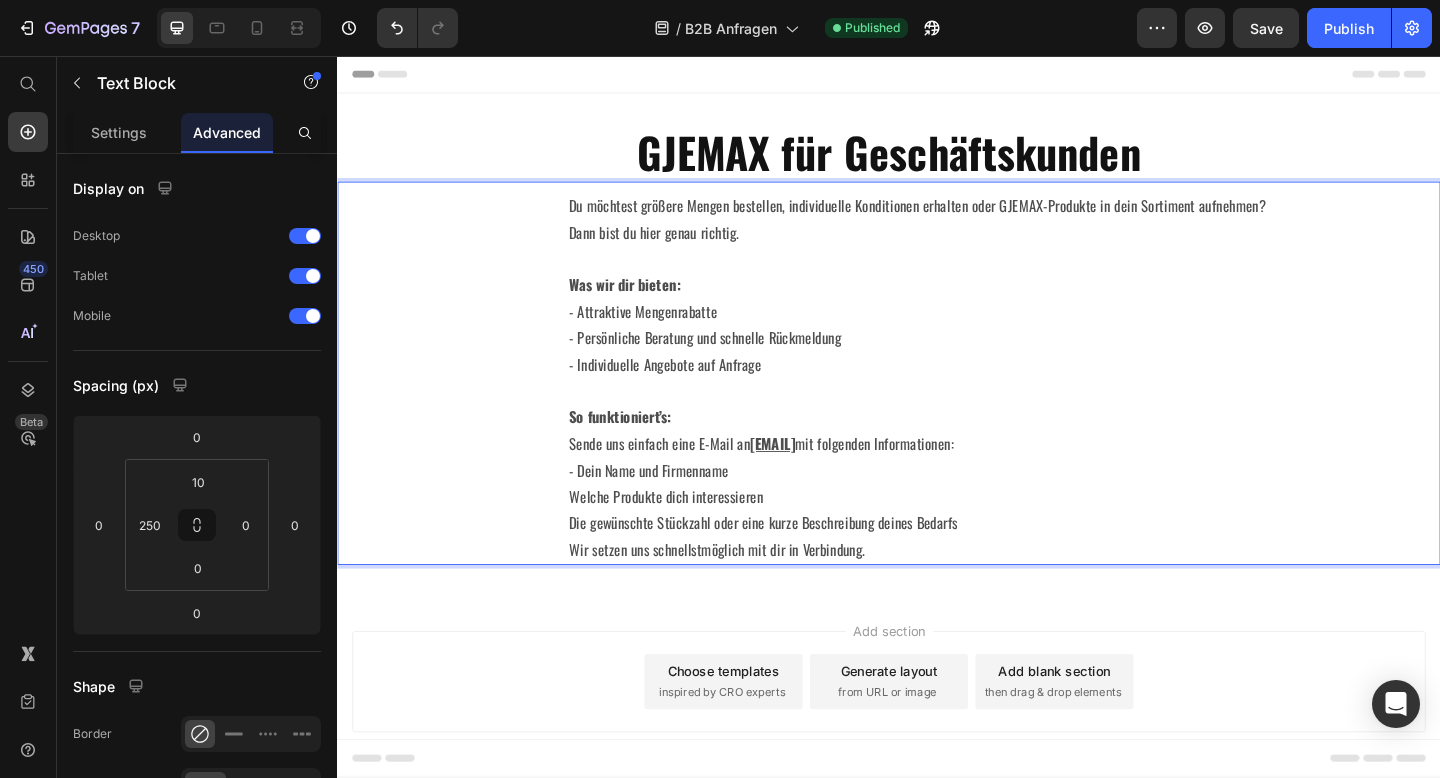 click on "Du möchtest größere Mengen bestellen, individuelle Konditionen erhalten oder GJEMAX-Produkte in dein Sortiment aufnehmen? Dann bist du hier genau richtig.   Was wir dir bieten: - Attraktive Mengenrabatte - Persönliche Beratung und schnelle Rückmeldung - Individuelle Angebote auf Anfrage So funktioniert’s: Sende uns einfach eine E-Mail an  info@gjemax.de  mit folgenden Informationen:  - Dein Name und Firmenname Welche Produkte dich interessieren Die gewünschte Stückzahl oder eine kurze Beschreibung deines Bedarfs Wir setzen uns schnellstmöglich mit dir in Verbindung. Text Block   0" at bounding box center (937, 401) 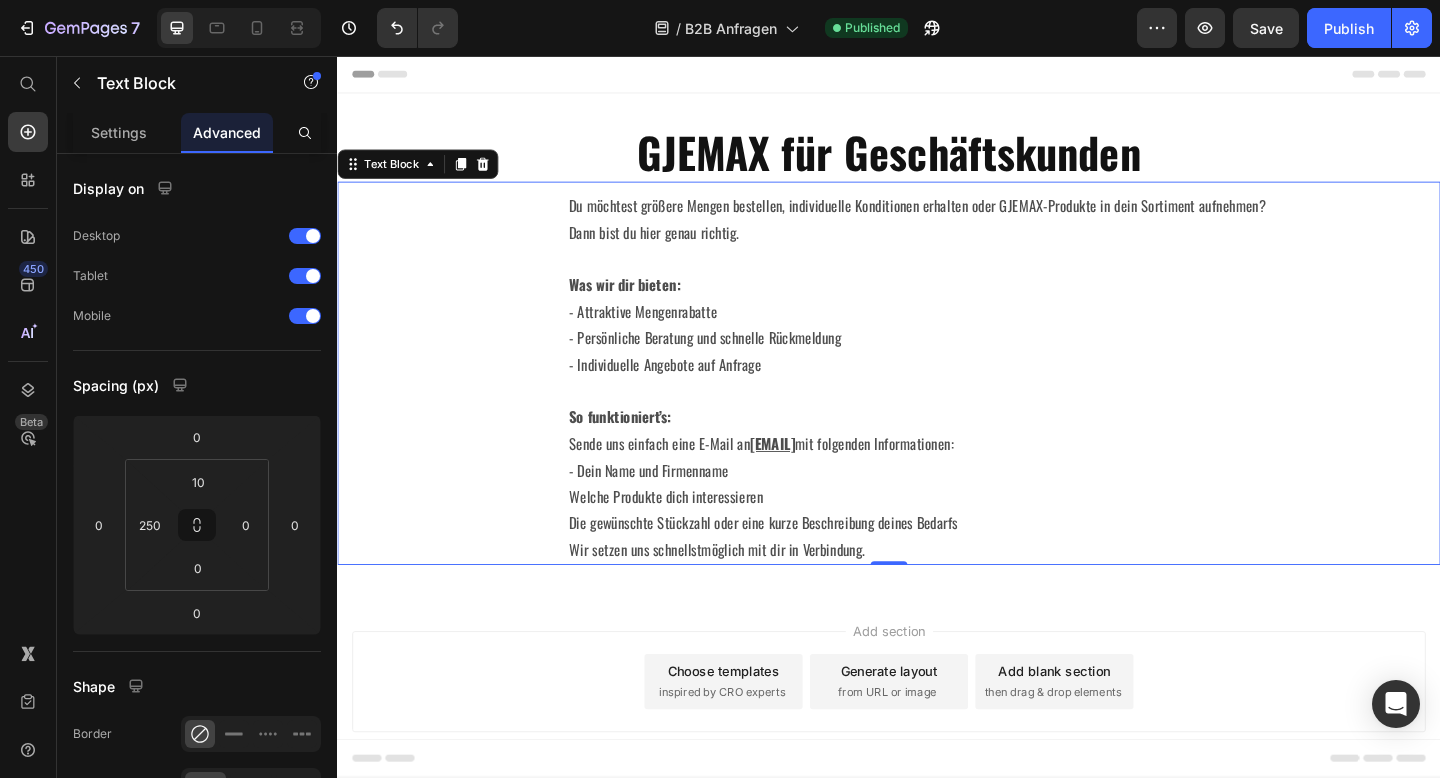 click on "Du möchtest größere Mengen bestellen, individuelle Konditionen erhalten oder GJEMAX-Produkte in dein Sortiment aufnehmen? Dann bist du hier genau richtig.   Was wir dir bieten: - Attraktive Mengenrabatte - Persönliche Beratung und schnelle Rückmeldung - Individuelle Angebote auf Anfrage So funktioniert’s: Sende uns einfach eine E-Mail an  info@gjemax.de  mit folgenden Informationen:  - Dein Name und Firmenname Welche Produkte dich interessieren Die gewünschte Stückzahl oder eine kurze Beschreibung deines Bedarfs Wir setzen uns schnellstmöglich mit dir in Verbindung." at bounding box center [1062, 406] 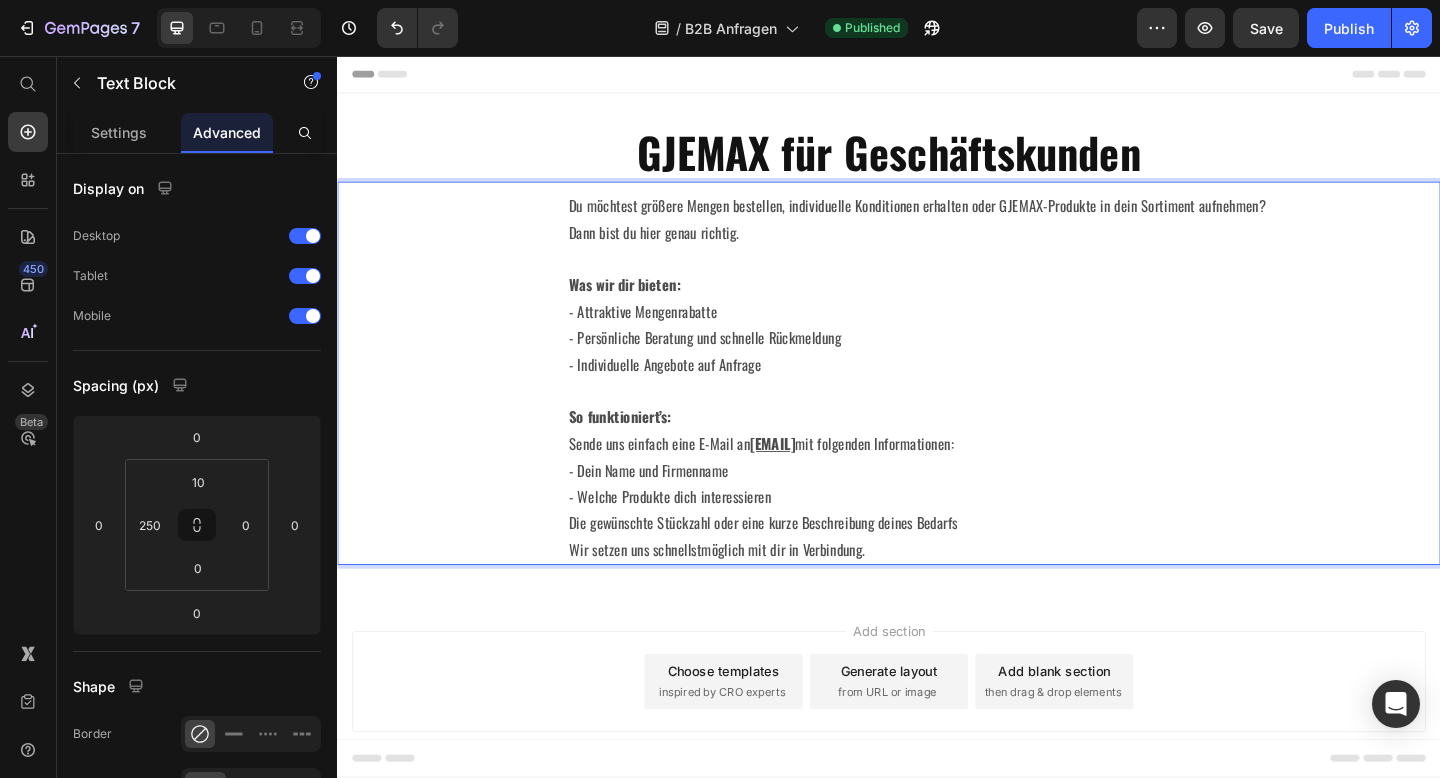 click on "Die gewünschte Stückzahl oder eine kurze Beschreibung deines Bedarfs" at bounding box center [1062, 564] 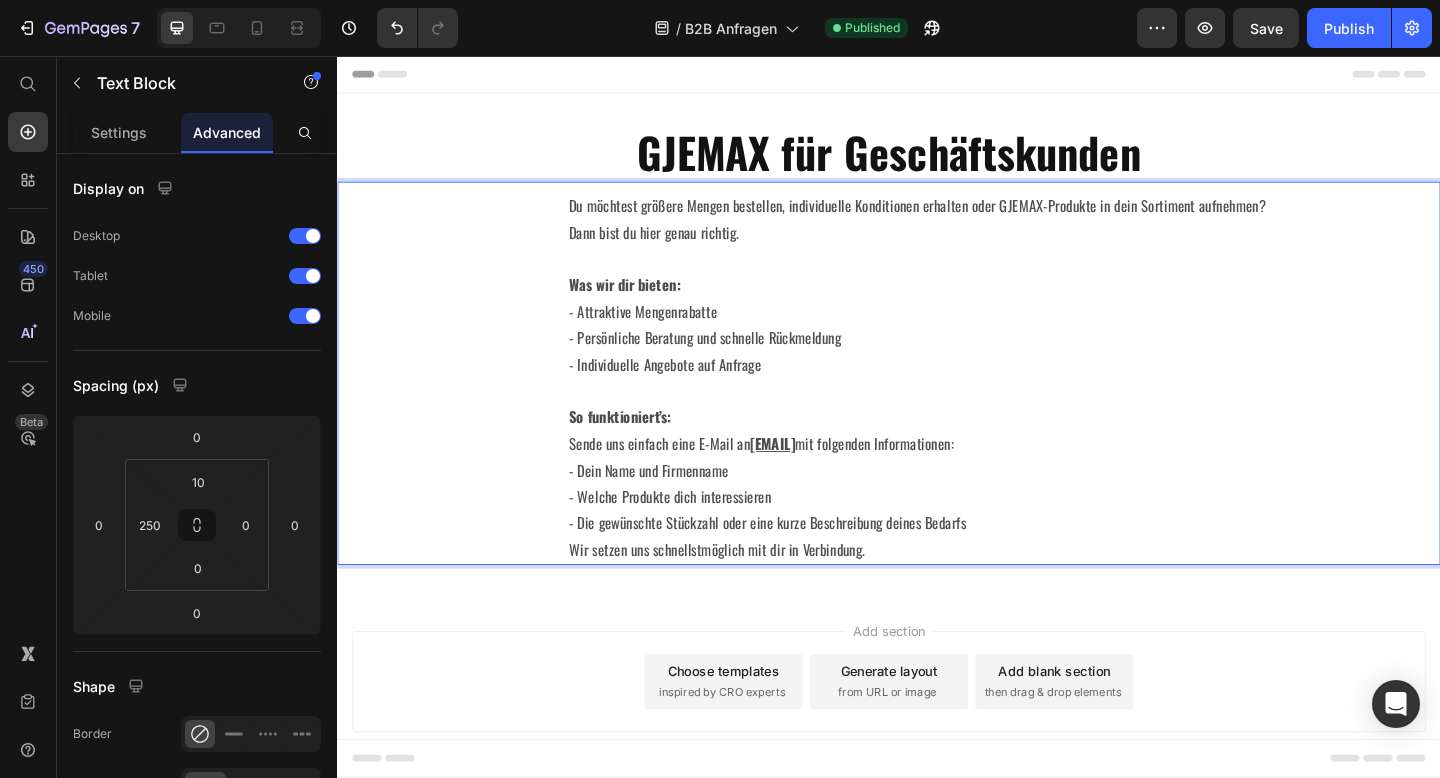 click on "- Die gewünschte Stückzahl oder eine kurze Beschreibung deines Bedarfs" at bounding box center [1062, 564] 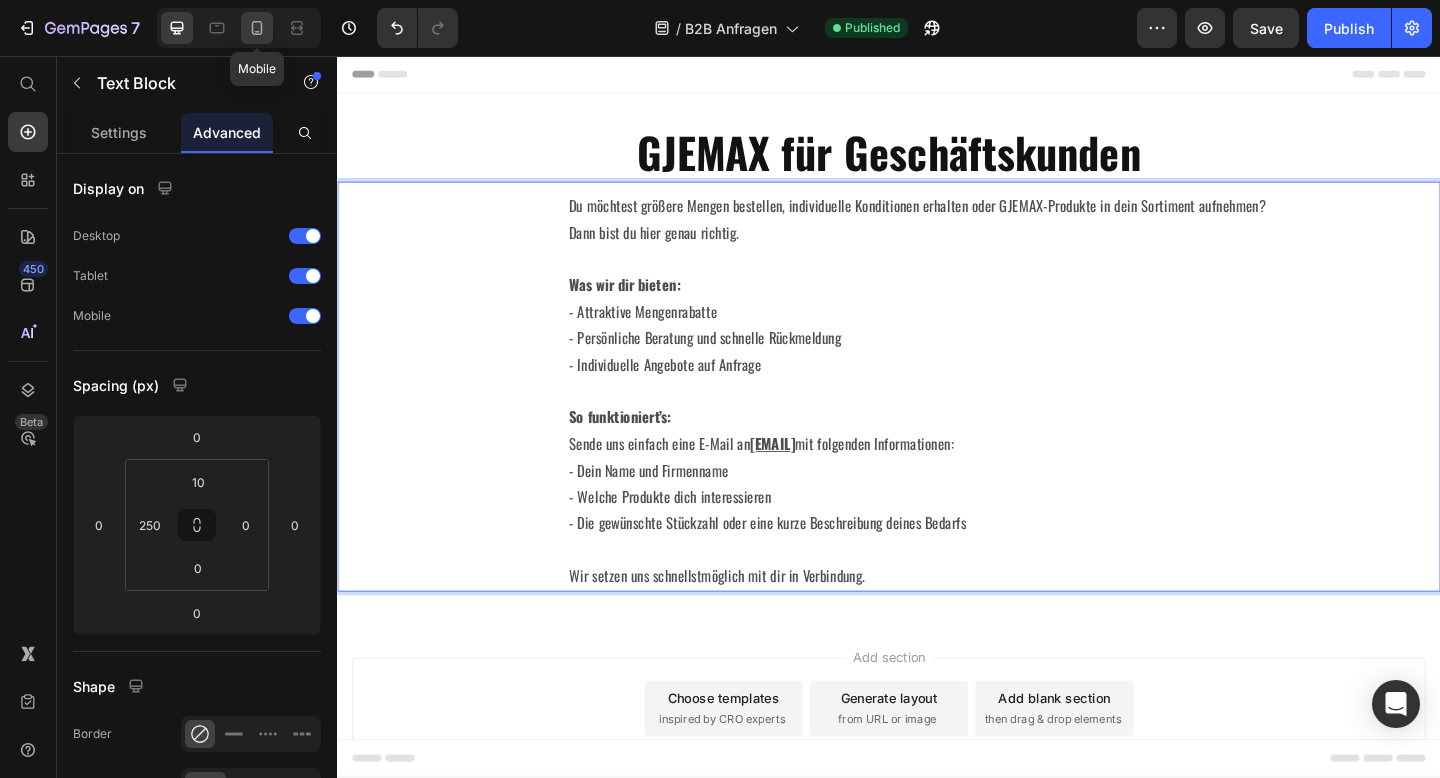 click 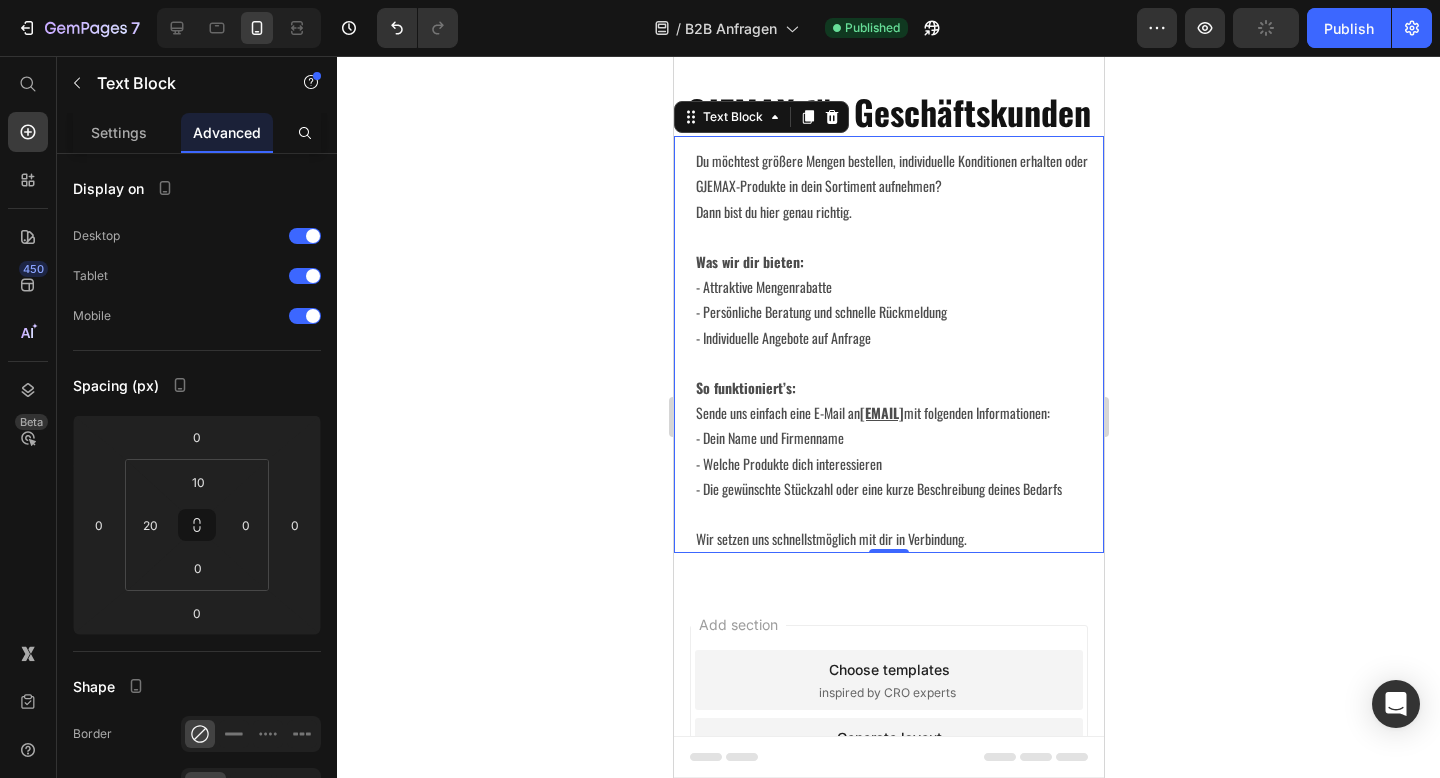 scroll, scrollTop: 51, scrollLeft: 0, axis: vertical 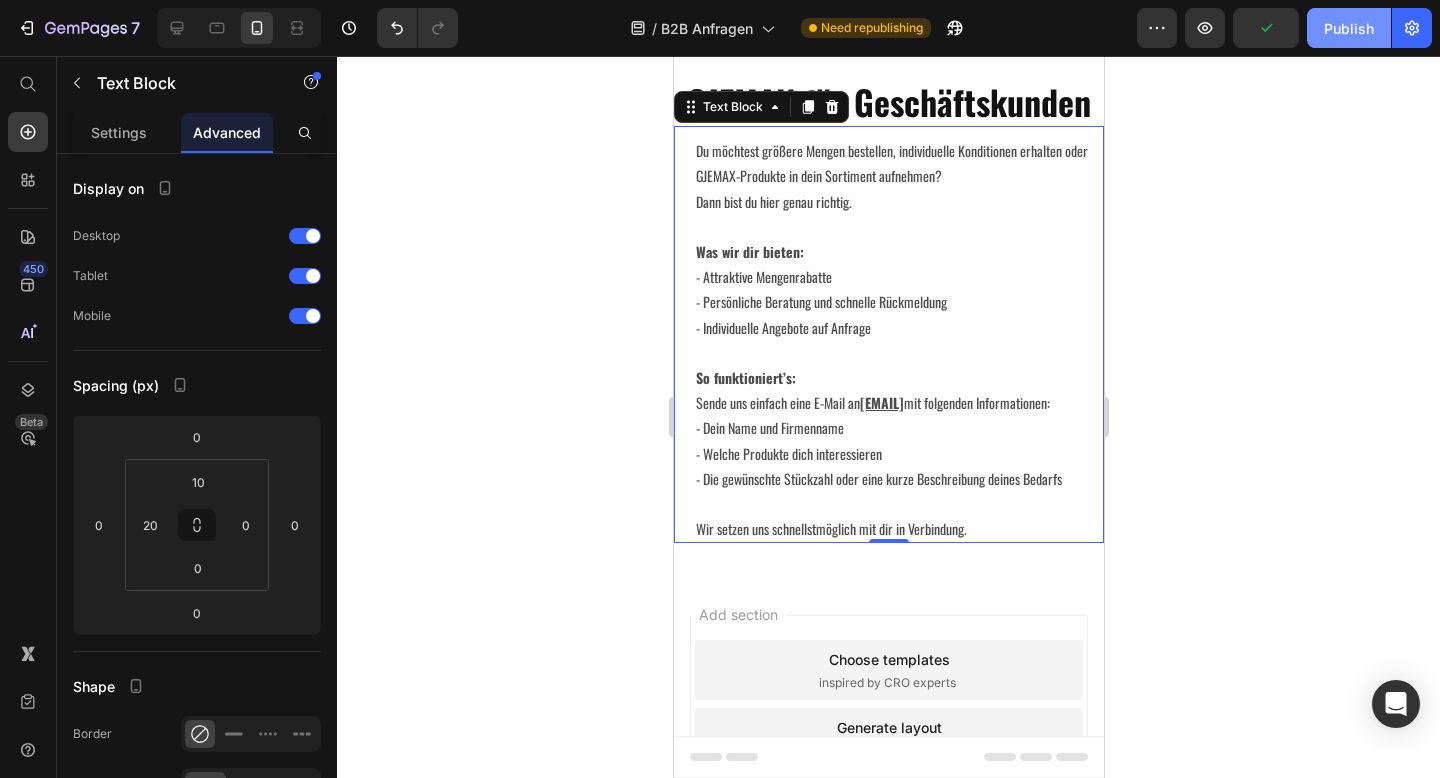 click on "Publish" at bounding box center (1349, 28) 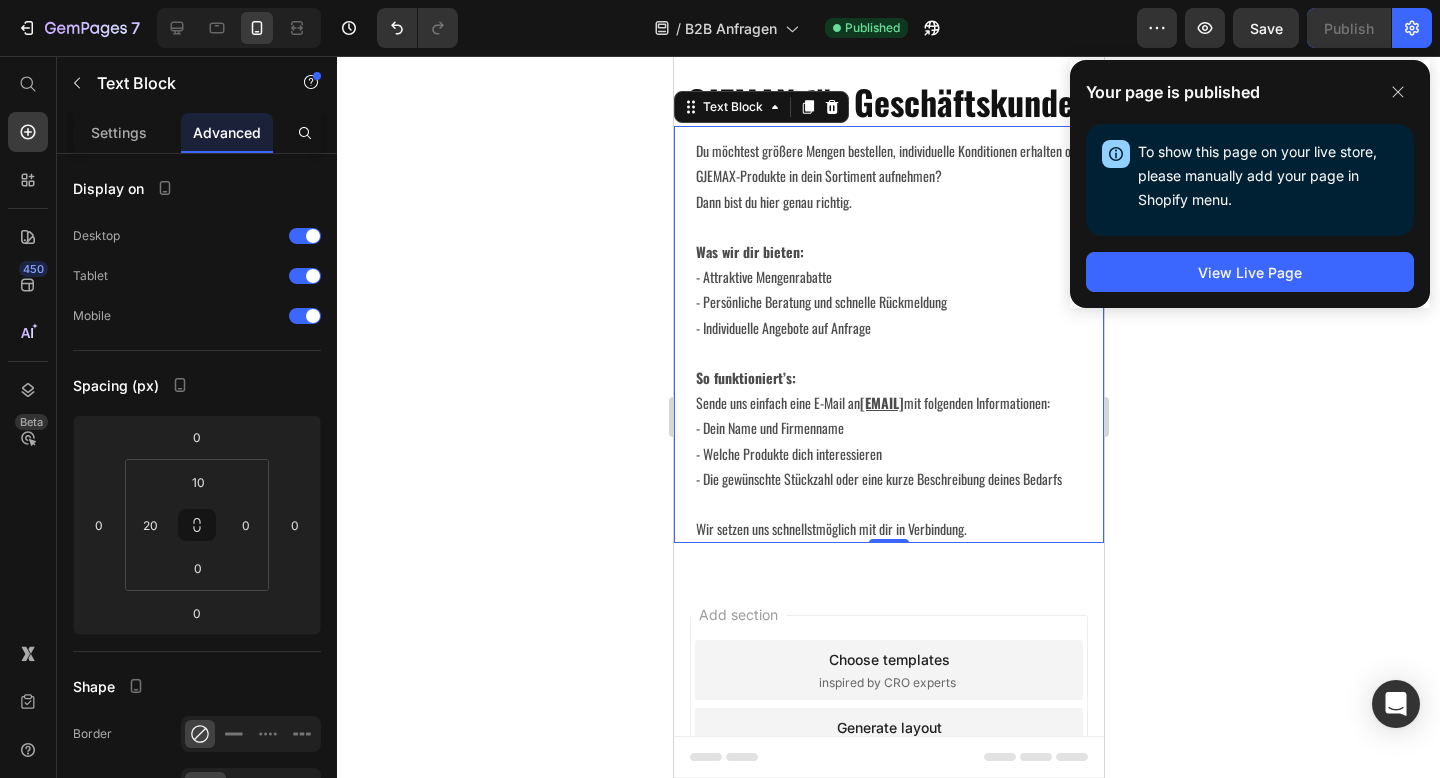 click 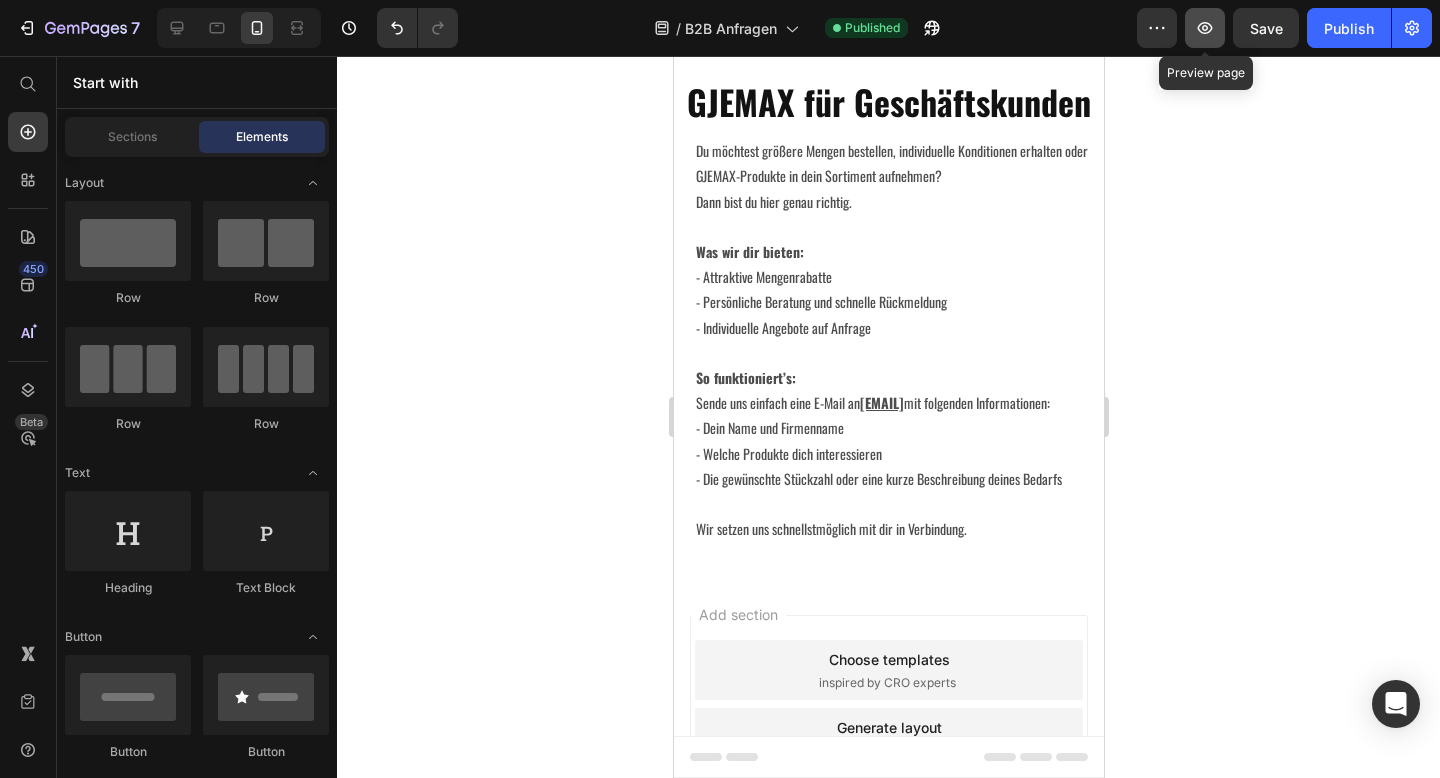click 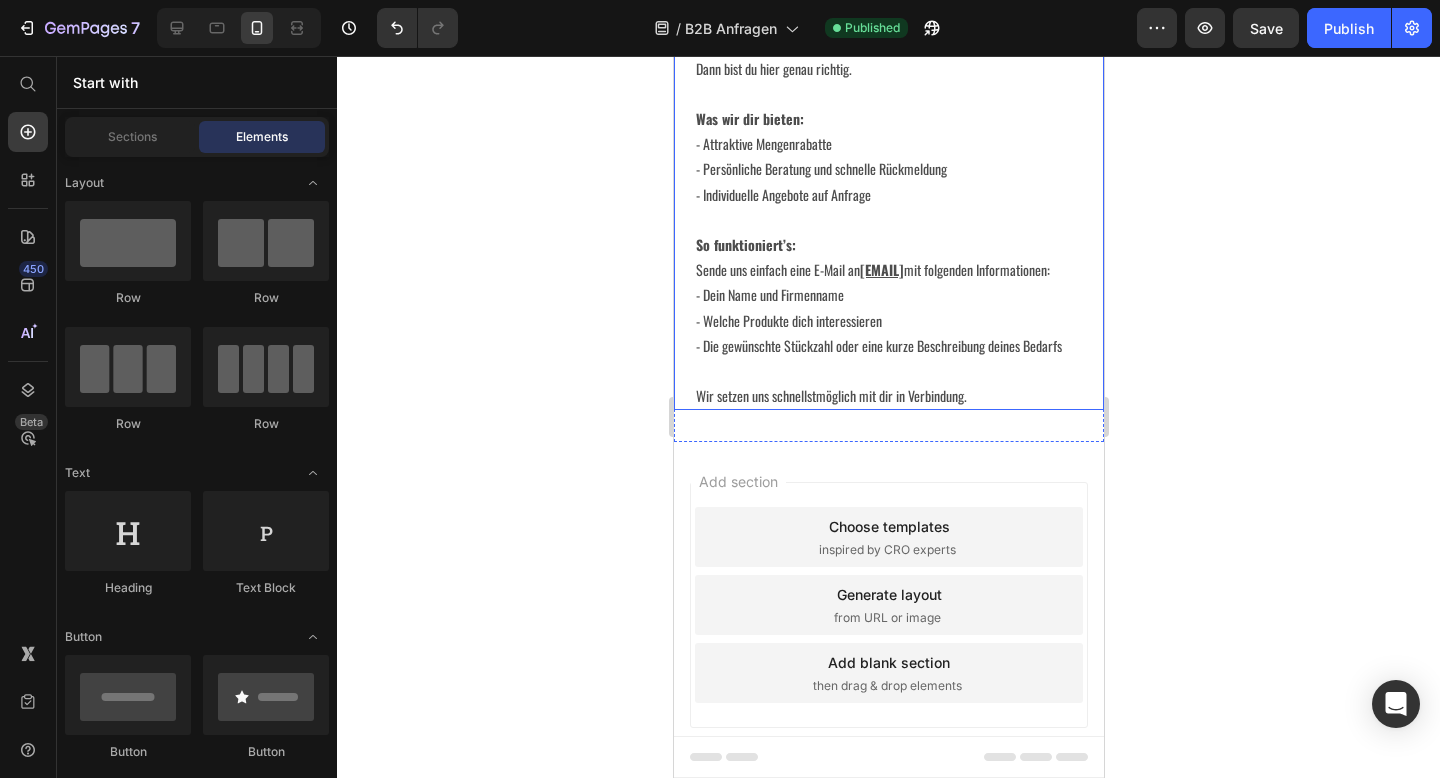 scroll, scrollTop: 0, scrollLeft: 0, axis: both 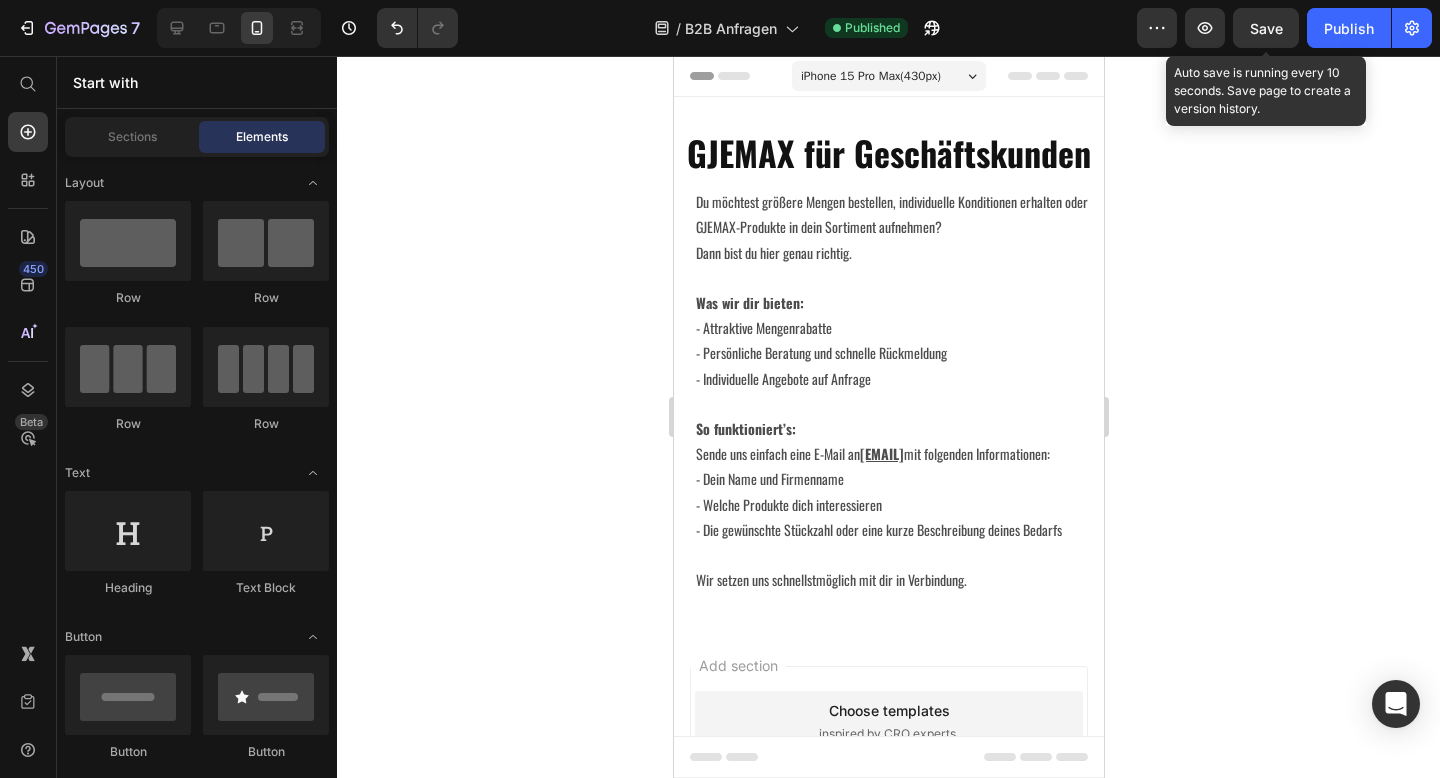 click on "Save" at bounding box center [1266, 28] 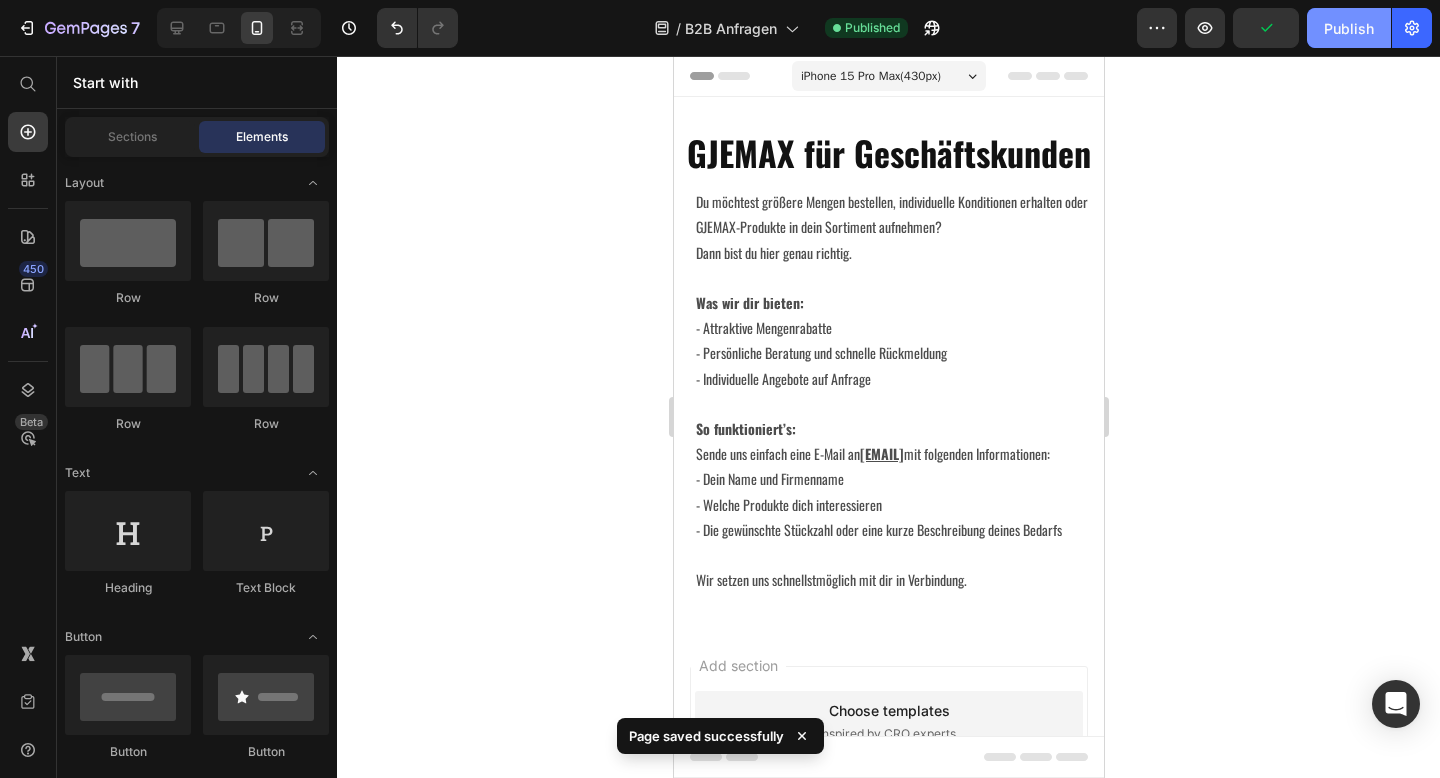 click on "Publish" at bounding box center [1349, 28] 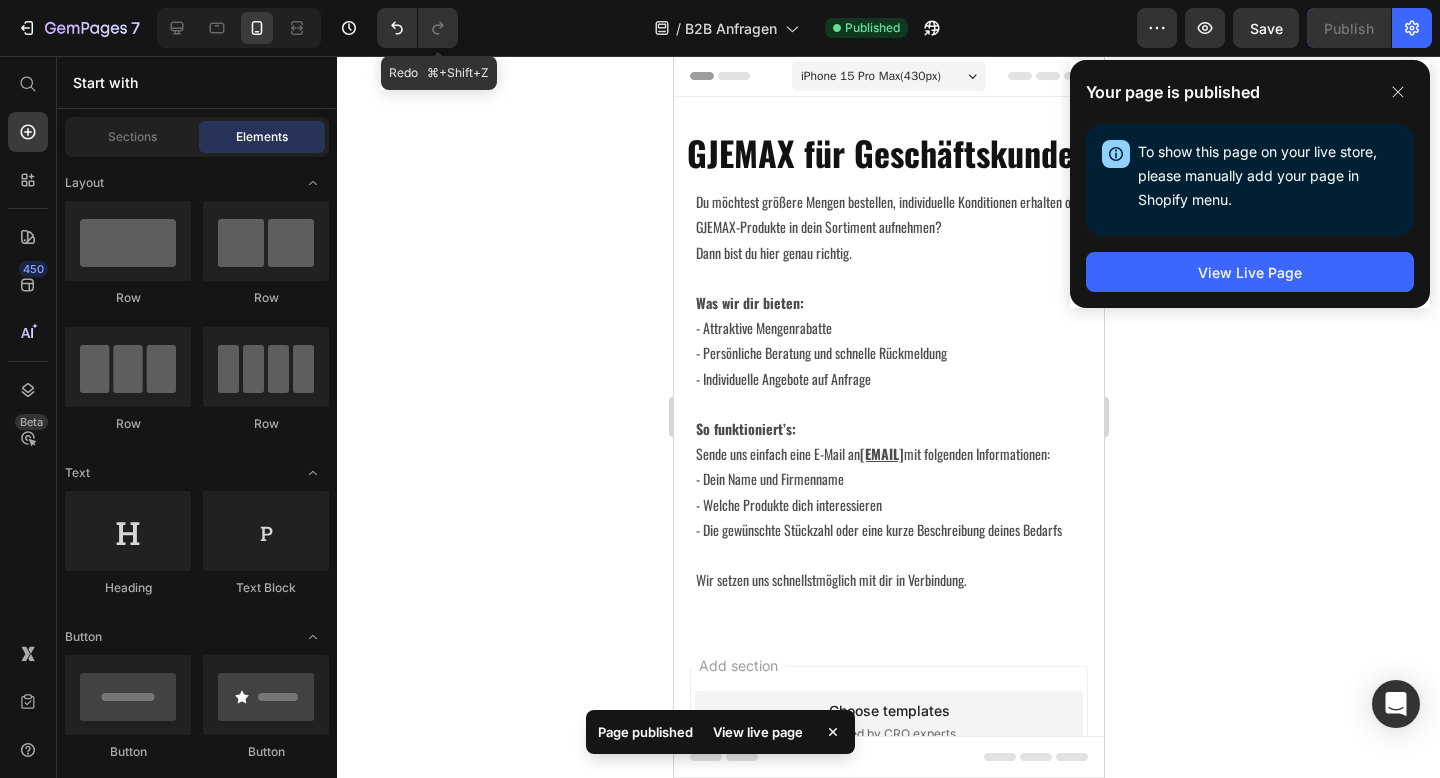 click 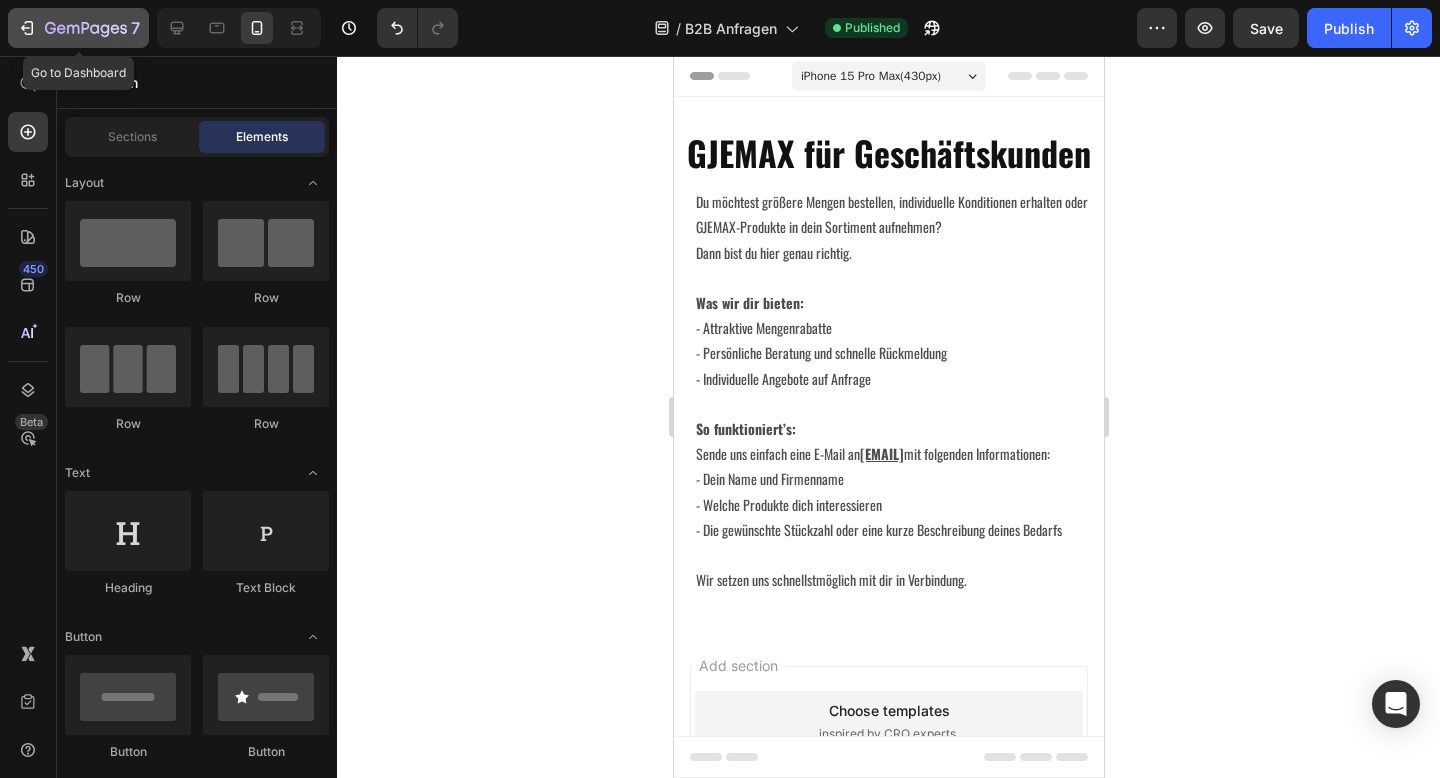 click 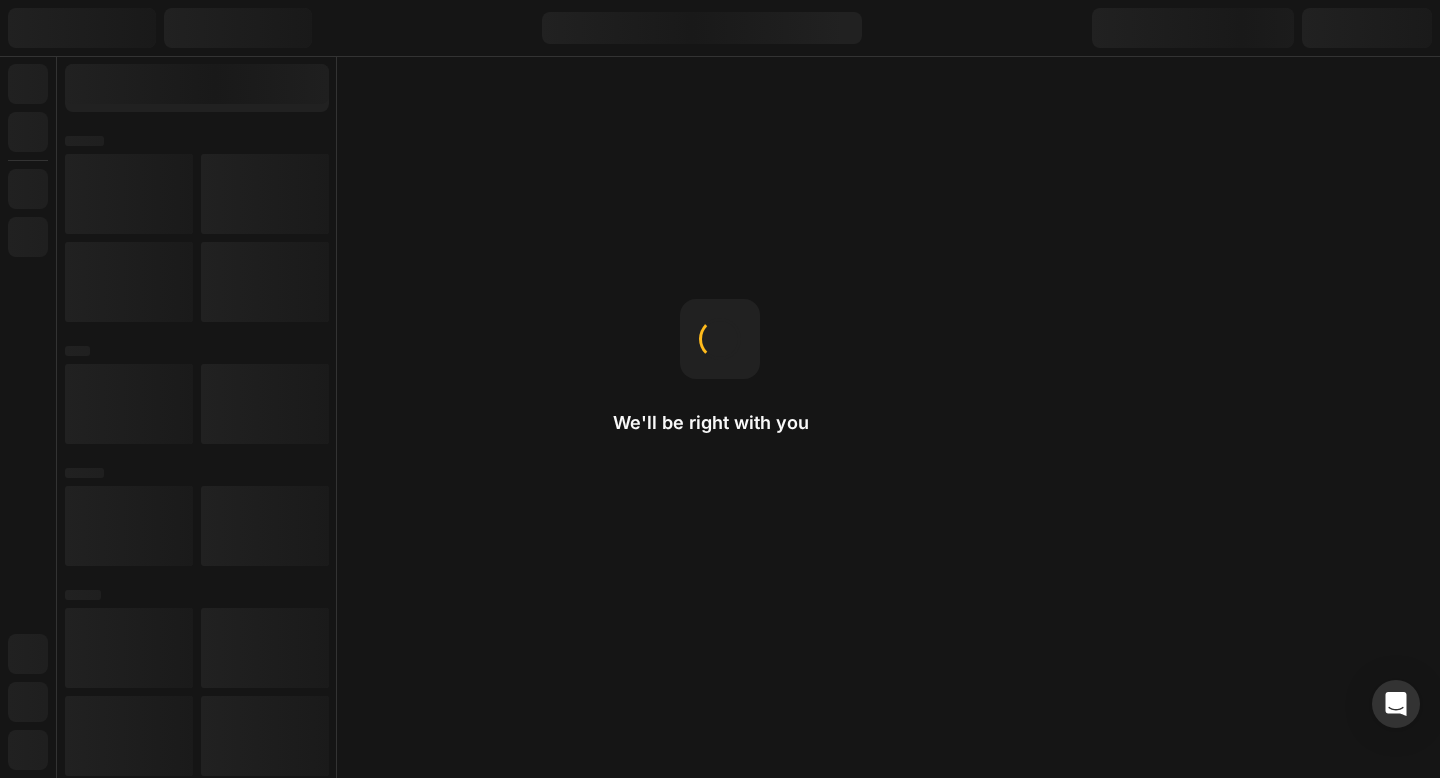 scroll, scrollTop: 0, scrollLeft: 0, axis: both 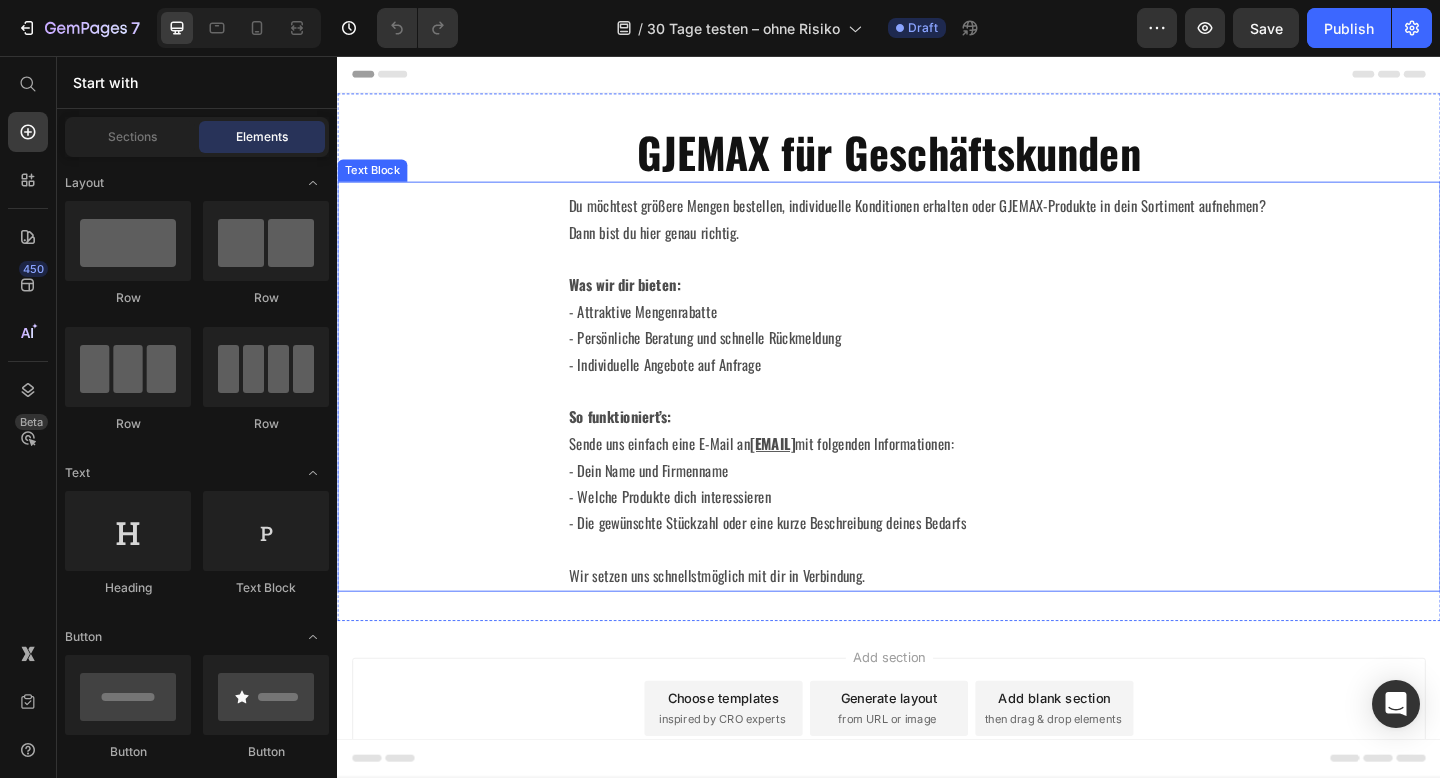click on "GJEMAX für Geschäftskunden" at bounding box center (937, 160) 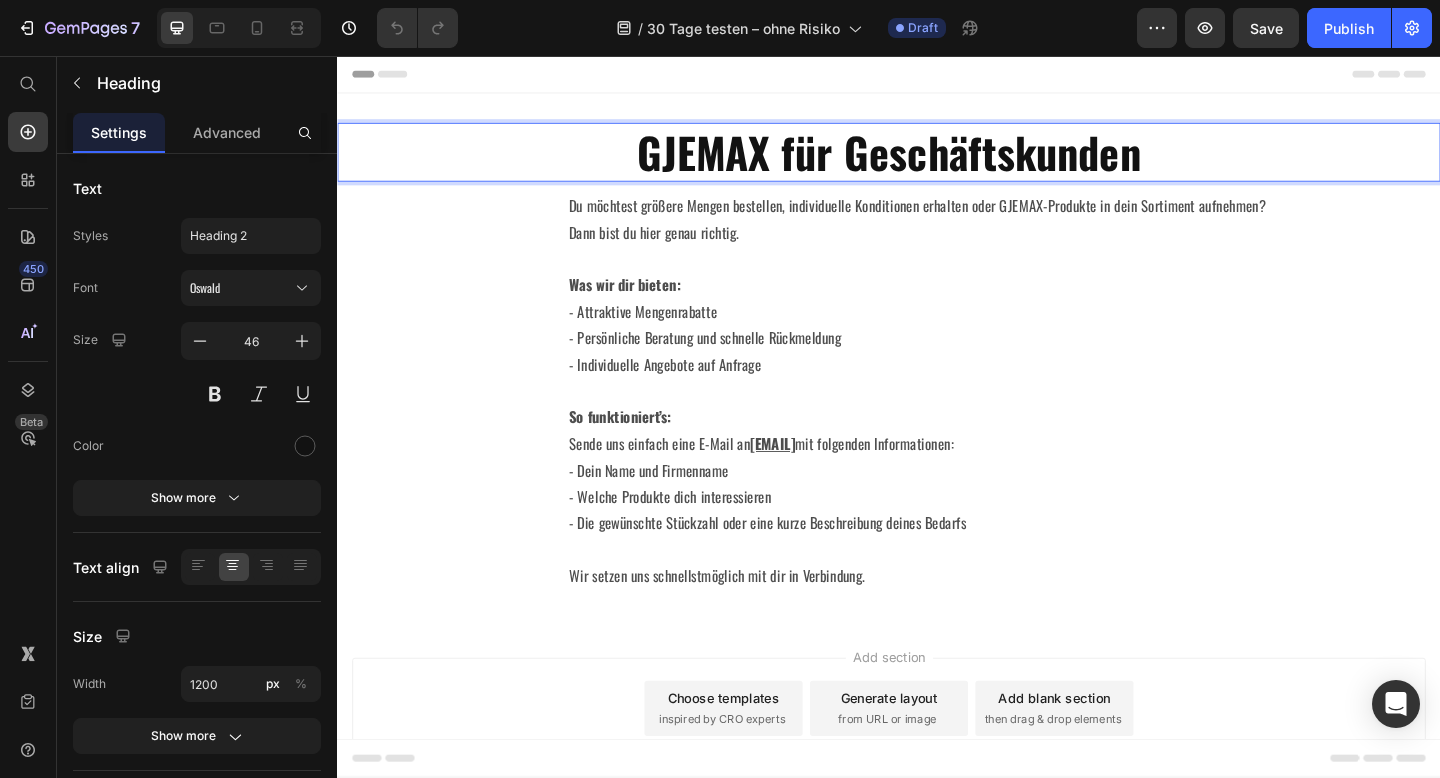 click on "GJEMAX für Geschäftskunden" at bounding box center (937, 160) 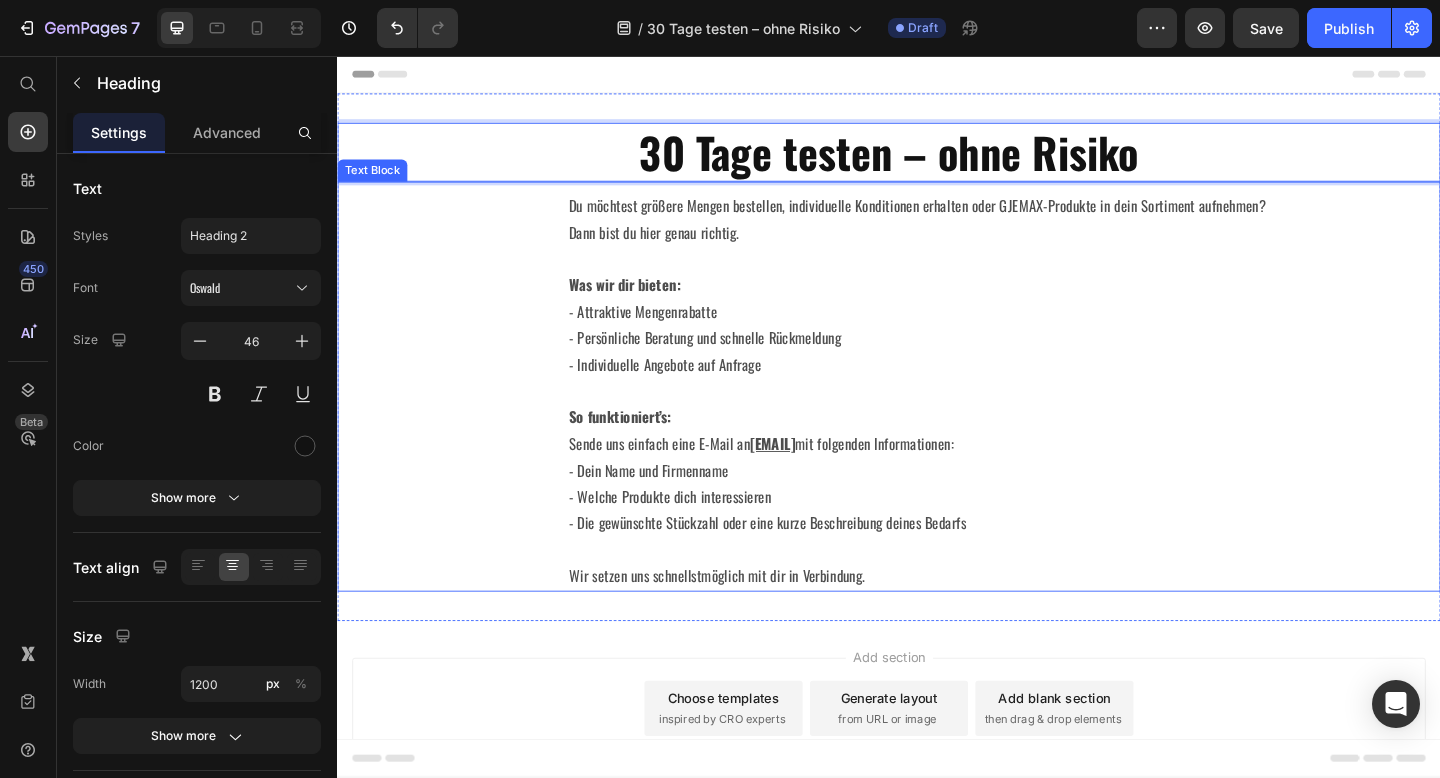 click on "- Persönliche Beratung und schnelle Rückmeldung" at bounding box center (1062, 363) 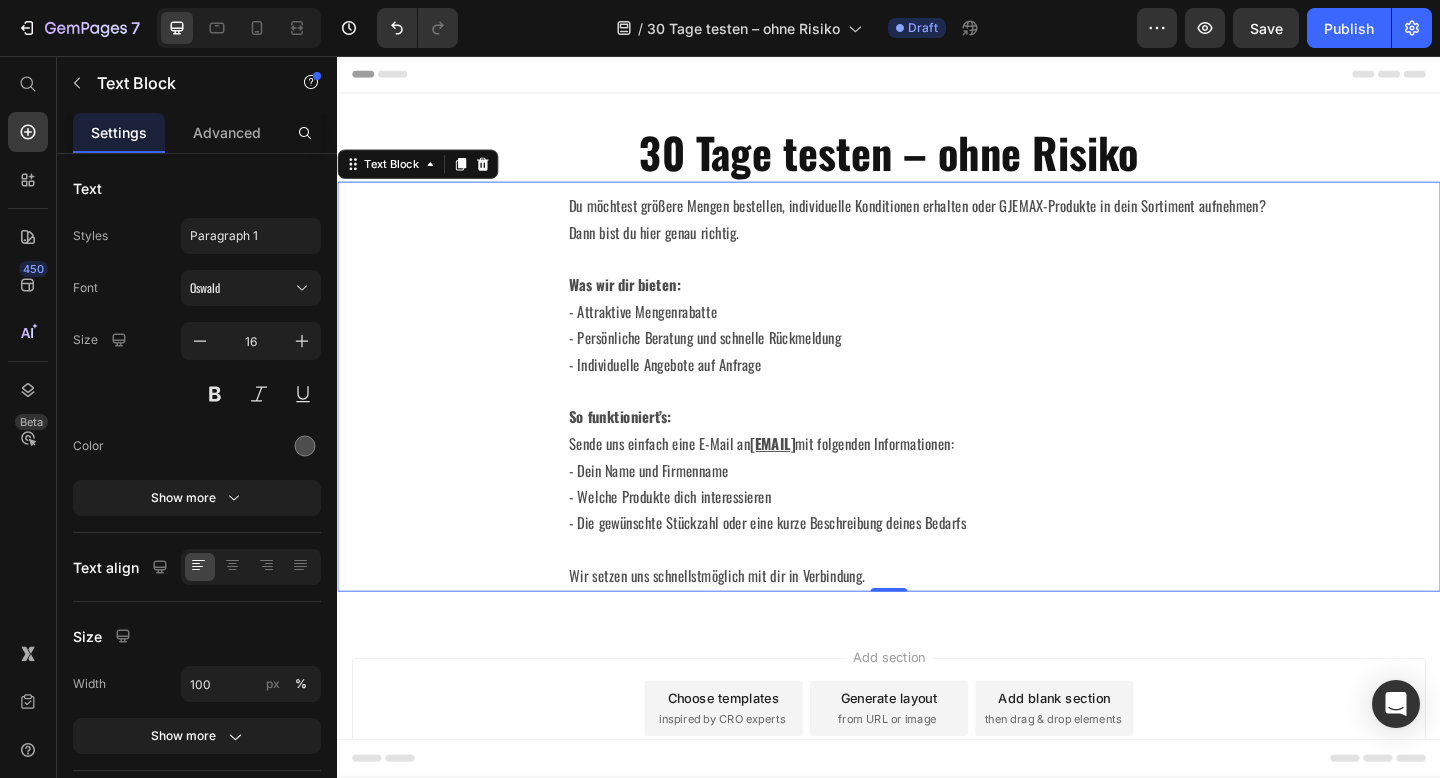 click on "- Attraktive Mengenrabatte" at bounding box center (1062, 334) 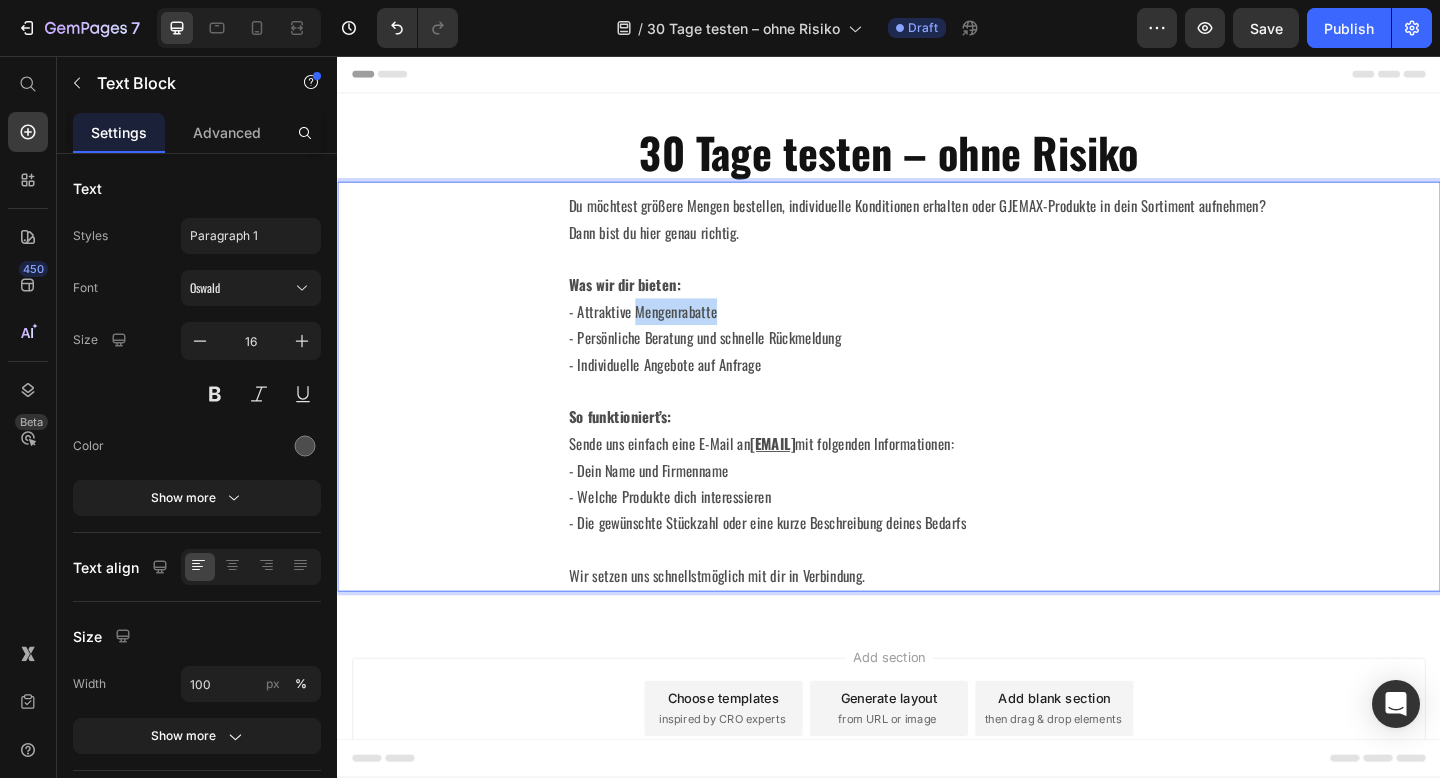 click on "- Attraktive Mengenrabatte" at bounding box center (1062, 334) 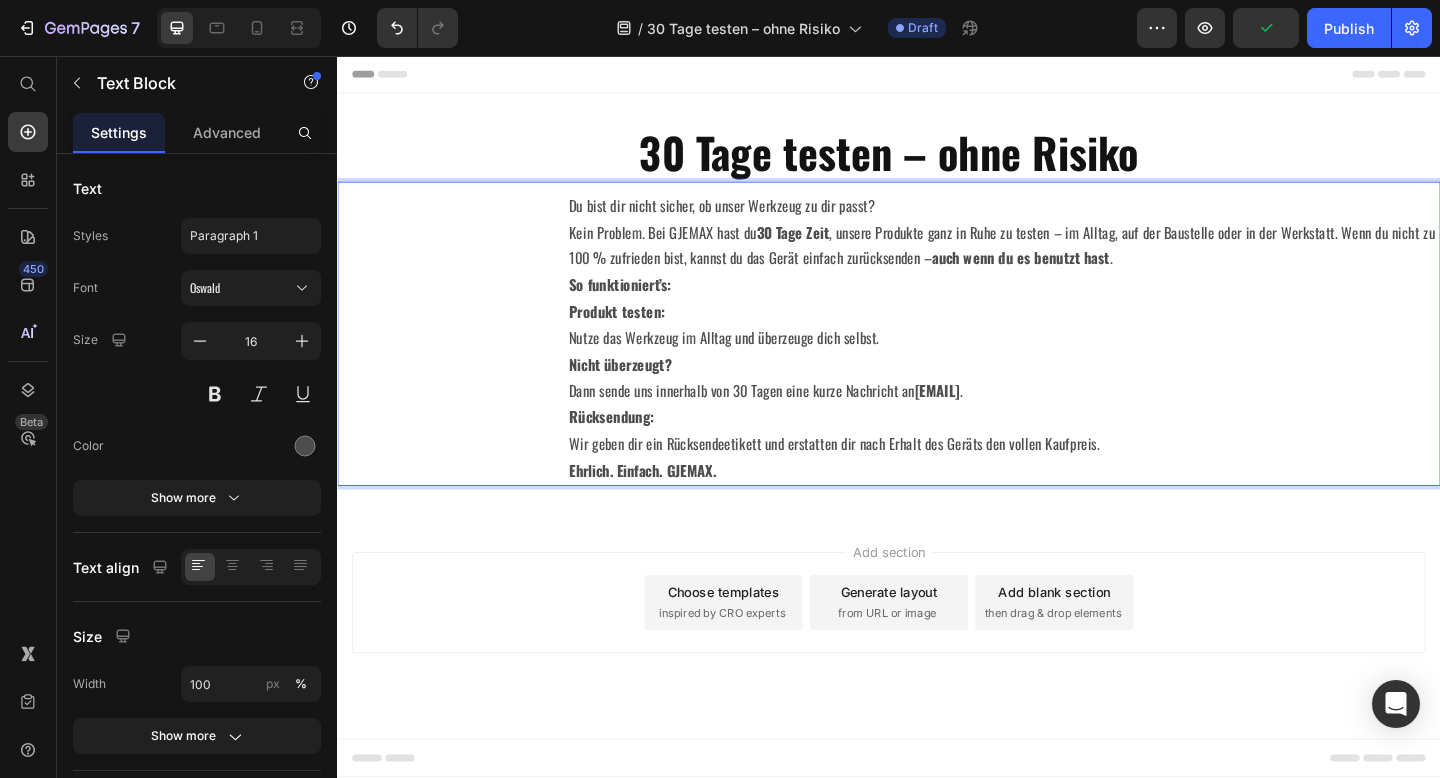 click on "Du bist dir nicht sicher, ob unser Werkzeug zu dir passt?" at bounding box center [1062, 219] 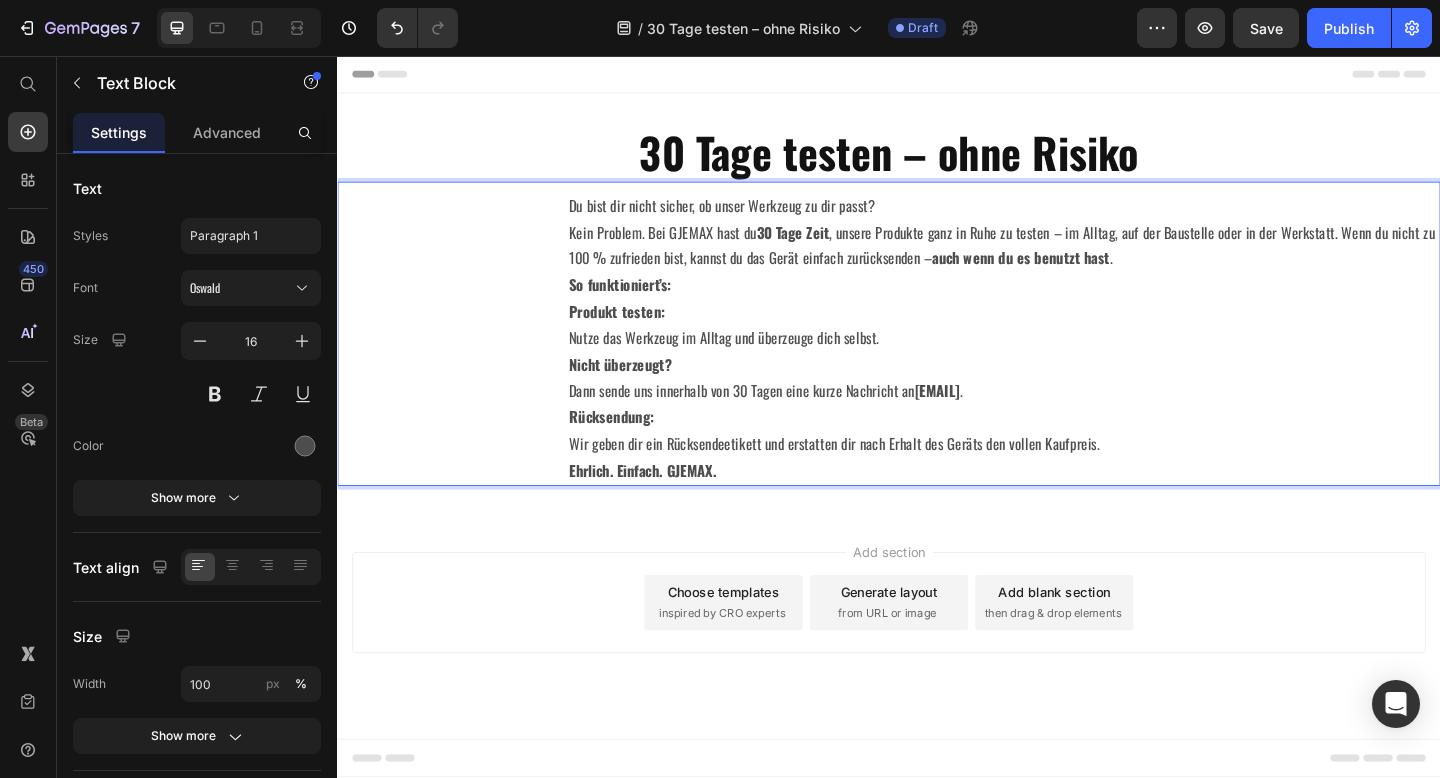click on "Kein Problem. Bei GJEMAX hast du  30 Tage Zeit , unsere Produkte ganz in Ruhe zu testen – im Alltag, auf der Baustelle oder in der Werkstatt. Wenn du nicht zu 100 % zufrieden bist, kannst du das Gerät einfach zurücksenden –  auch wenn du es benutzt hast ." at bounding box center [1062, 263] 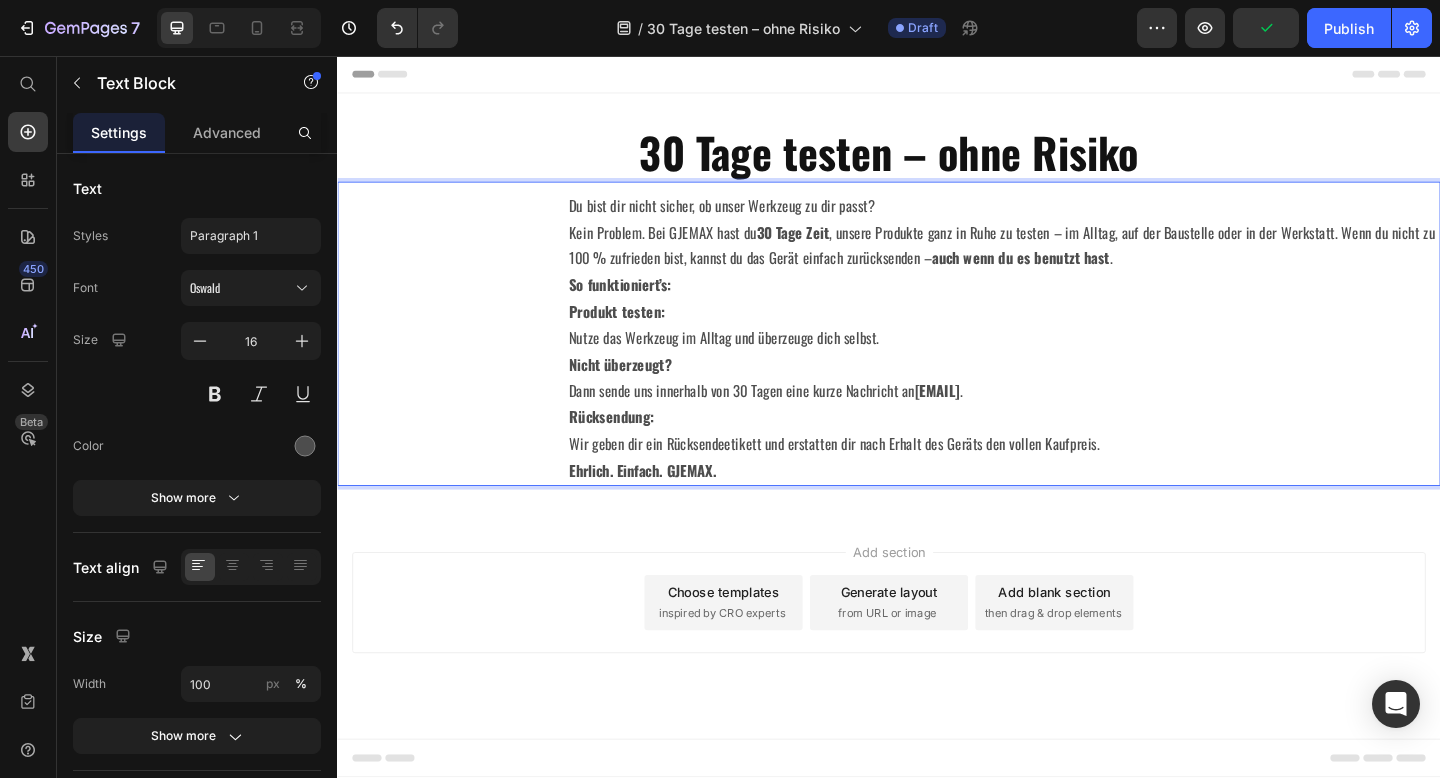 click on "Kein Problem. Bei GJEMAX hast du  30 Tage Zeit , unsere Produkte ganz in Ruhe zu testen – im Alltag, auf der Baustelle oder in der Werkstatt. Wenn du nicht zu 100 % zufrieden bist, kannst du das Gerät einfach zurücksenden –  auch wenn du es benutzt hast ." at bounding box center [1062, 263] 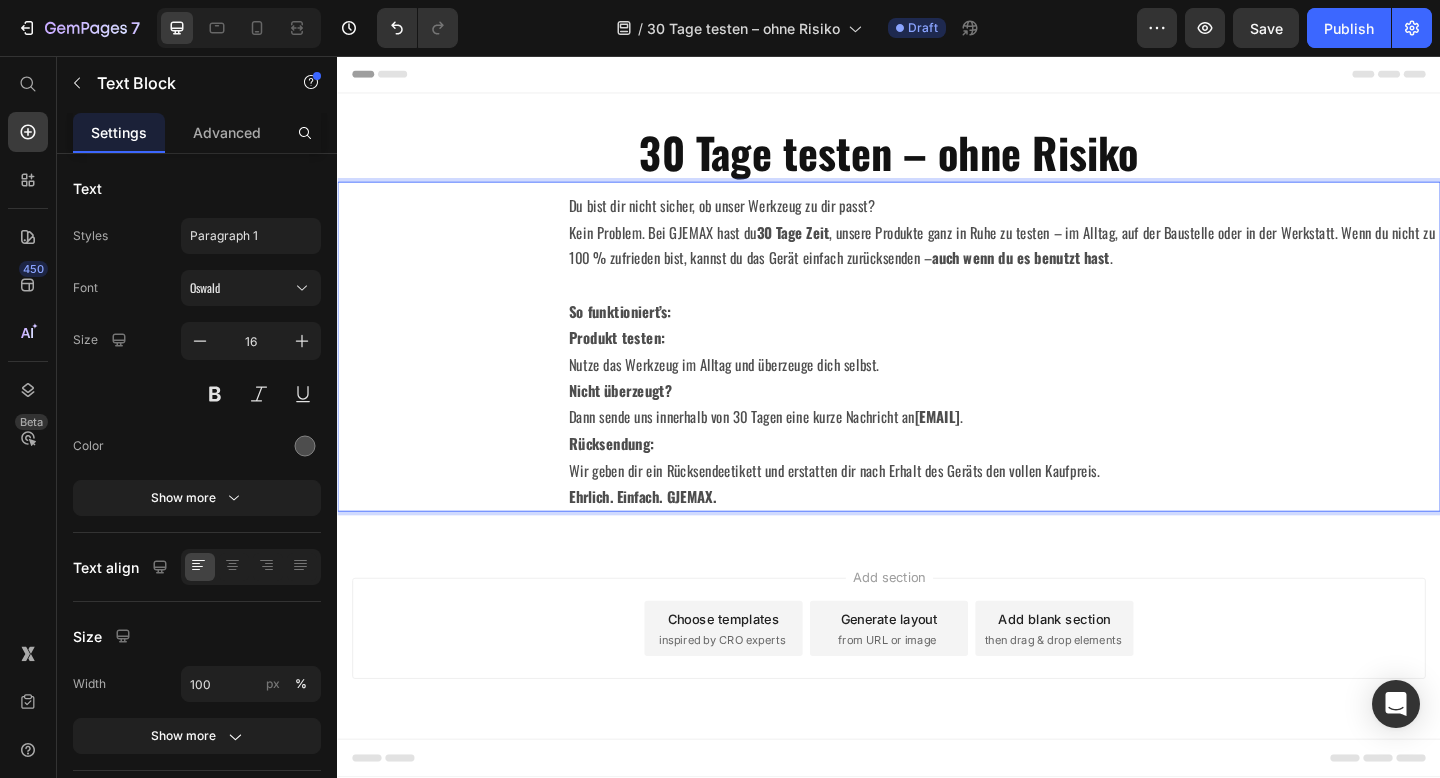 click on "Produkt testen: Nutze das Werkzeug im Alltag und überzeuge dich selbst." at bounding box center (1062, 378) 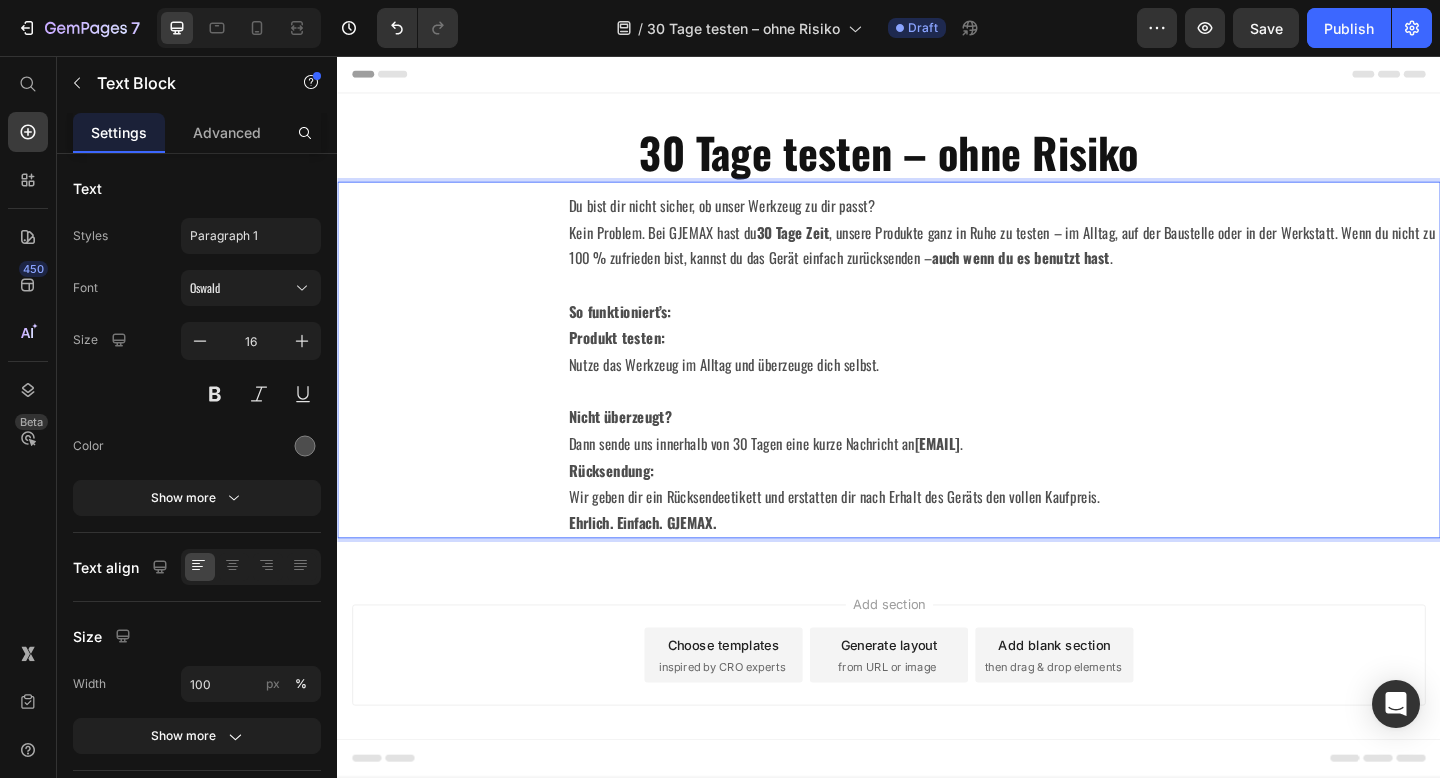 click on "Nicht überzeugt? Dann sende uns innerhalb von 30 Tagen eine kurze Nachricht an  info@gjemax.de ." at bounding box center (1062, 464) 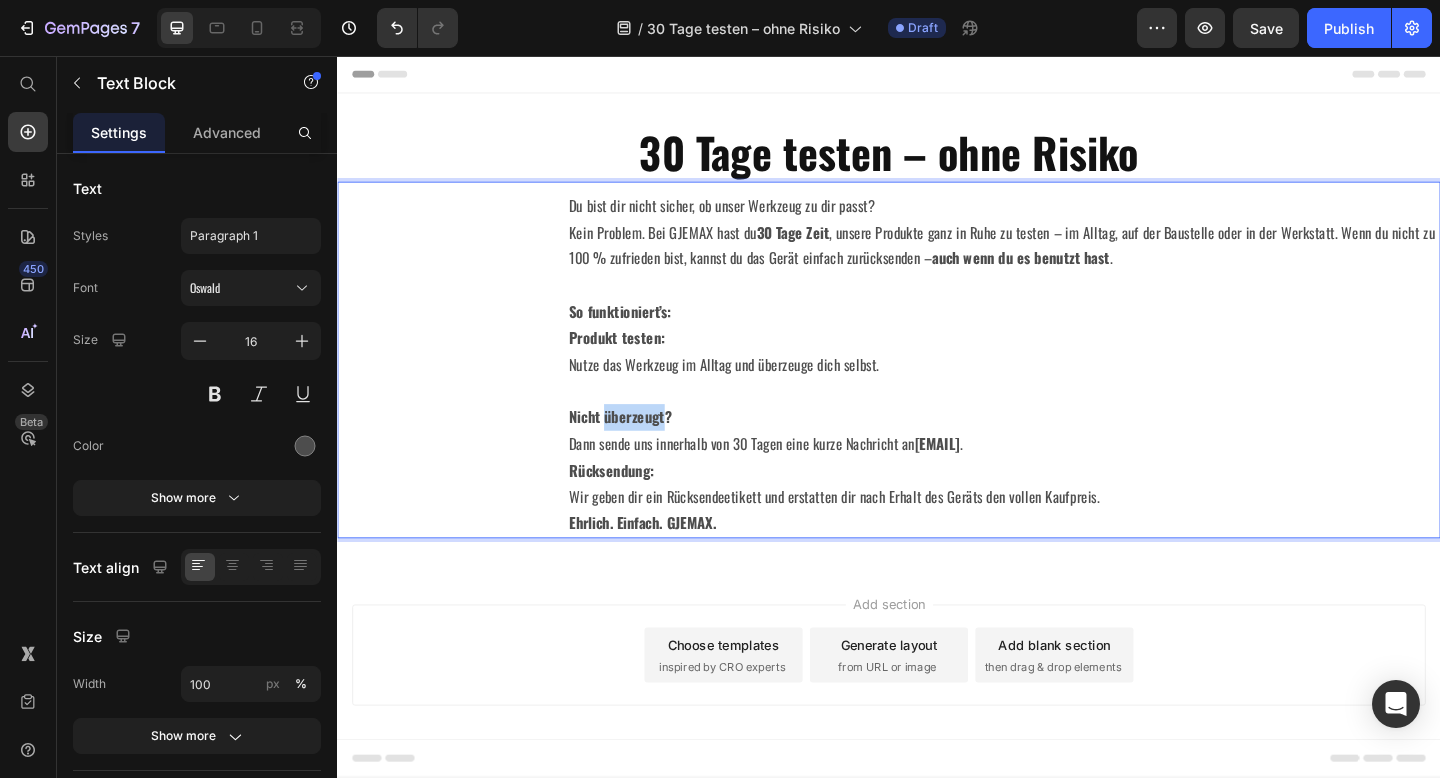 click on "Nicht überzeugt?" at bounding box center [645, 449] 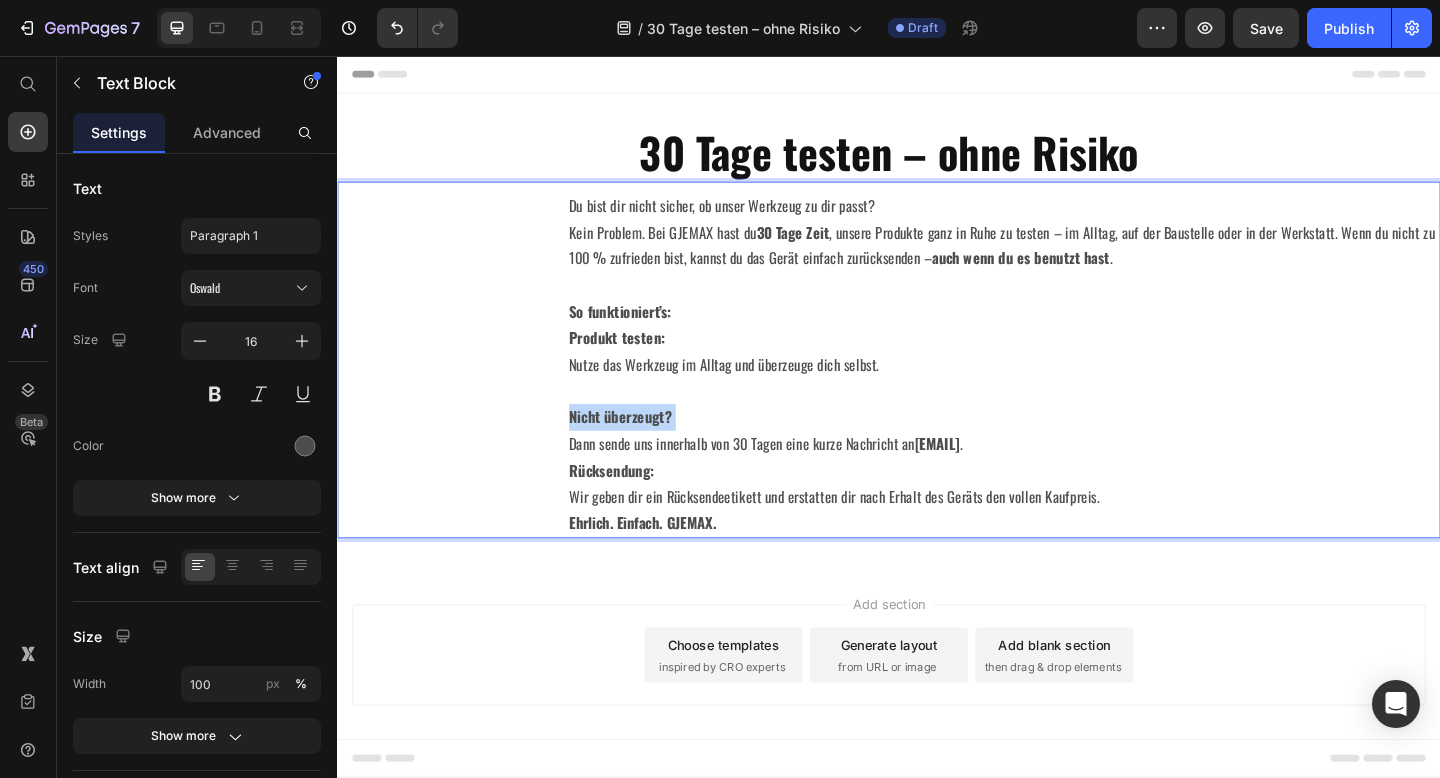 click on "Nicht überzeugt?" at bounding box center [645, 449] 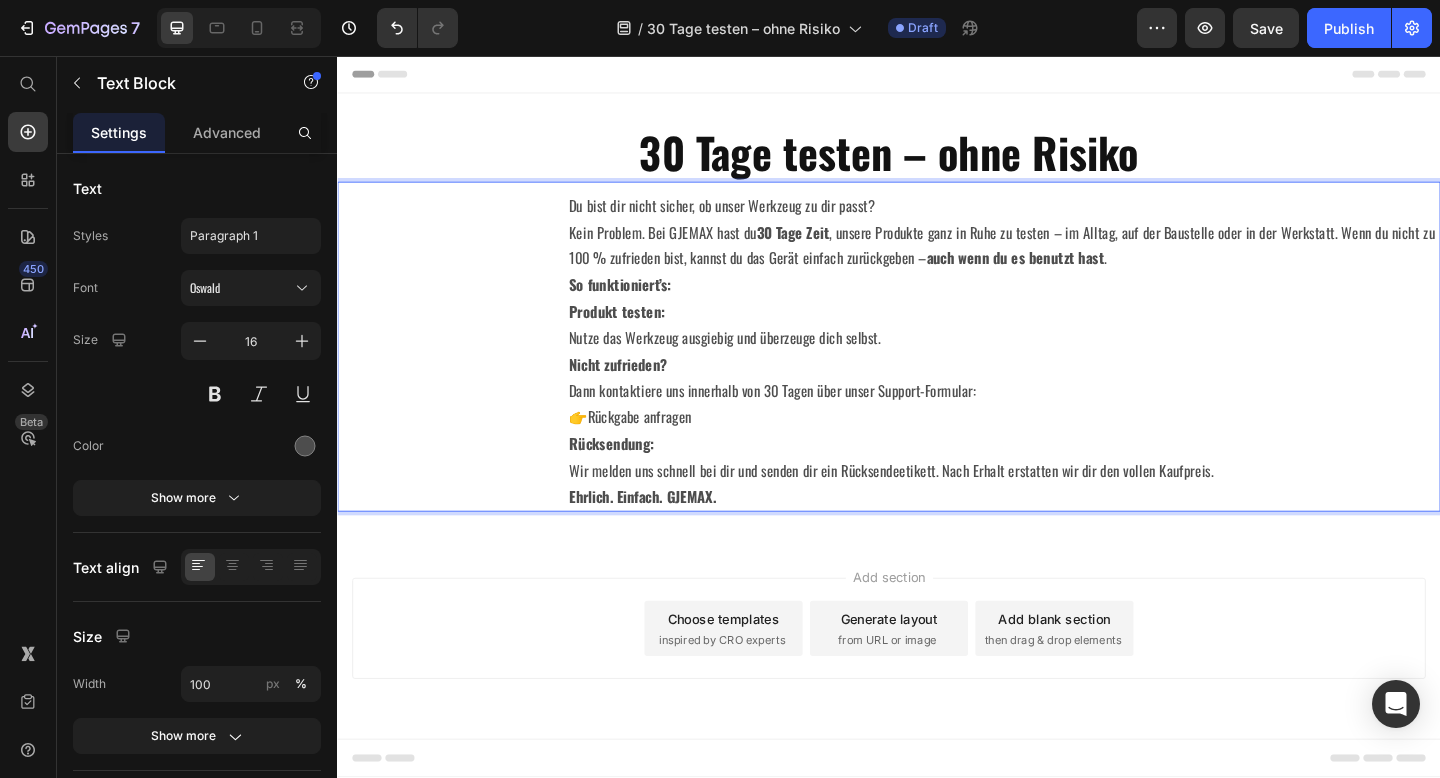 click on "Kein Problem. Bei GJEMAX hast du  30 Tage Zeit , unsere Produkte ganz in Ruhe zu testen – im Alltag, auf der Baustelle oder in der Werkstatt. Wenn du nicht zu 100 % zufrieden bist, kannst du das Gerät einfach zurückgeben –  auch wenn du es benutzt hast ." at bounding box center (1062, 263) 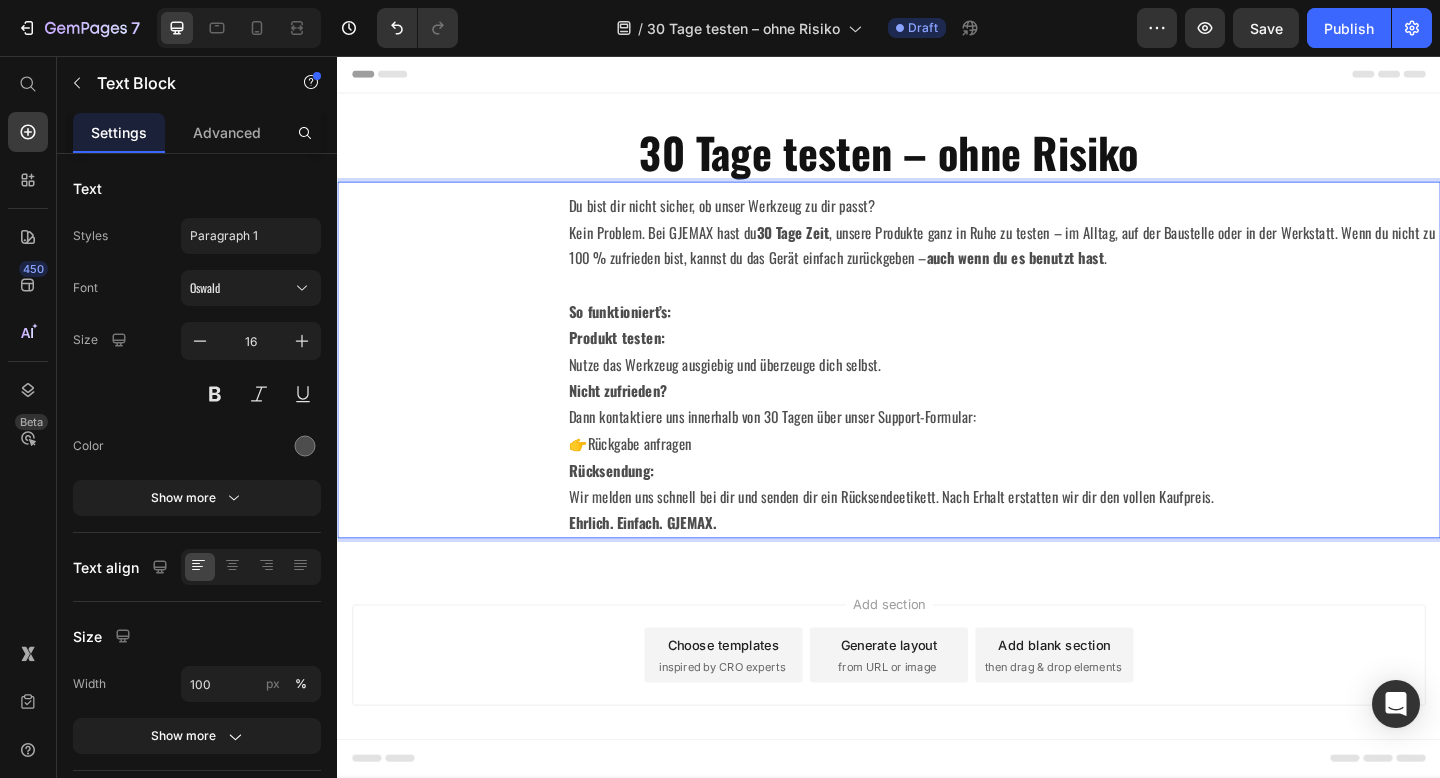 click on "Nicht zufrieden? Dann kontaktiere uns innerhalb von 30 Tagen über unser Support-Formular: 👉  Rückgabe anfragen" at bounding box center (1062, 449) 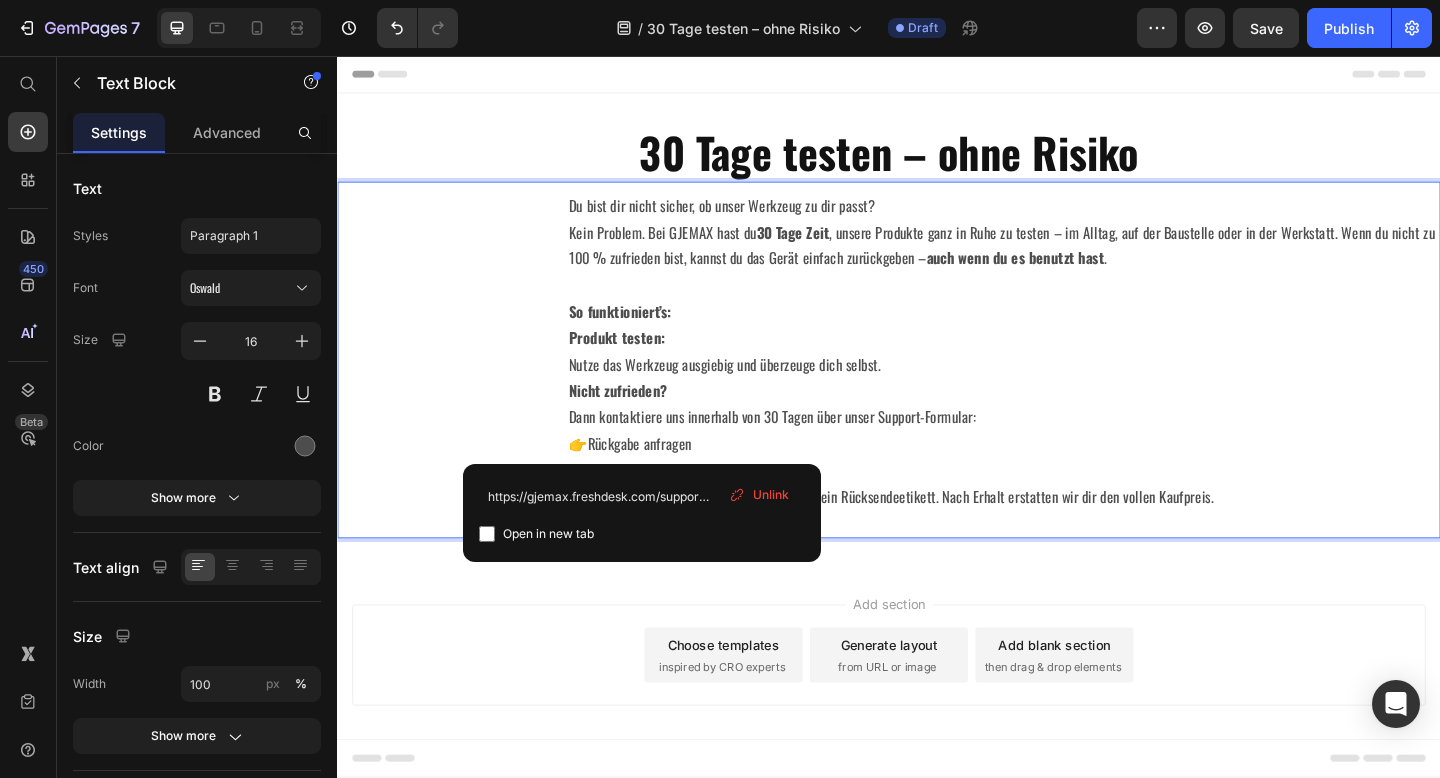 click on "Rückgabe anfragen" at bounding box center (665, 478) 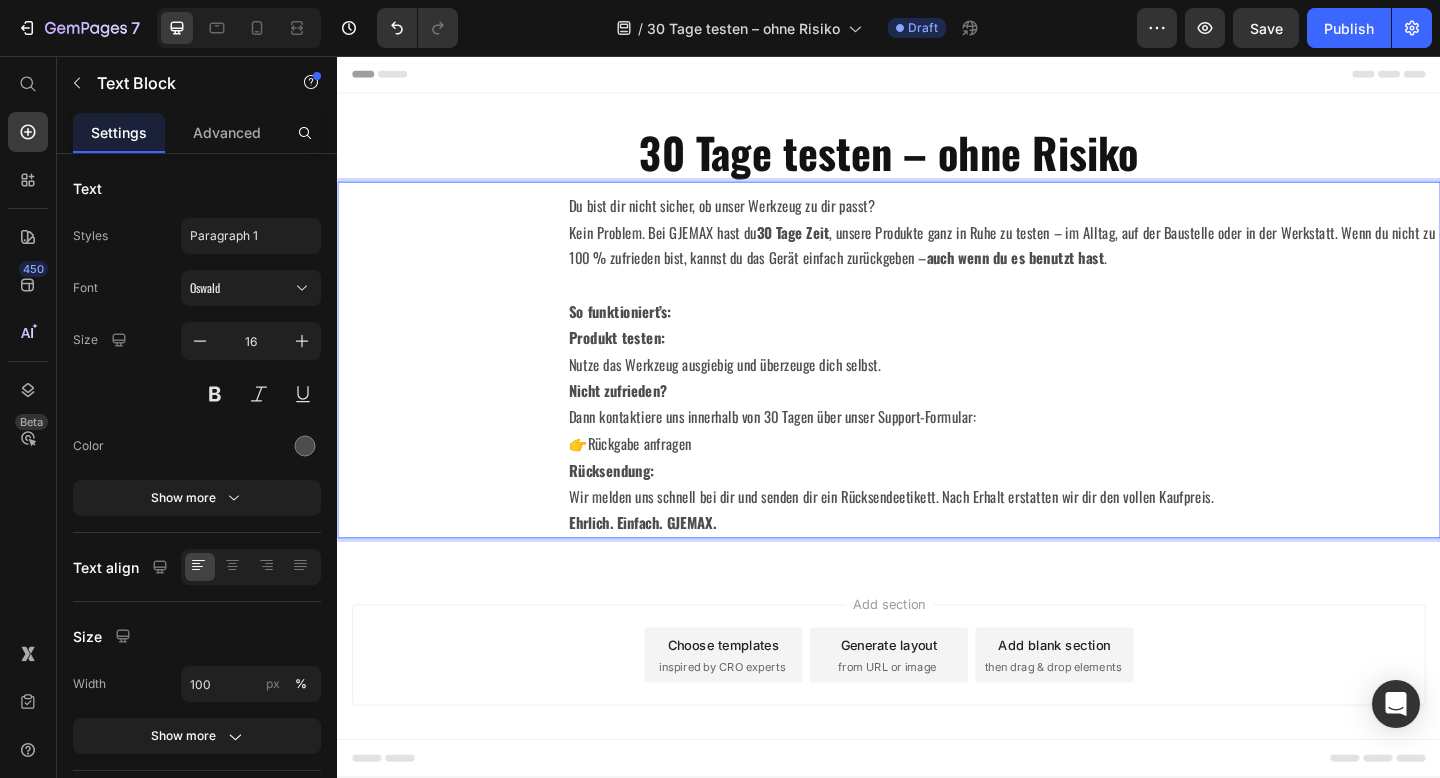 click on "Rückgabe anfragen" at bounding box center [665, 478] 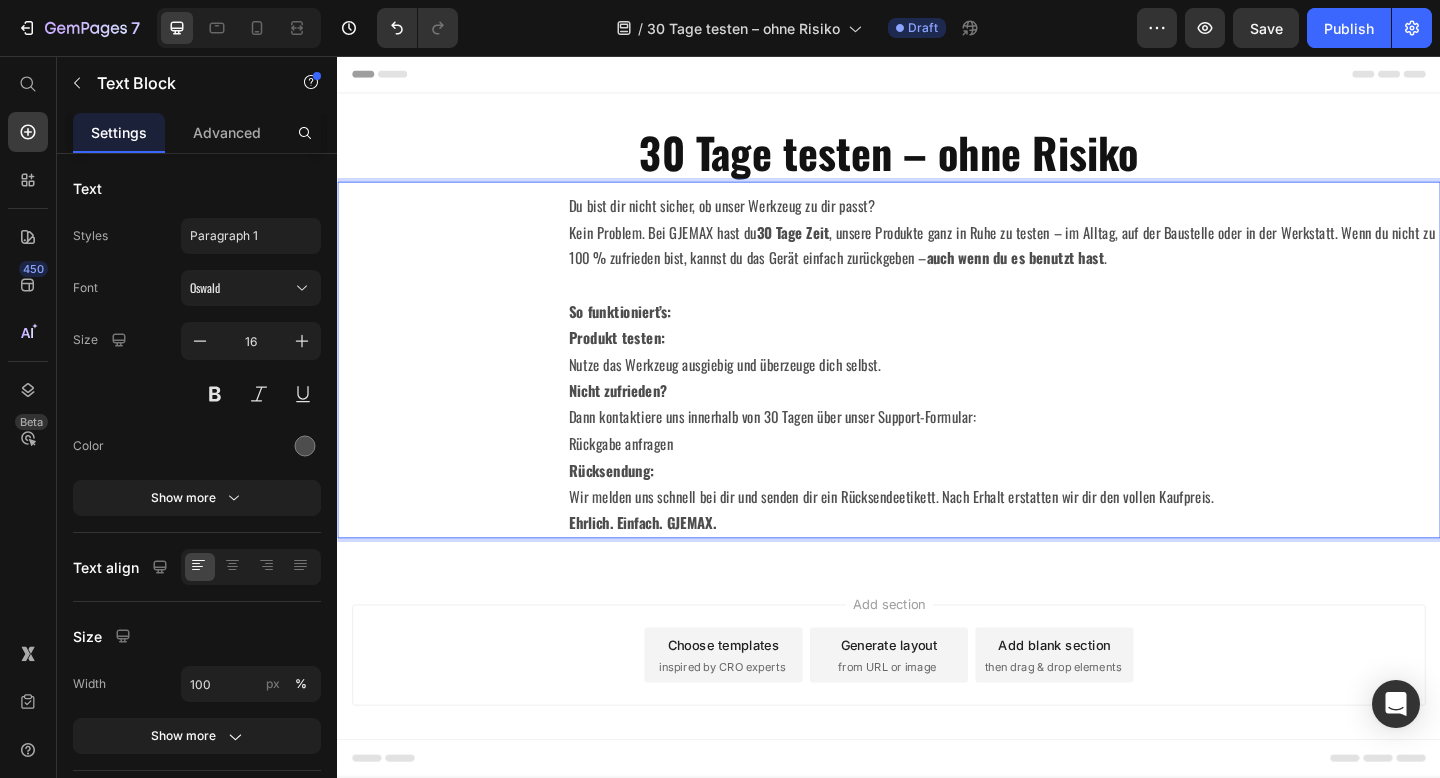 click on "Rückgabe anfragen" at bounding box center (645, 478) 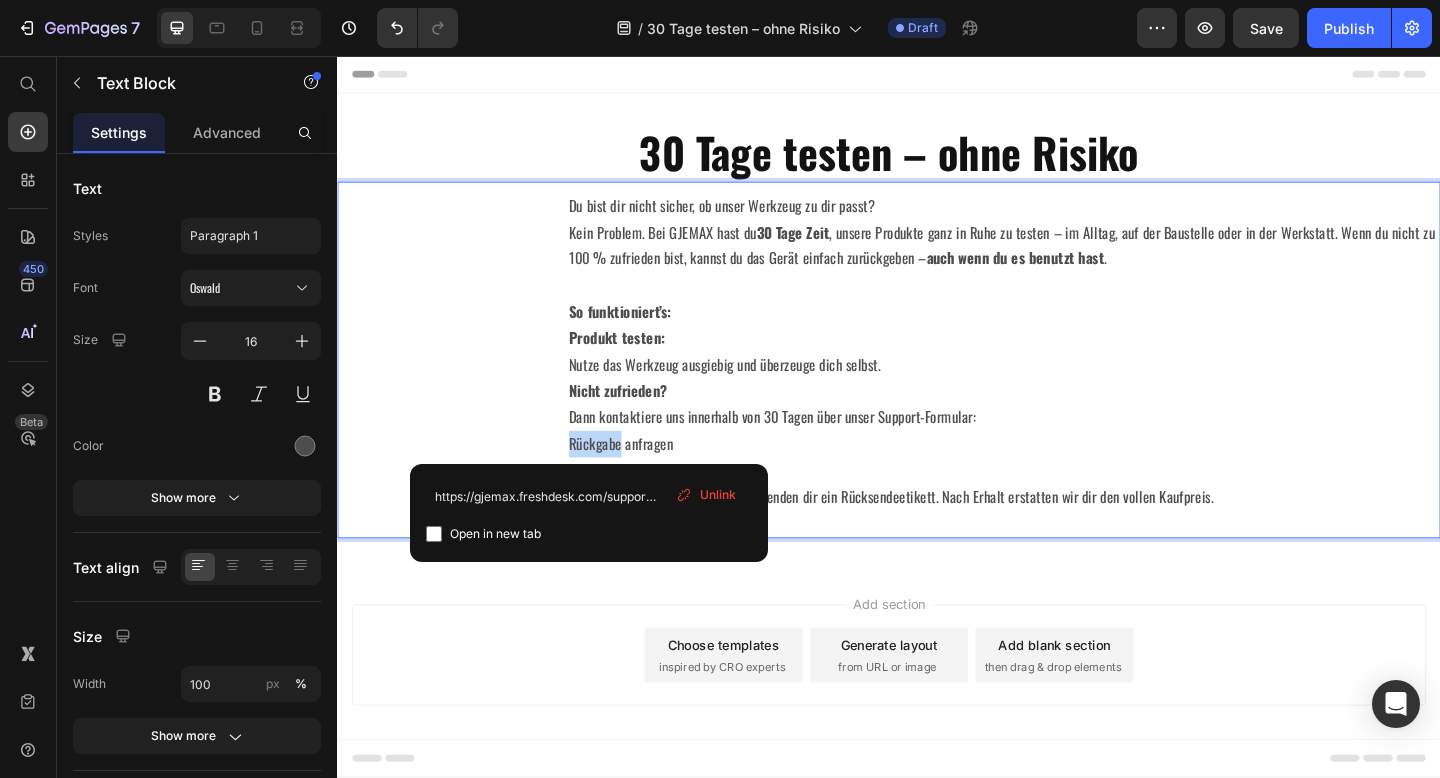 click on "Rückgabe anfragen" at bounding box center (645, 478) 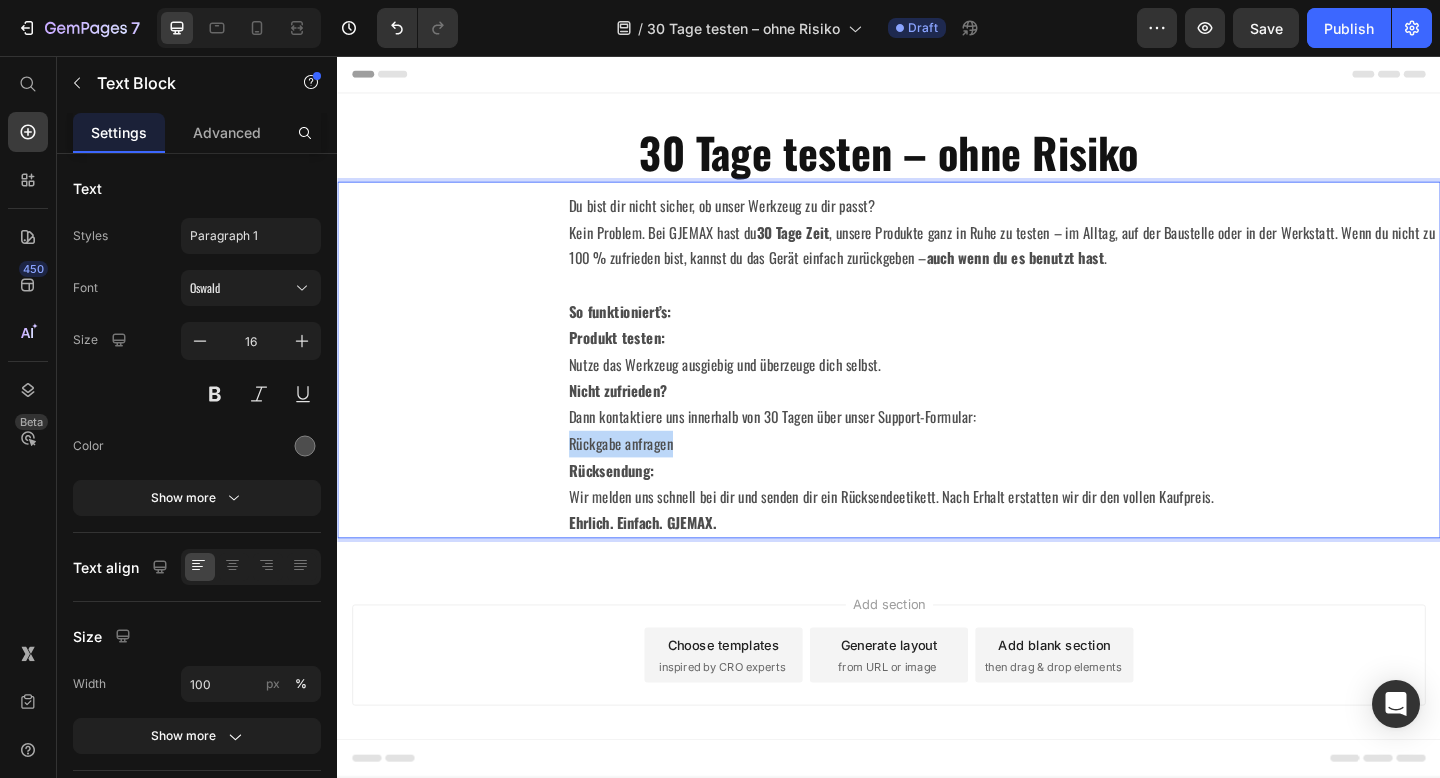 click on "Rückgabe anfragen" at bounding box center [645, 478] 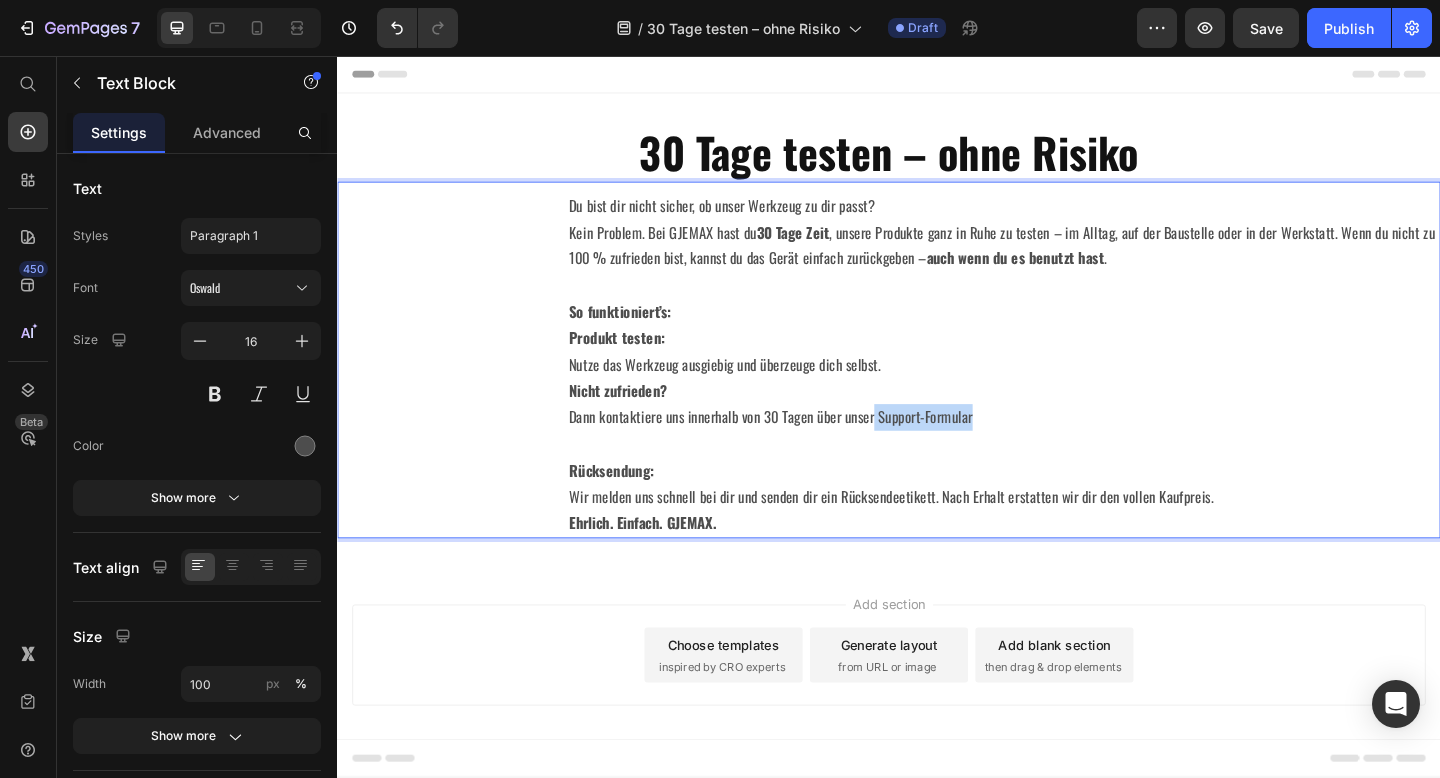 drag, startPoint x: 916, startPoint y: 445, endPoint x: 1017, endPoint y: 450, distance: 101.12369 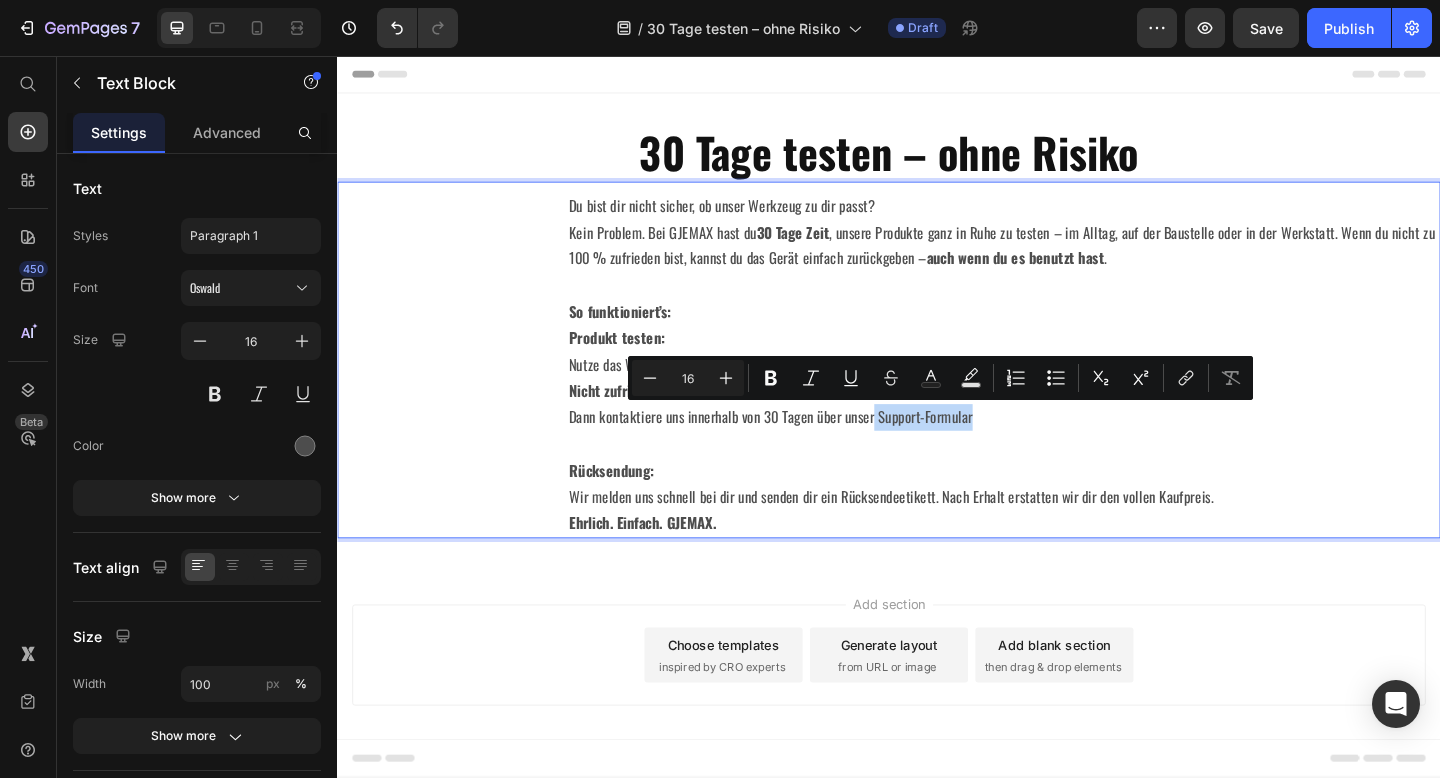 click on "Nicht zufrieden? Dann kontaktiere uns innerhalb von 30 Tagen über unser Support-Formular" at bounding box center [1062, 449] 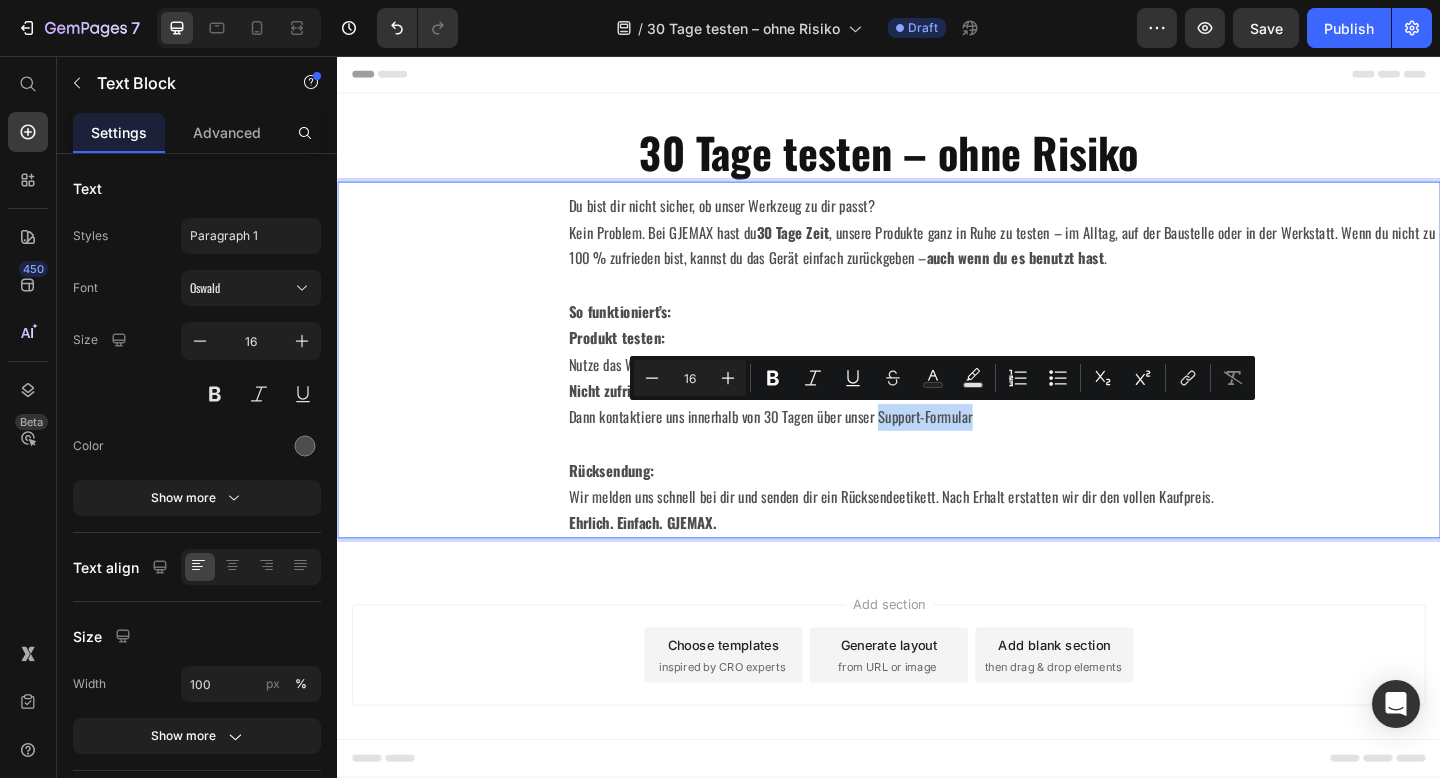 drag, startPoint x: 1019, startPoint y: 450, endPoint x: 921, endPoint y: 453, distance: 98.045906 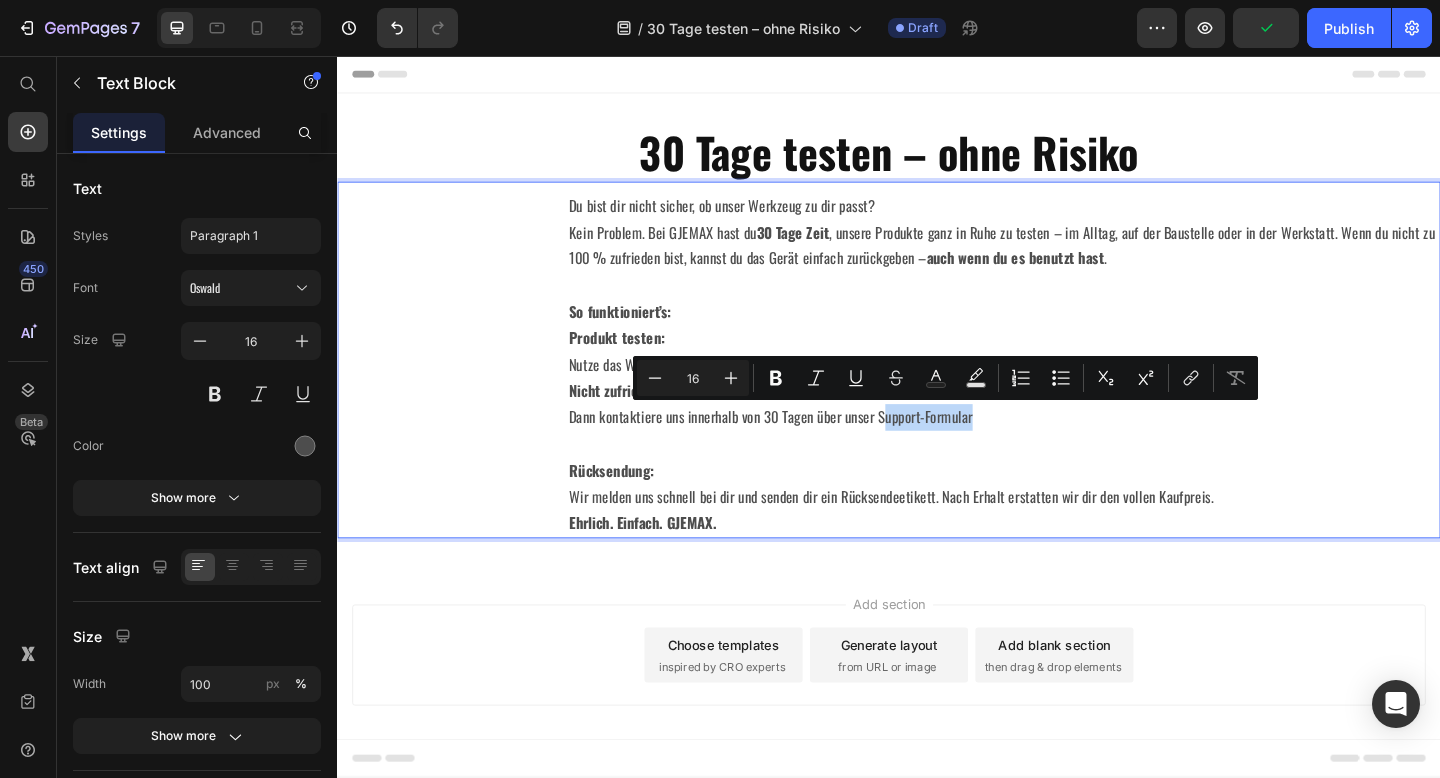 click on "Nicht zufrieden? Dann kontaktiere uns innerhalb von 30 Tagen über unser Support-Formular" at bounding box center (1062, 449) 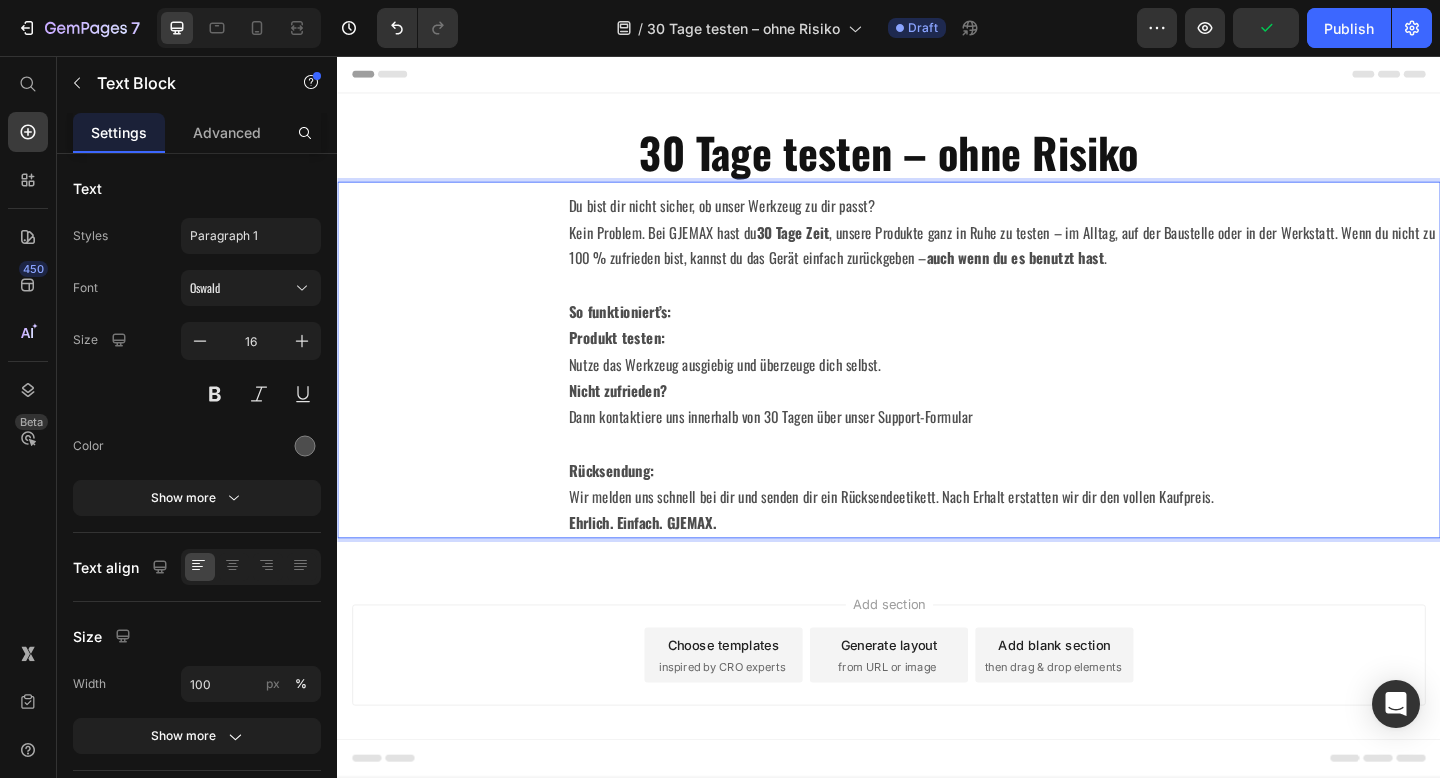 click on "Nicht zufrieden? Dann kontaktiere uns innerhalb von 30 Tagen über unser Support-Formular" at bounding box center (1062, 449) 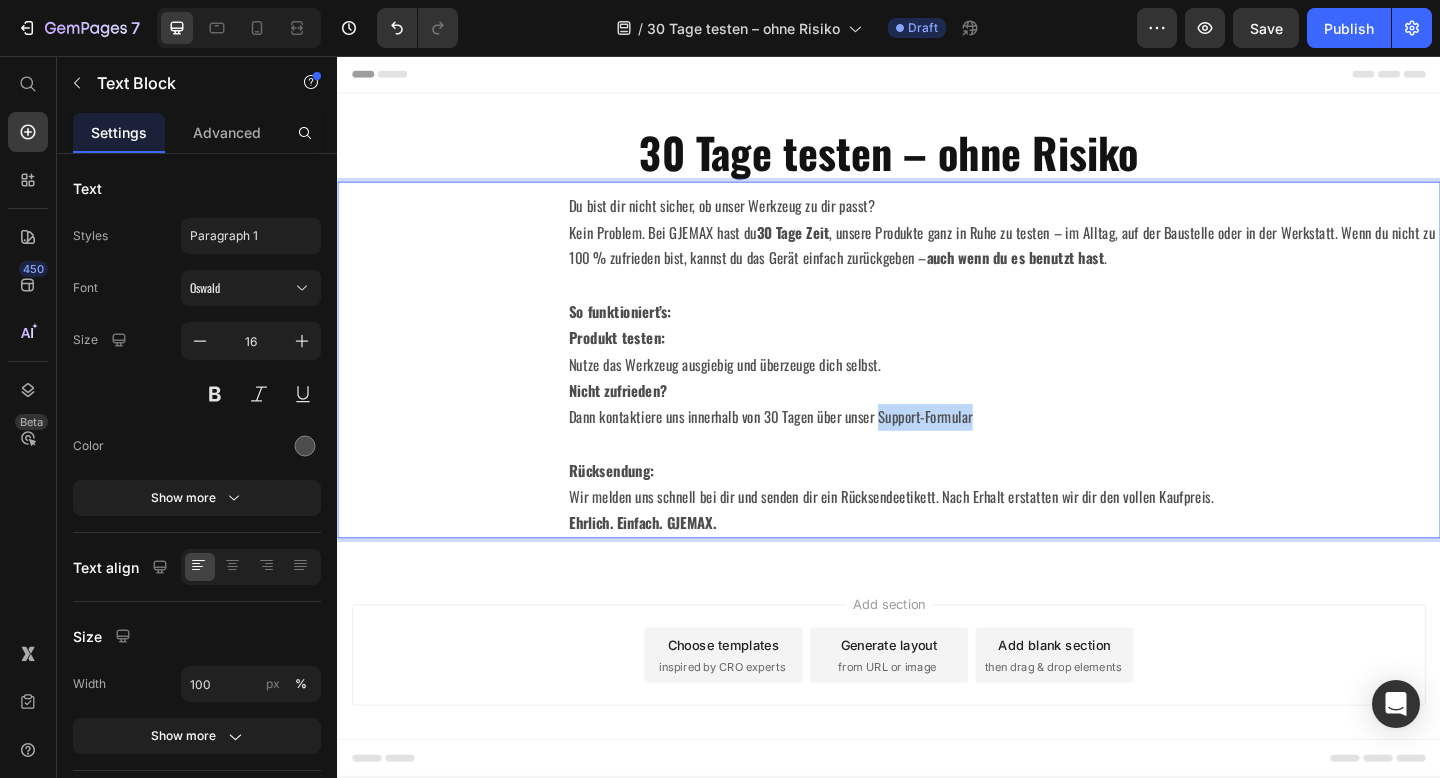 drag, startPoint x: 921, startPoint y: 442, endPoint x: 1022, endPoint y: 449, distance: 101.24229 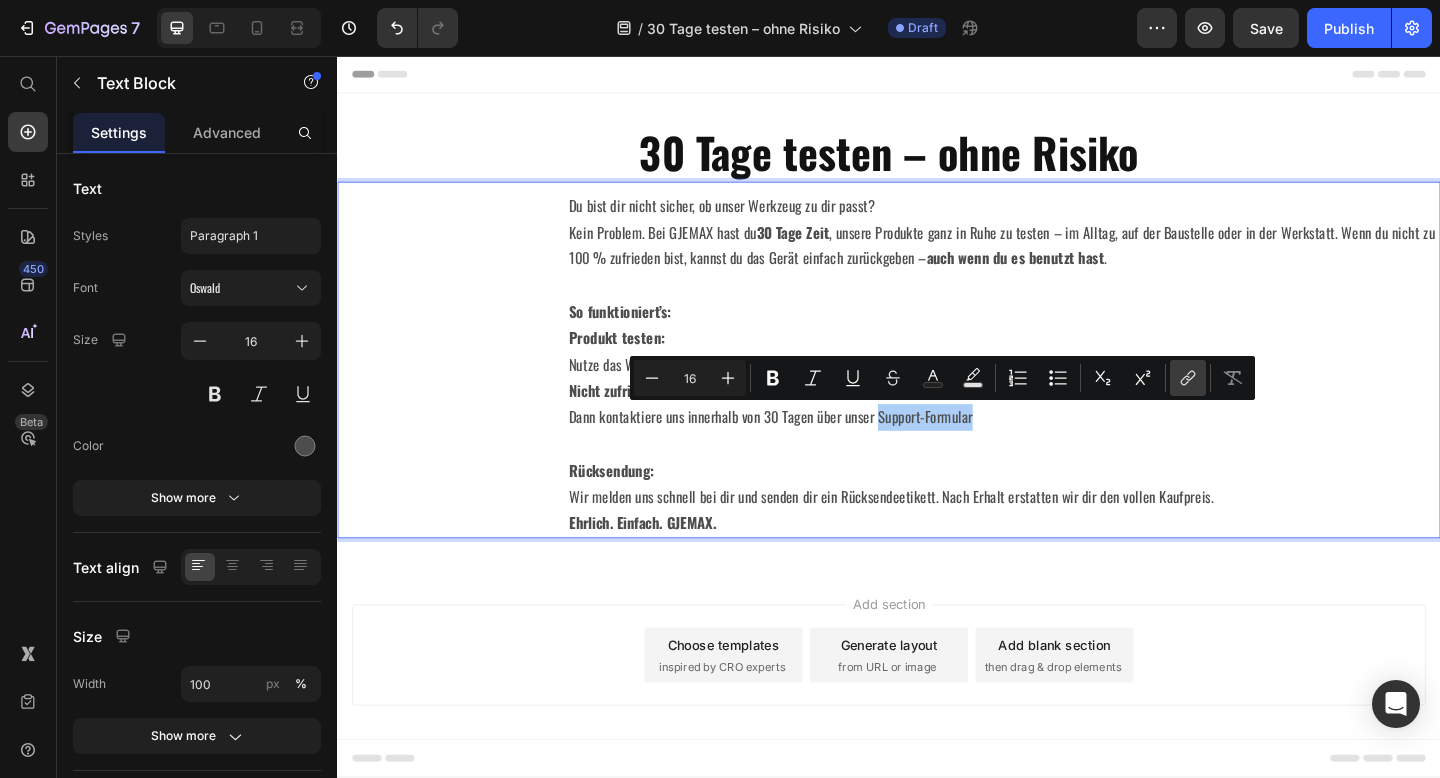 click 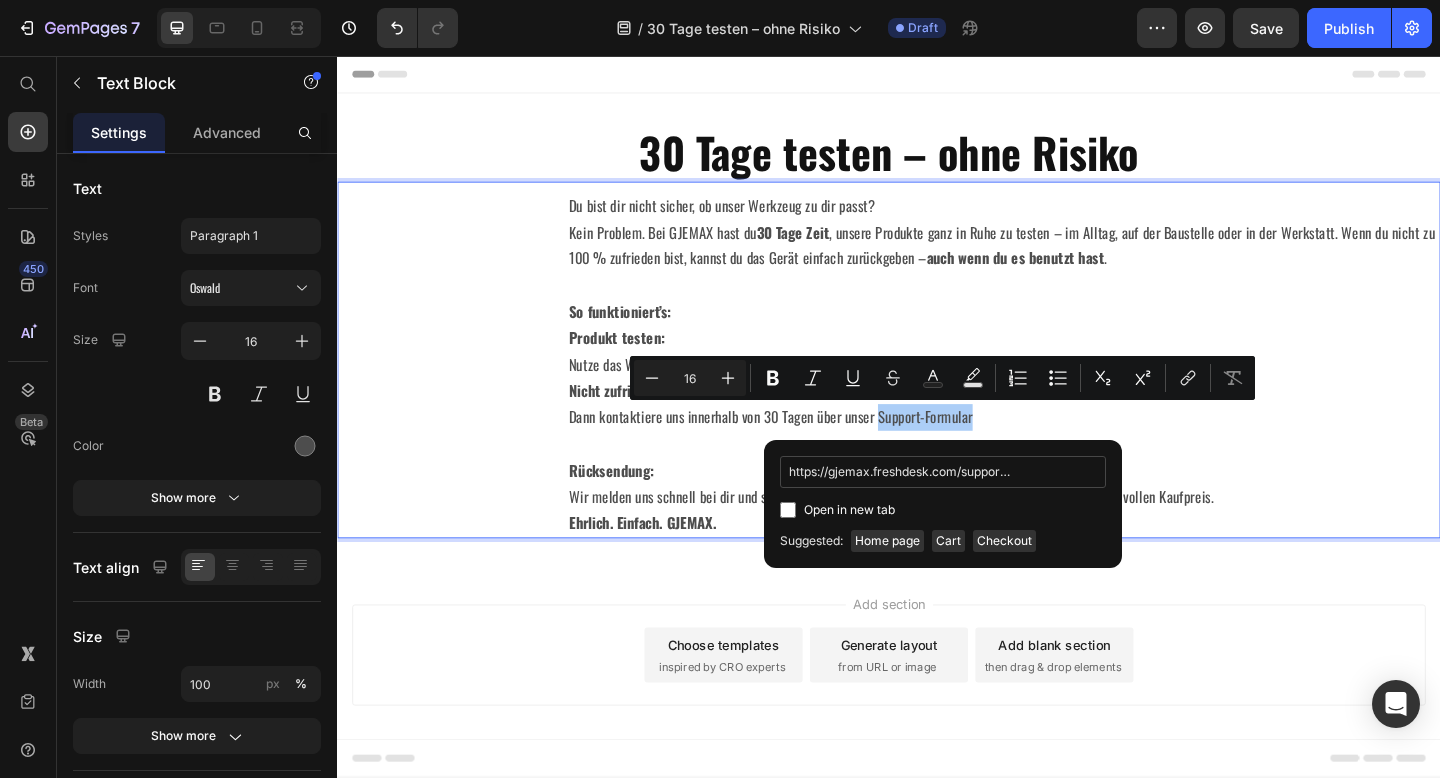 scroll, scrollTop: 0, scrollLeft: 63, axis: horizontal 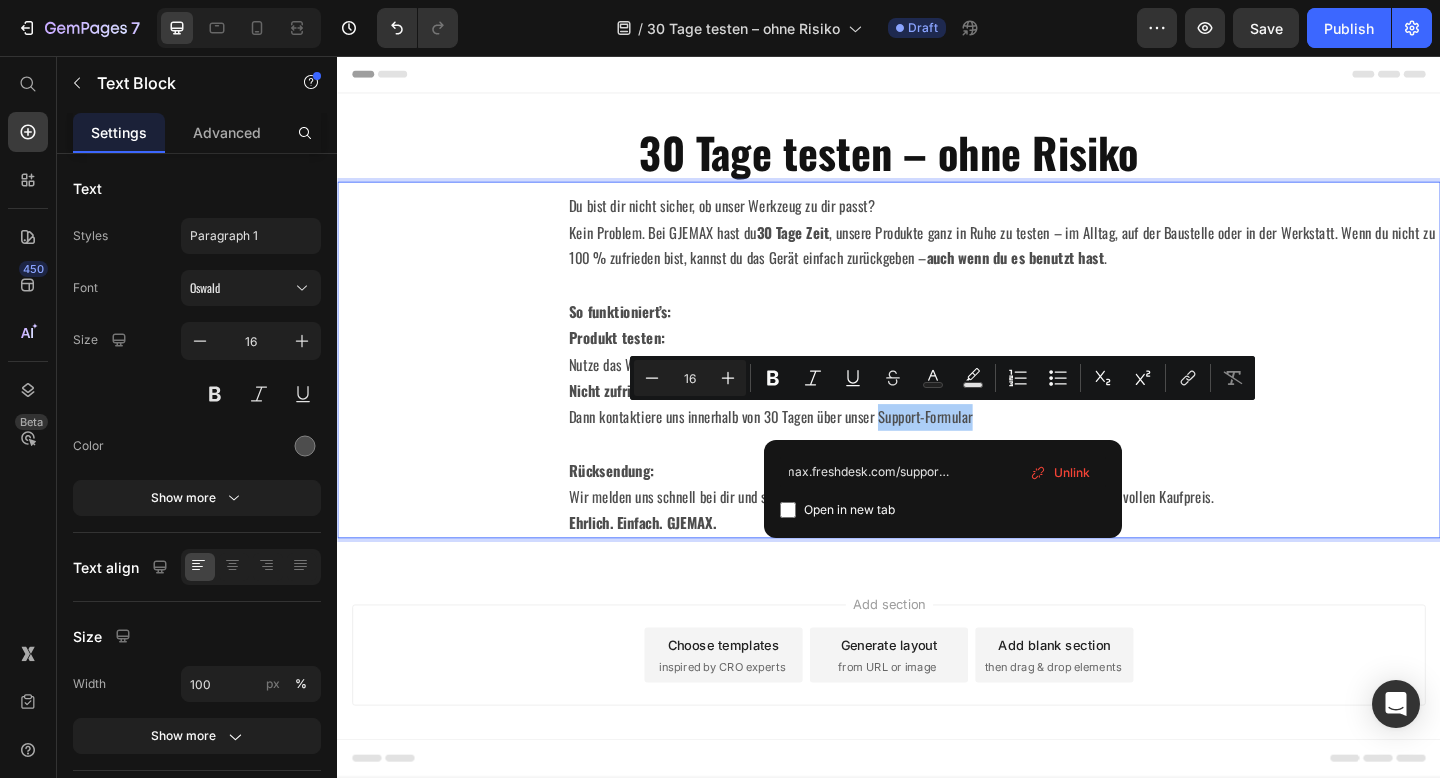 type on "https://gjemax.freshdesk.com/support/tickets/new" 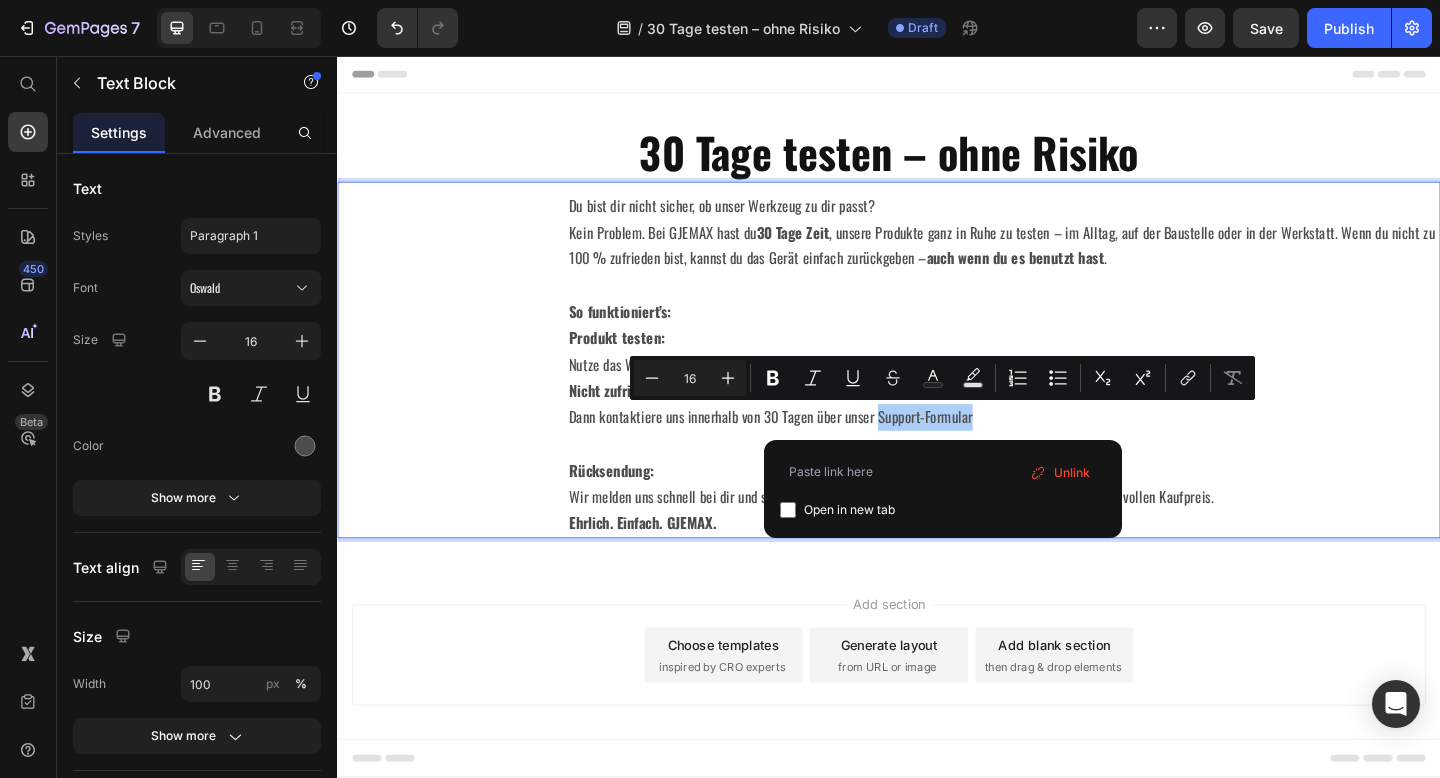 scroll, scrollTop: 0, scrollLeft: 0, axis: both 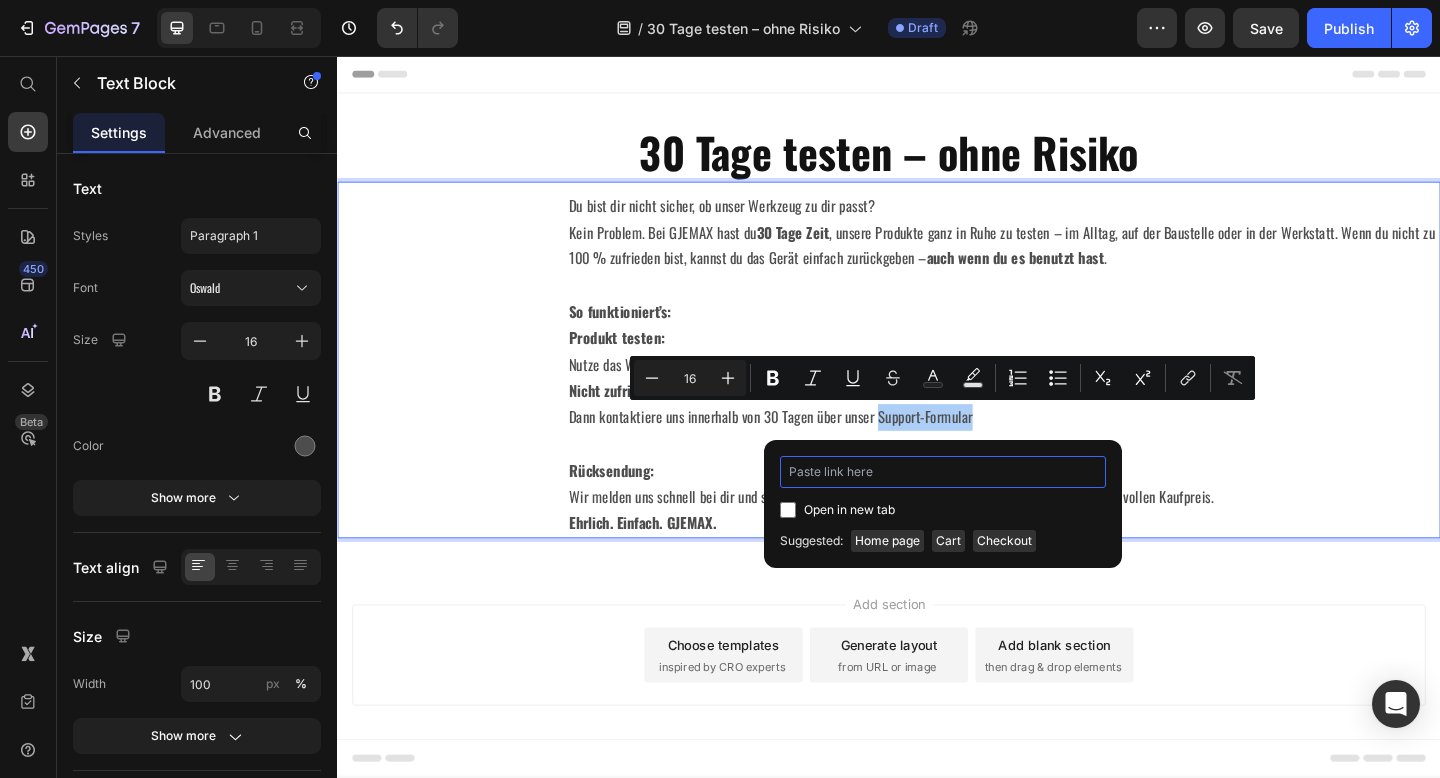 click at bounding box center (943, 472) 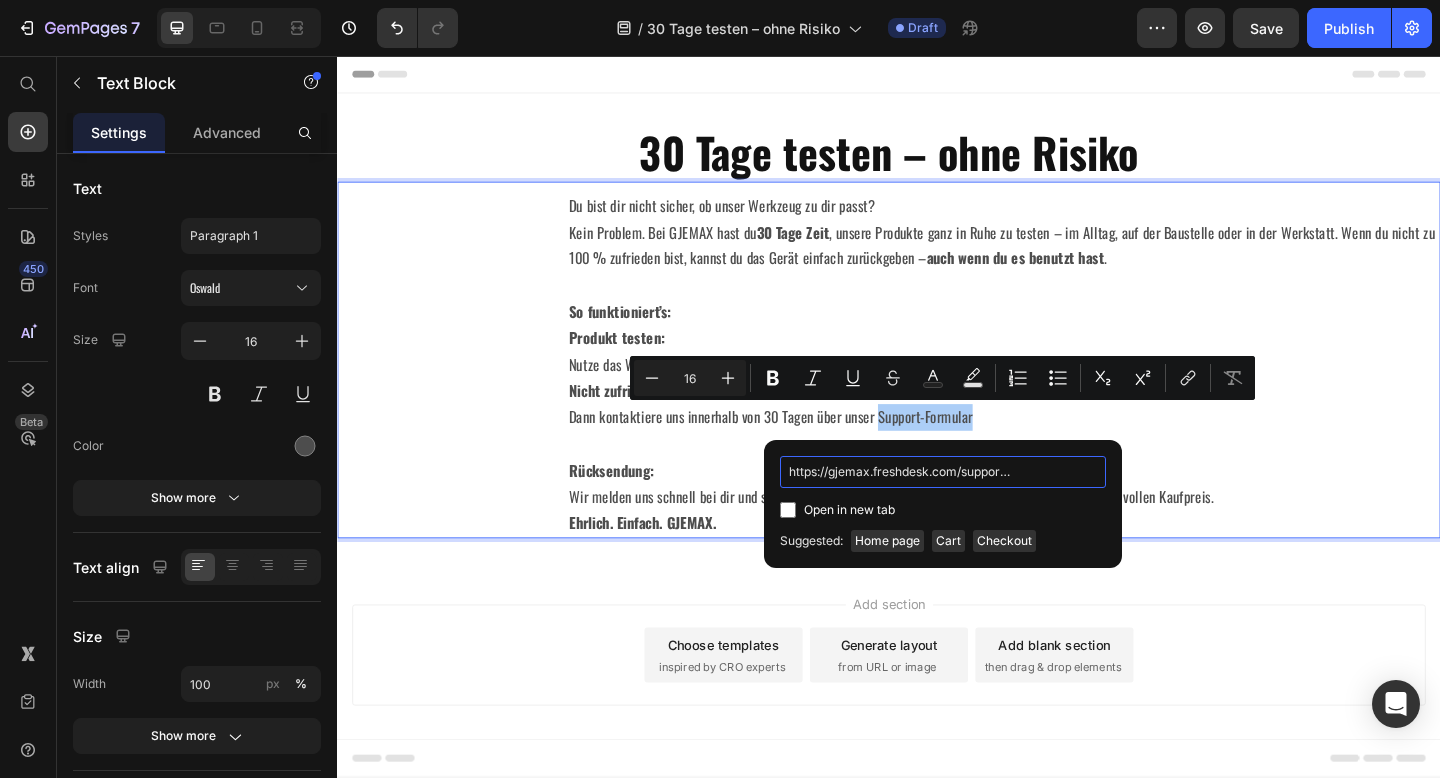 scroll, scrollTop: 0, scrollLeft: 63, axis: horizontal 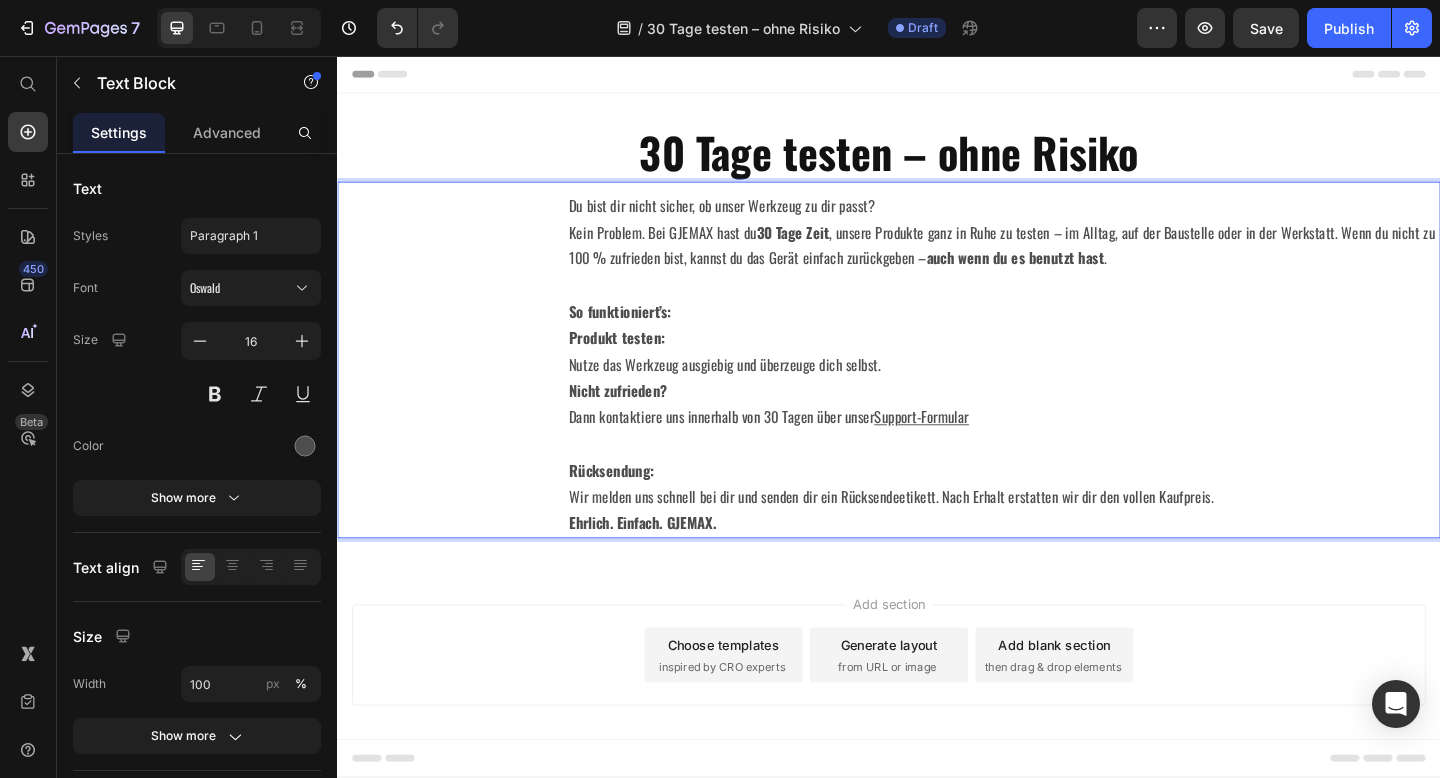 click on "Rücksendung: Wir melden uns schnell bei dir und senden dir ein Rücksendeetikett. Nach Erhalt erstatten wir dir den vollen Kaufpreis." at bounding box center [1062, 522] 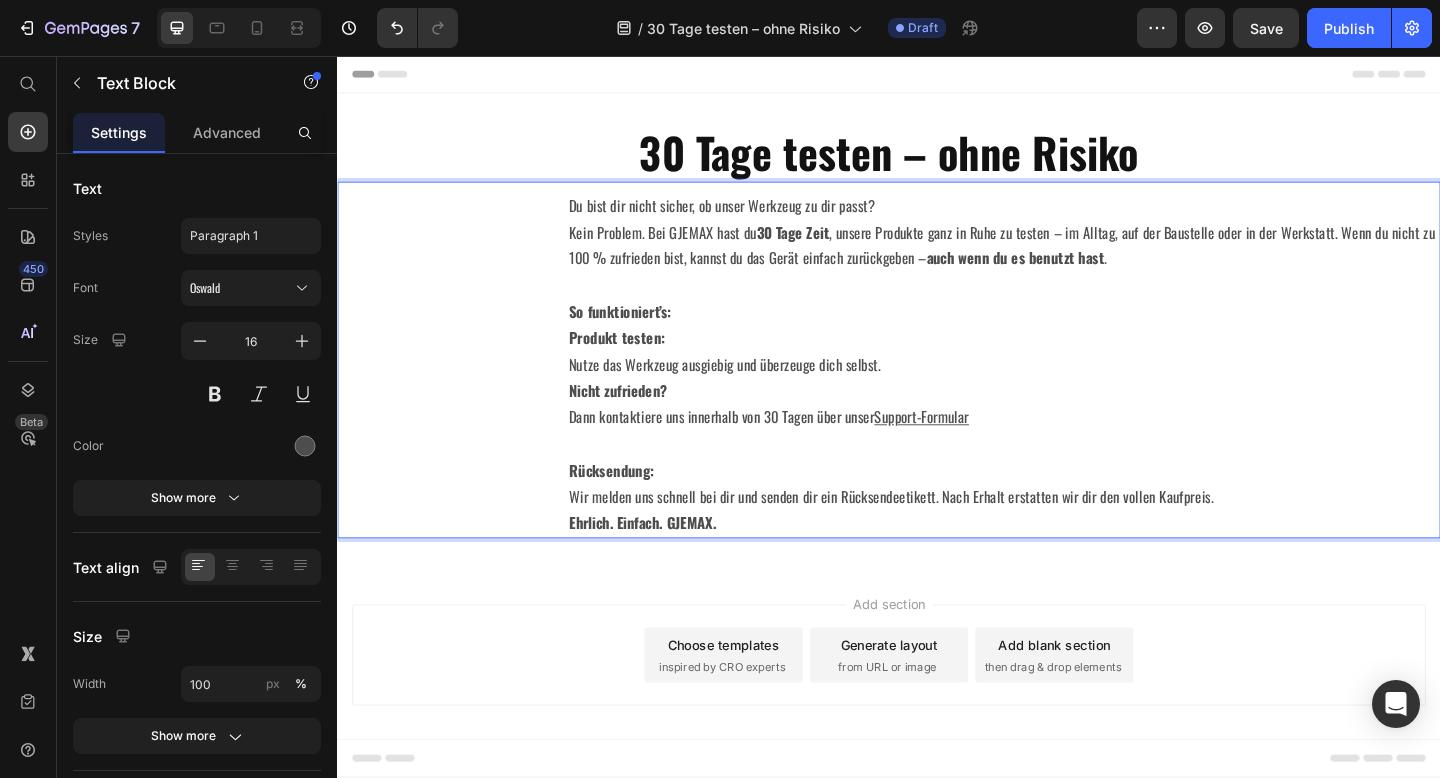 click on "Nicht zufrieden? Dann kontaktiere uns innerhalb von 30 Tagen über unser  Support-Formular" at bounding box center (1062, 449) 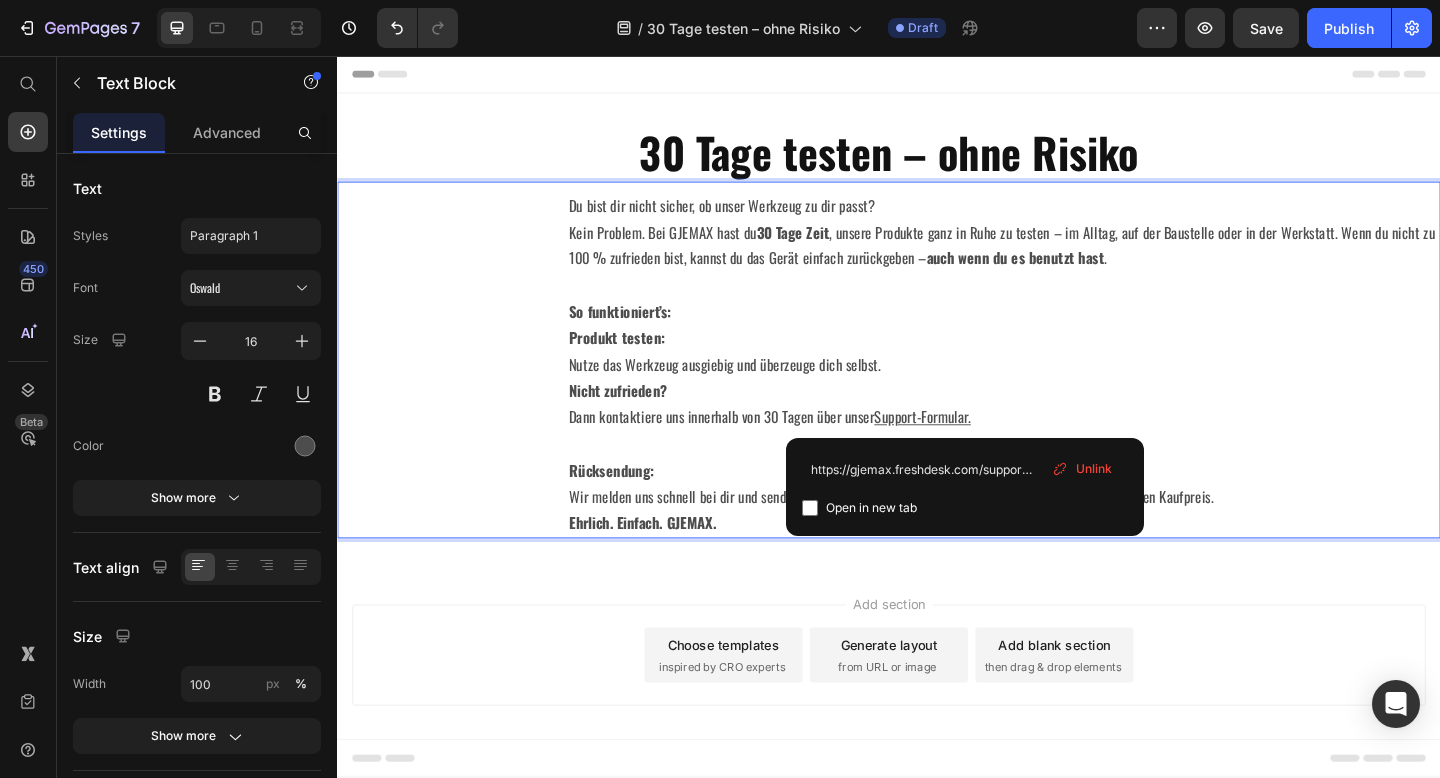 click on "Du bist dir nicht sicher, ob unser Werkzeug zu dir passt? Kein Problem. Bei GJEMAX hast du  30 Tage Zeit , unsere Produkte ganz in Ruhe zu testen – im Alltag, auf der Baustelle oder in der Werkstatt. Wenn du nicht zu 100 % zufrieden bist, kannst du das Gerät einfach zurückgeben –  auch wenn du es benutzt hast . So funktioniert’s: Produkt testen: Nutze das Werkzeug ausgiebig und überzeuge dich selbst. Nicht zufrieden? Dann kontaktiere uns innerhalb von 30 Tagen über unser  Support-Formular . Rücksendung: Wir melden uns schnell bei dir und senden dir ein Rücksendeetikett. Nach Erhalt erstatten wir dir den vollen Kaufpreis. Ehrlich. Einfach. GJEMAX. Text Block   0" at bounding box center [937, 387] 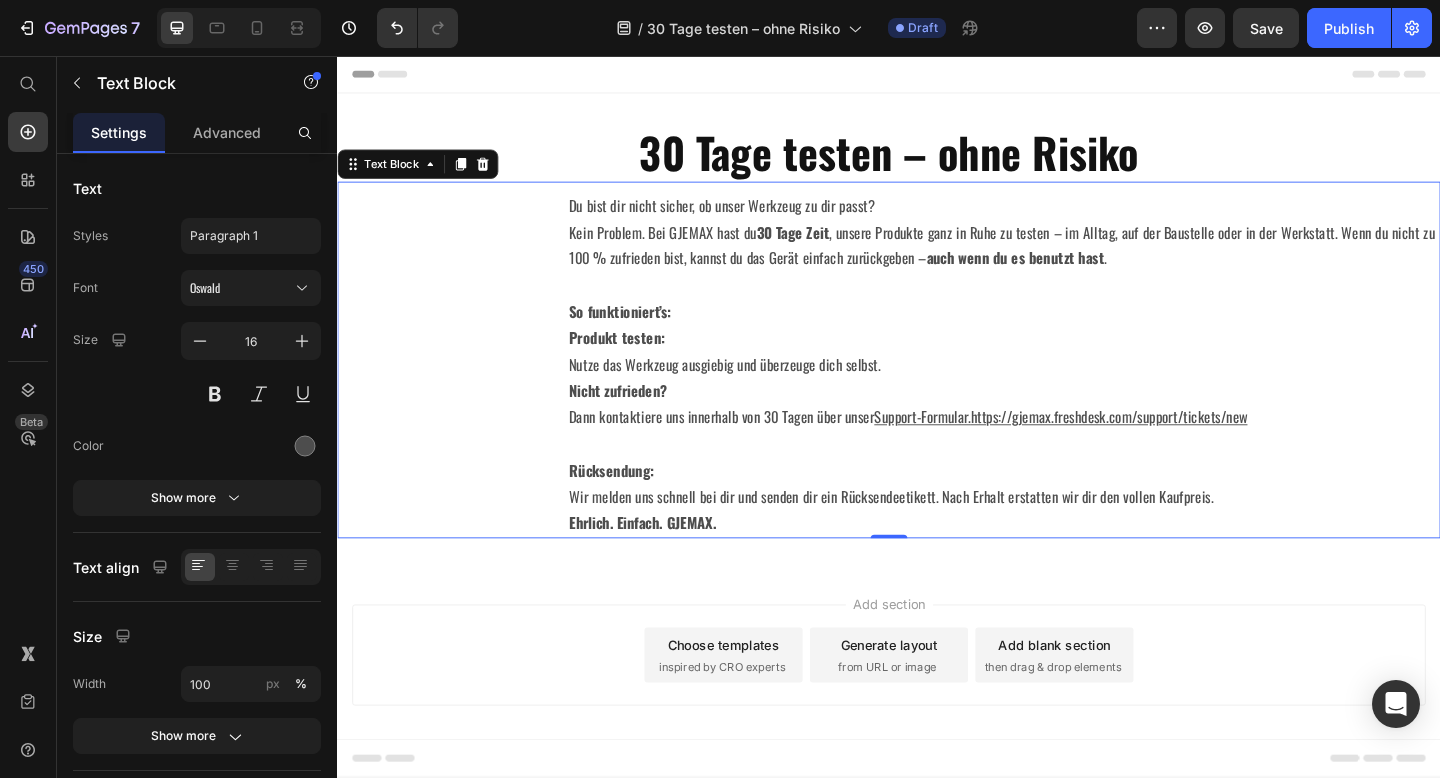 click on "Du bist dir nicht sicher, ob unser Werkzeug zu dir passt? Kein Problem. Bei GJEMAX hast du  30 Tage Zeit , unsere Produkte ganz in Ruhe zu testen – im Alltag, auf der Baustelle oder in der Werkstatt. Wenn du nicht zu 100 % zufrieden bist, kannst du das Gerät einfach zurückgeben –  auch wenn du es benutzt hast . So funktioniert’s: Produkt testen: Nutze das Werkzeug ausgiebig und überzeuge dich selbst. Nicht zufrieden? Dann kontaktiere uns innerhalb von 30 Tagen über unser  Support-Formular . https://gjemax.freshdesk.com/support/tickets/new ⁠⁠⁠⁠⁠⁠⁠ Rücksendung: Wir melden uns schnell bei dir und senden dir ein Rücksendeetikett. Nach Erhalt erstatten wir dir den vollen Kaufpreis. Ehrlich. Einfach. GJEMAX. Text Block   0" at bounding box center (937, 387) 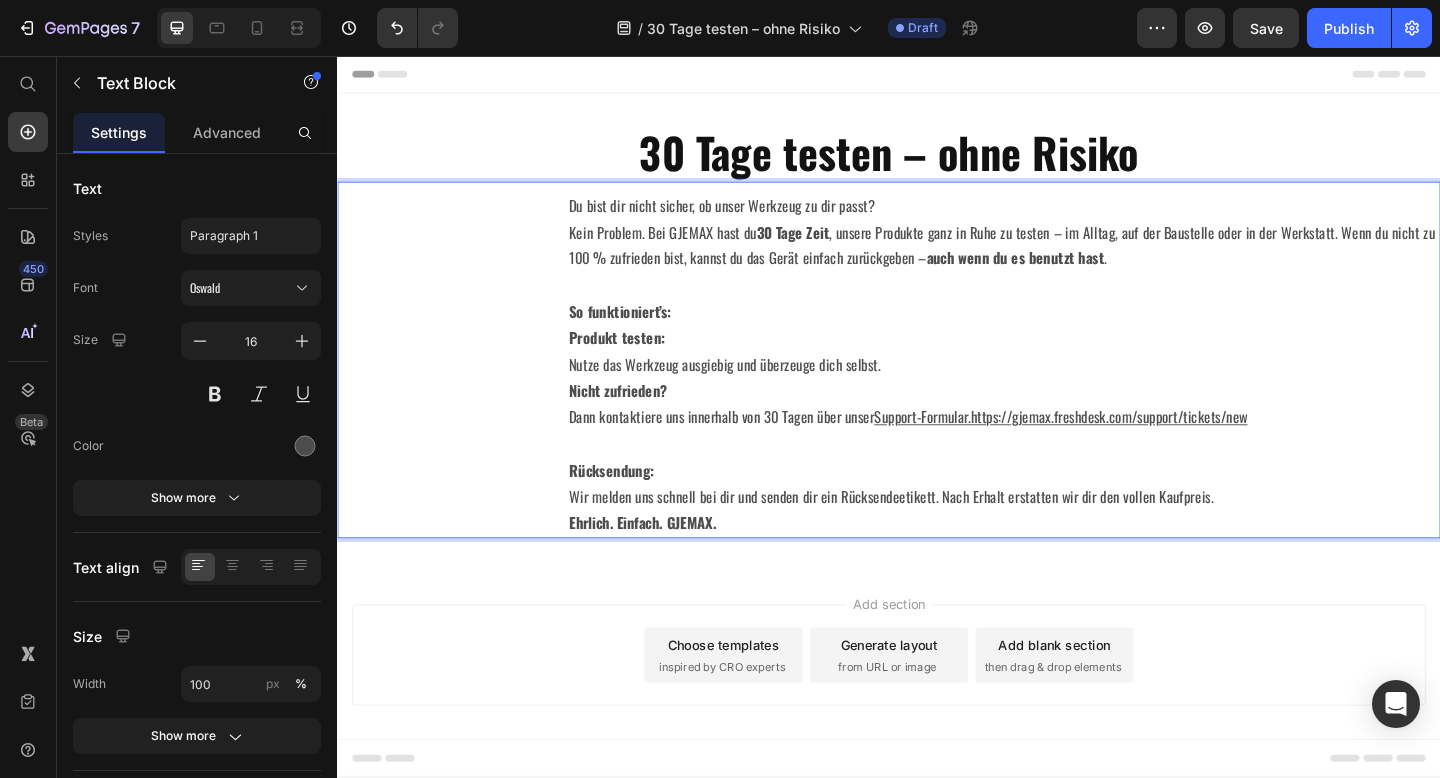 click on "Nicht zufrieden? Dann kontaktiere uns innerhalb von 30 Tagen über unser  Support-Formular . https://gjemax.freshdesk.com/support/tickets/new" at bounding box center (1062, 449) 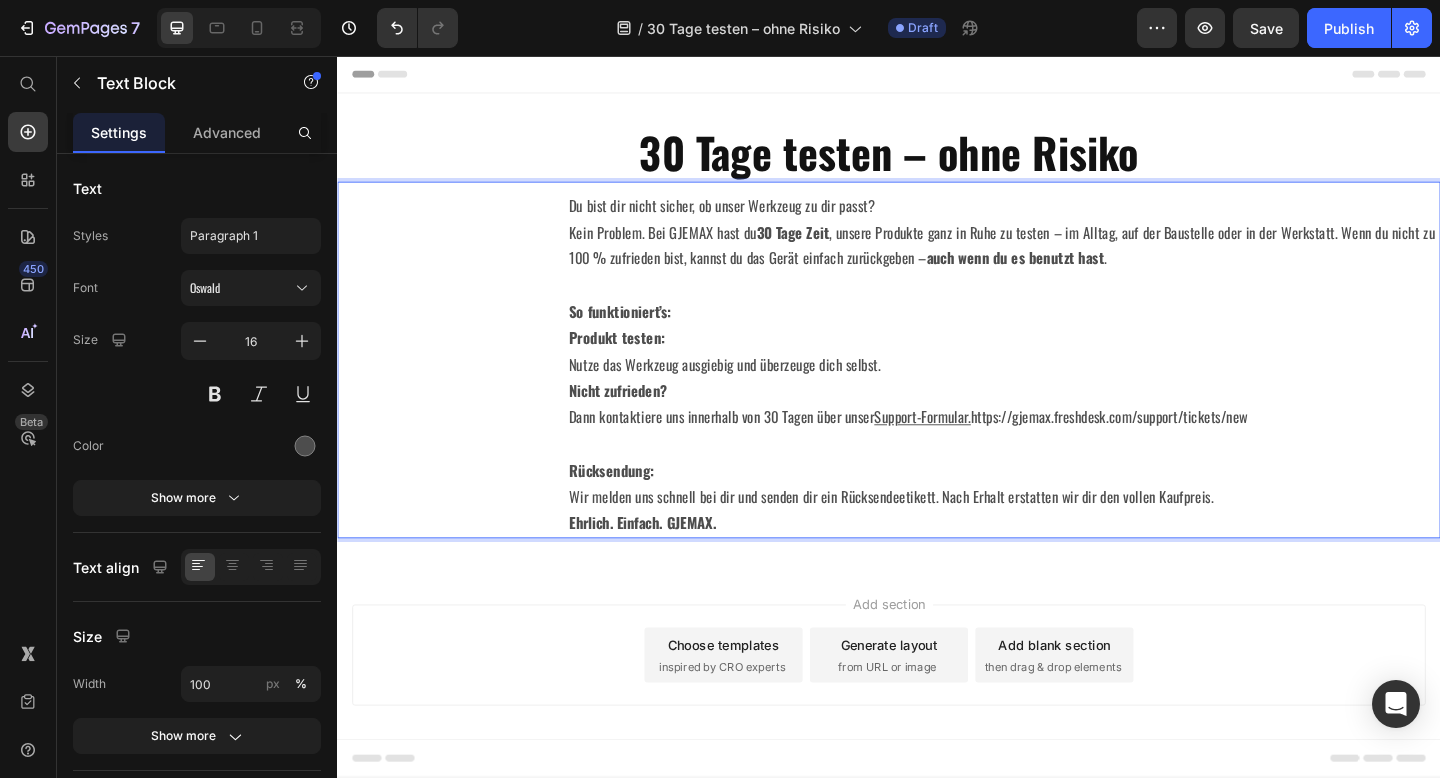 click on "https://gjemax.freshdesk.com/support/tickets/new" at bounding box center (1176, 449) 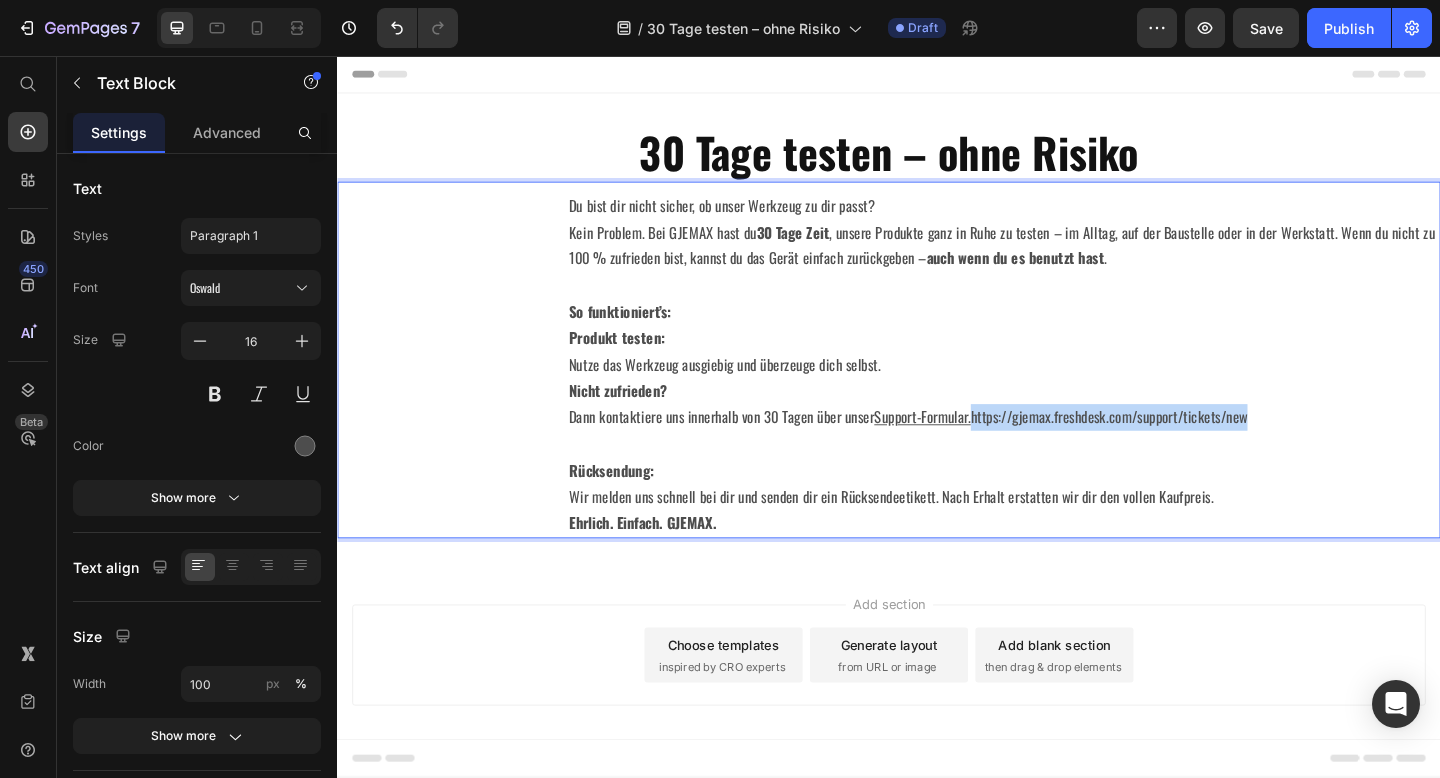 drag, startPoint x: 1324, startPoint y: 447, endPoint x: 1024, endPoint y: 444, distance: 300.015 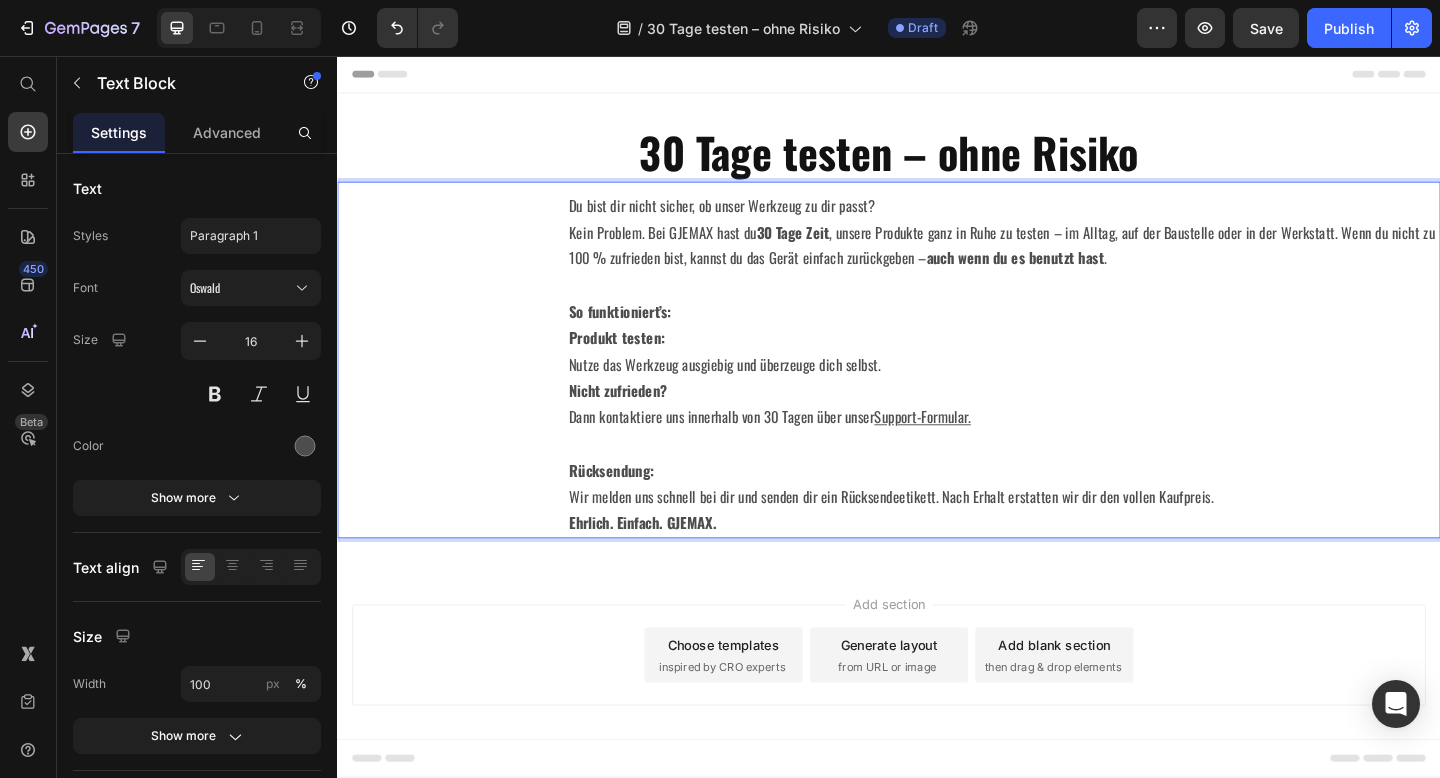 click on "Nicht zufrieden? Dann kontaktiere uns innerhalb von 30 Tagen über unser  Support-Formular ." at bounding box center (1062, 449) 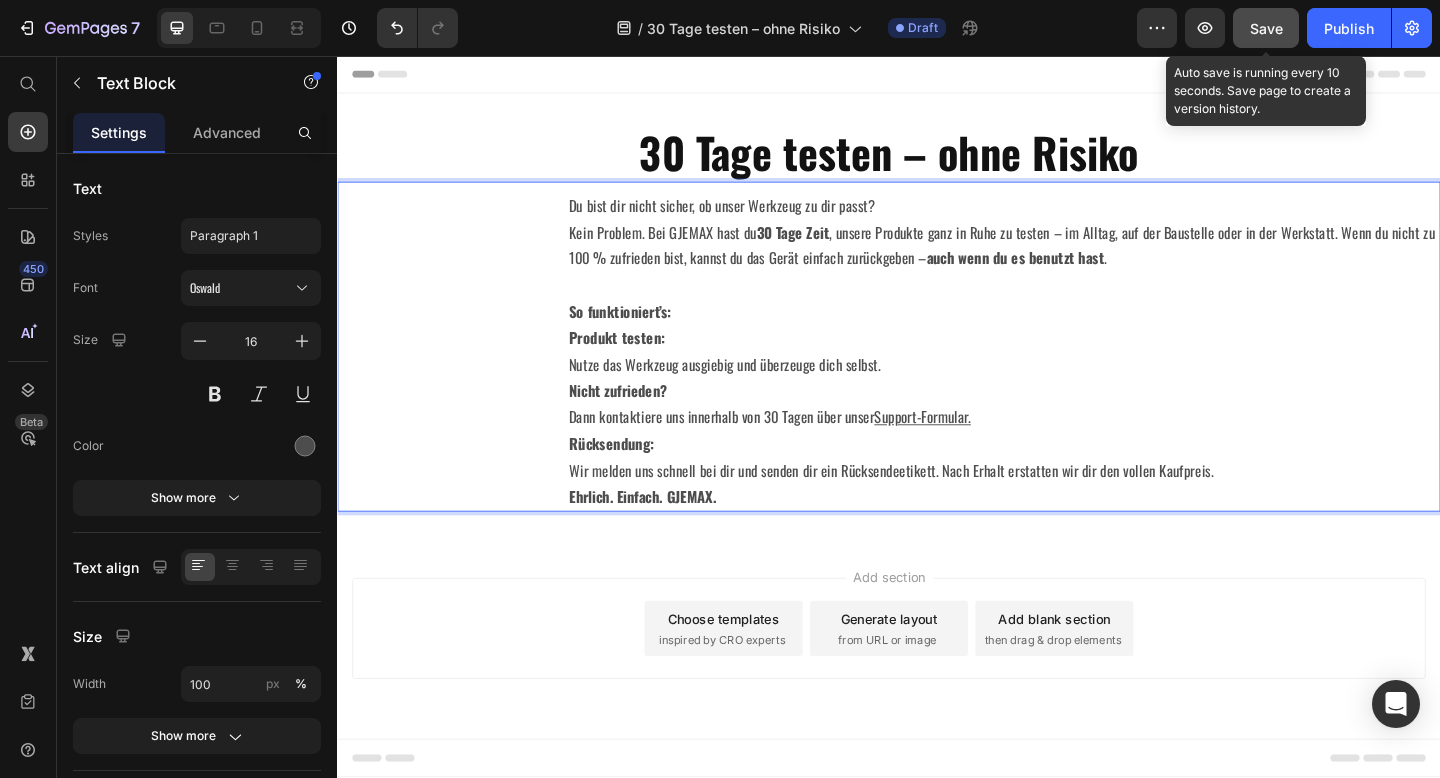 click on "Save" at bounding box center [1266, 28] 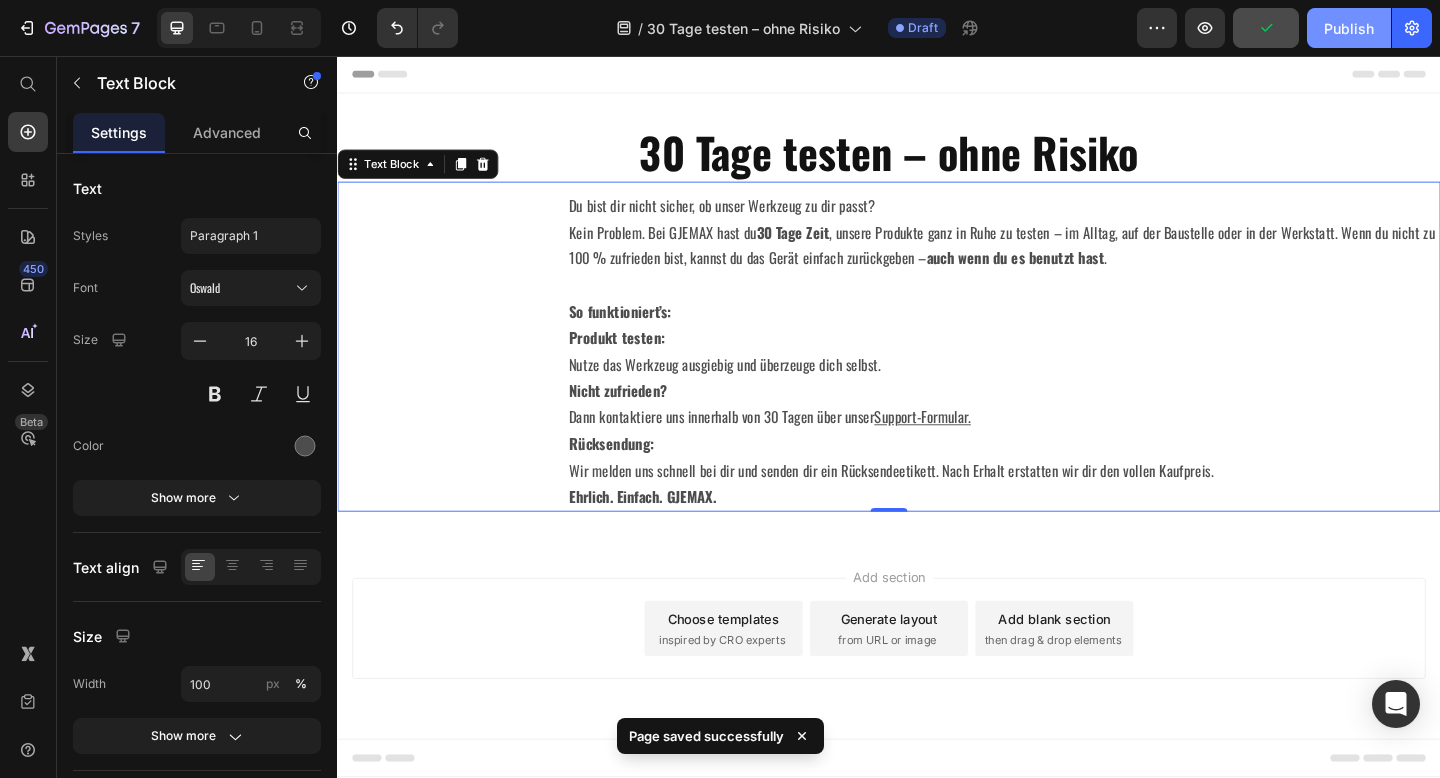 click on "Publish" at bounding box center [1349, 28] 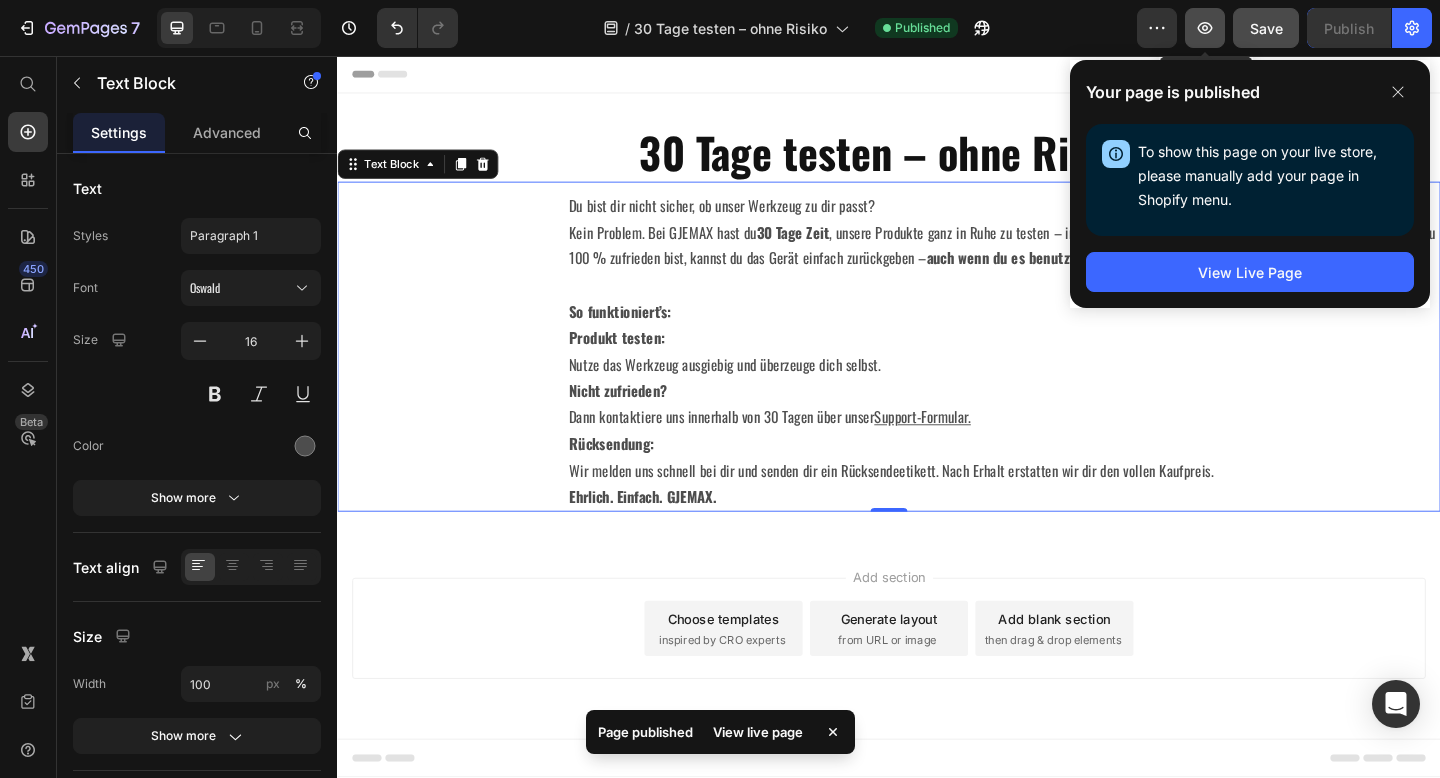click 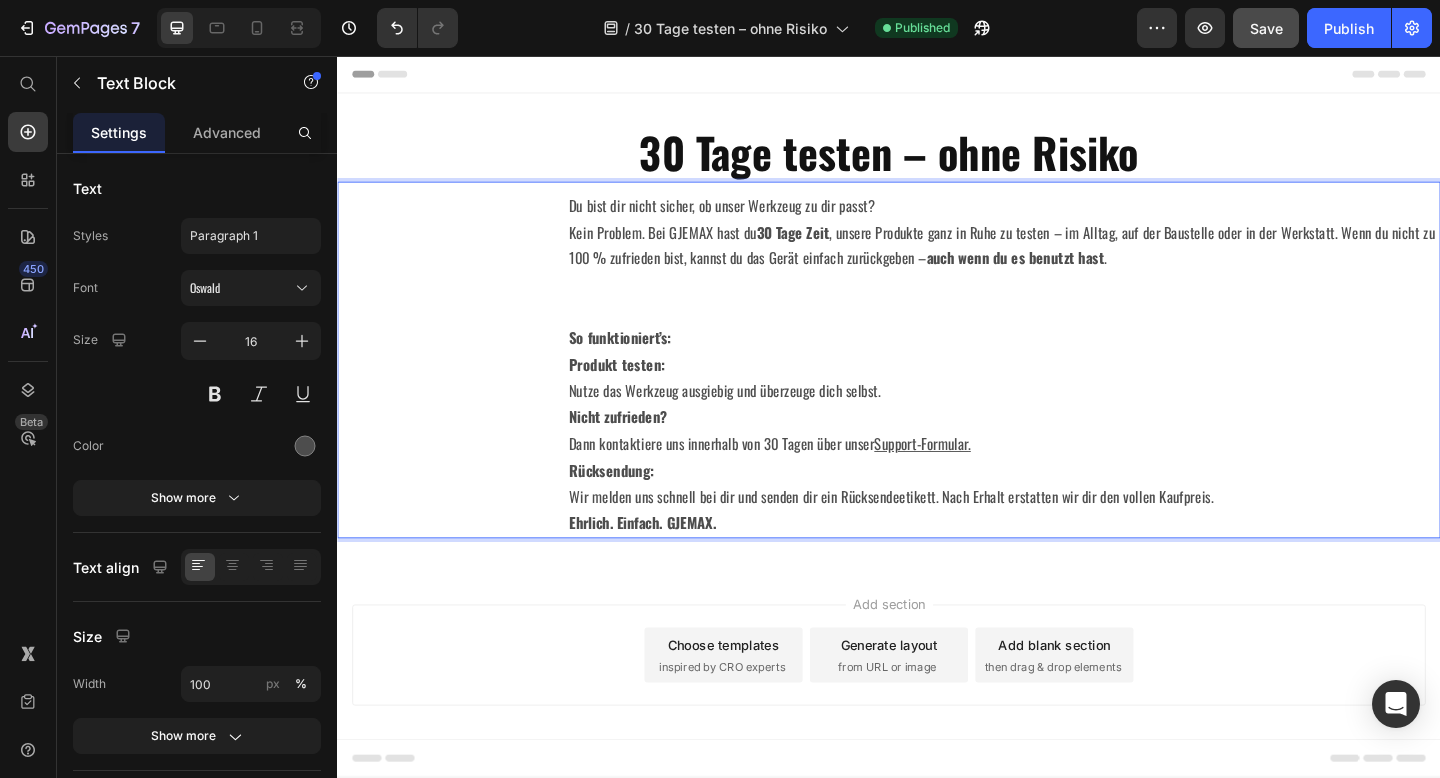 click on "Kein Problem. Bei GJEMAX hast du  30 Tage Zeit , unsere Produkte ganz in Ruhe zu testen – im Alltag, auf der Baustelle oder in der Werkstatt. Wenn du nicht zu 100 % zufrieden bist, kannst du das Gerät einfach zurückgeben –  auch wenn du es benutzt hast ." at bounding box center [1062, 291] 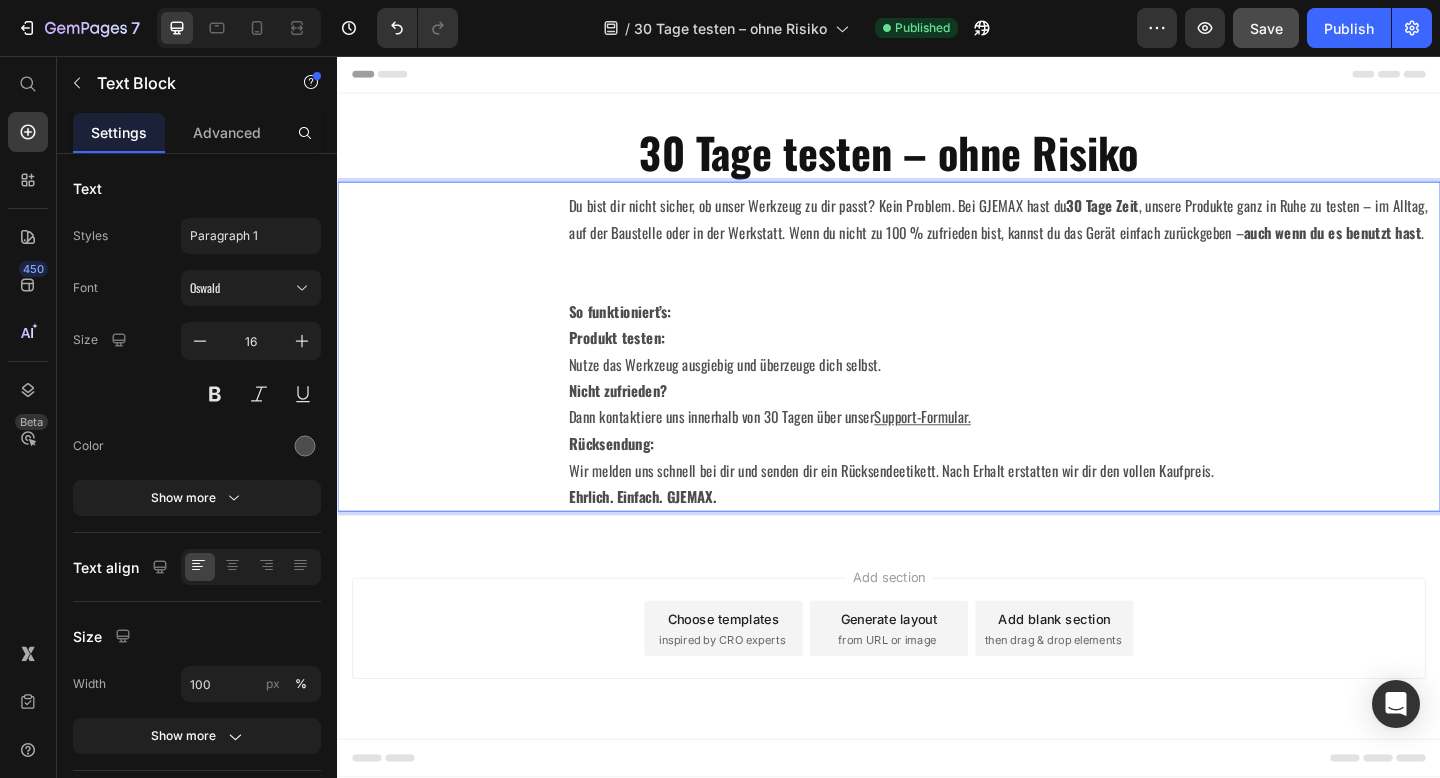 click on "Du bist dir nicht sicher, ob unser Werkzeug zu dir passt? Kein Problem. Bei GJEMAX hast du  30 Tage Zeit , unsere Produkte ganz in Ruhe zu testen – im Alltag, auf der Baustelle oder in der Werkstatt. Wenn du nicht zu 100 % zufrieden bist, kannst du das Gerät einfach zurückgeben –  auch wenn du es benutzt hast ." at bounding box center [1062, 262] 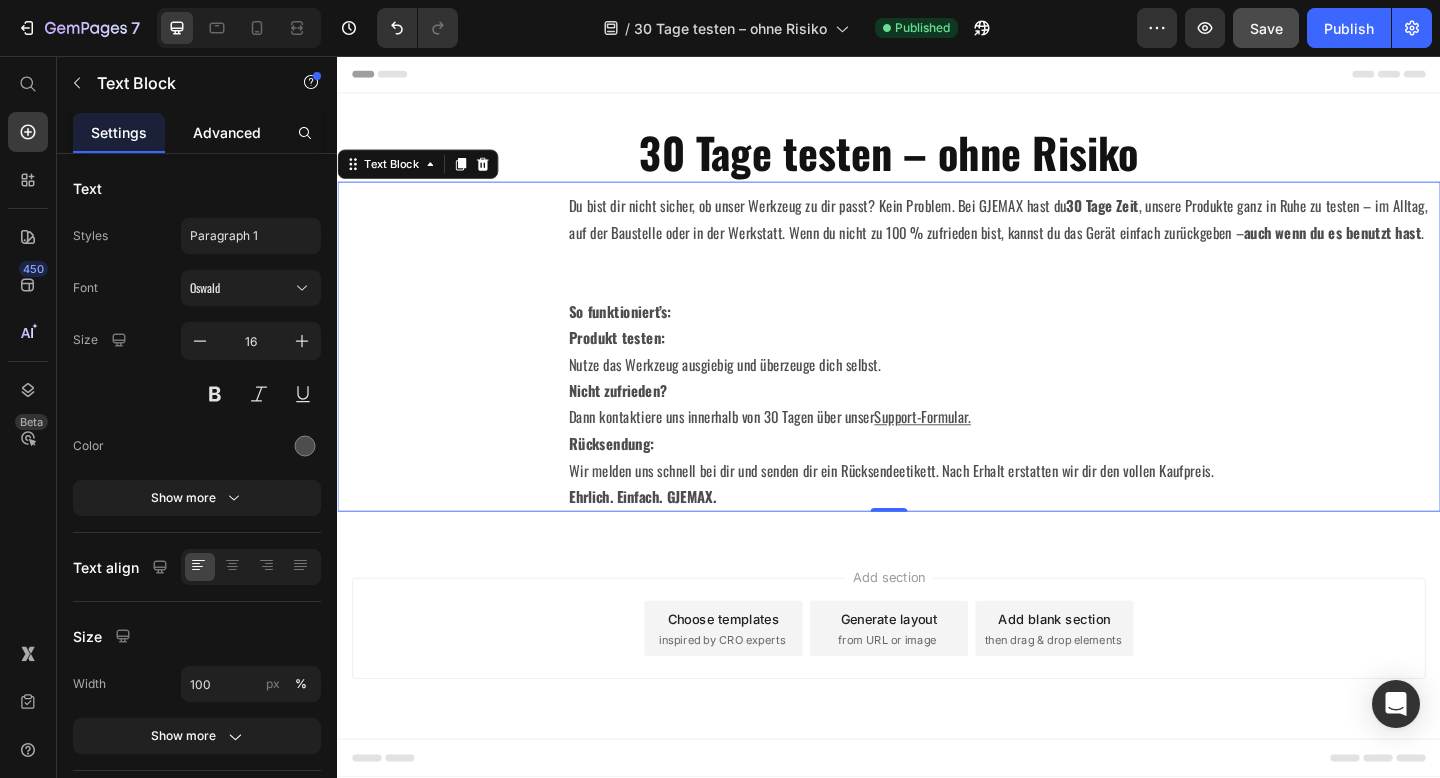 click on "Advanced" at bounding box center (227, 132) 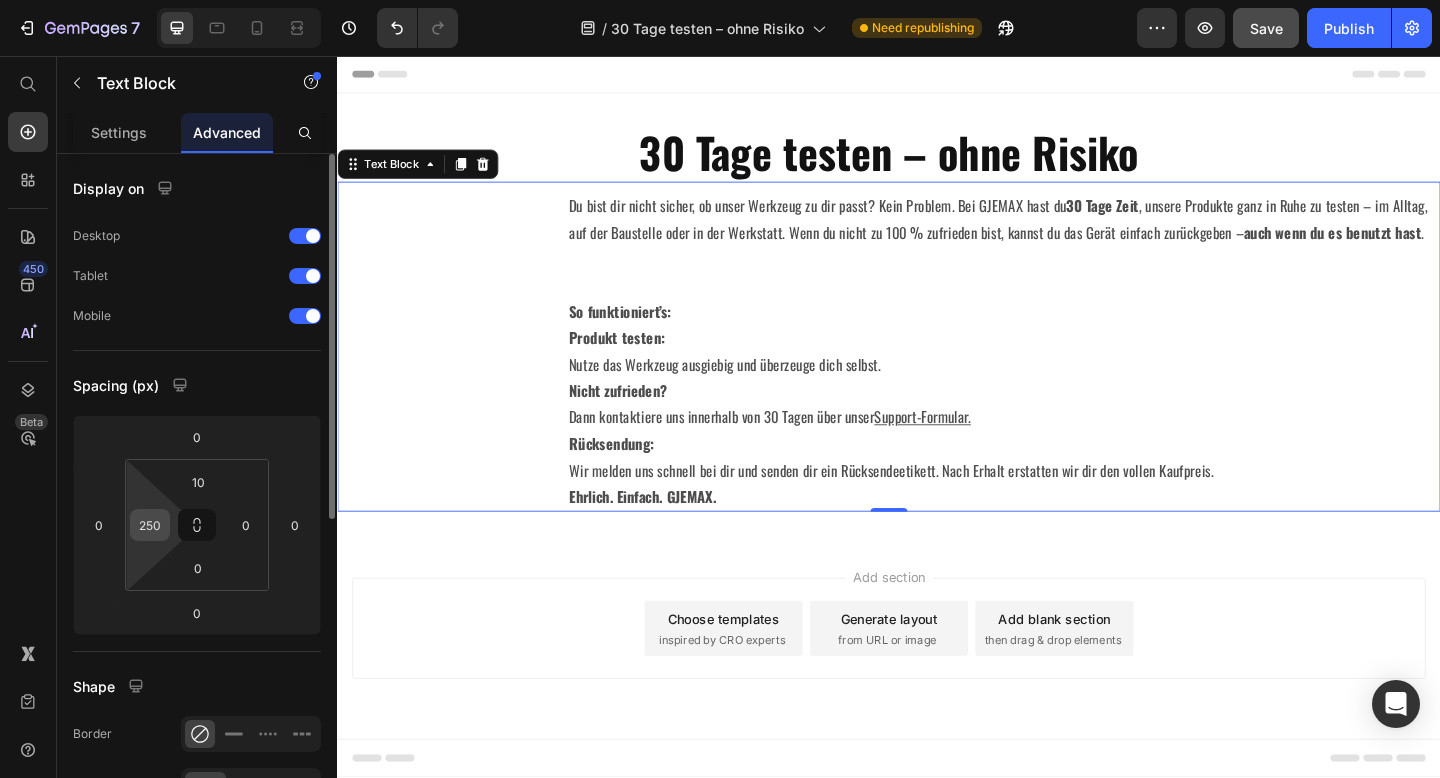 click on "250" at bounding box center (150, 525) 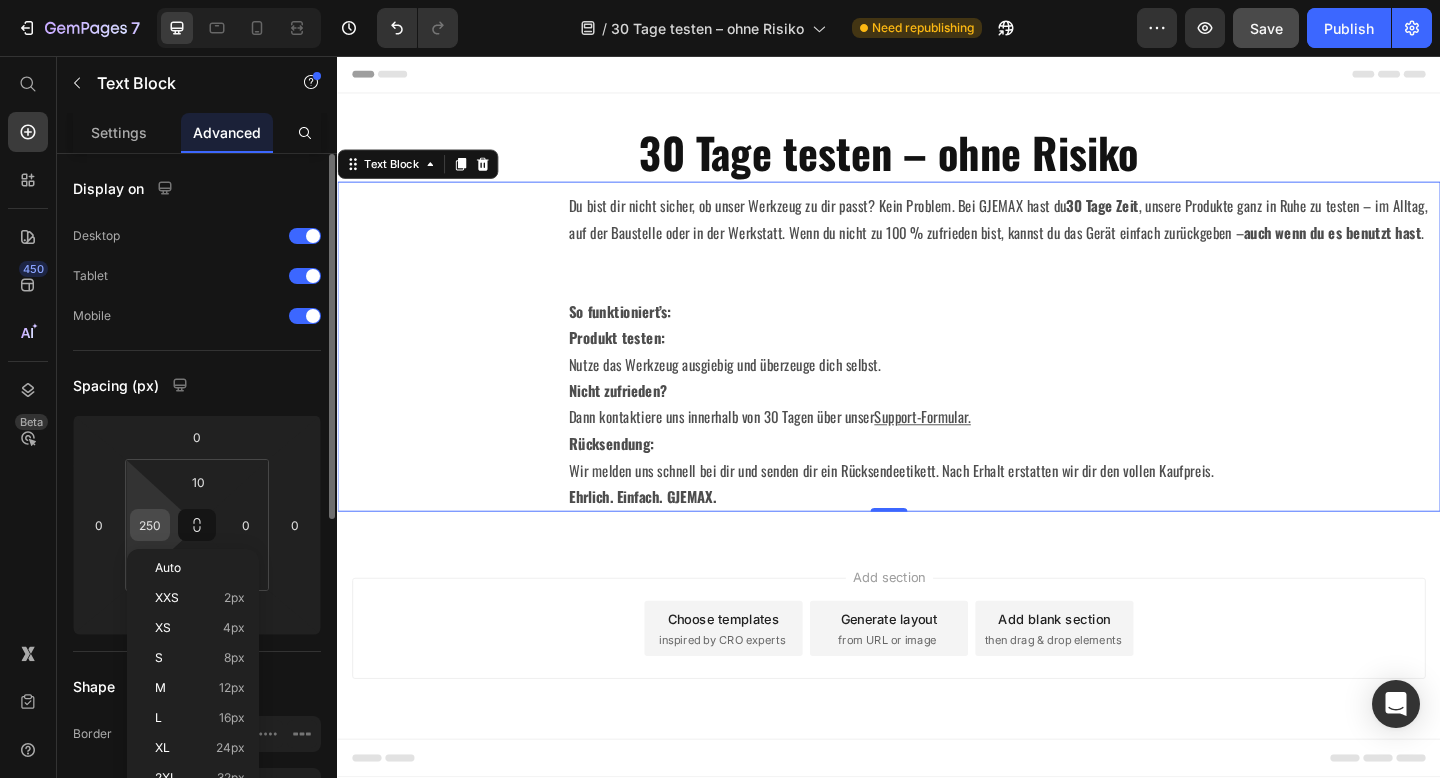 click on "250" at bounding box center (150, 525) 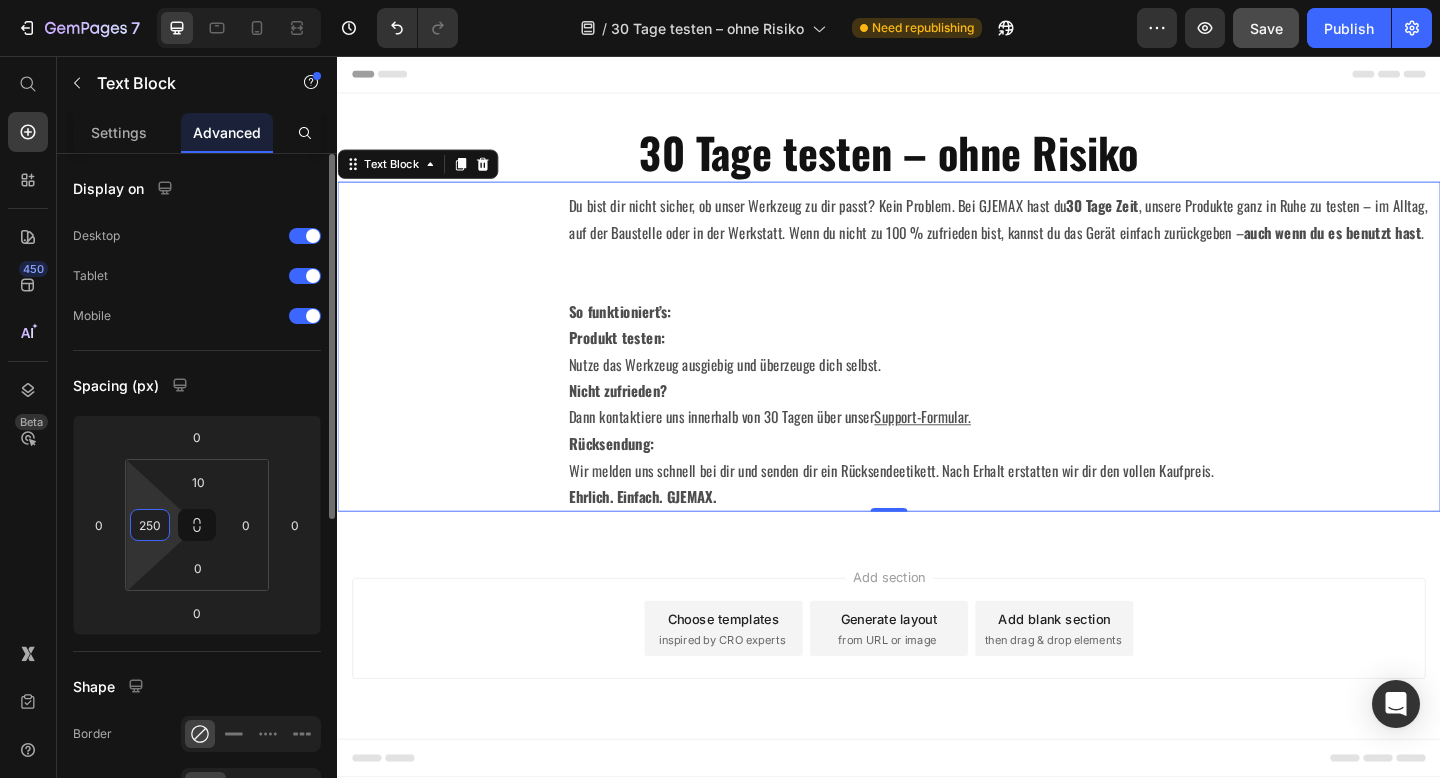 click on "250" at bounding box center (150, 525) 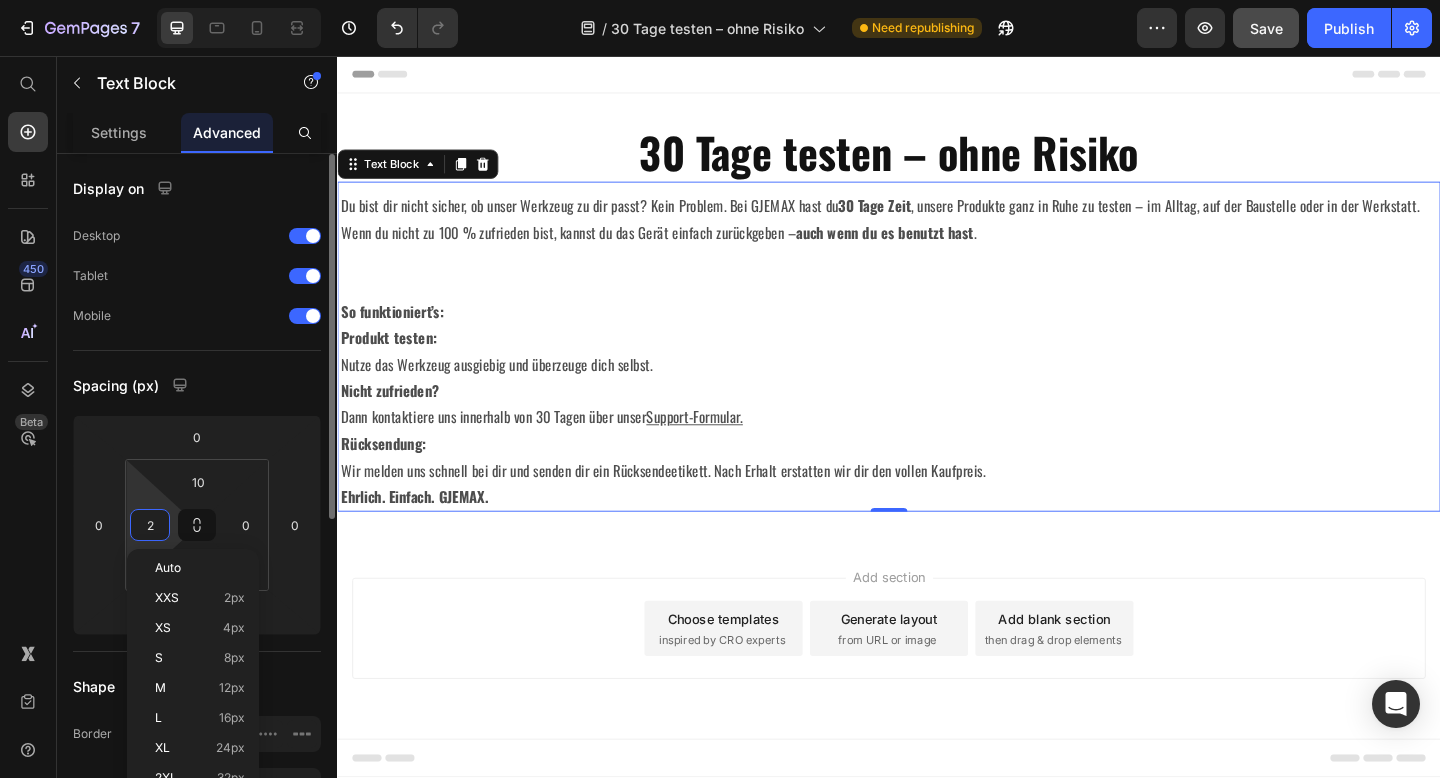 type on "20" 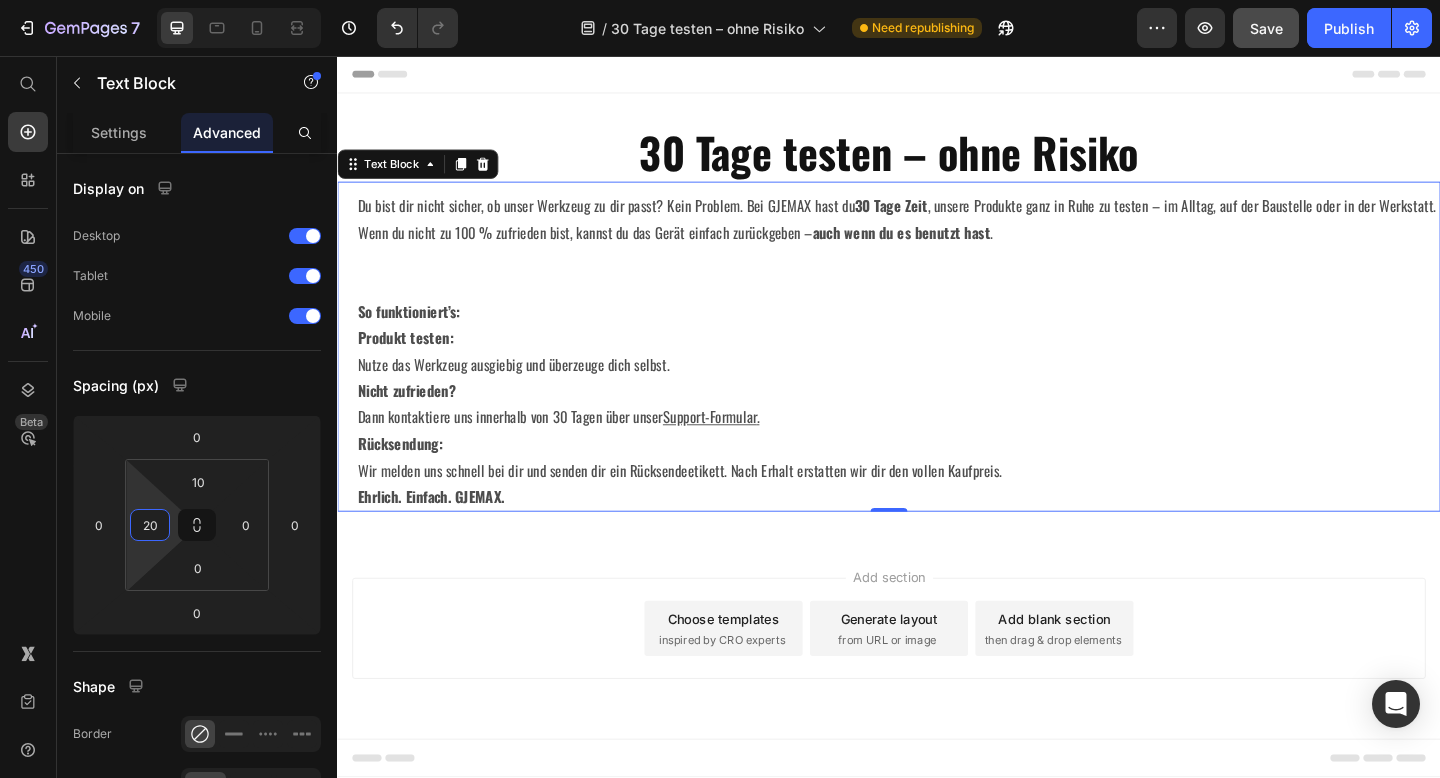 click on "Add section Choose templates inspired by CRO experts Generate layout from URL or image Add blank section then drag & drop elements" at bounding box center [937, 679] 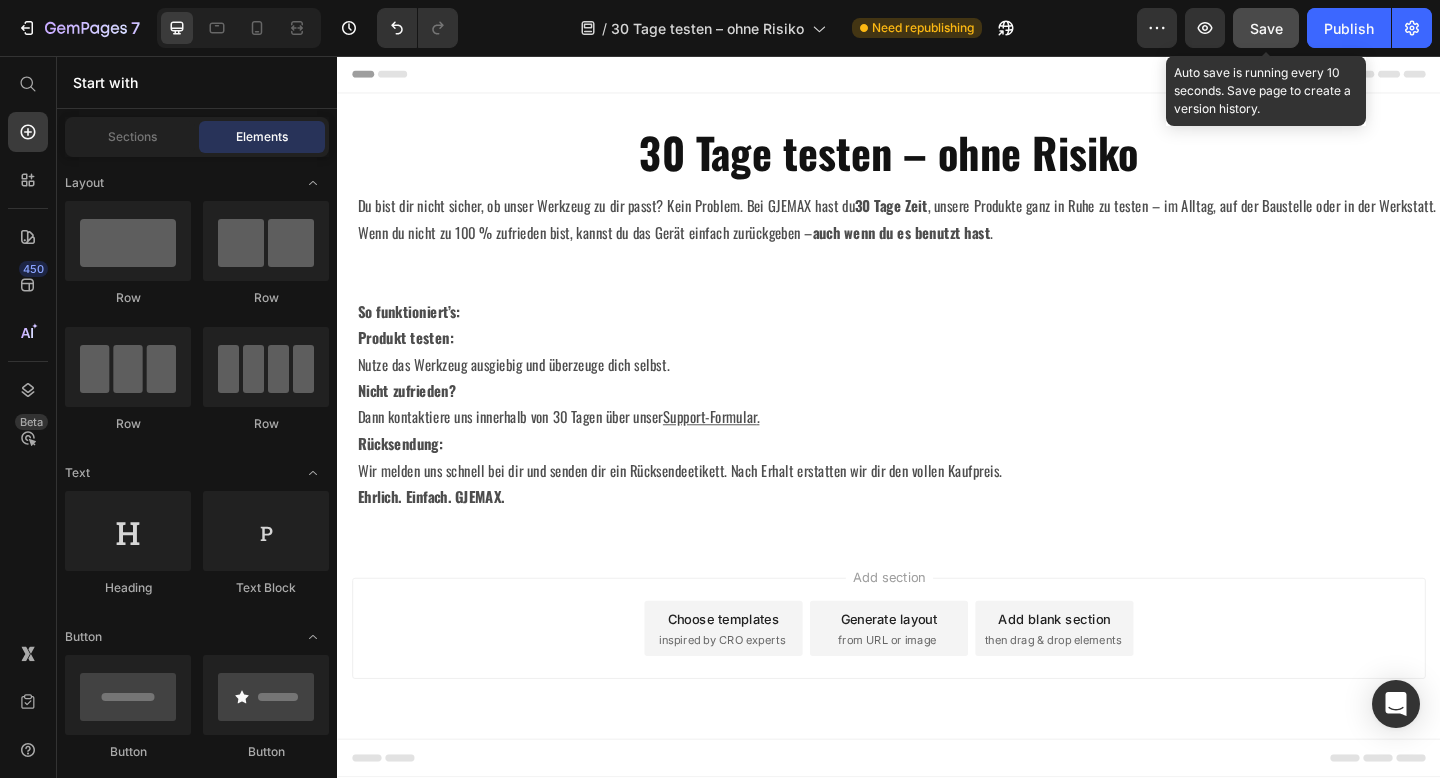 click on "Save" at bounding box center [1266, 28] 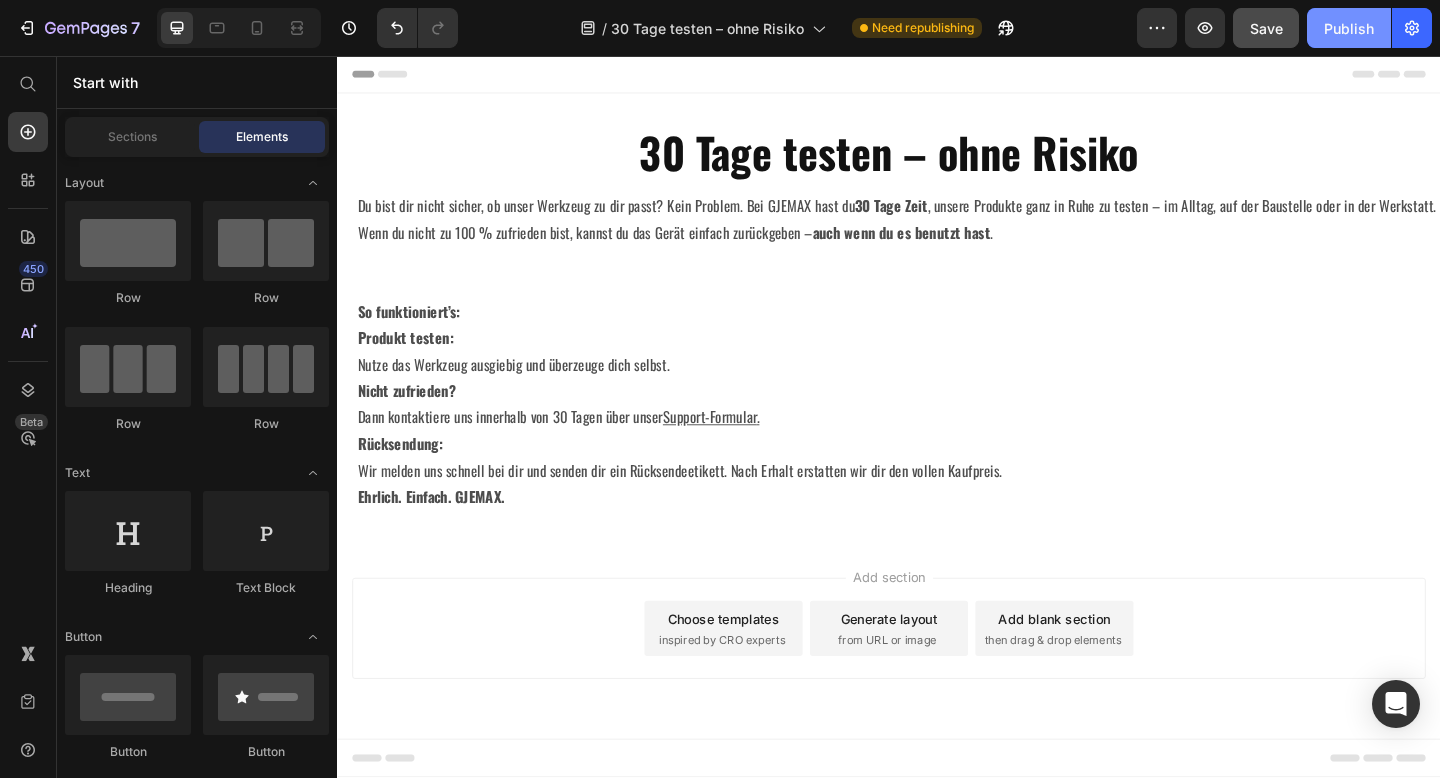 click on "Publish" at bounding box center (1349, 28) 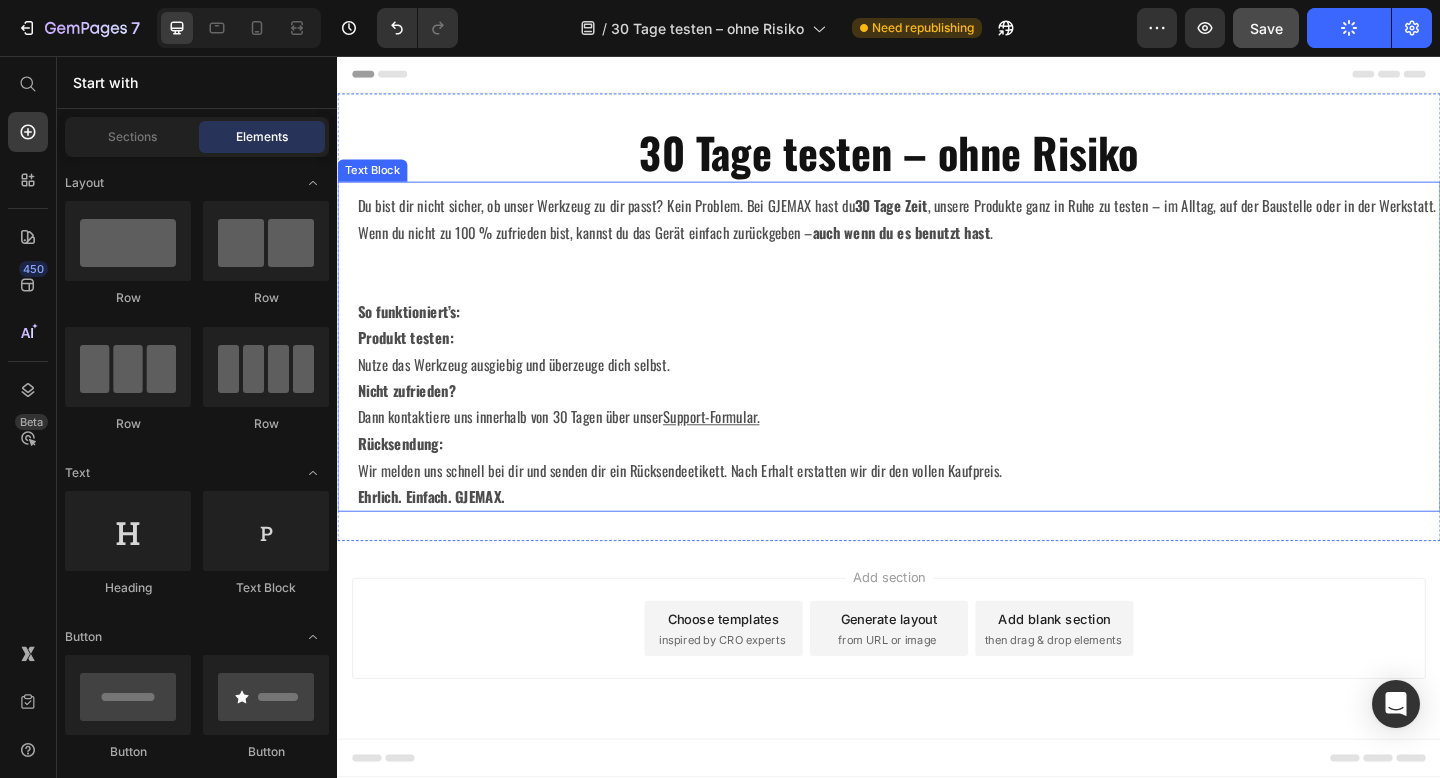 click on "Du bist dir nicht sicher, ob unser Werkzeug zu dir passt? Kein Problem. Bei GJEMAX hast du  30 Tage Zeit , unsere Produkte ganz in Ruhe zu testen – im Alltag, auf der Baustelle oder in der Werkstatt. Wenn du nicht zu 100 % zufrieden bist, kannst du das Gerät einfach zurückgeben –  auch wenn du es benutzt hast ." at bounding box center [947, 262] 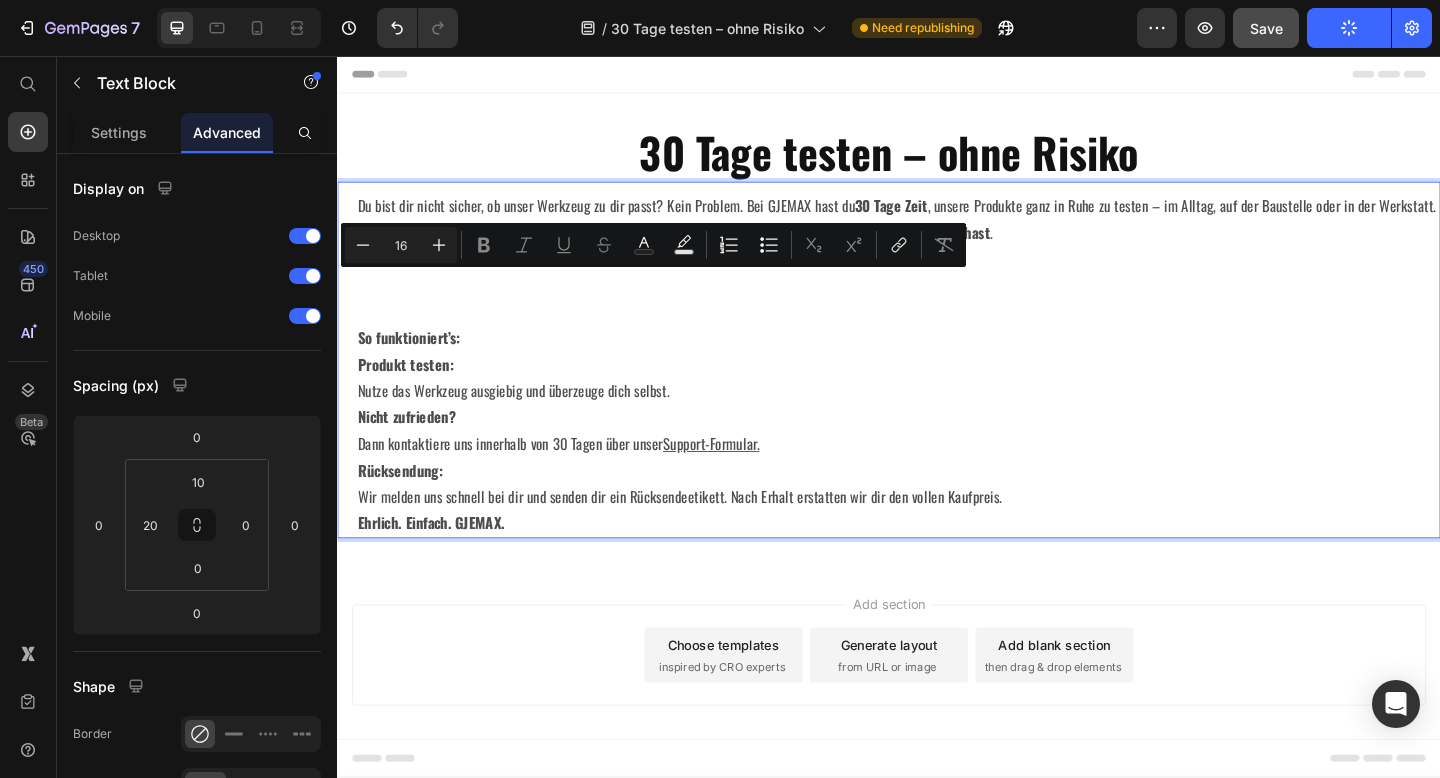 click on "Du bist dir nicht sicher, ob unser Werkzeug zu dir passt? Kein Problem. Bei GJEMAX hast du  30 Tage Zeit , unsere Produkte ganz in Ruhe zu testen – im Alltag, auf der Baustelle oder in der Werkstatt. Wenn du nicht zu 100 % zufrieden bist, kannst du das Gerät einfach zurückgeben –  auch wenn du es benutzt hast ." at bounding box center (947, 277) 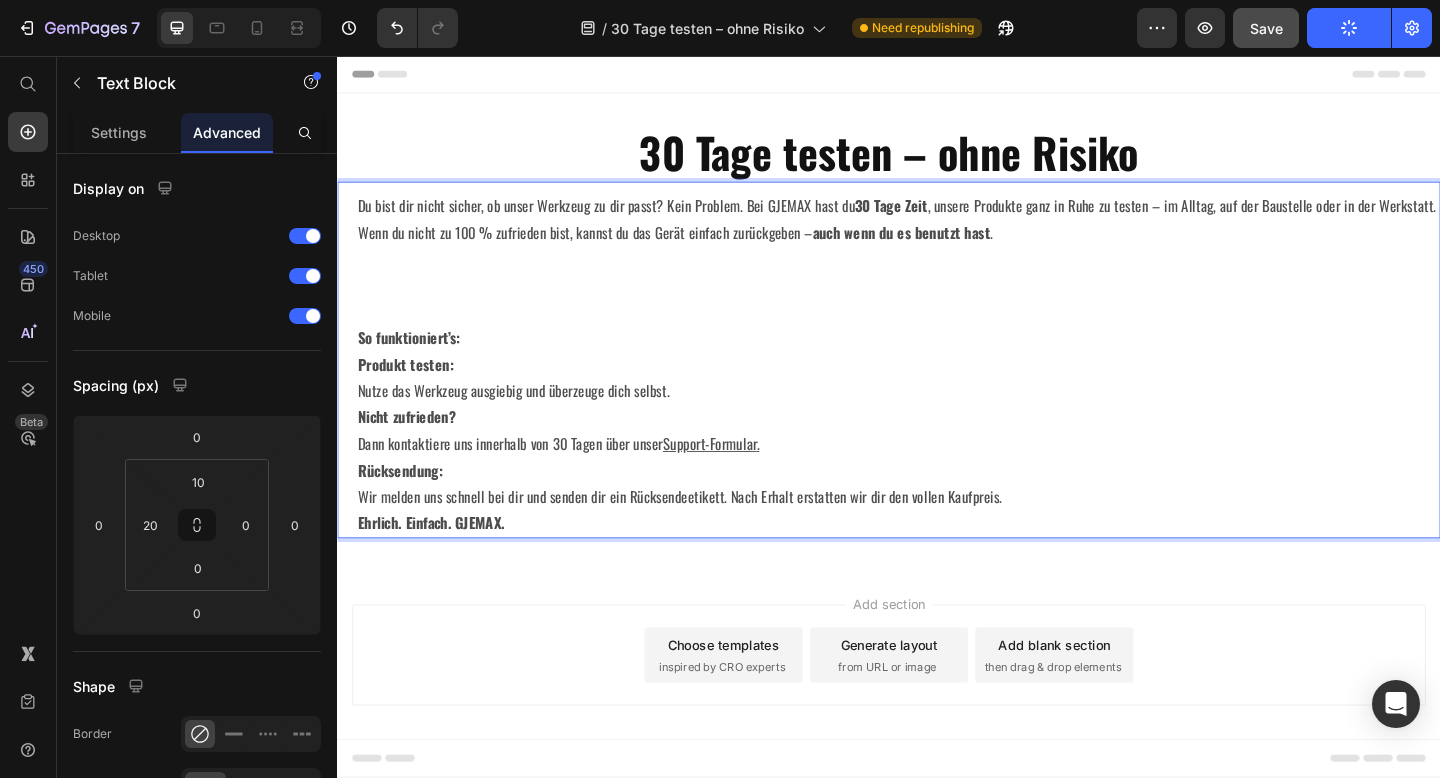 click on "So funktioniert’s:" at bounding box center (414, 363) 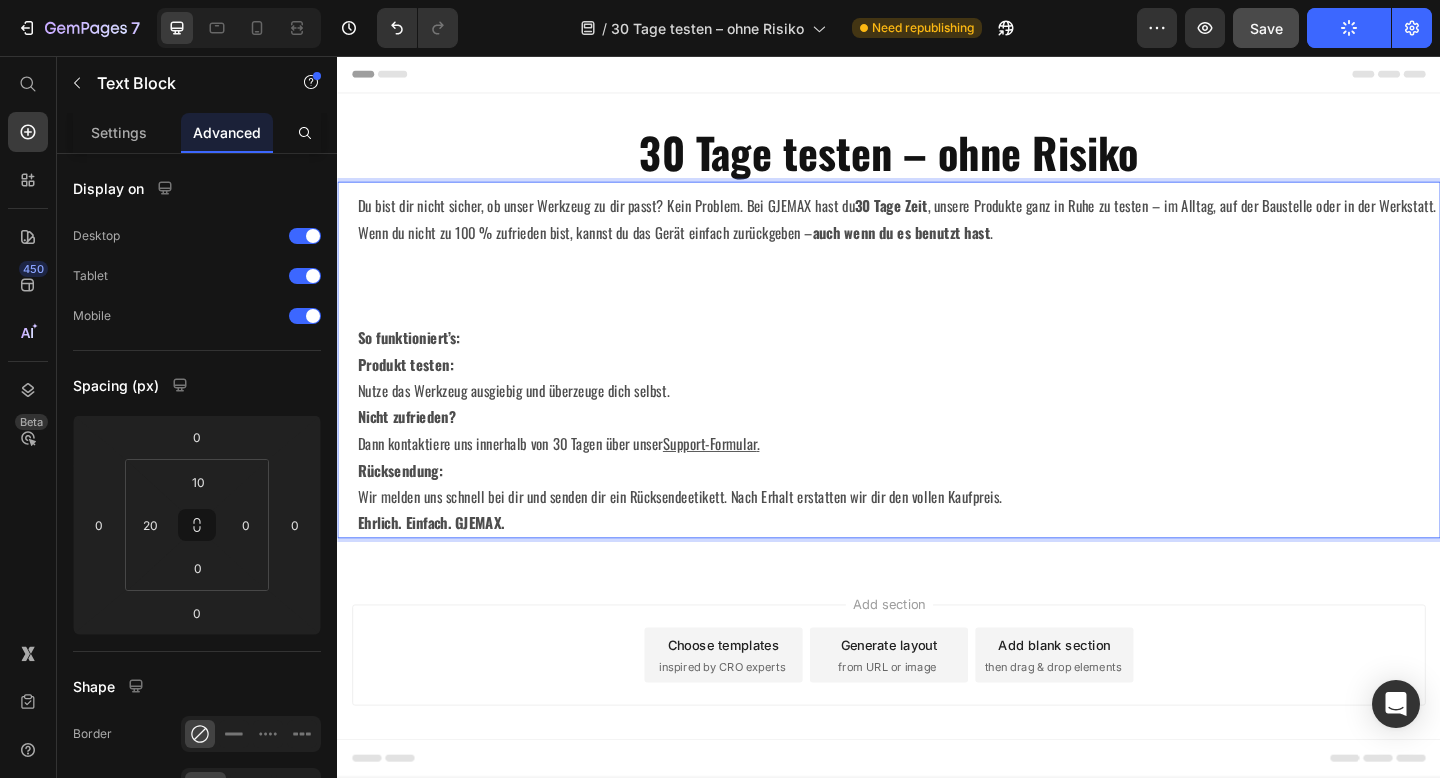 click on "Du bist dir nicht sicher, ob unser Werkzeug zu dir passt? Kein Problem. Bei GJEMAX hast du  30 Tage Zeit , unsere Produkte ganz in Ruhe zu testen – im Alltag, auf der Baustelle oder in der Werkstatt. Wenn du nicht zu 100 % zufrieden bist, kannst du das Gerät einfach zurückgeben –  auch wenn du es benutzt hast ." at bounding box center [947, 277] 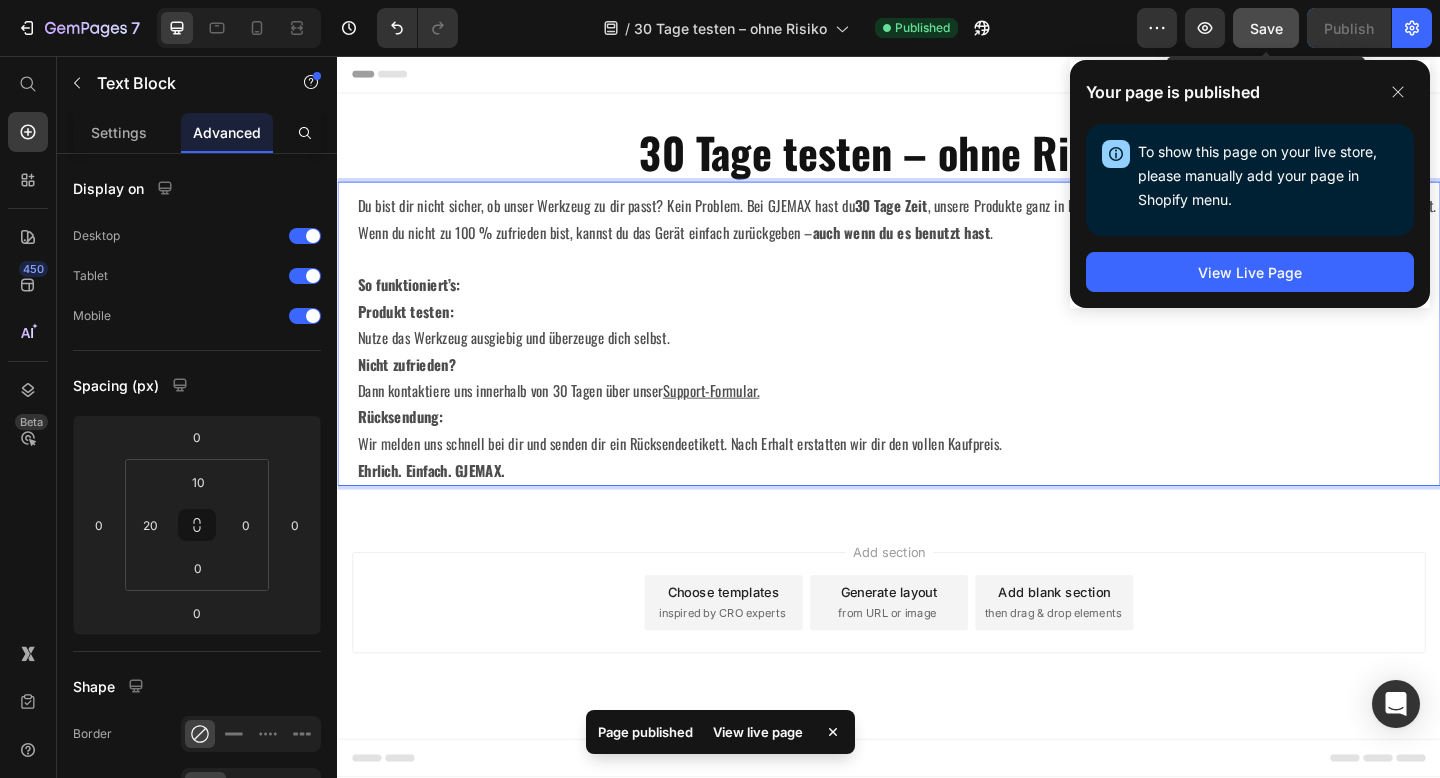 click on "Save" 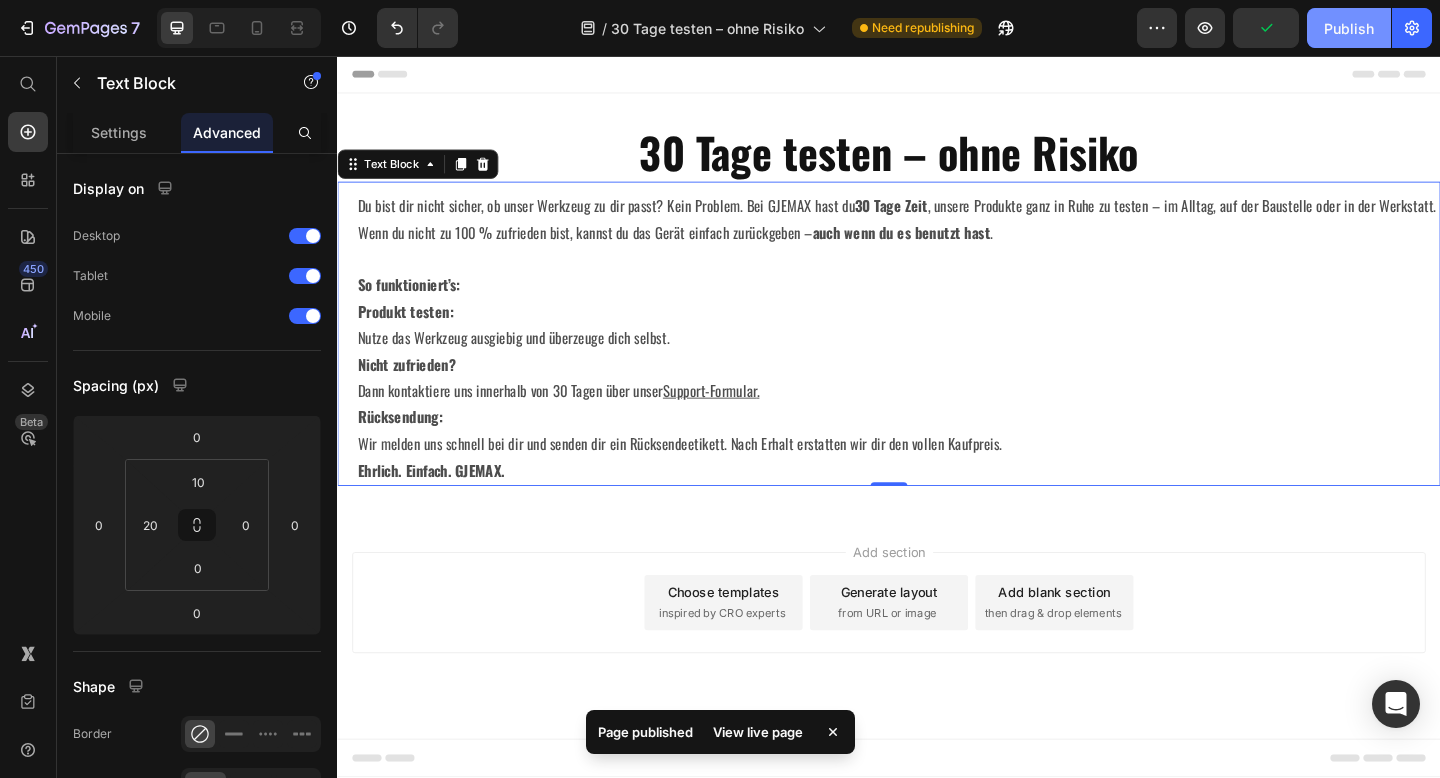 click on "Publish" at bounding box center (1349, 28) 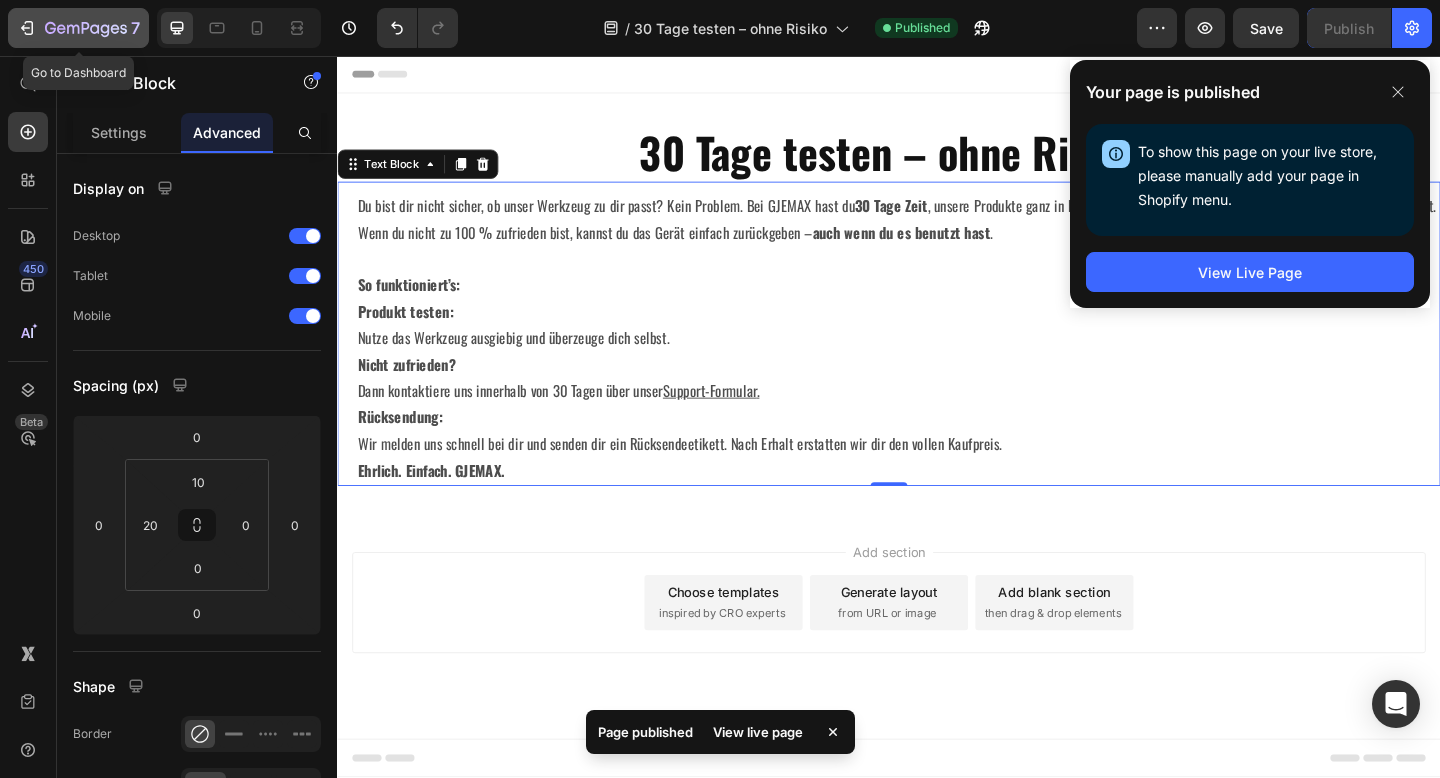 click on "7" 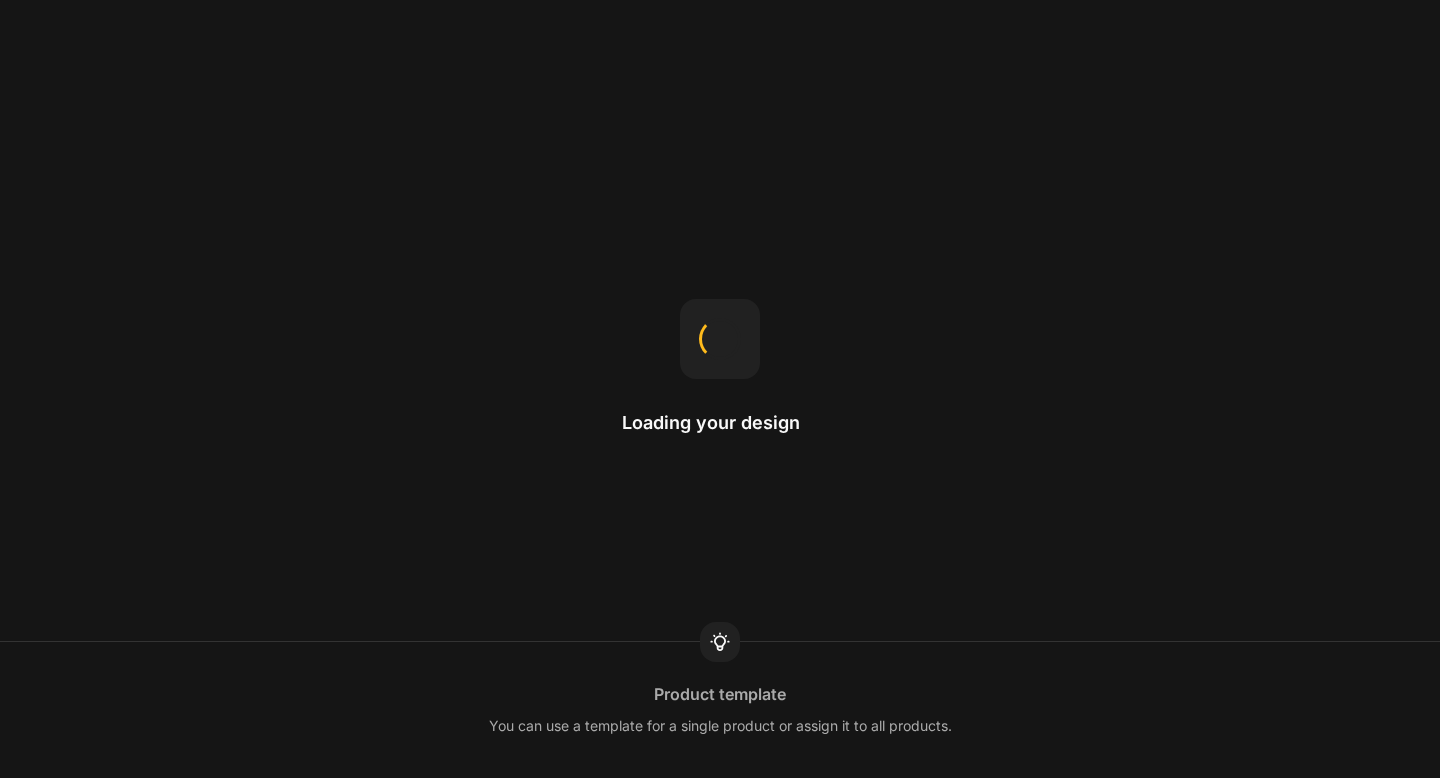 scroll, scrollTop: 0, scrollLeft: 0, axis: both 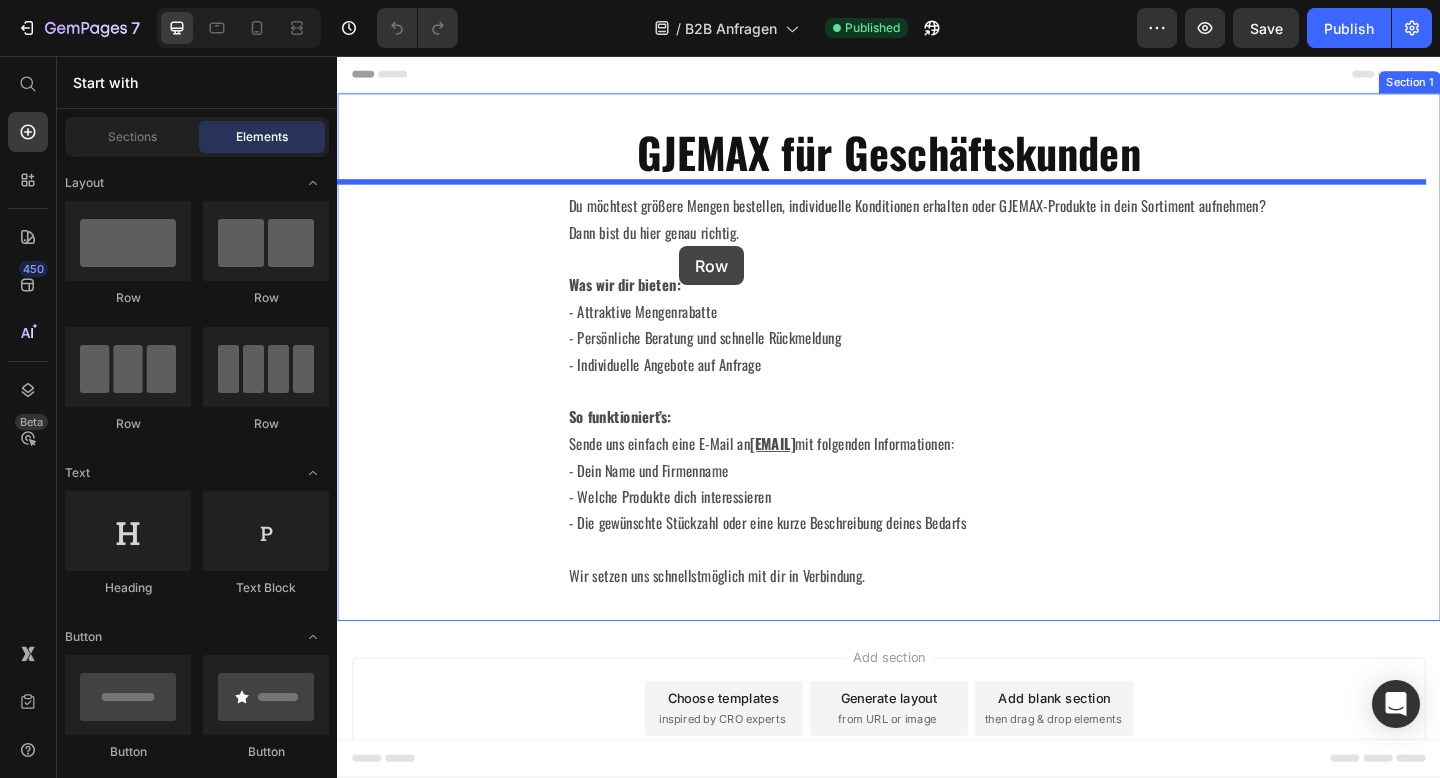 drag, startPoint x: 478, startPoint y: 306, endPoint x: 723, endPoint y: 256, distance: 250.04999 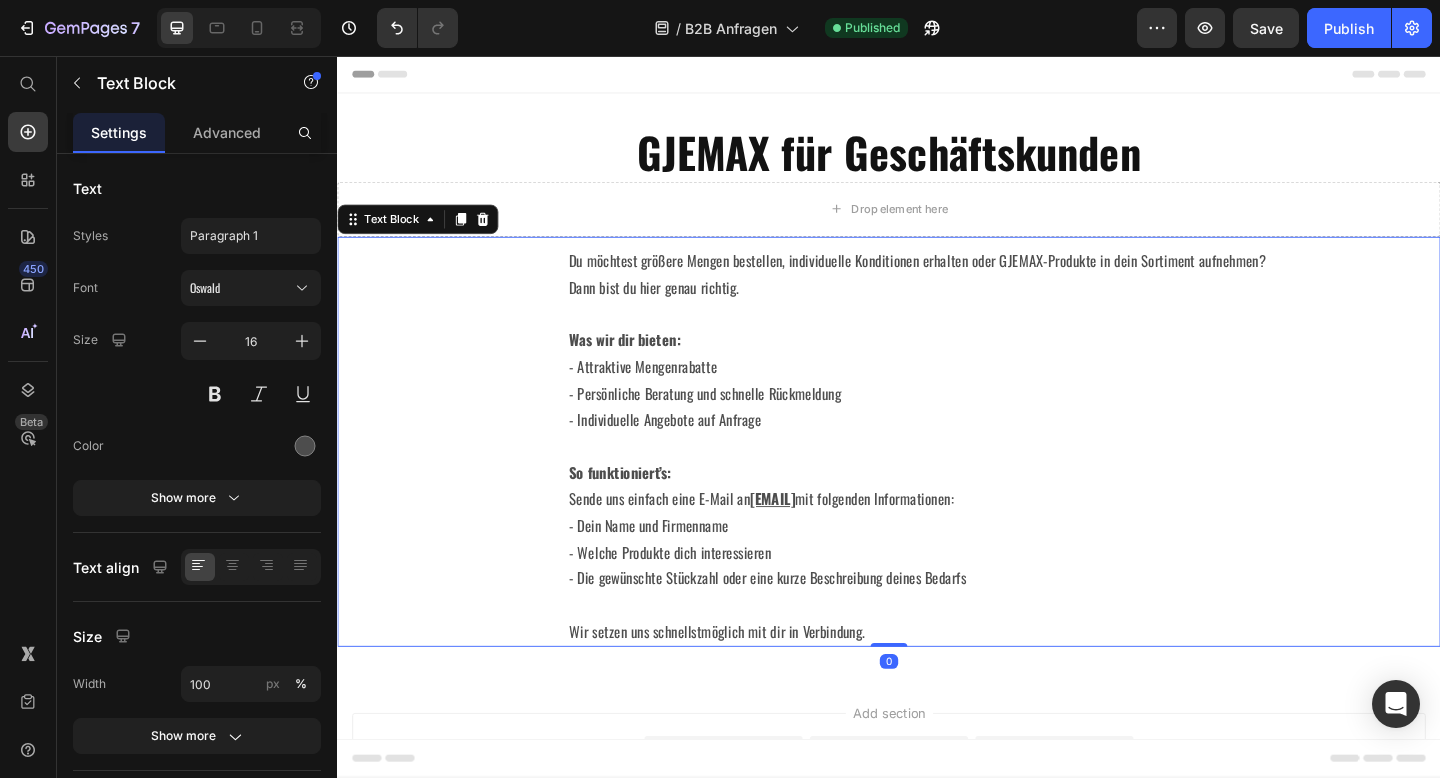 click on "- Attraktive Mengenrabatte" at bounding box center (1062, 394) 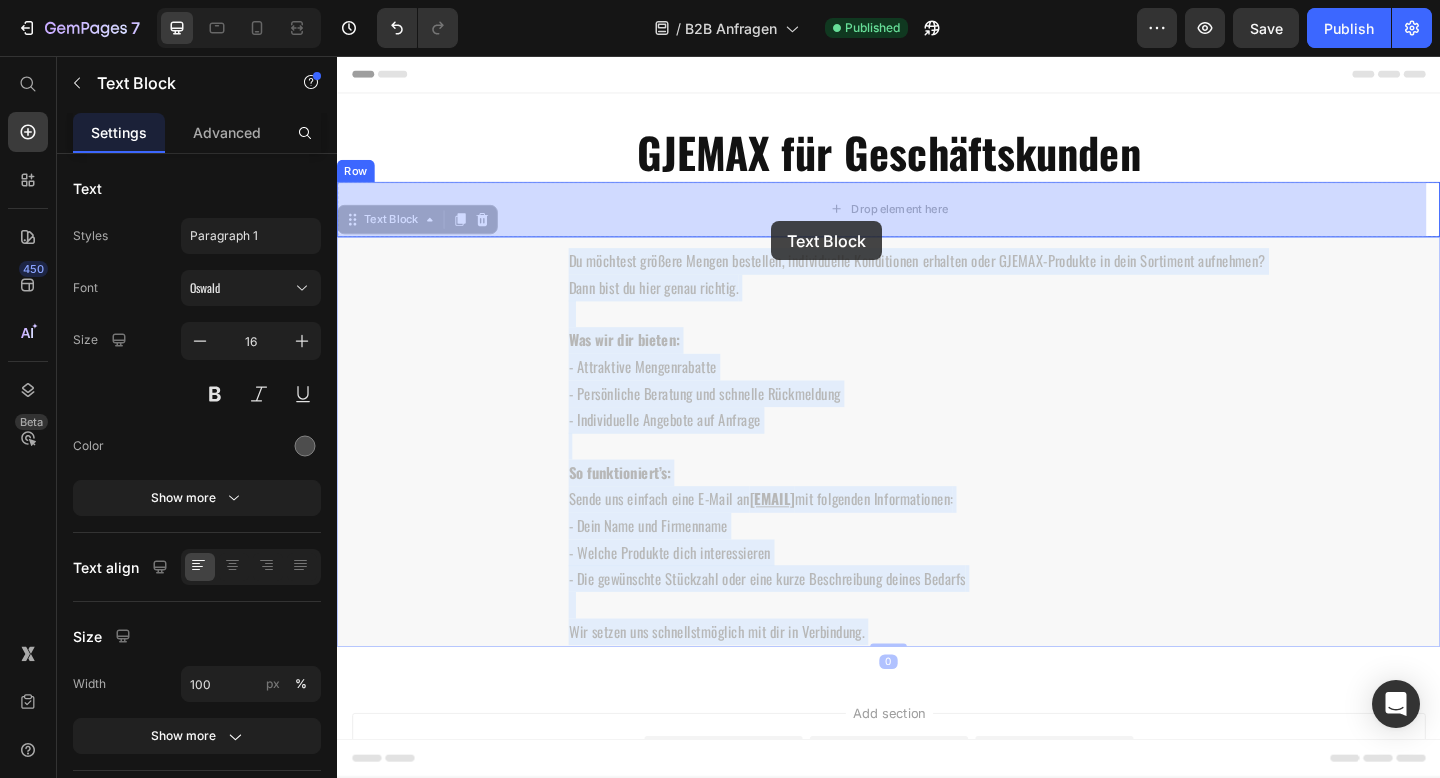 drag, startPoint x: 810, startPoint y: 396, endPoint x: 815, endPoint y: 236, distance: 160.07811 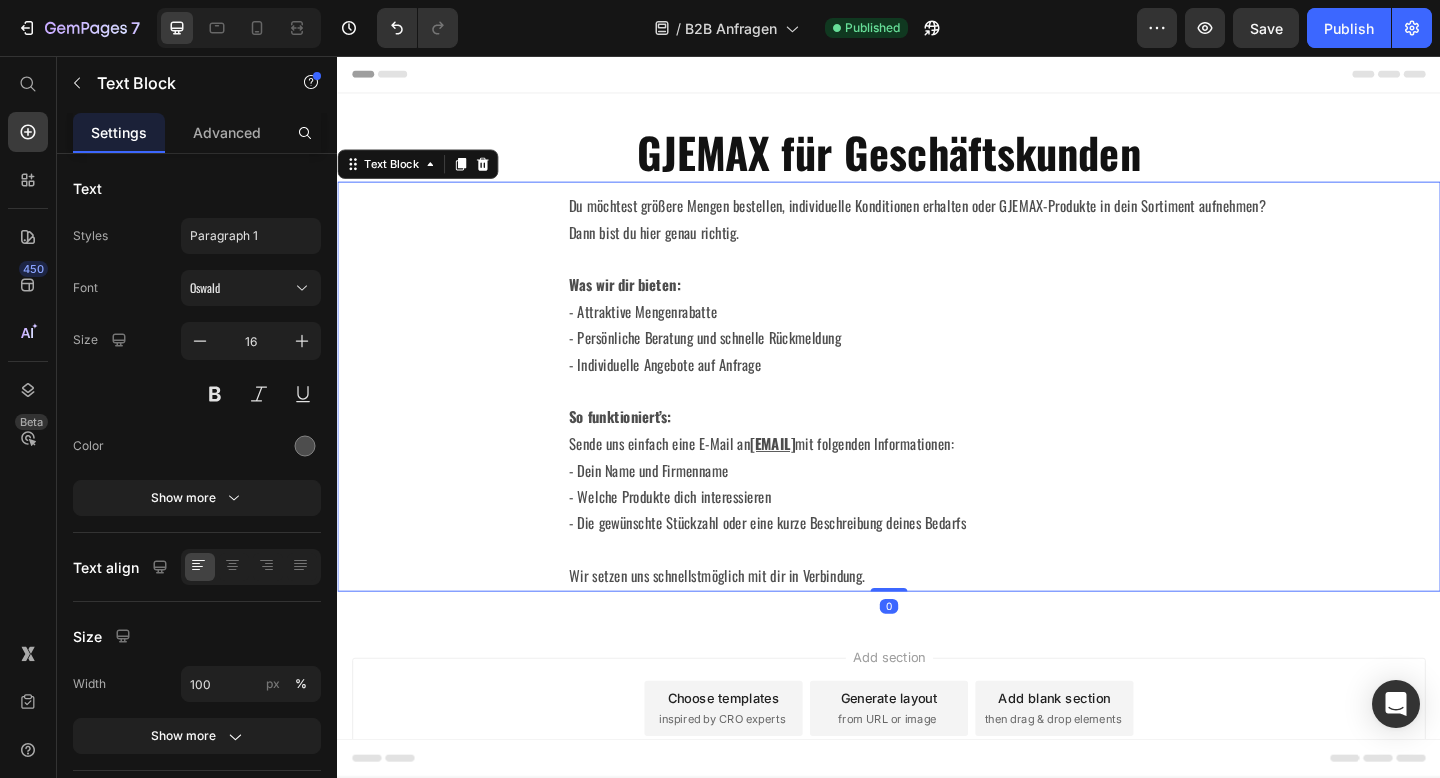 click on "Sende uns einfach eine E-Mail an  [EMAIL]  mit folgenden Informationen:  - Dein [NAME] und Firmenname" at bounding box center (1062, 493) 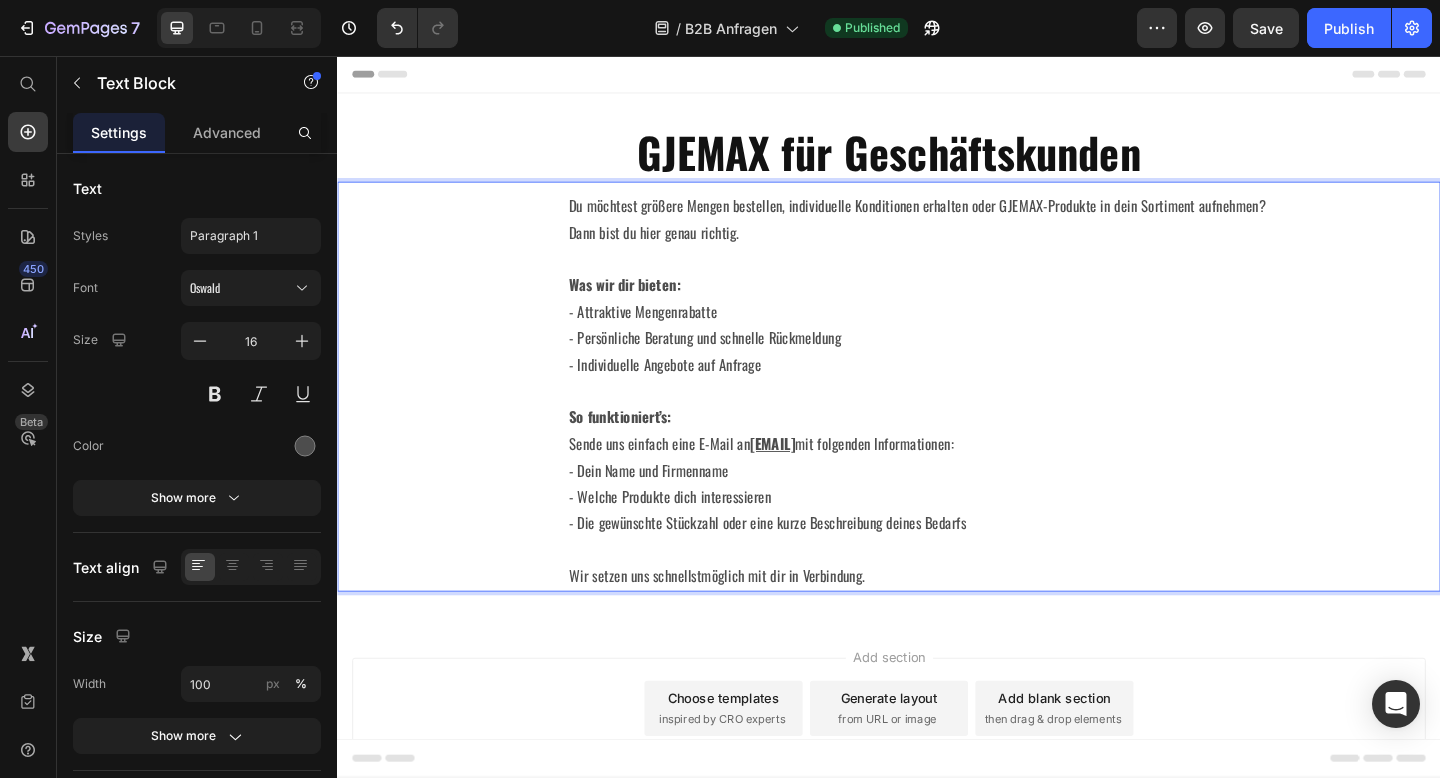 click on "Sende uns einfach eine E-Mail an  [EMAIL]  mit folgenden Informationen:  - Dein [NAME] und Firmenname" at bounding box center [1062, 493] 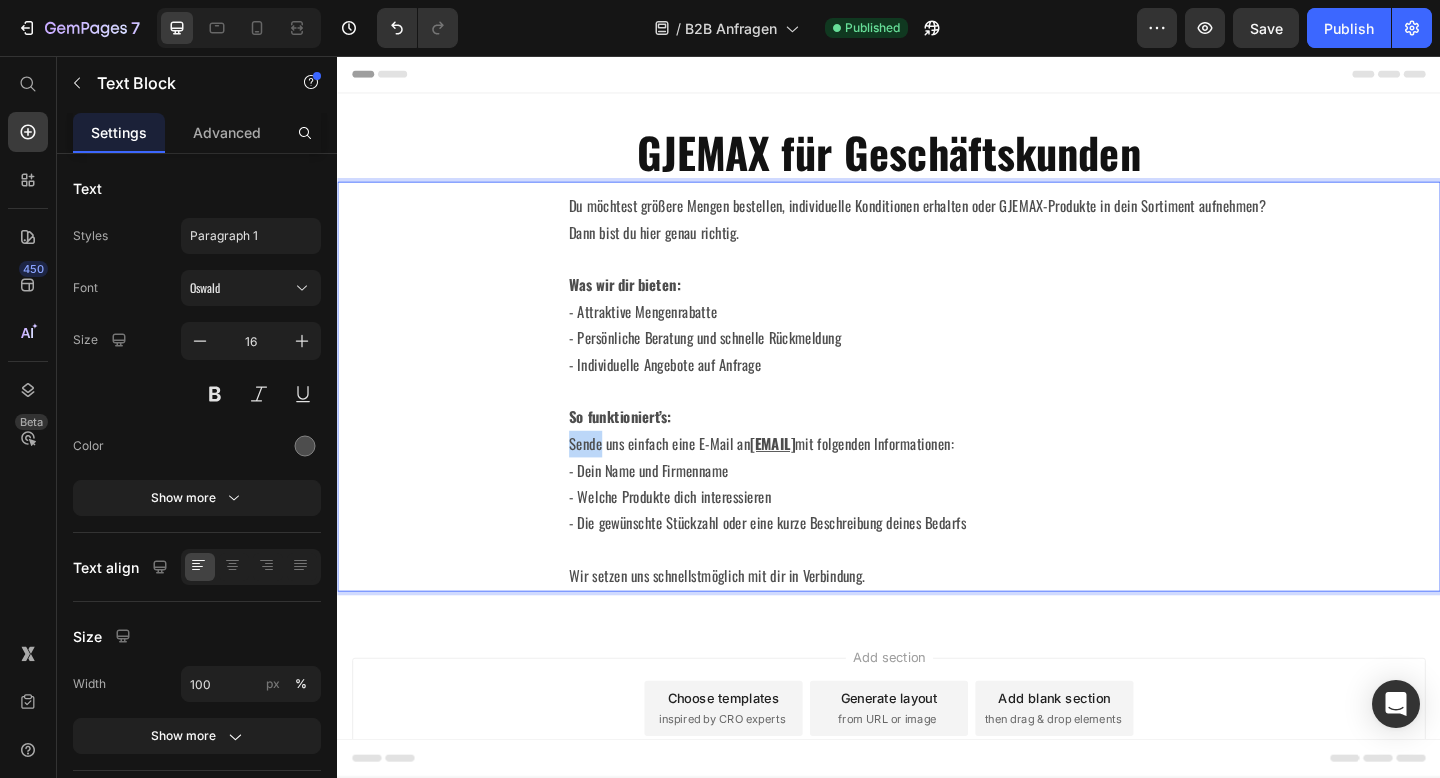 click on "Sende uns einfach eine E-Mail an  [EMAIL]  mit folgenden Informationen:  - Dein [NAME] und Firmenname" at bounding box center (1062, 493) 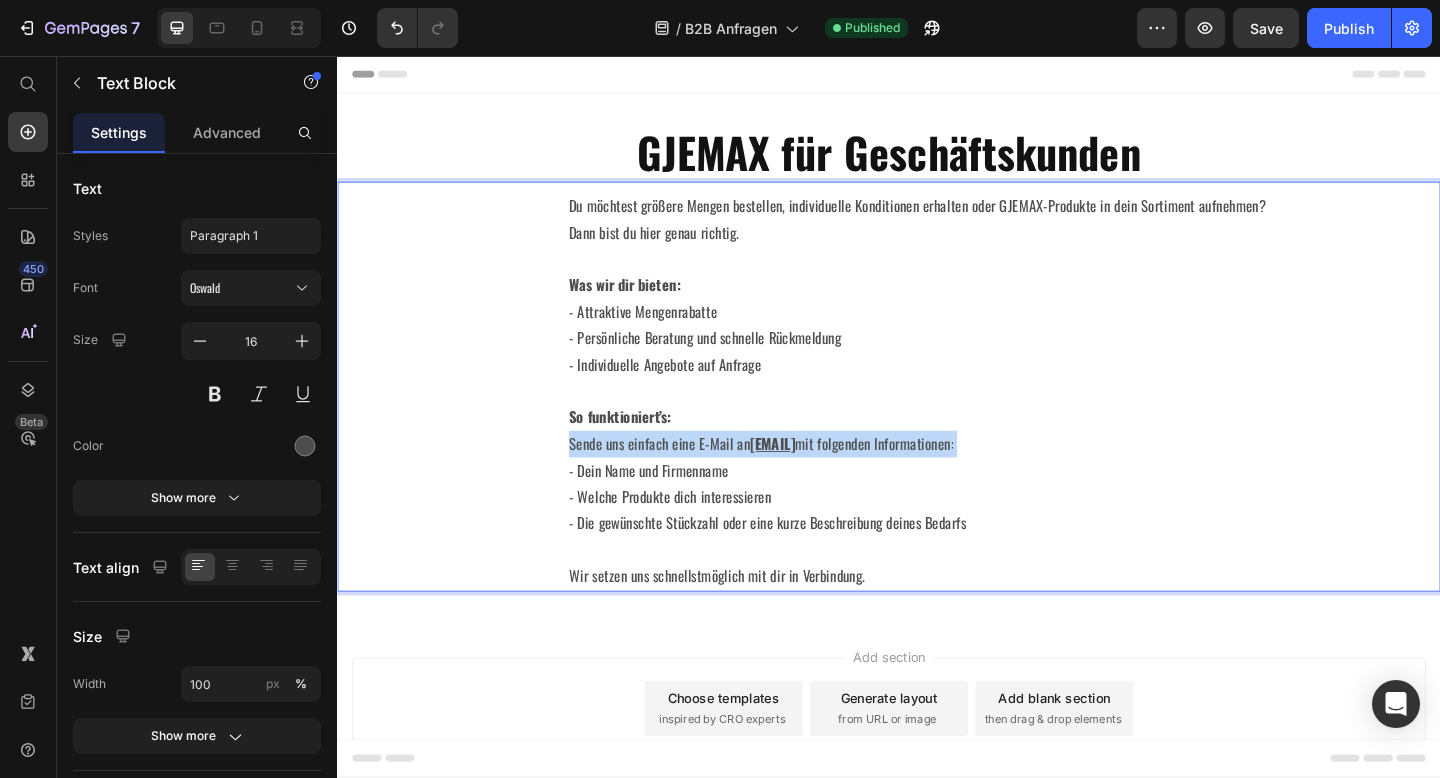 click on "Sende uns einfach eine E-Mail an  [EMAIL]  mit folgenden Informationen:  - Dein [NAME] und Firmenname" at bounding box center [1062, 493] 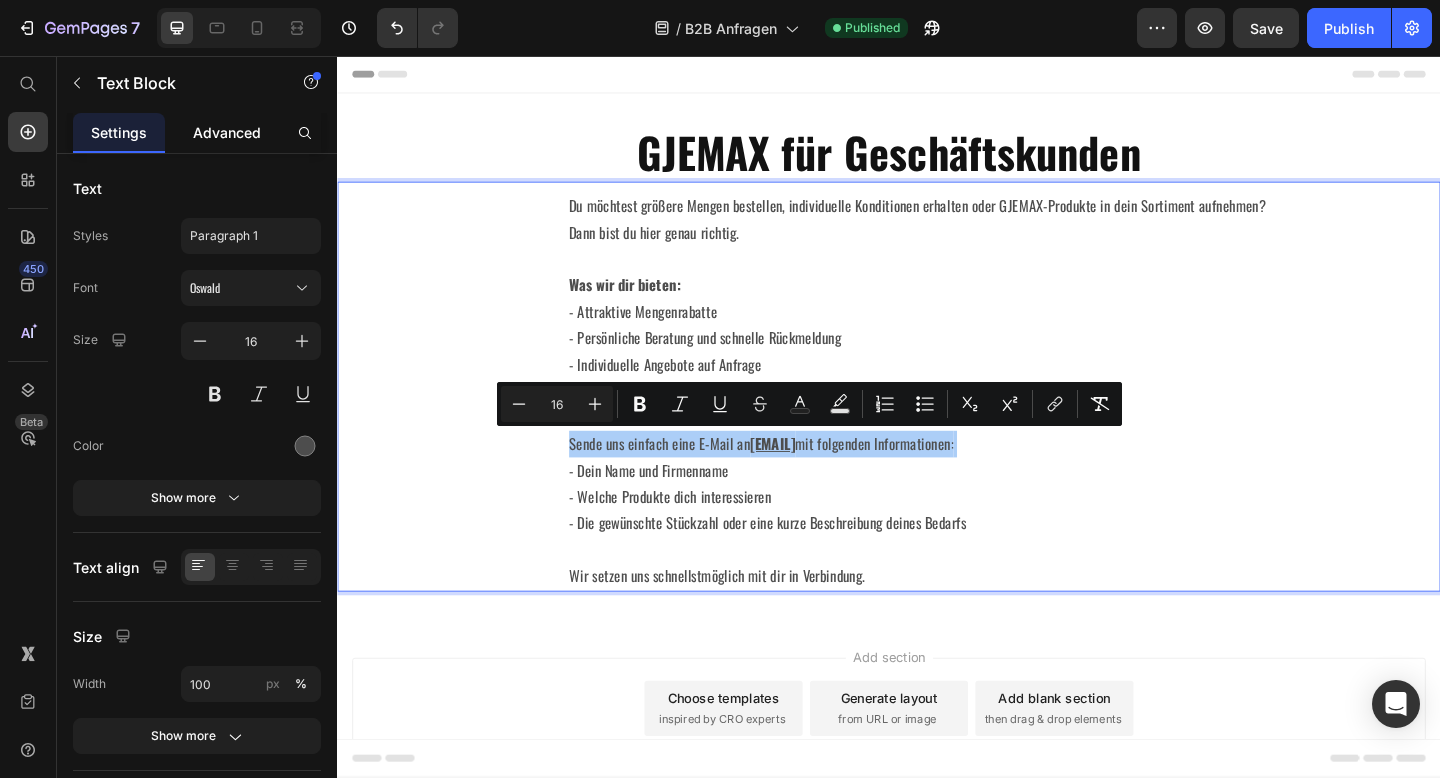 click on "Advanced" 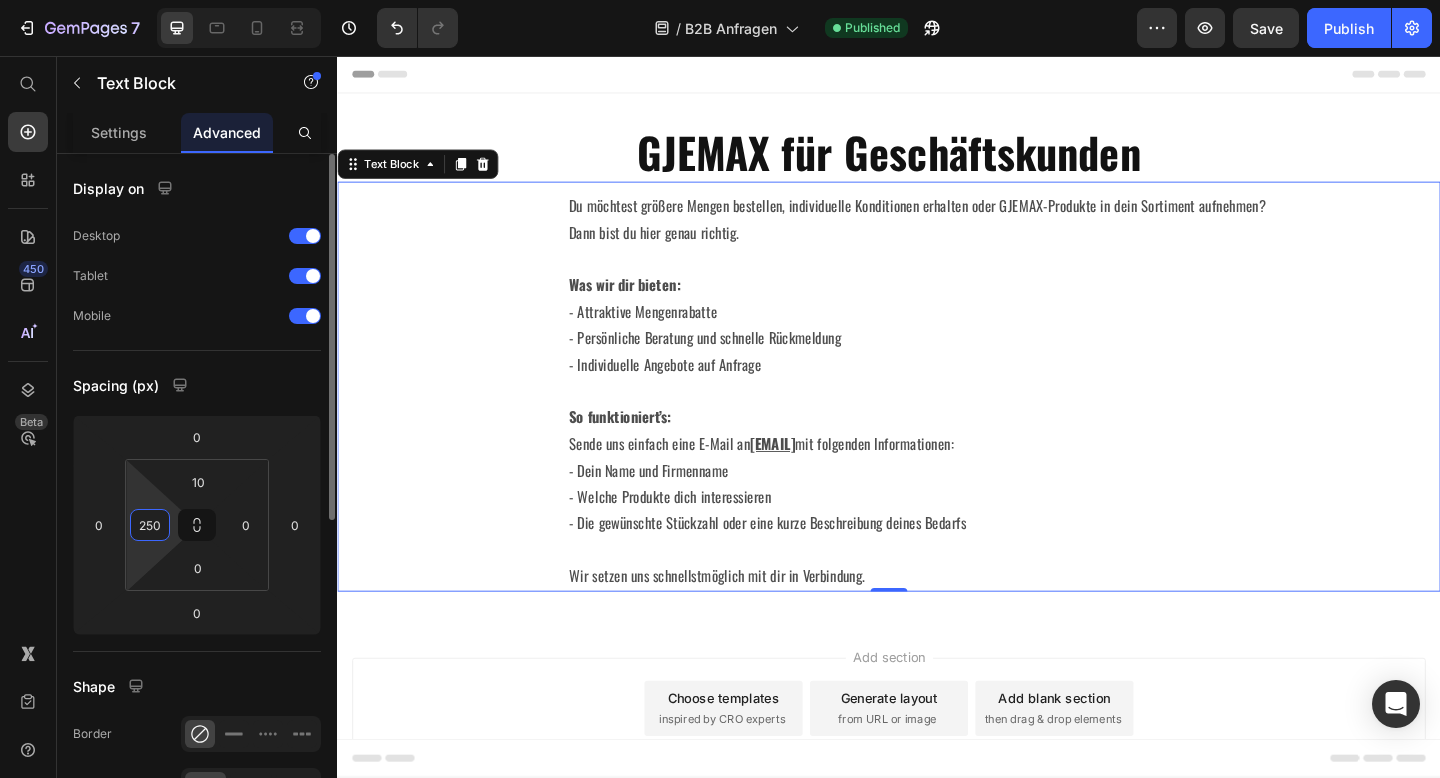 click on "250" at bounding box center (150, 525) 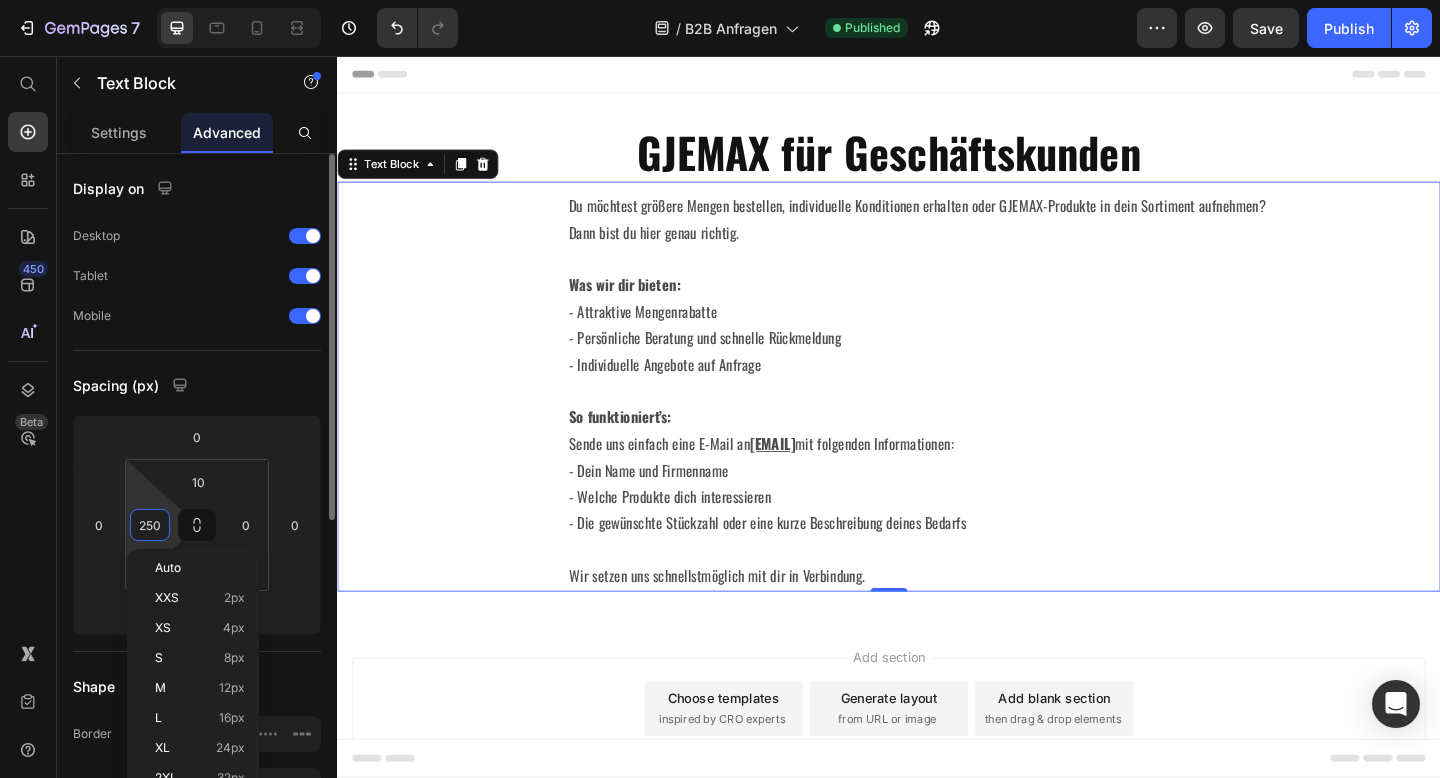 type 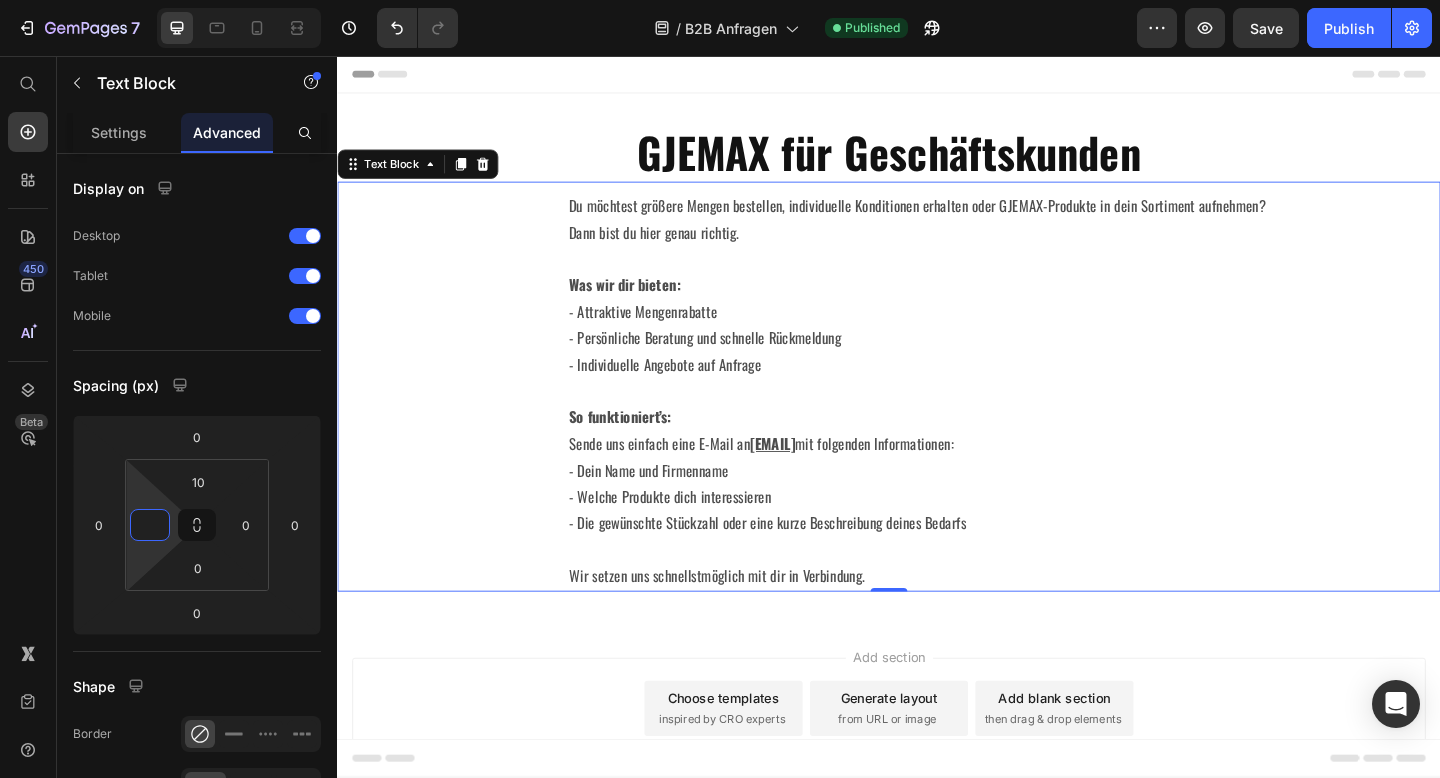 click on "Add section Choose templates inspired by CRO experts Generate layout from URL or image Add blank section then drag & drop elements" at bounding box center [937, 794] 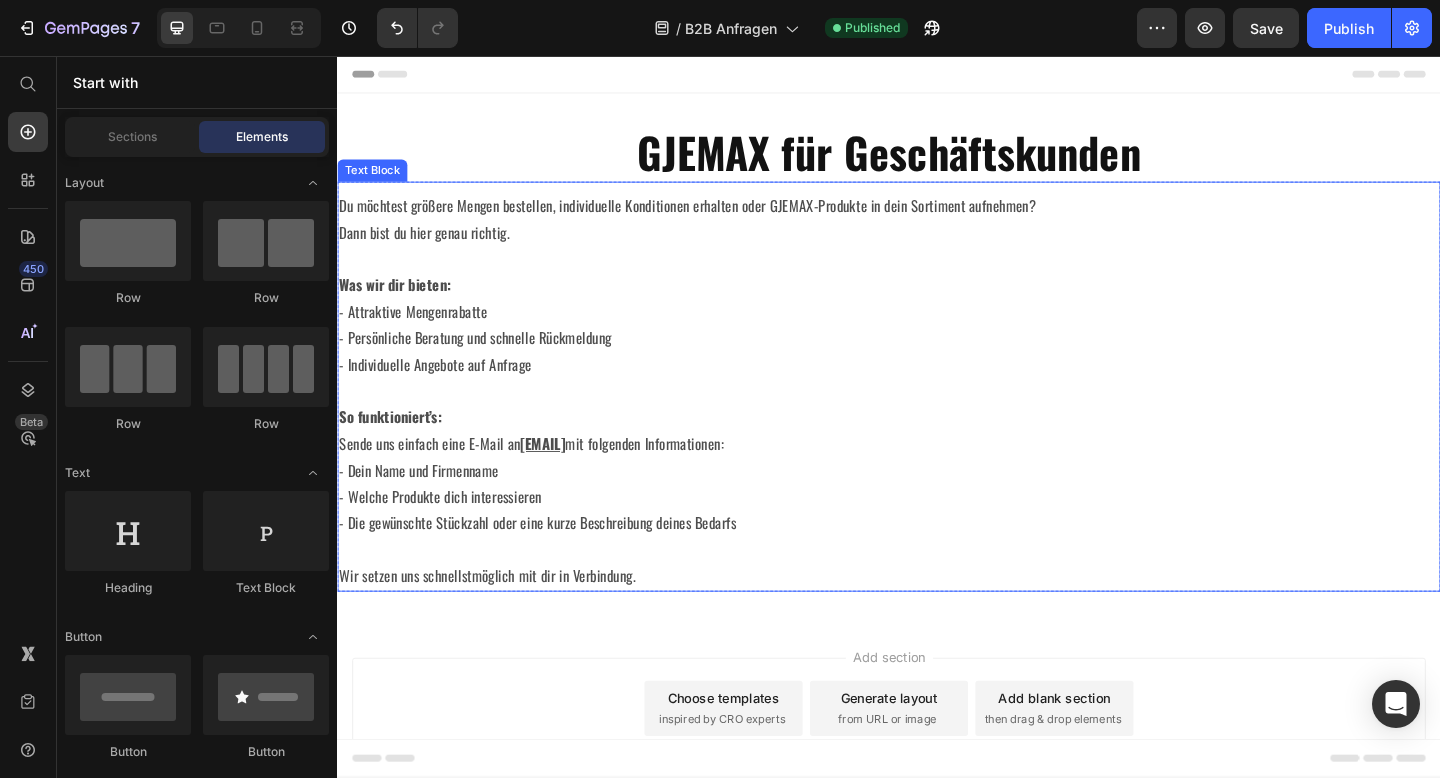 click on "Sende uns einfach eine E-Mail an  [EMAIL]  mit folgenden Informationen:  - Dein [NAME] und Firmenname" at bounding box center [937, 493] 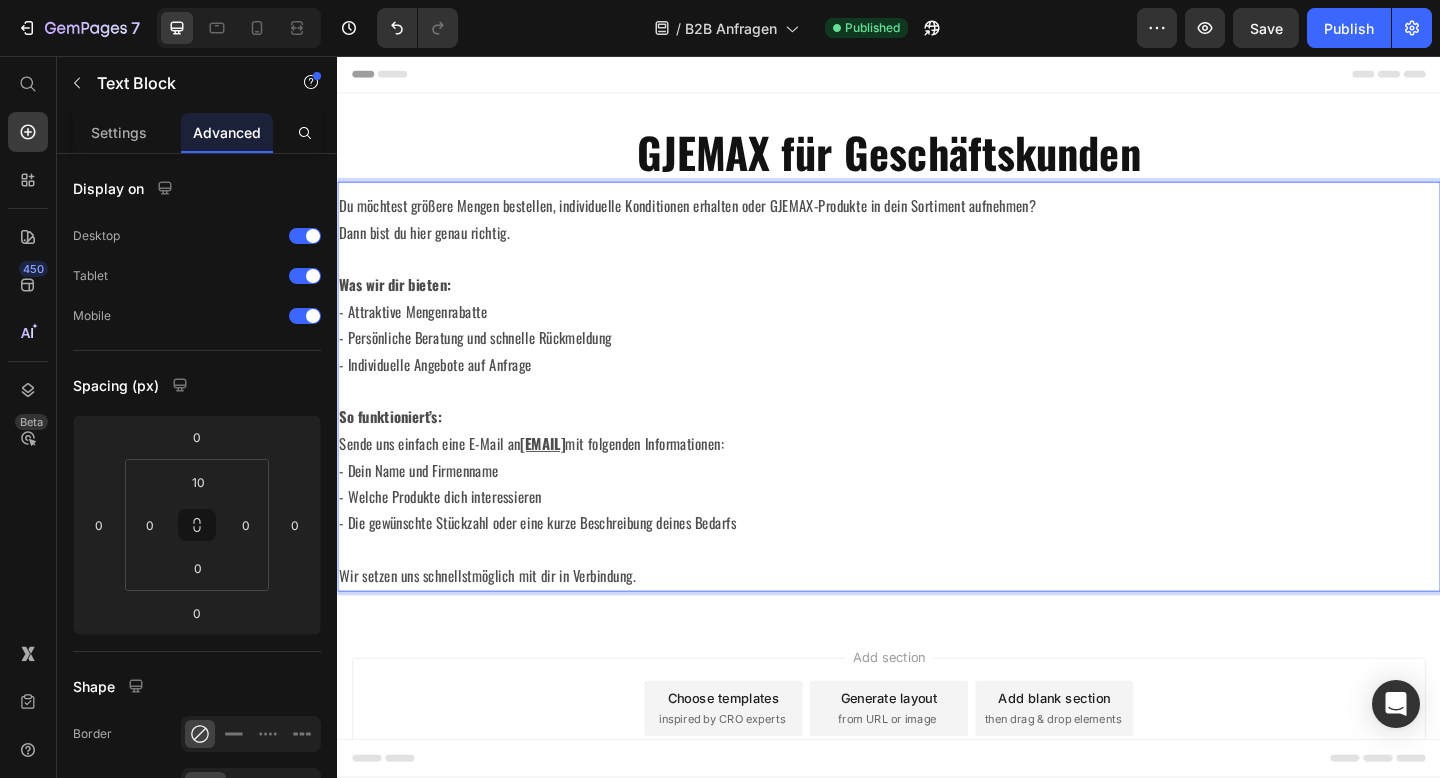 click on "Dann bist du hier genau richtig." at bounding box center [937, 263] 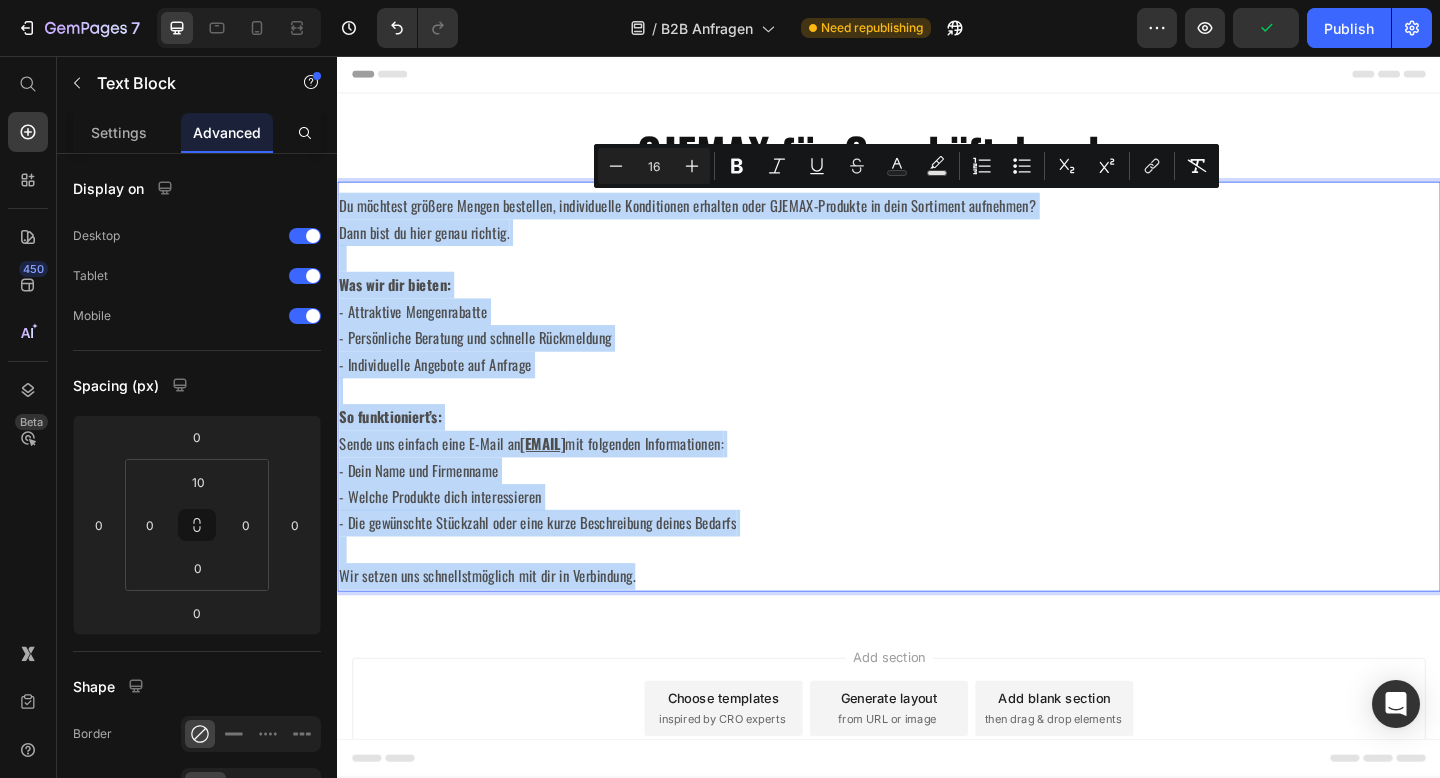 click on "- Attraktive Mengenrabatte" at bounding box center (937, 334) 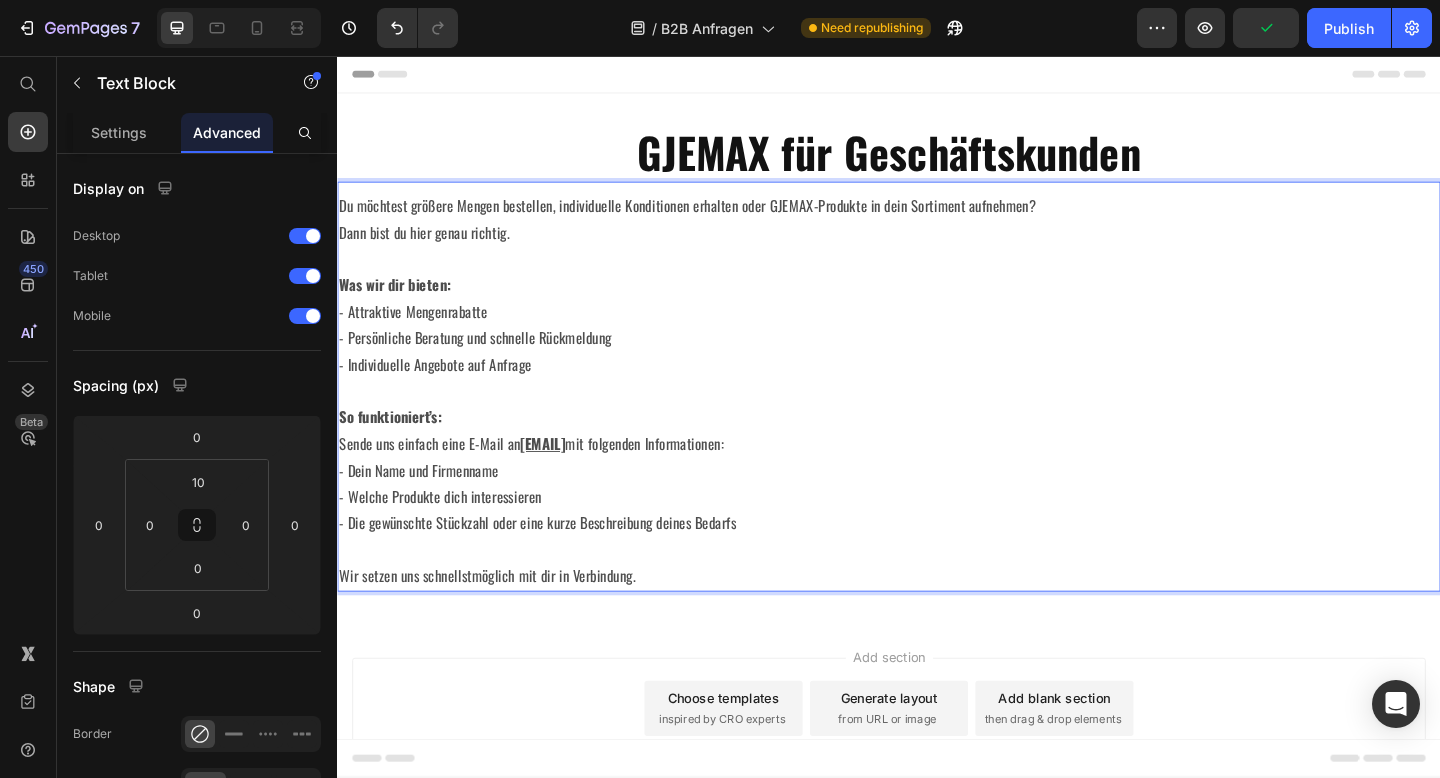 click on "- Attraktive Mengenrabatte" at bounding box center [937, 334] 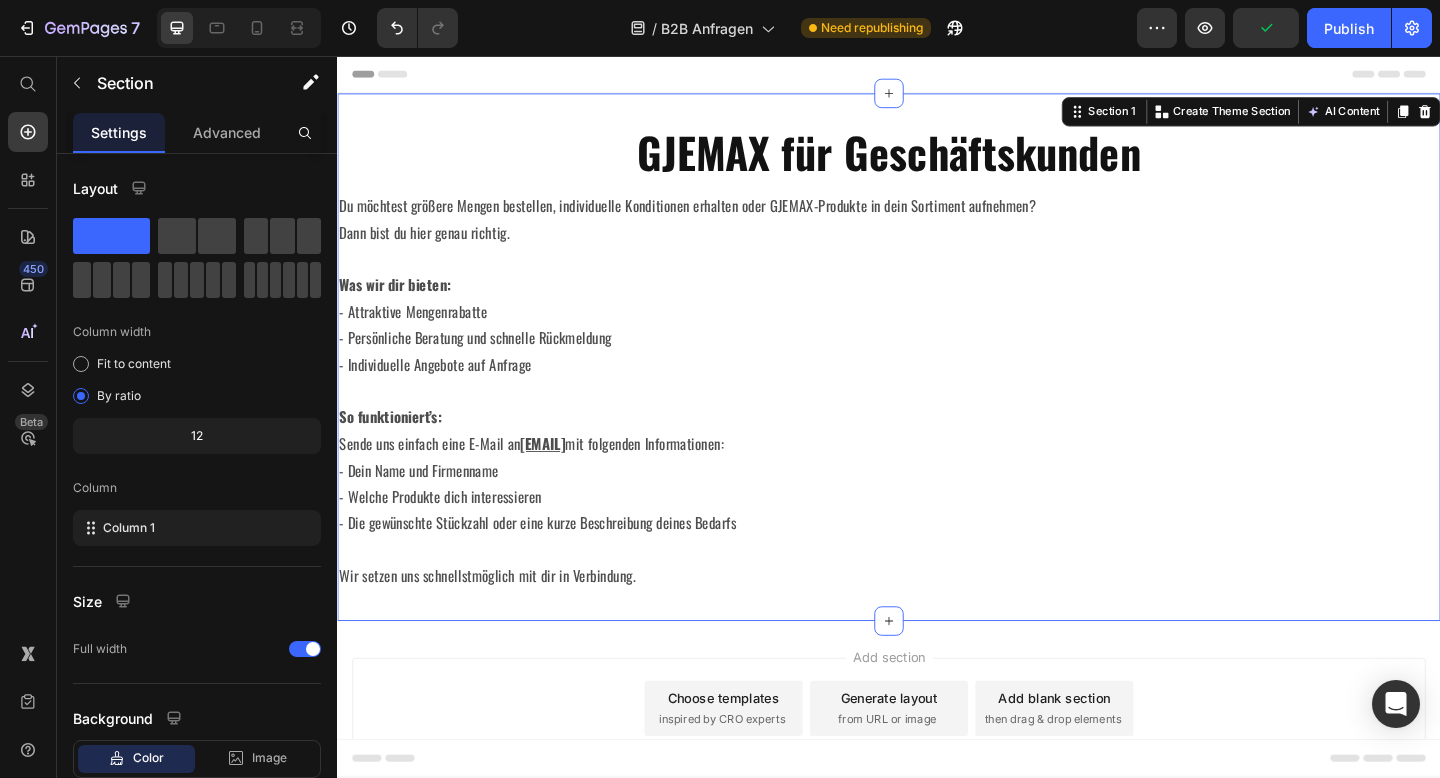 click on "GJEMAX für Geschäftskunden Heading Du möchtest größere Mengen bestellen, individuelle Konditionen erhalten oder GJEMAX-Produkte in dein Sortiment aufnehmen? Dann bist du hier genau richtig.   Was wir dir bieten: - Attraktive Mengenrabatte - Persönliche Beratung und schnelle Rückmeldung - Individuelle Angebote auf Anfrage So funktioniert’s: Sende uns einfach eine E-Mail an  [EMAIL]  mit folgenden Informationen:  - Dein [NAME] und Firmenname - Welche Produkte dich interessieren - Die gewünschte Stückzahl oder eine kurze Beschreibung deines Bedarfs   Wir setzen uns schnellstmöglich mit dir in Verbindung. Text Block Row Section 1   Create Theme Section AI Content Write with GemAI What would you like to describe here? Tone and Voice Persuasive Product Getting products... Show more Generate" at bounding box center (937, 384) 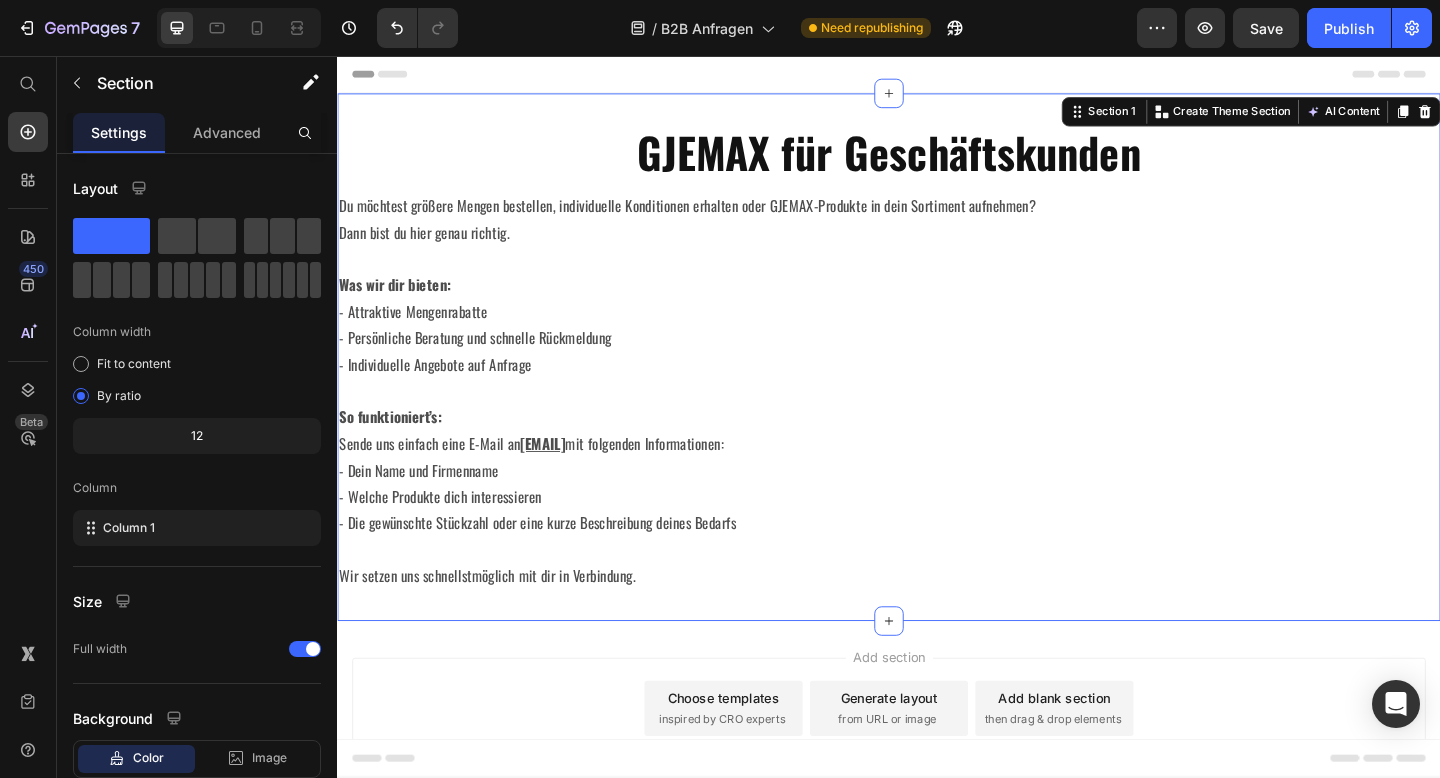 click on "Add section Choose templates inspired by CRO experts Generate layout from URL or image Add blank section then drag & drop elements" at bounding box center [937, 766] 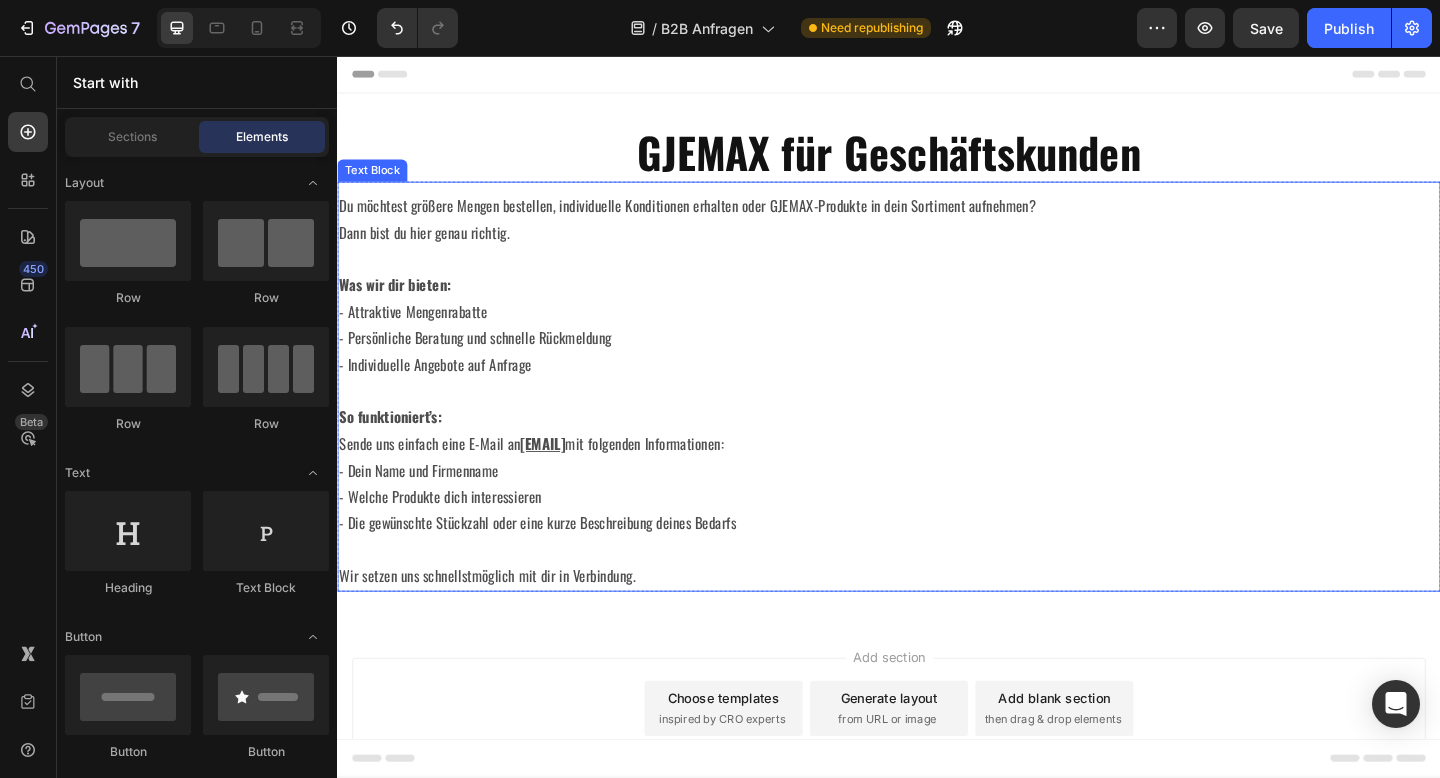 click on "Sende uns einfach eine E-Mail an  [EMAIL]  mit folgenden Informationen:  - Dein [NAME] und Firmenname" at bounding box center (937, 493) 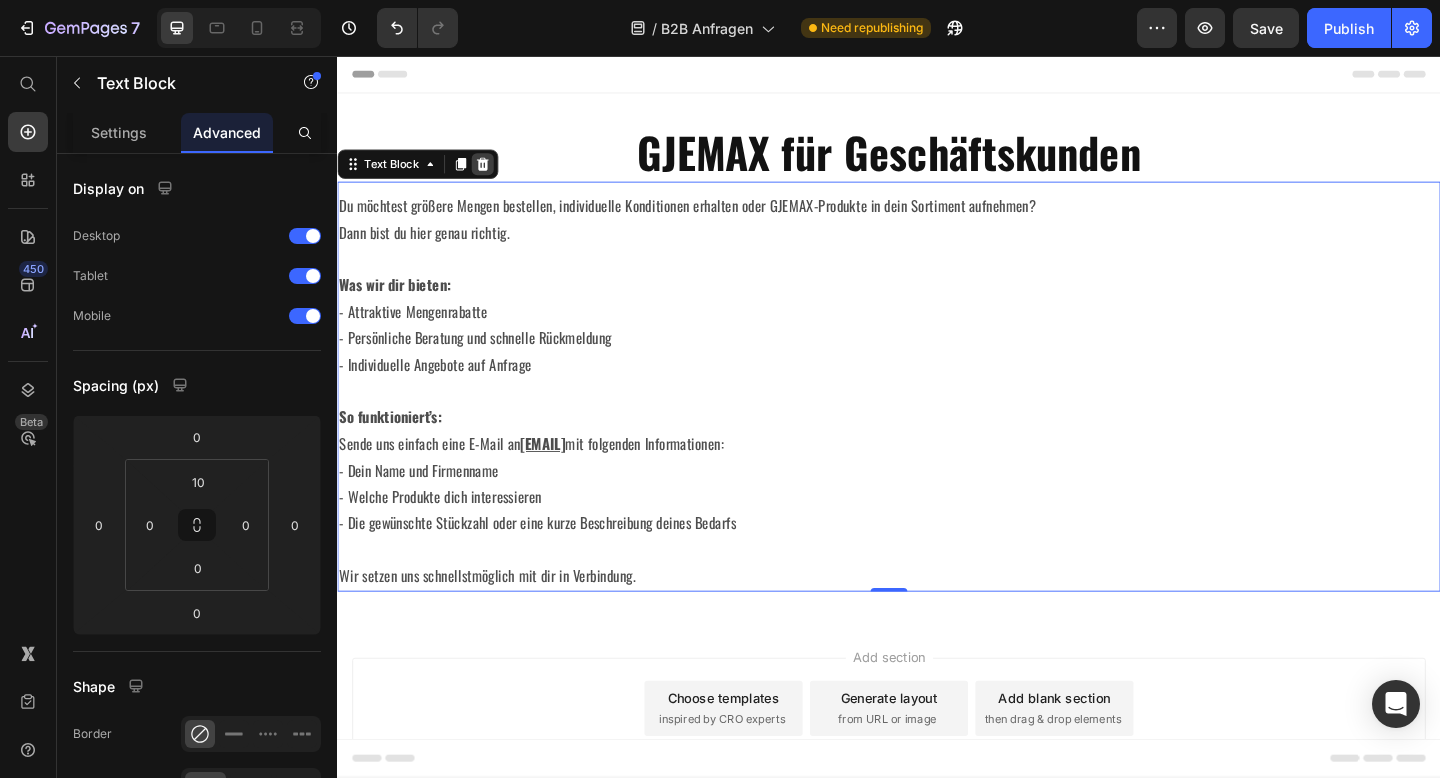 click 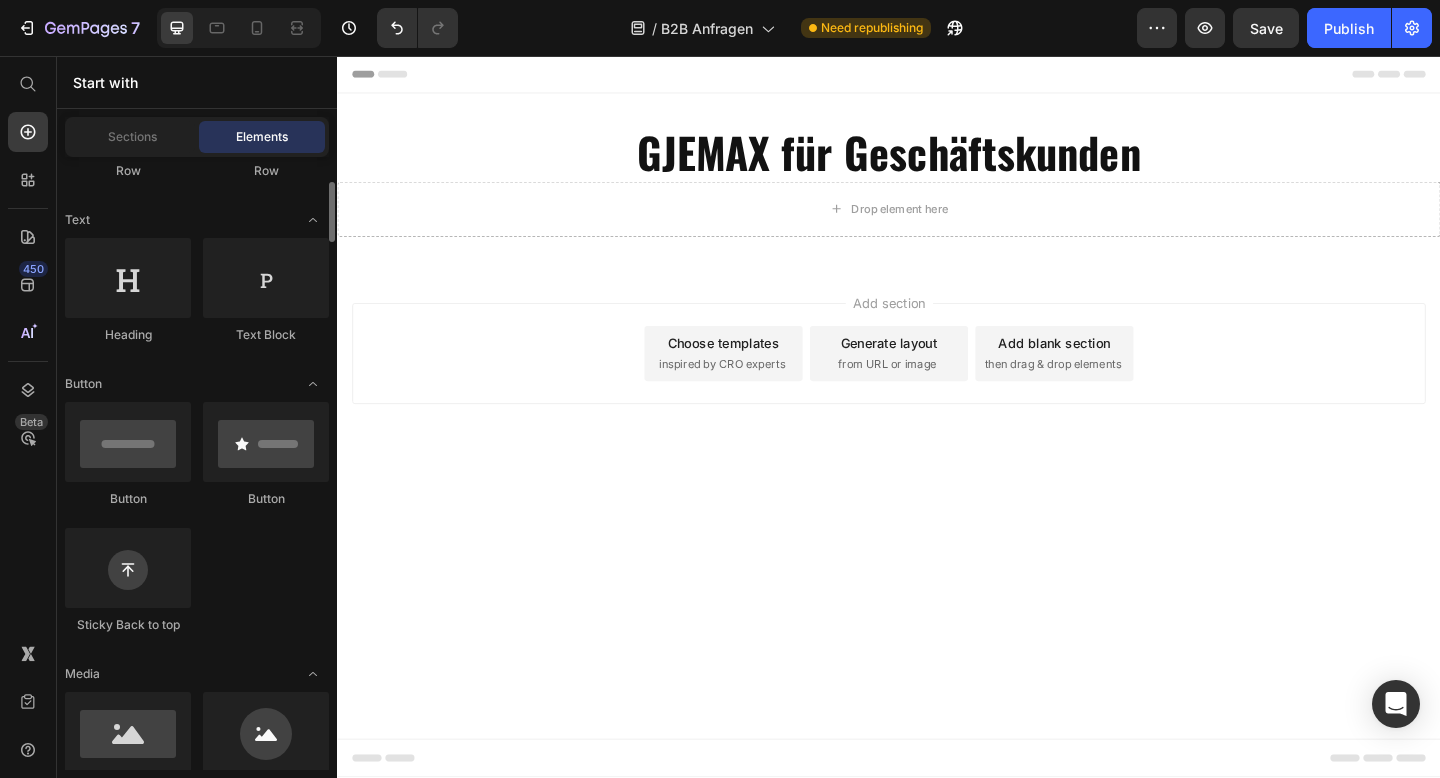 scroll, scrollTop: 247, scrollLeft: 0, axis: vertical 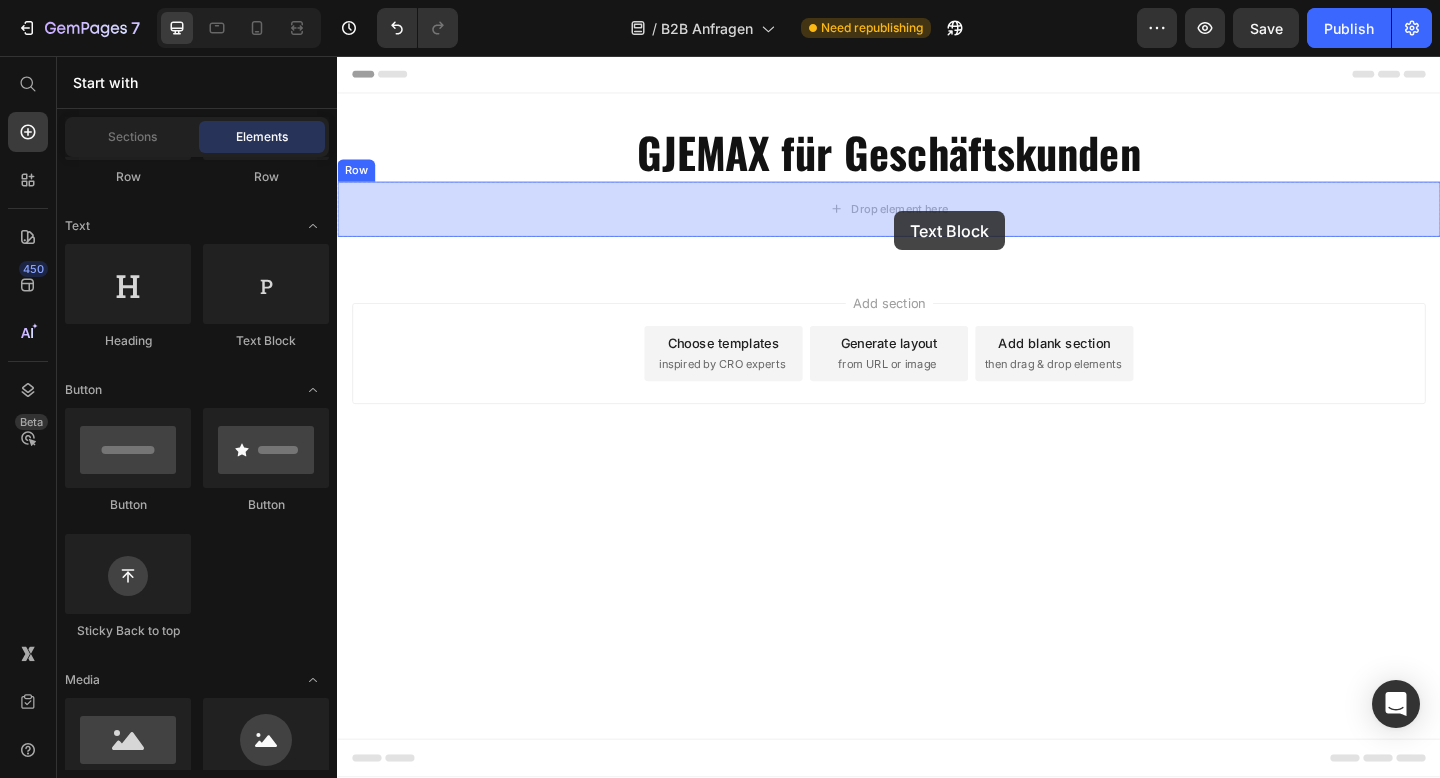 drag, startPoint x: 625, startPoint y: 357, endPoint x: 942, endPoint y: 227, distance: 342.6208 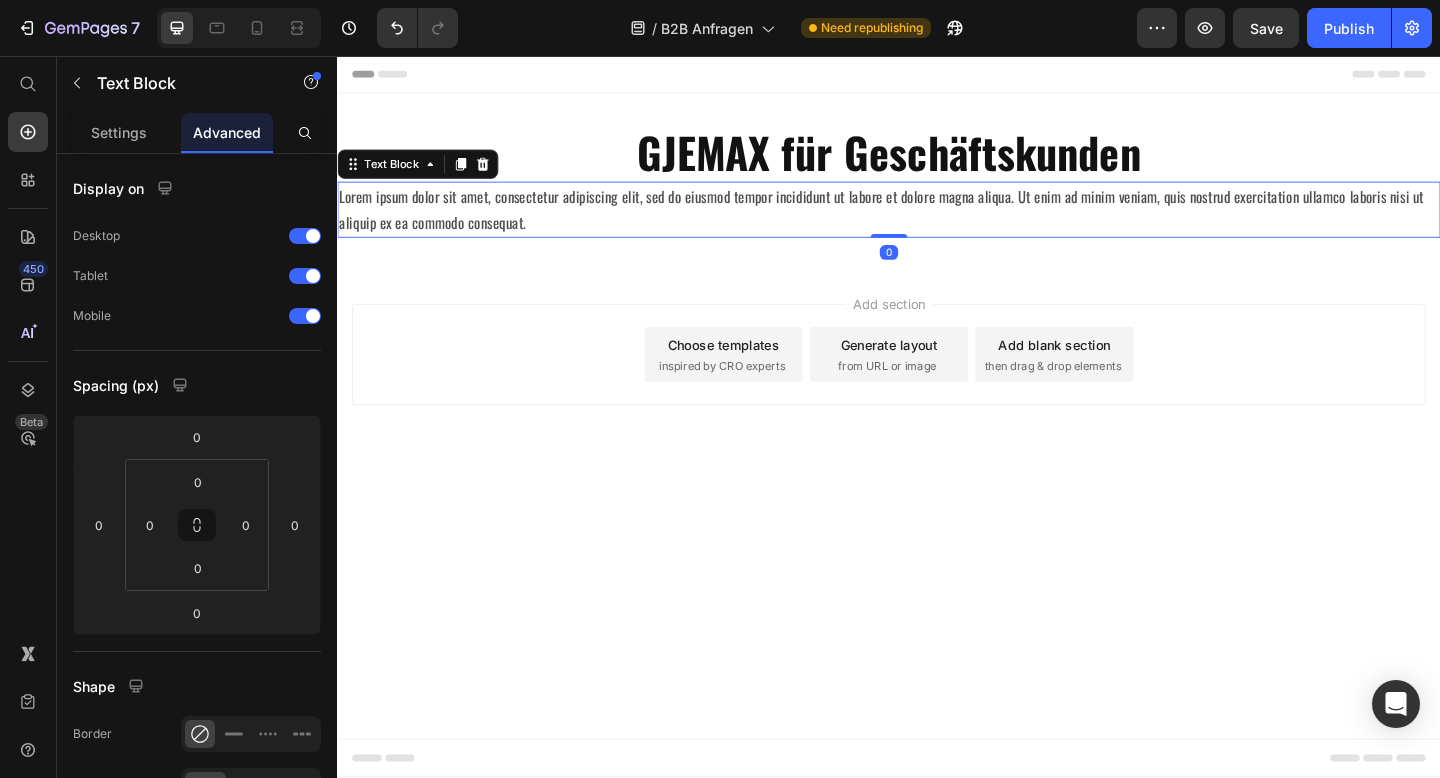 click on "Lorem ipsum dolor sit amet, consectetur adipiscing elit, sed do eiusmod tempor incididunt ut labore et dolore magna aliqua. Ut enim ad minim veniam, quis nostrud exercitation ullamco laboris nisi ut aliquip ex ea commodo consequat." at bounding box center (937, 224) 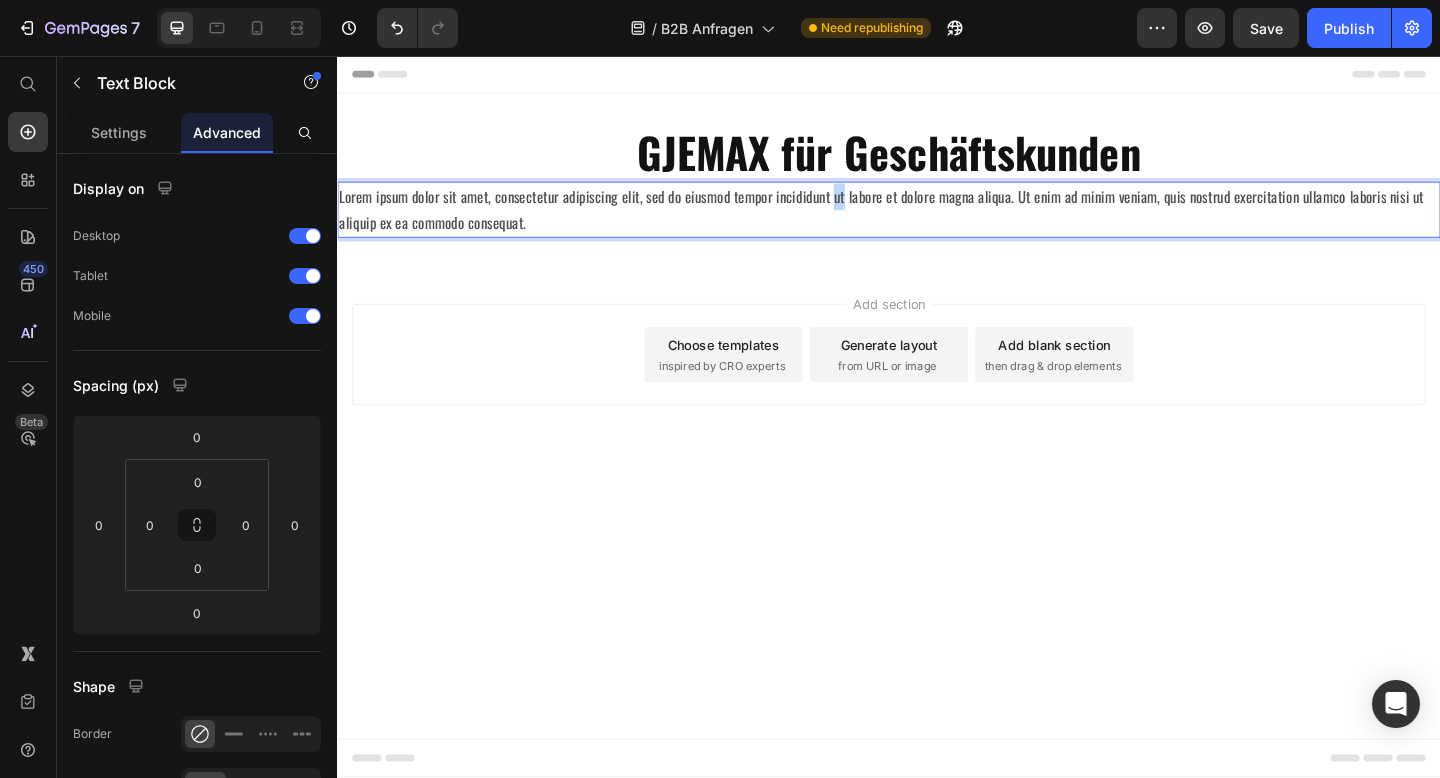 click on "Lorem ipsum dolor sit amet, consectetur adipiscing elit, sed do eiusmod tempor incididunt ut labore et dolore magna aliqua. Ut enim ad minim veniam, quis nostrud exercitation ullamco laboris nisi ut aliquip ex ea commodo consequat." at bounding box center (937, 224) 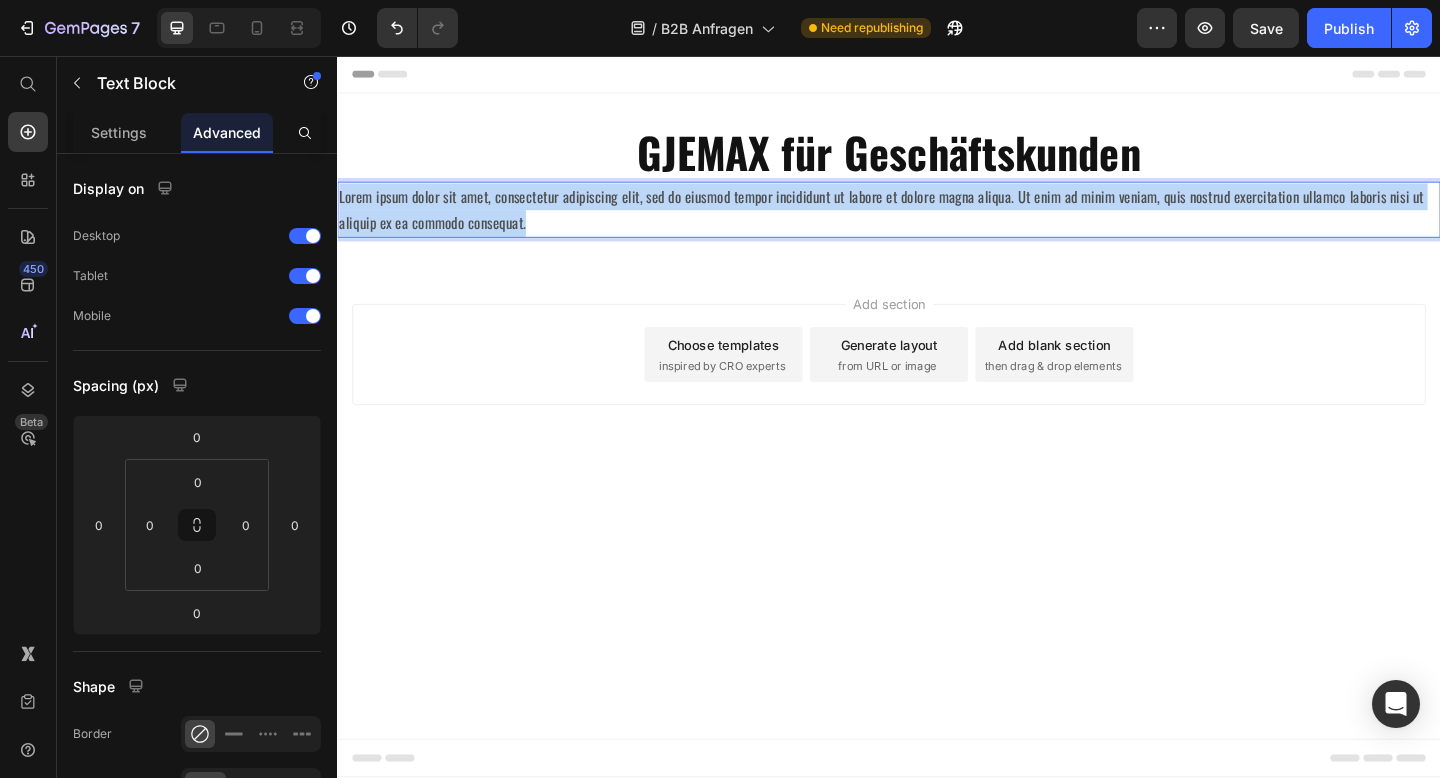 click on "Lorem ipsum dolor sit amet, consectetur adipiscing elit, sed do eiusmod tempor incididunt ut labore et dolore magna aliqua. Ut enim ad minim veniam, quis nostrud exercitation ullamco laboris nisi ut aliquip ex ea commodo consequat." at bounding box center (937, 224) 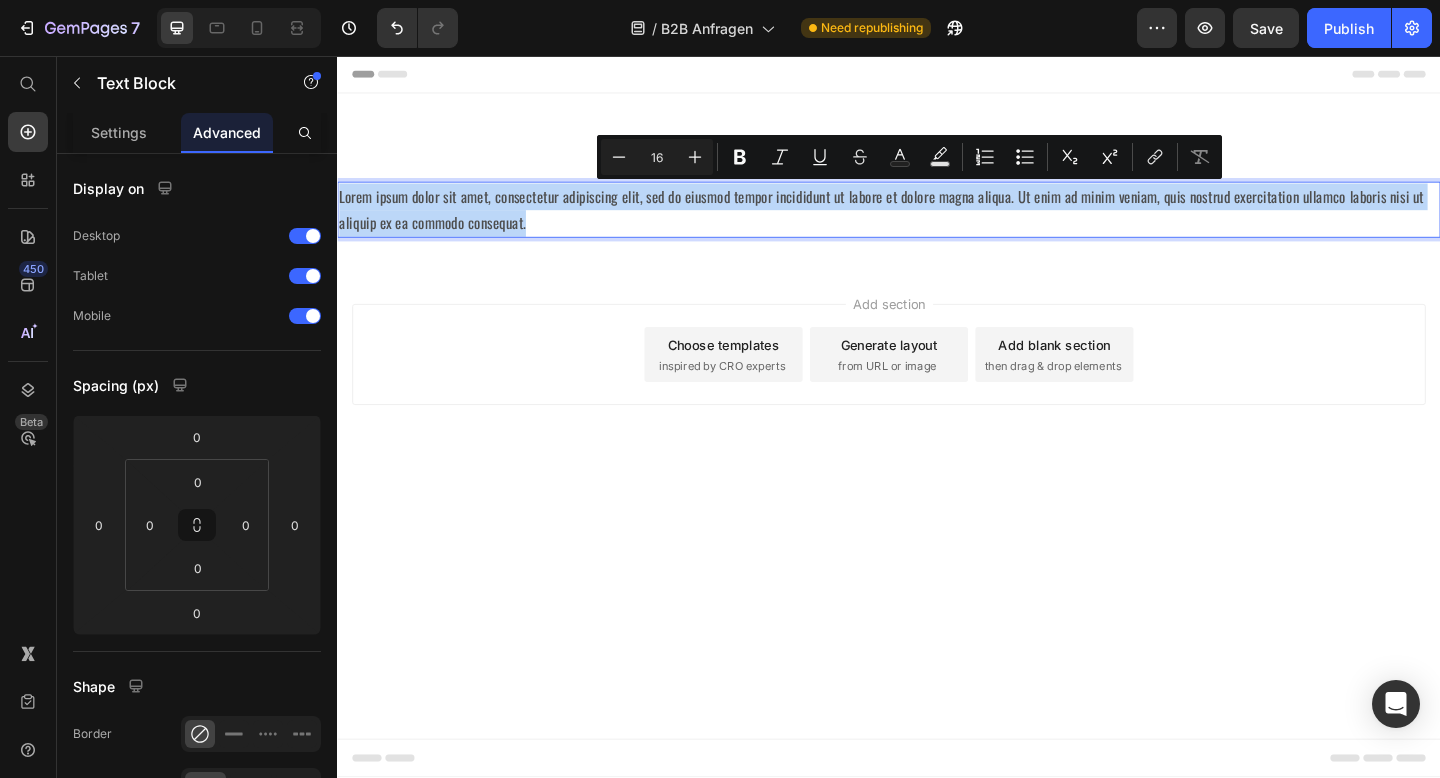 click on "Add section Choose templates inspired by CRO experts Generate layout from URL or image Add blank section then drag & drop elements" at bounding box center [937, 409] 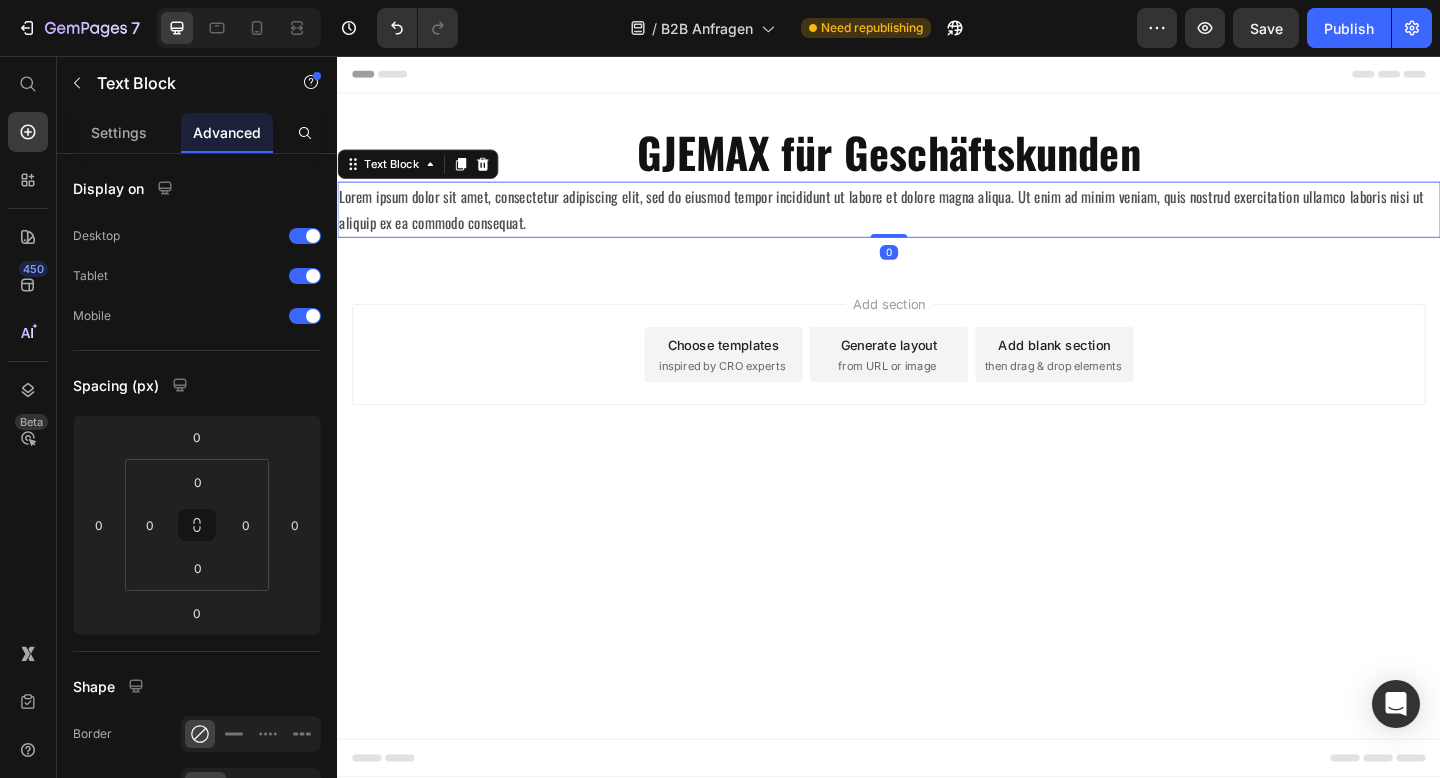 click on "Lorem ipsum dolor sit amet, consectetur adipiscing elit, sed do eiusmod tempor incididunt ut labore et dolore magna aliqua. Ut enim ad minim veniam, quis nostrud exercitation ullamco laboris nisi ut aliquip ex ea commodo consequat." at bounding box center (937, 224) 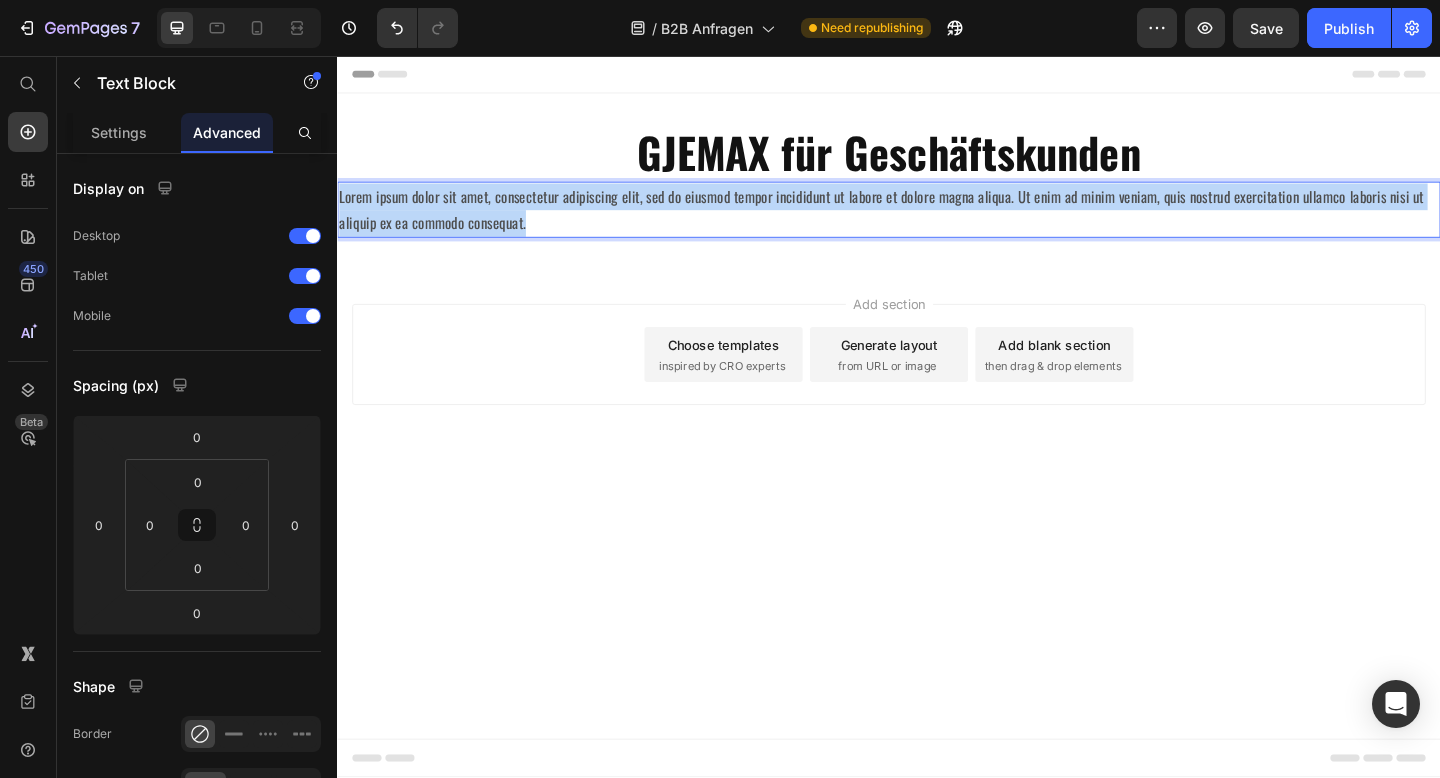 click on "Lorem ipsum dolor sit amet, consectetur adipiscing elit, sed do eiusmod tempor incididunt ut labore et dolore magna aliqua. Ut enim ad minim veniam, quis nostrud exercitation ullamco laboris nisi ut aliquip ex ea commodo consequat." at bounding box center [937, 224] 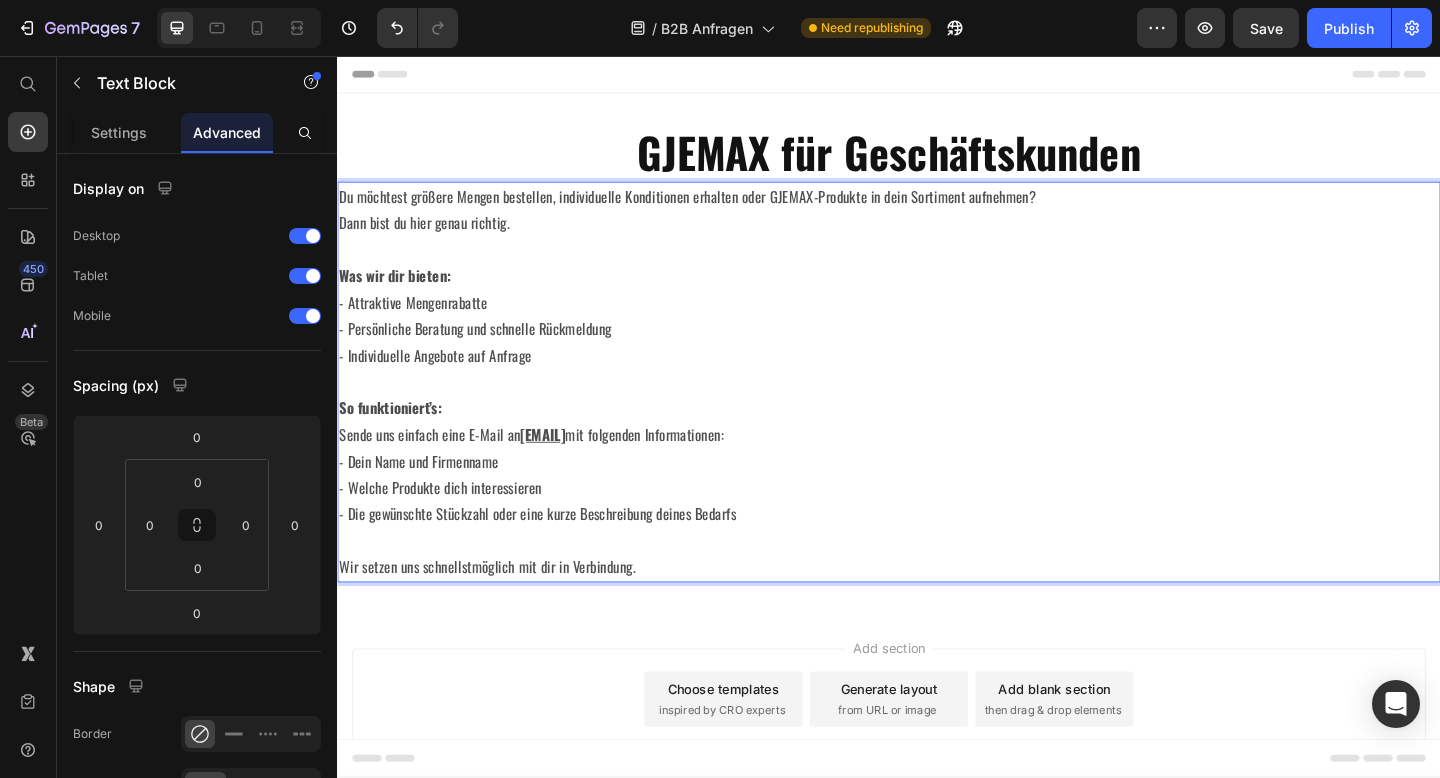click on "Sende uns einfach eine E-Mail an  [EMAIL]  mit folgenden Informationen:  - Dein [NAME] und Firmenname" at bounding box center [937, 483] 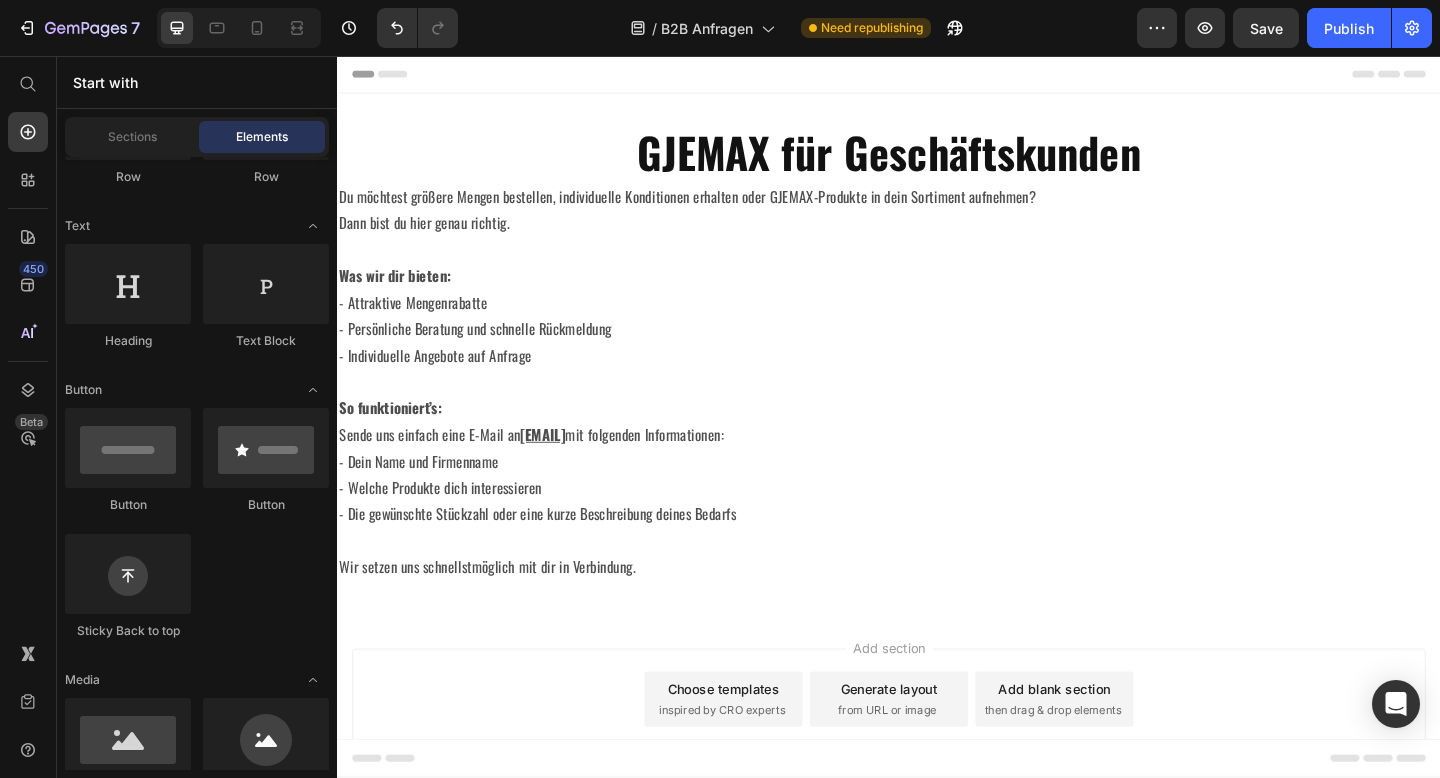 click on "Add section Choose templates inspired by CRO experts Generate layout from URL or image Add blank section then drag & drop elements" at bounding box center [937, 756] 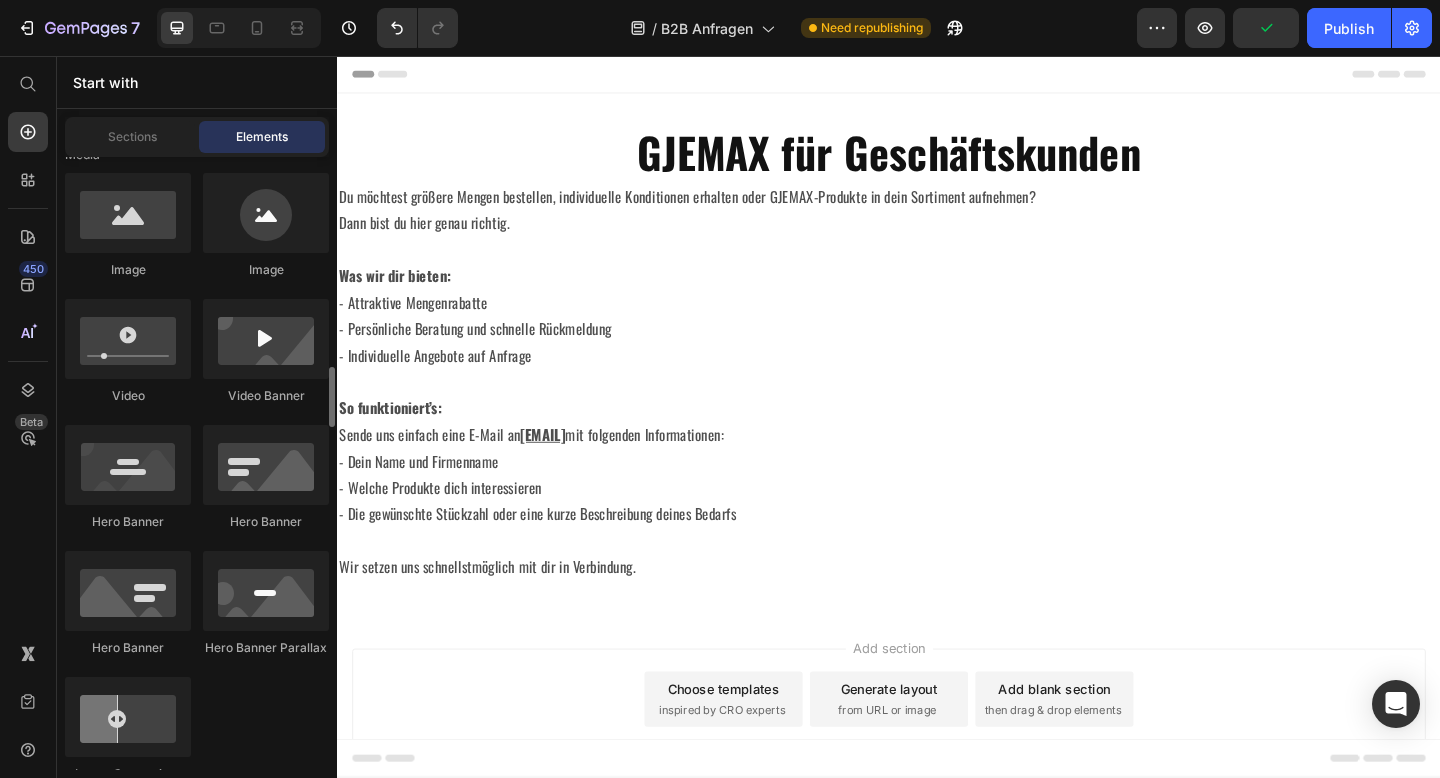 scroll, scrollTop: 972, scrollLeft: 0, axis: vertical 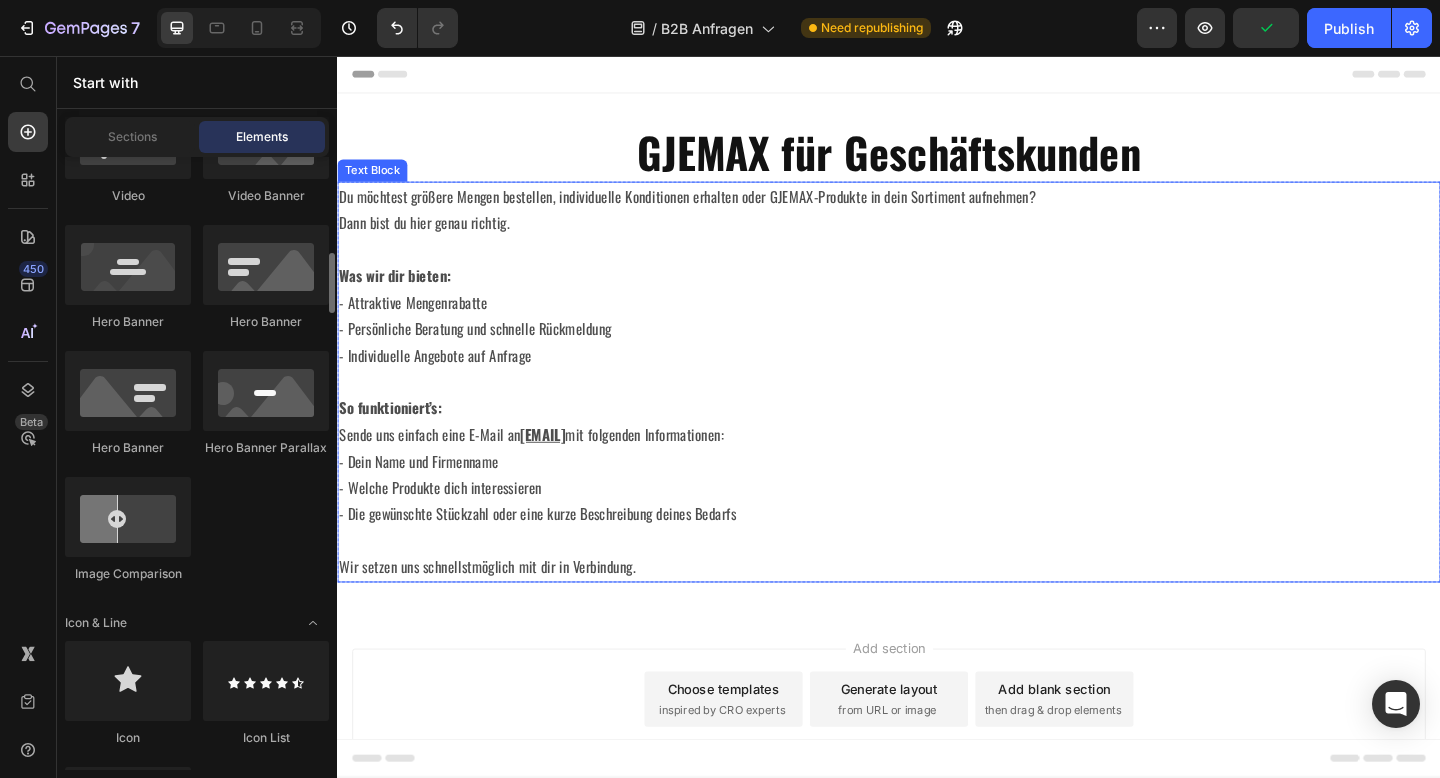 click on "- Individuelle Angebote auf Anfrage" at bounding box center [937, 382] 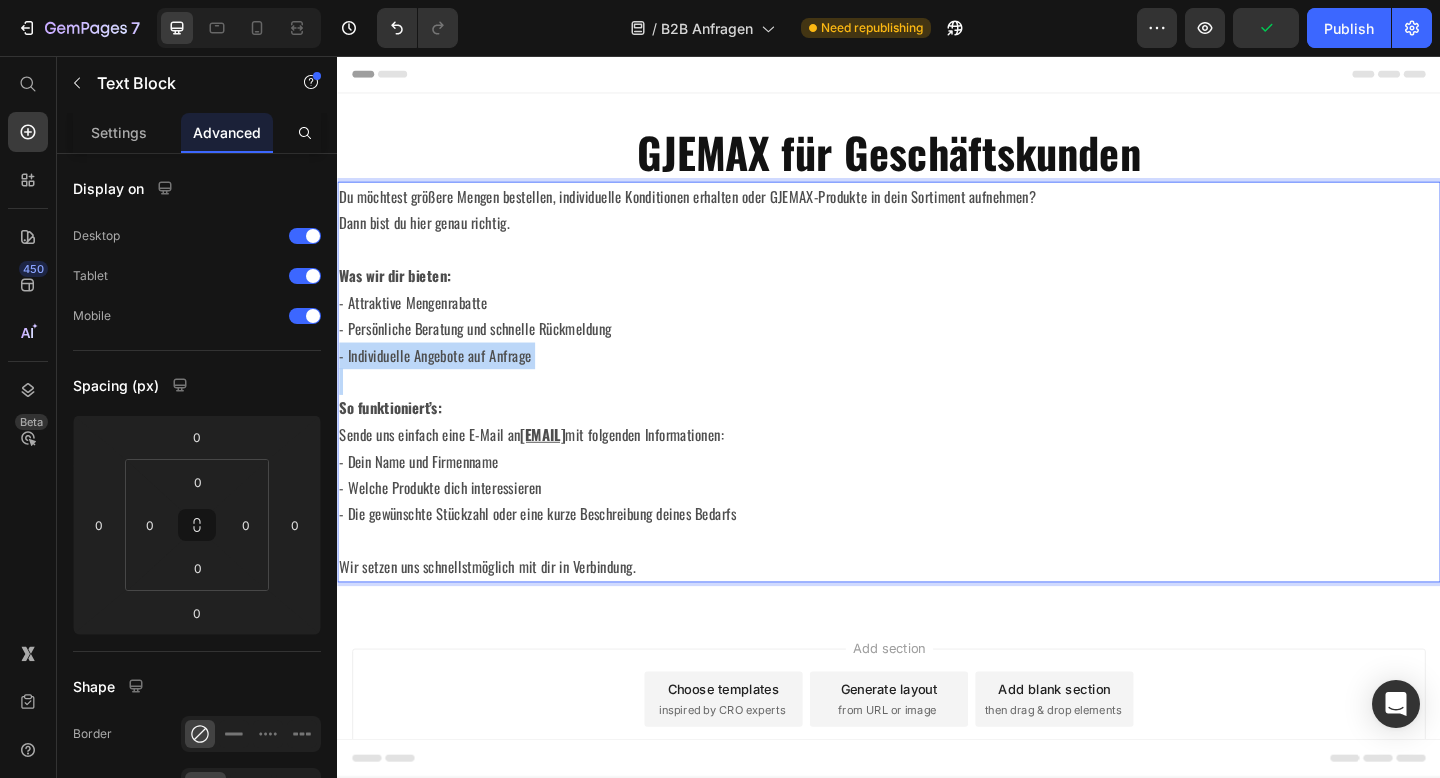 click on "- Individuelle Angebote auf Anfrage" at bounding box center (937, 382) 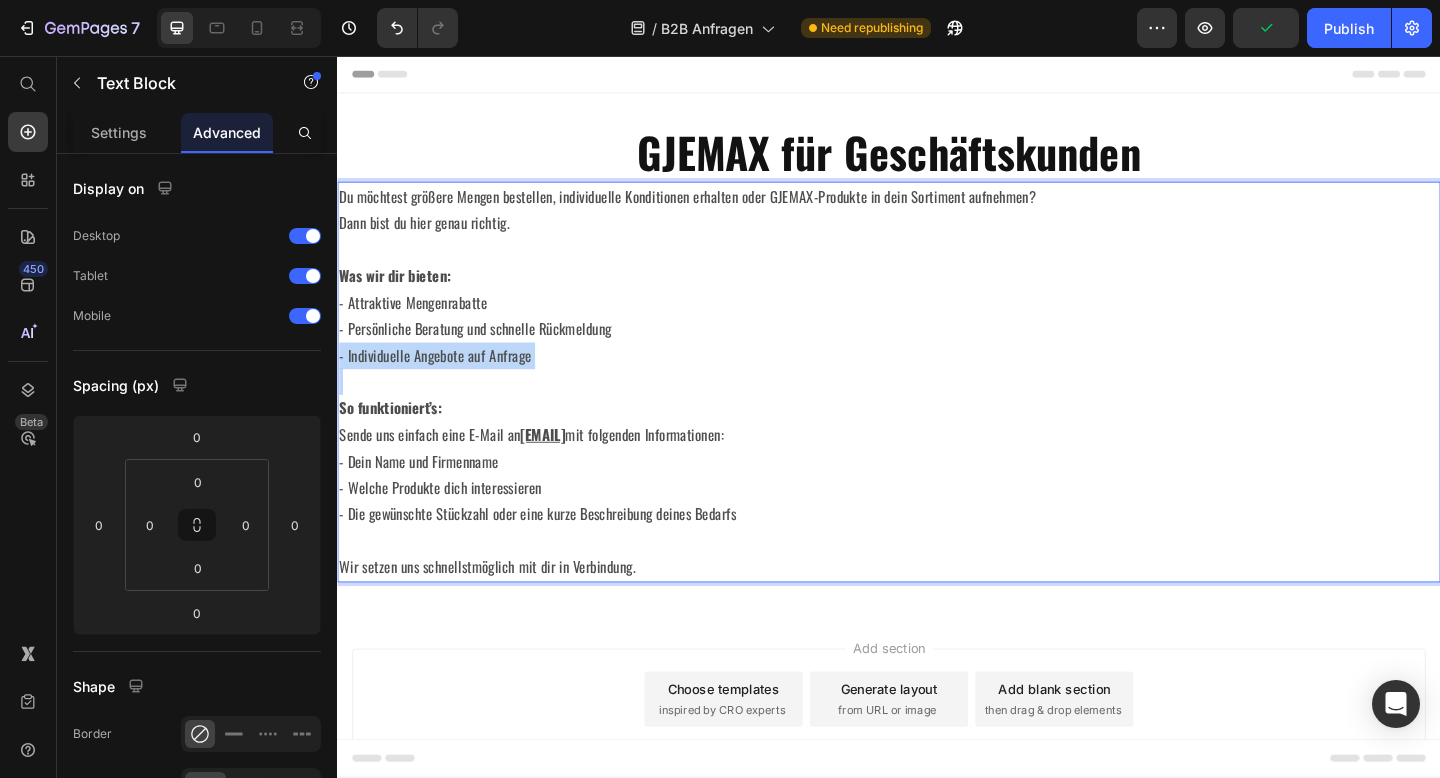 click on "- Individuelle Angebote auf Anfrage" at bounding box center (937, 382) 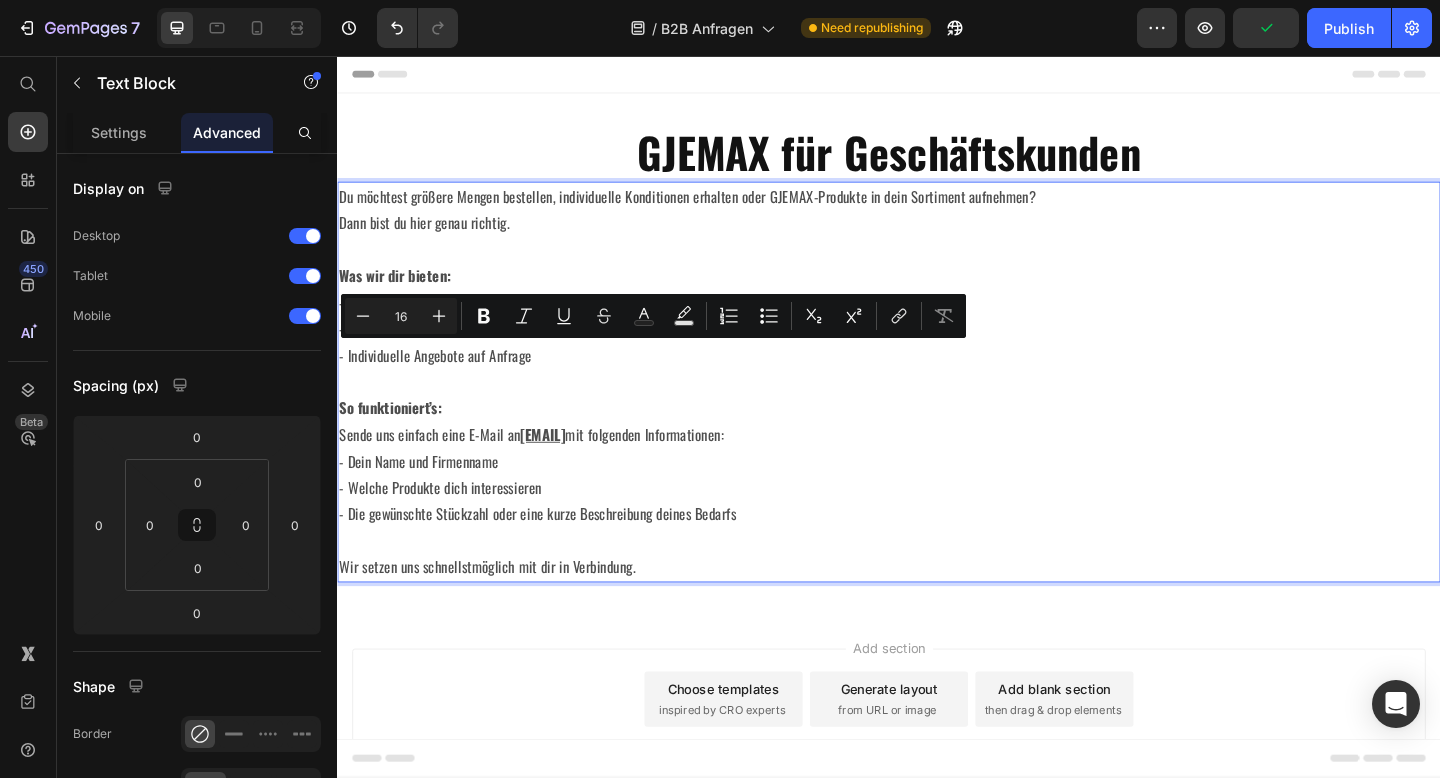 click on "[EMAIL]" at bounding box center [560, 468] 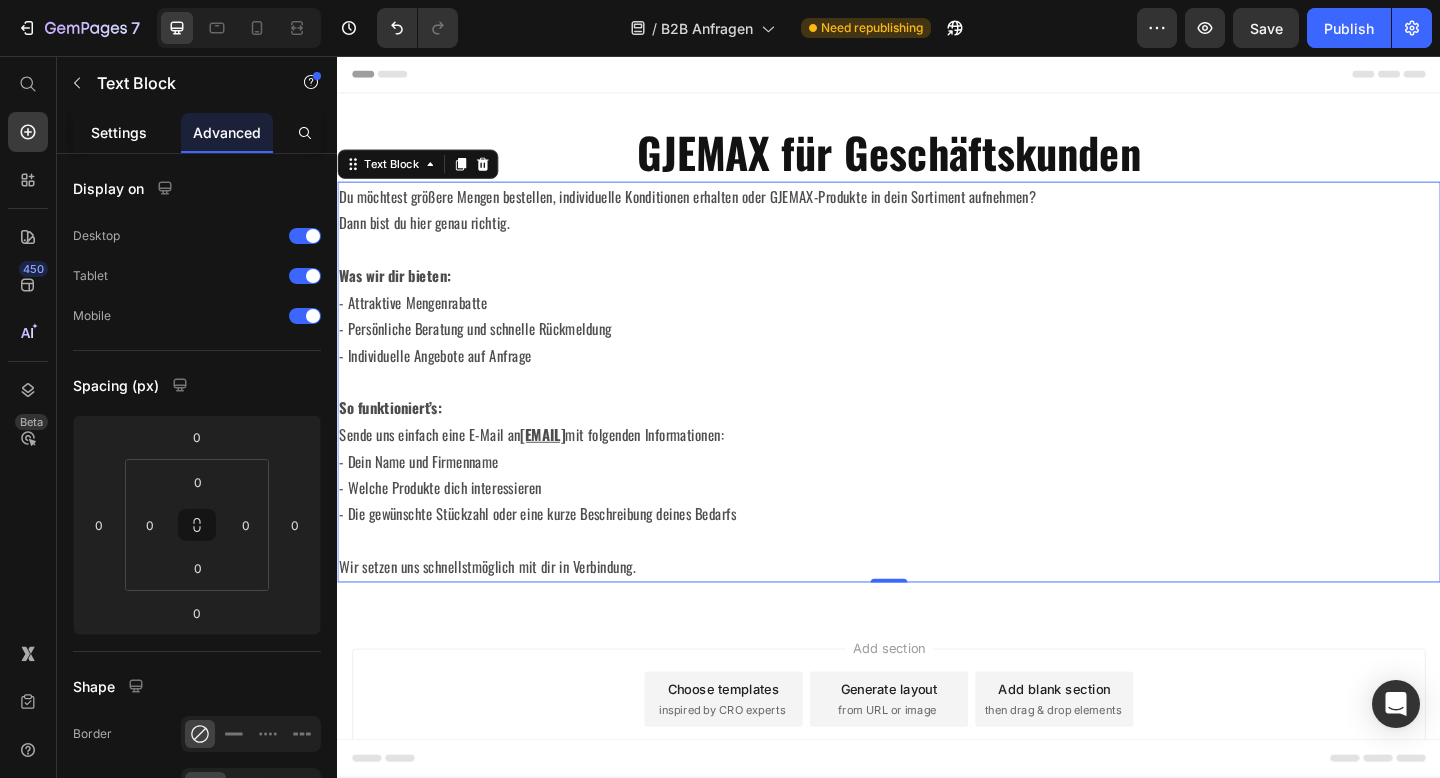 click on "Settings" at bounding box center [119, 132] 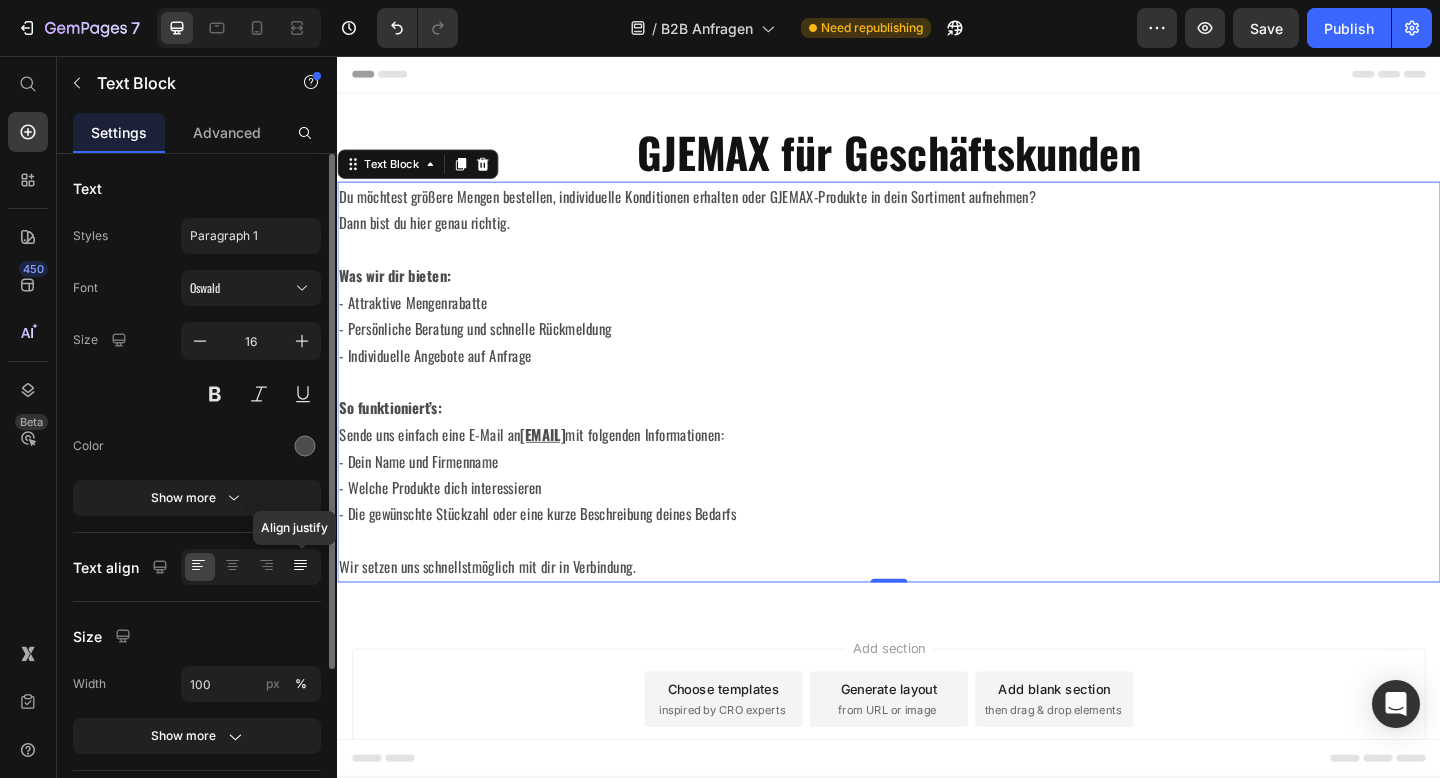 click 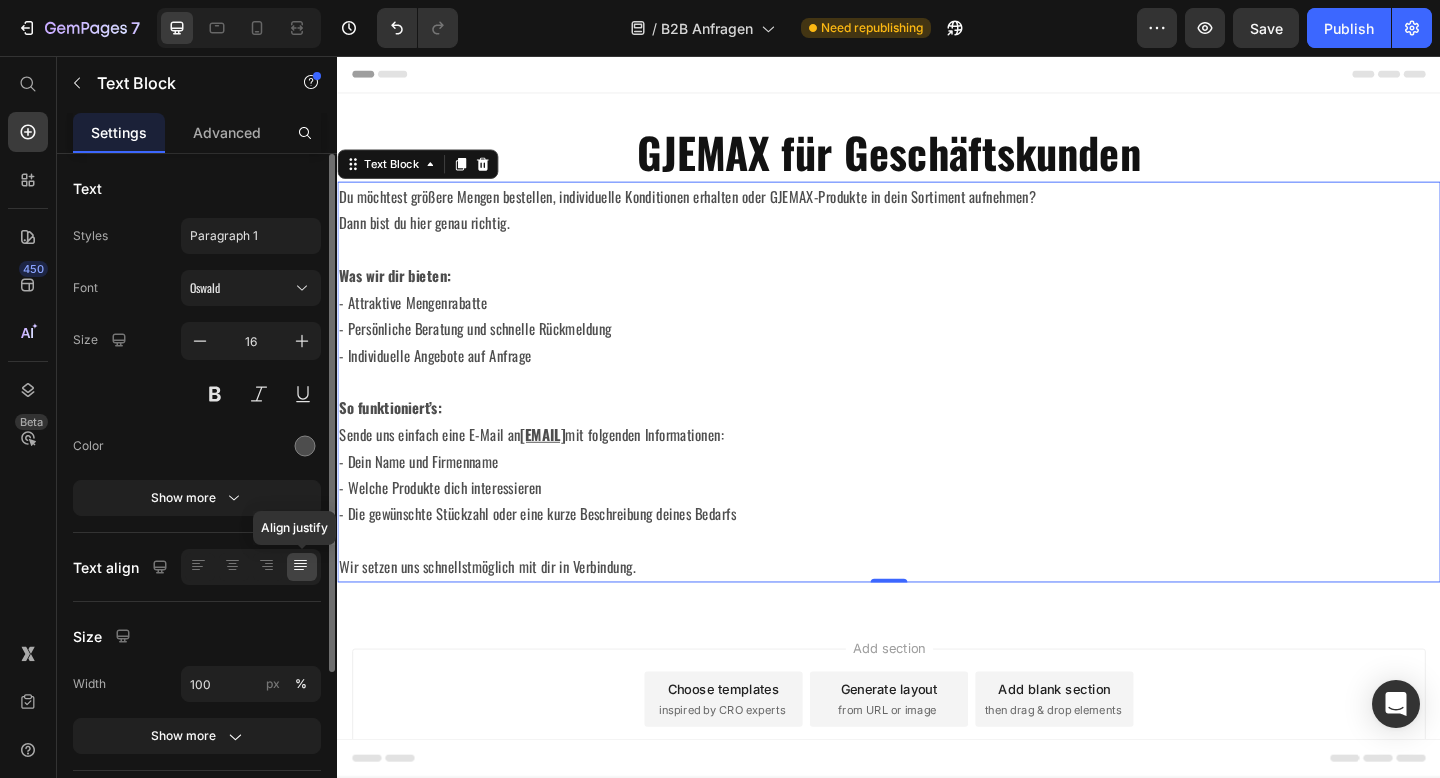 click 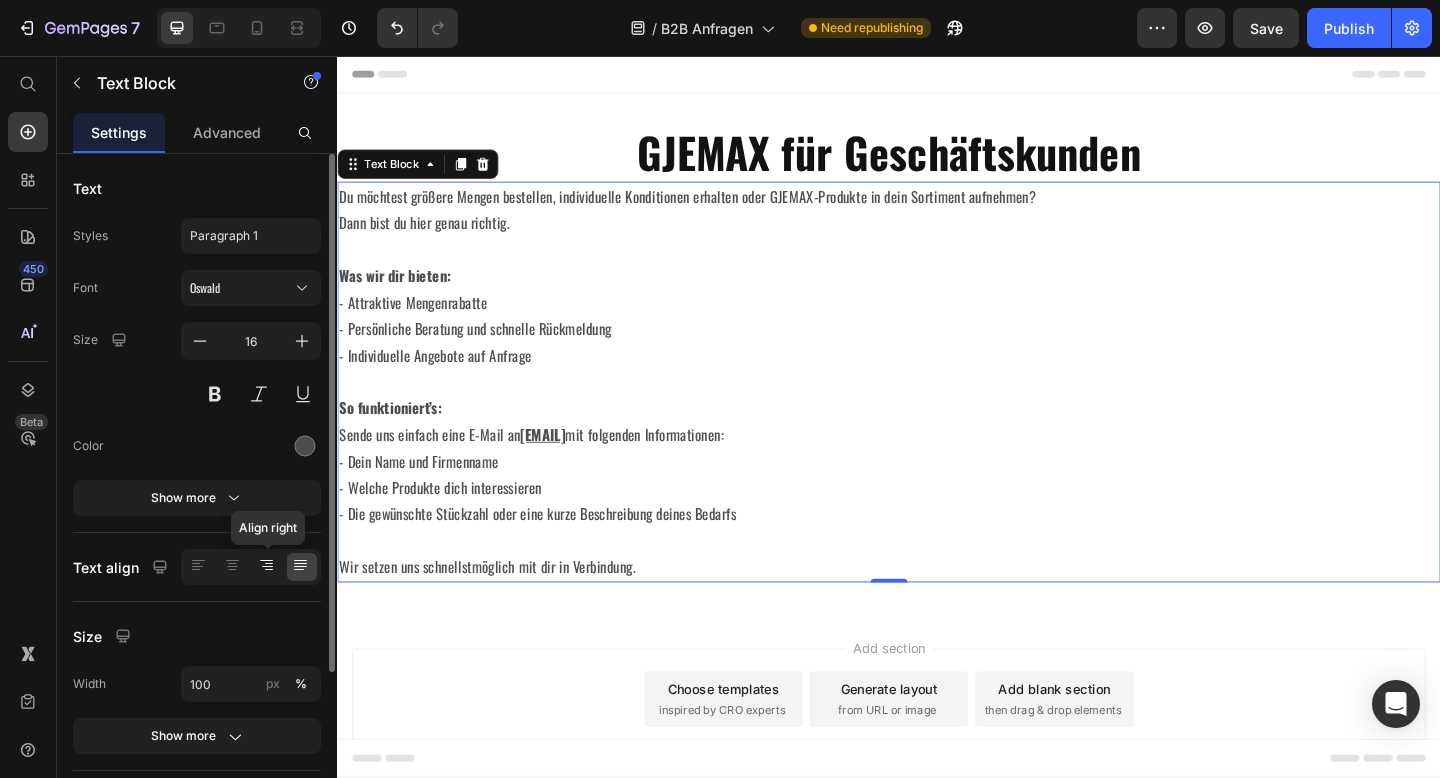 click 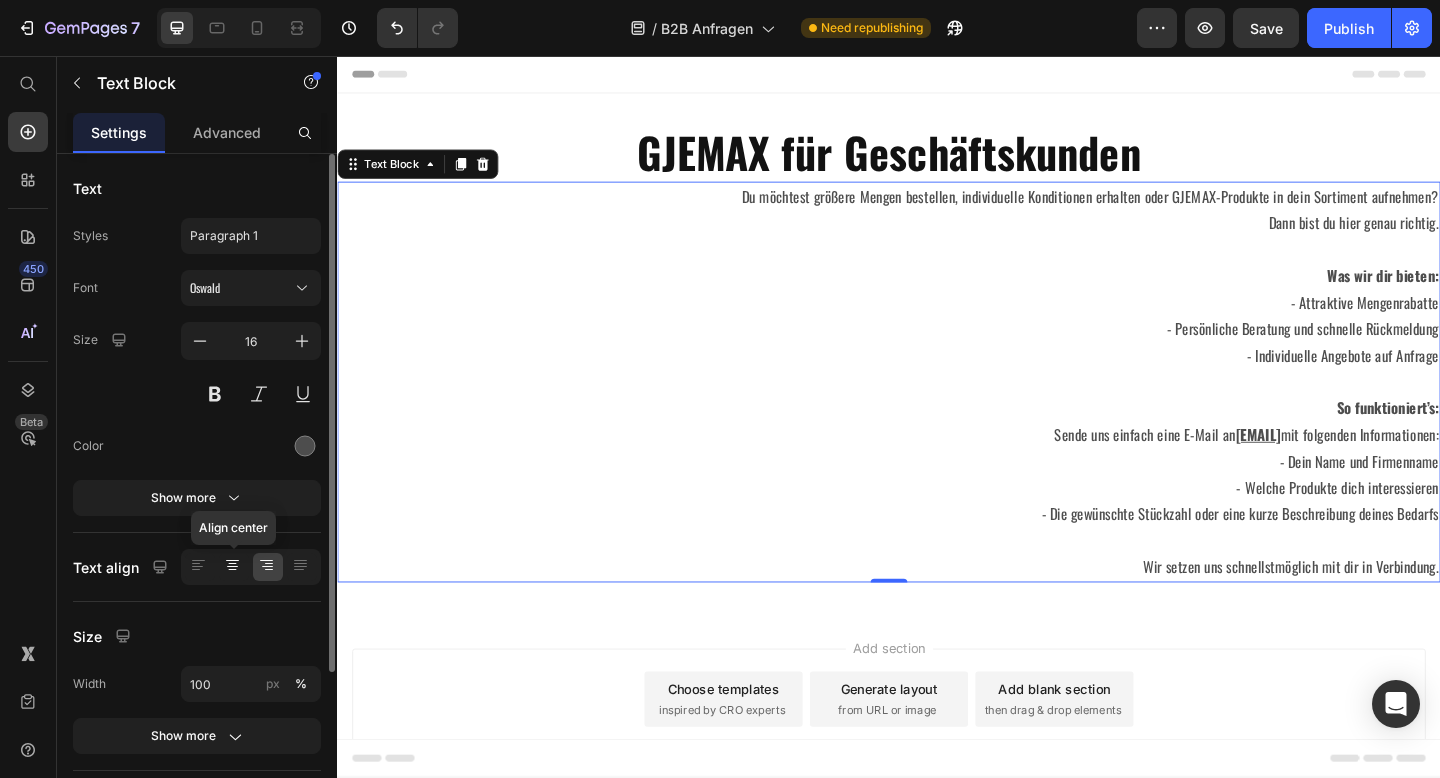 click 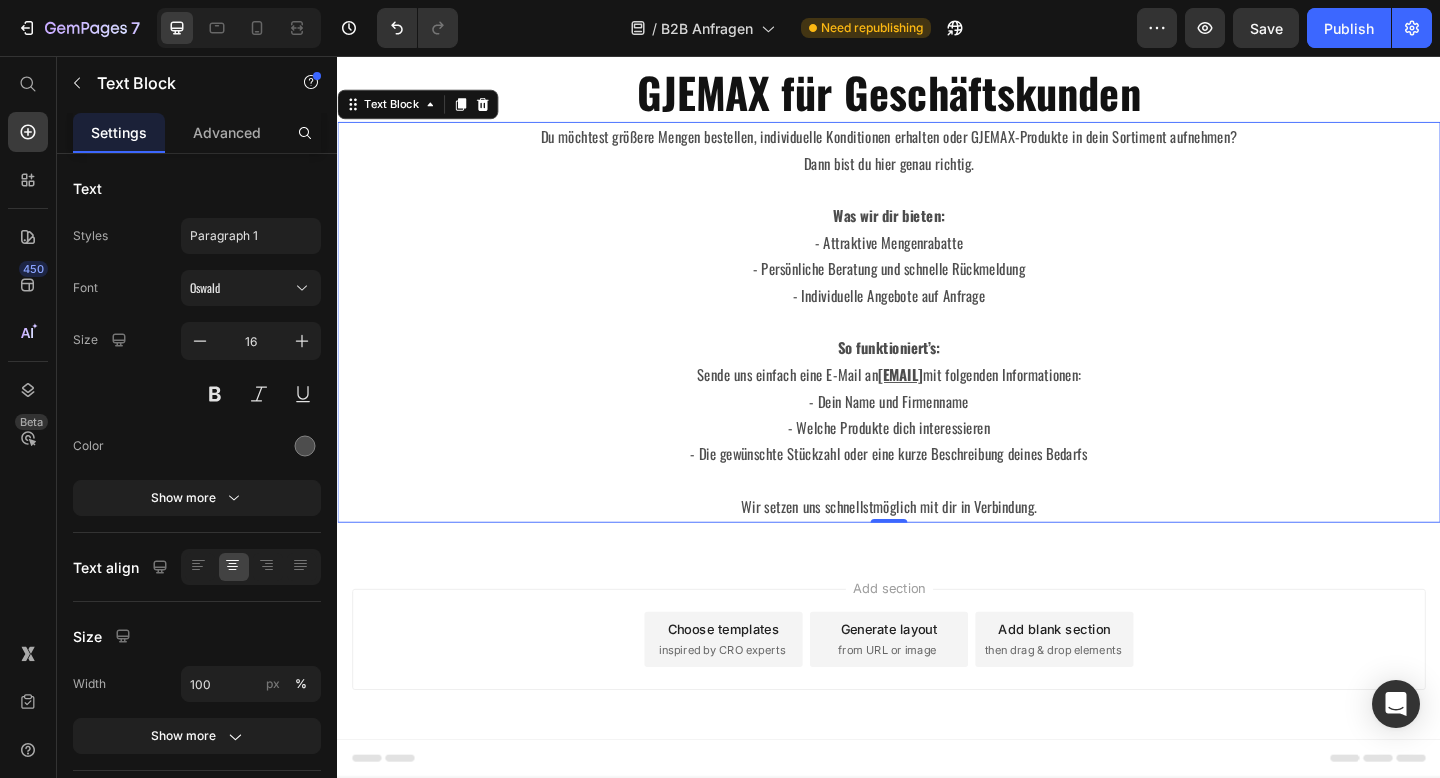 scroll, scrollTop: 0, scrollLeft: 0, axis: both 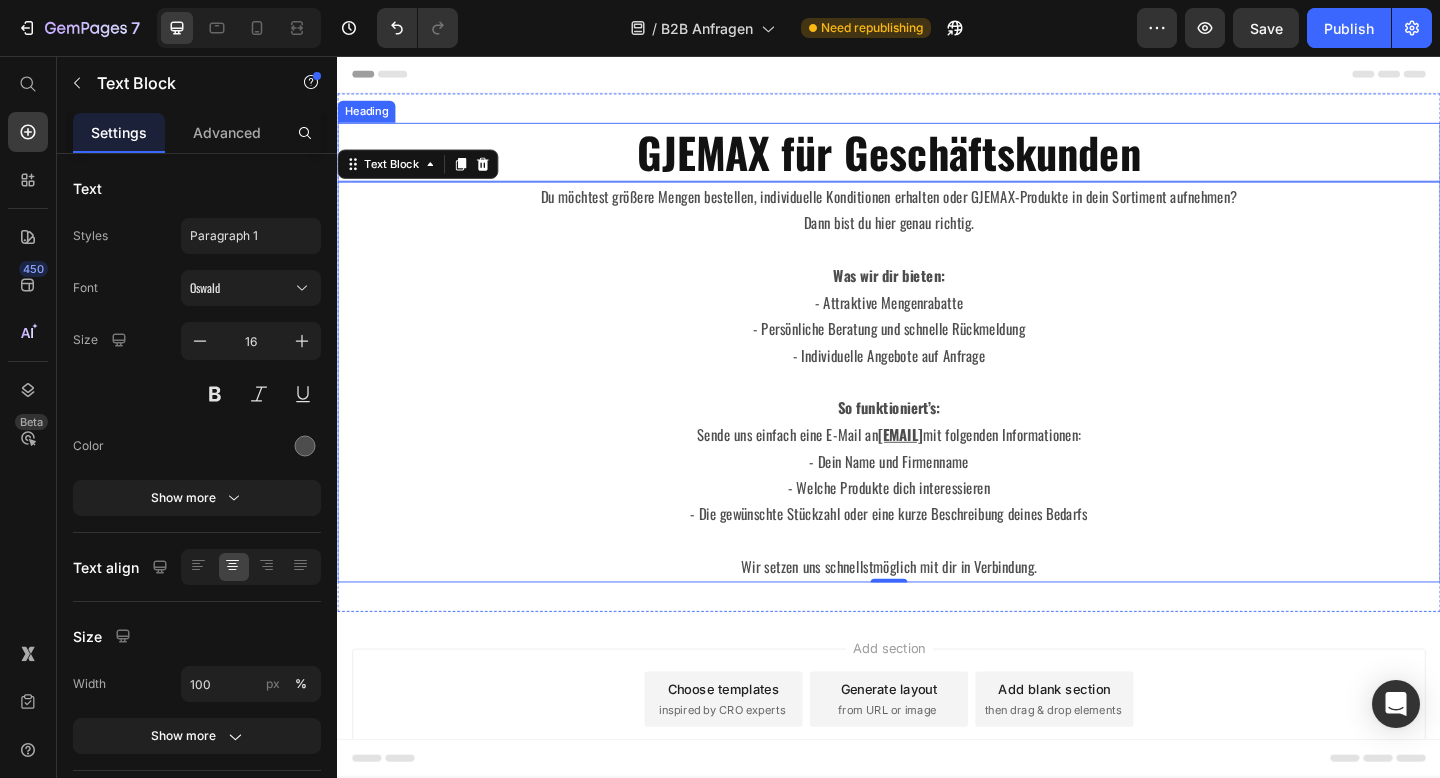 click on "GJEMAX für Geschäftskunden" at bounding box center (937, 161) 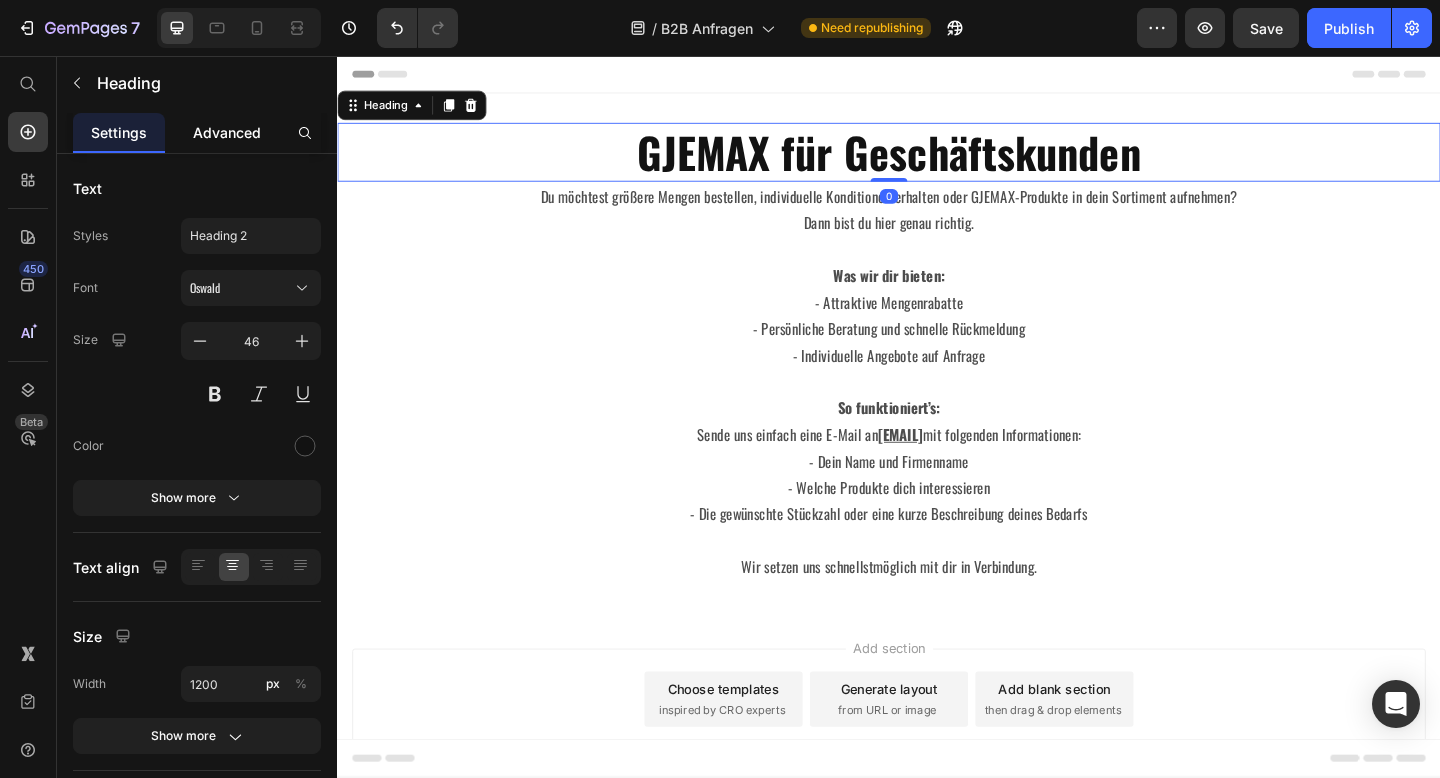 click on "Advanced" at bounding box center [227, 132] 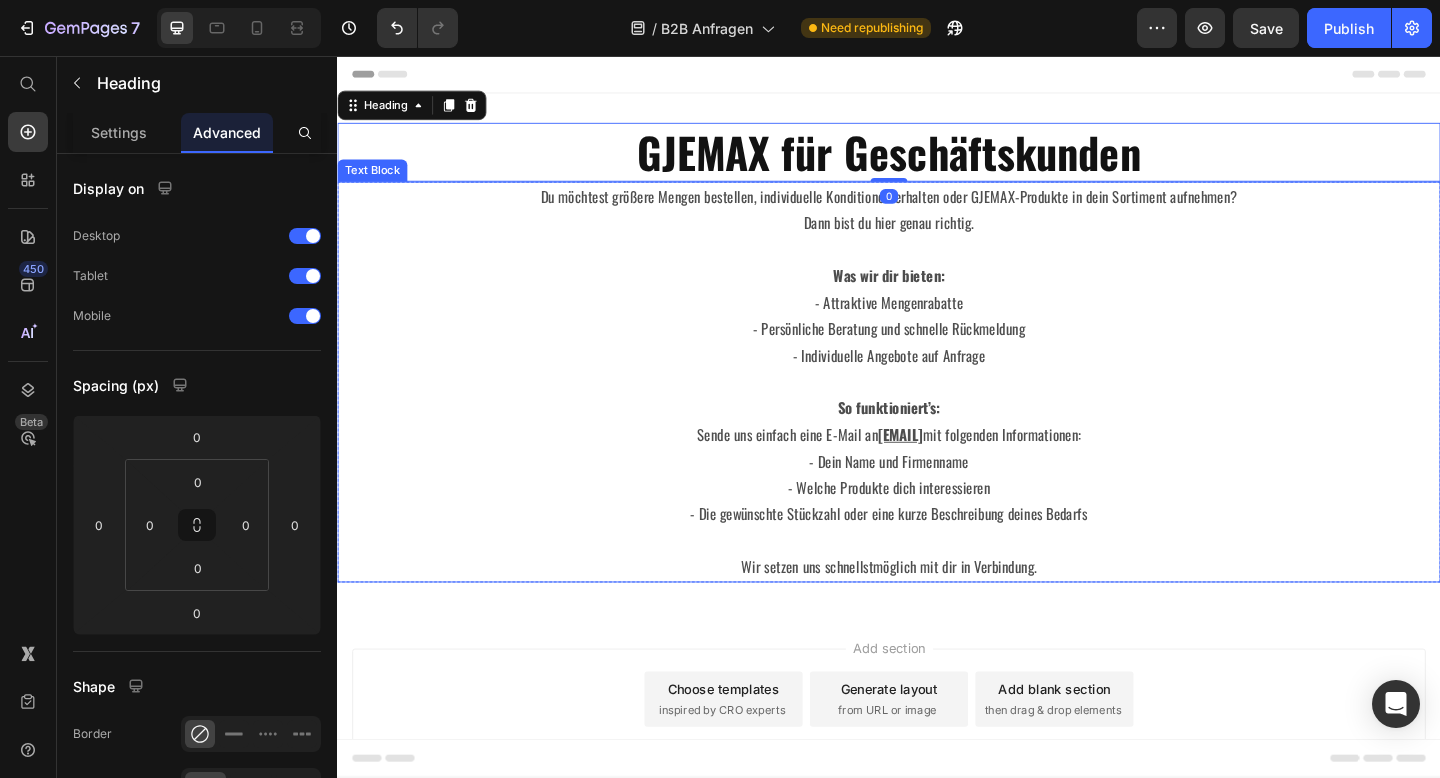 click on "Was wir dir bieten:" at bounding box center [937, 295] 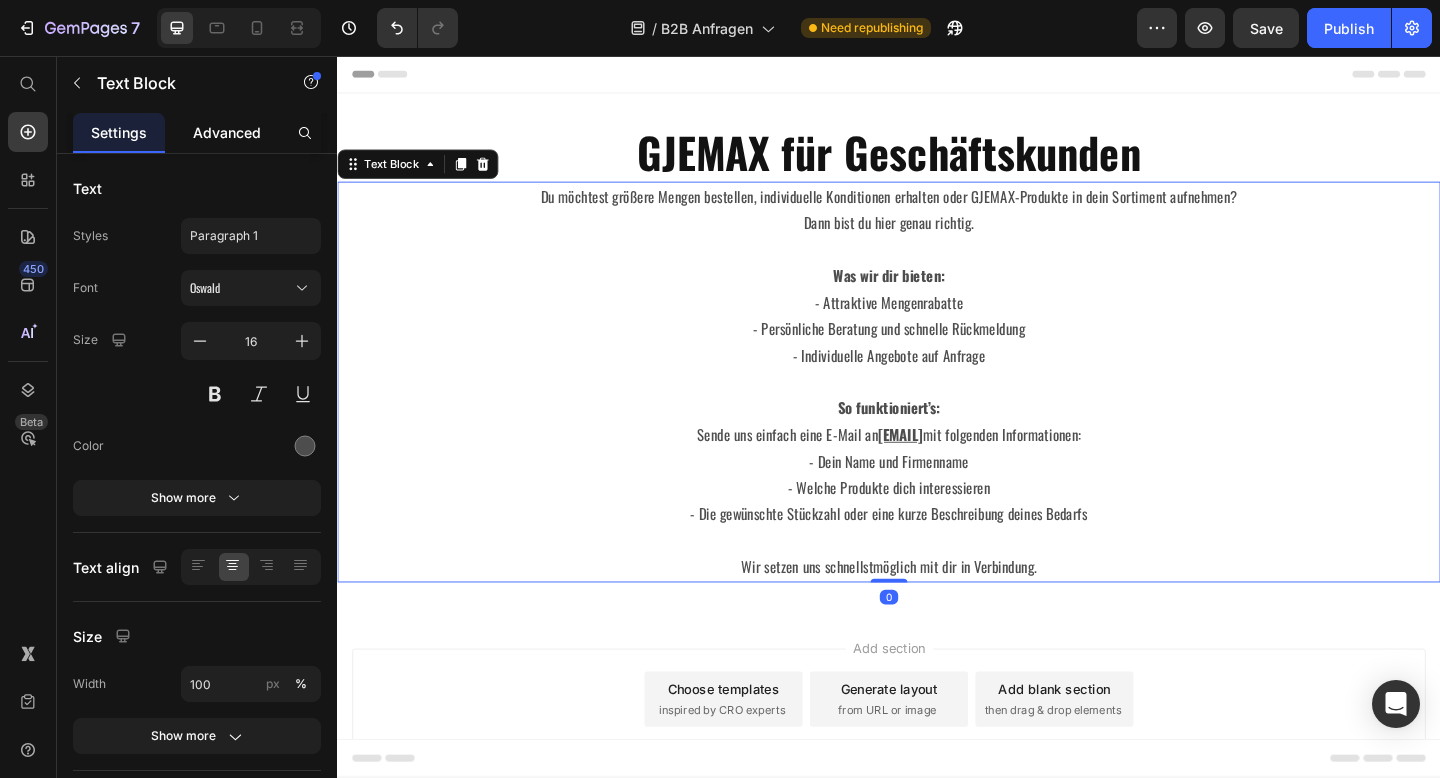 click on "Advanced" at bounding box center [227, 132] 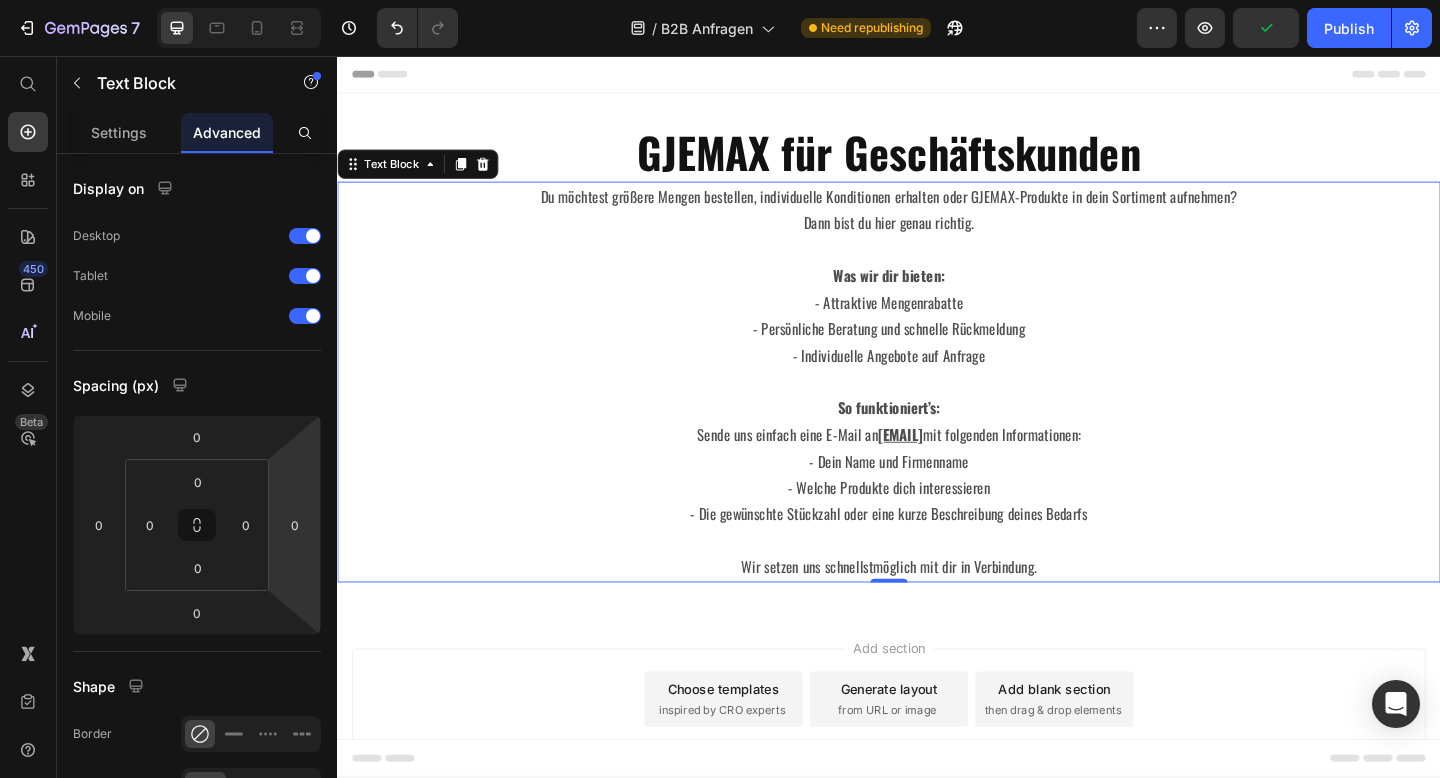 scroll, scrollTop: 65, scrollLeft: 0, axis: vertical 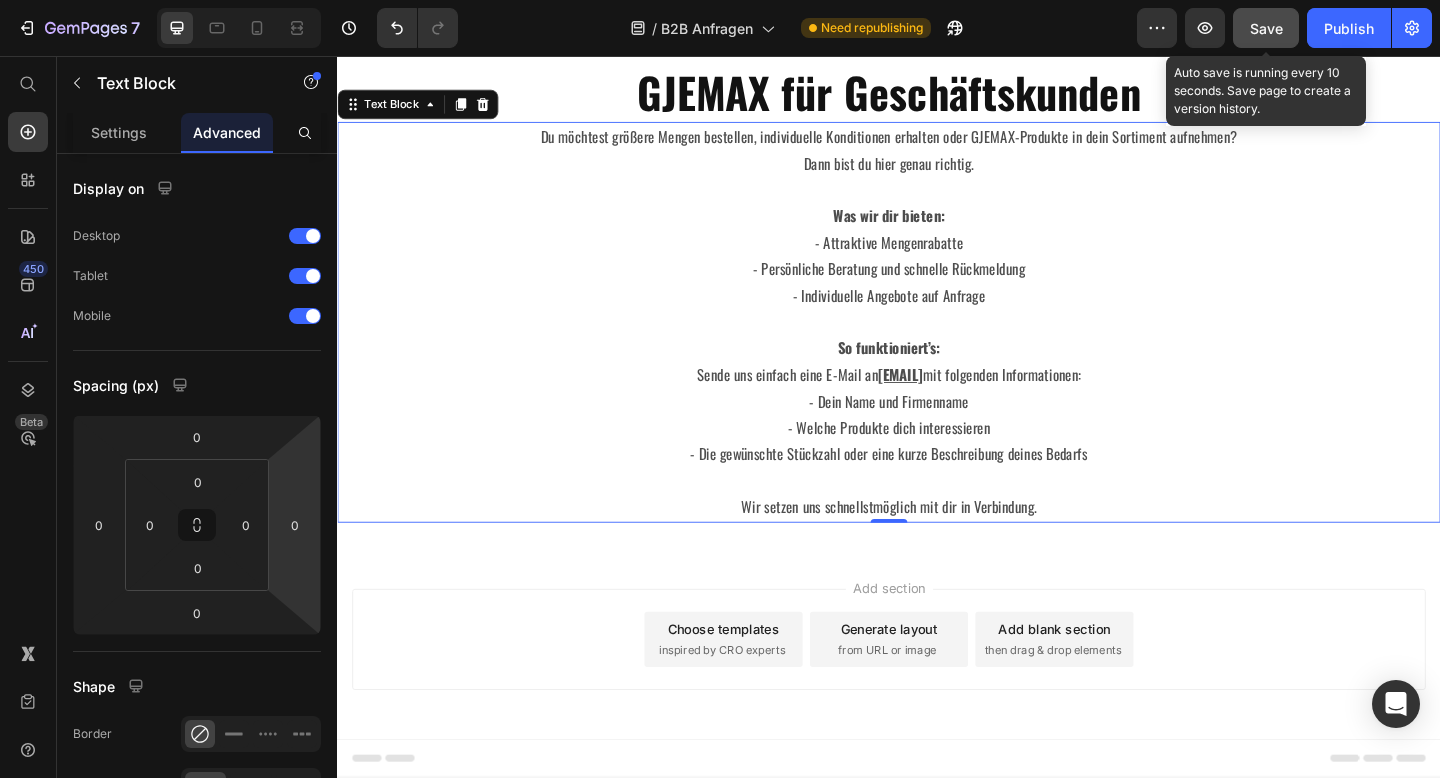 click on "Save" at bounding box center [1266, 28] 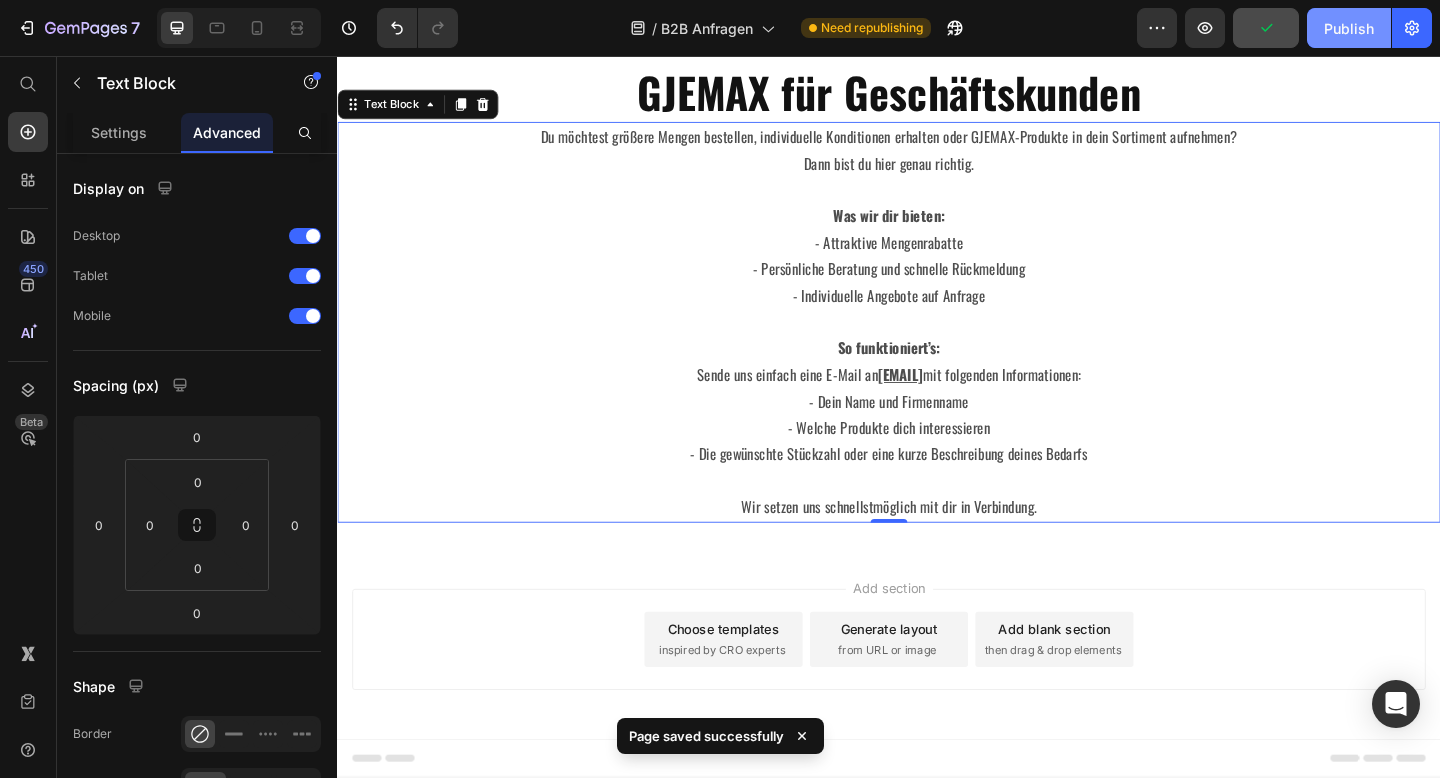 click on "Publish" at bounding box center (1349, 28) 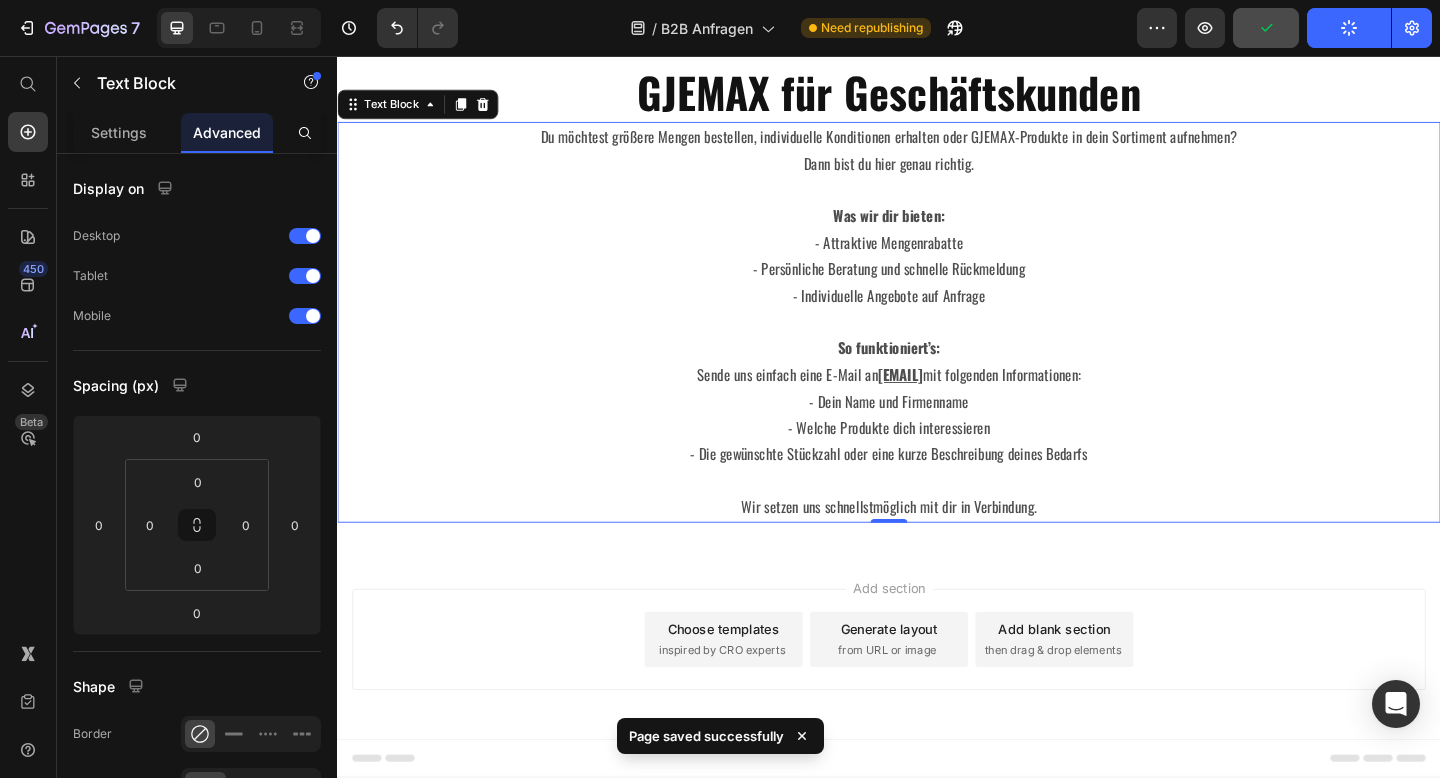 scroll, scrollTop: 0, scrollLeft: 0, axis: both 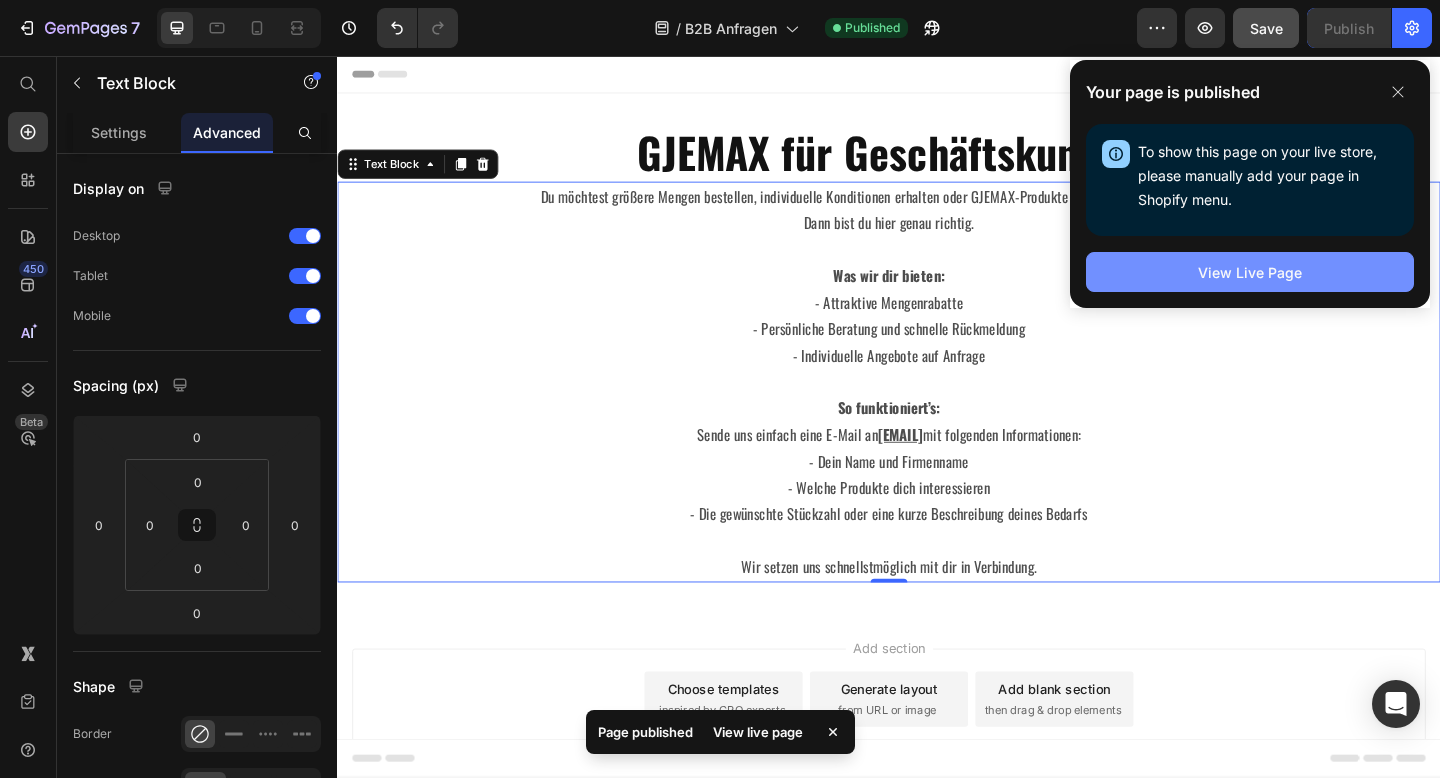 click on "View Live Page" at bounding box center [1250, 272] 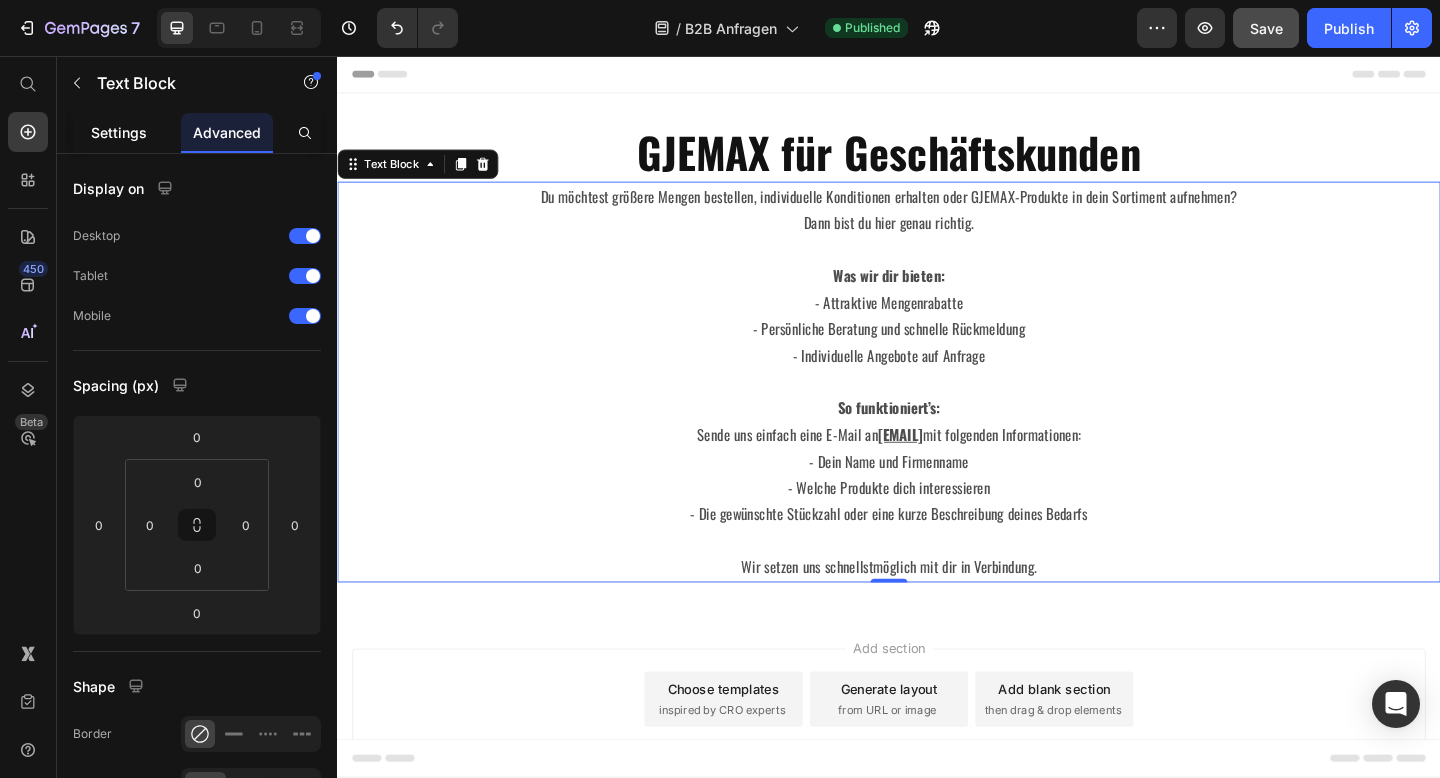 click on "Settings" at bounding box center [119, 132] 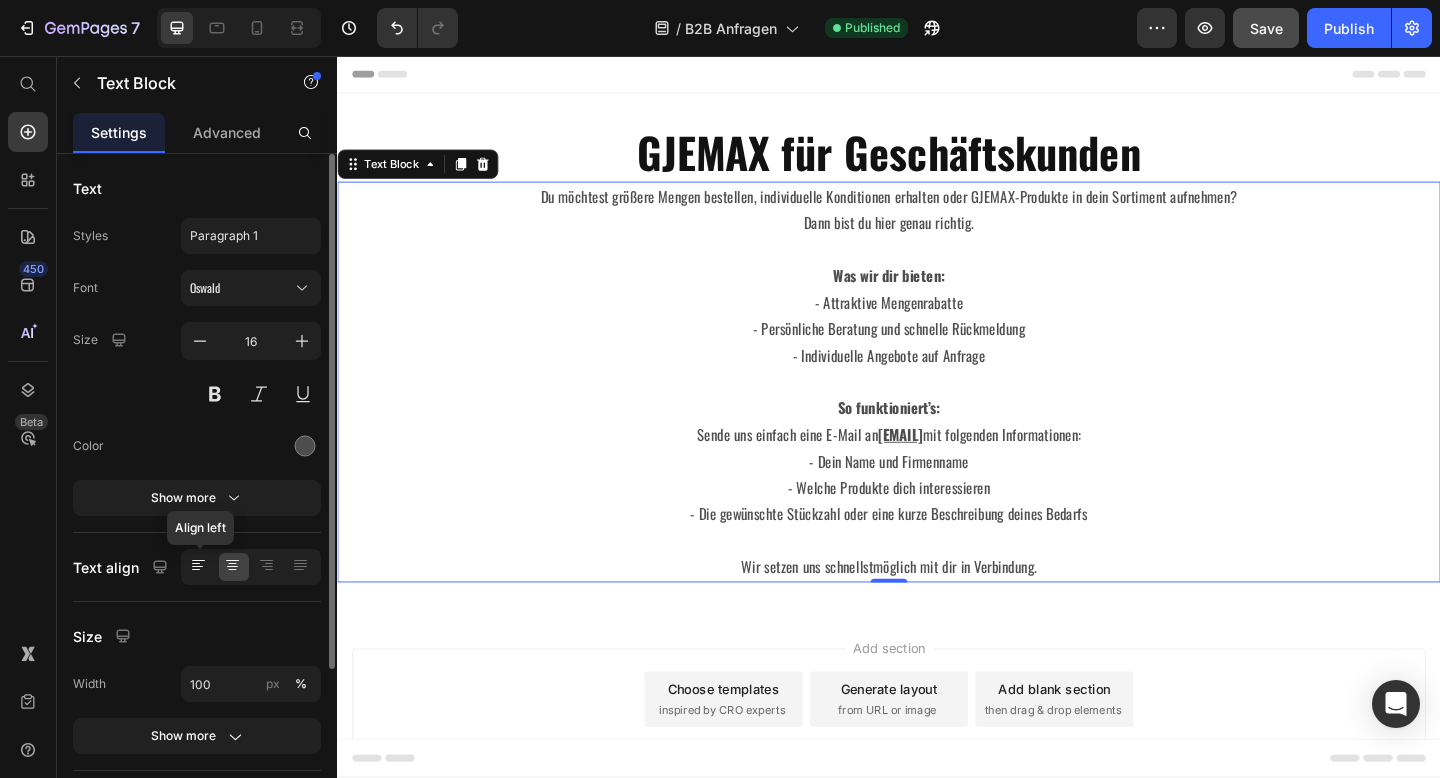 click 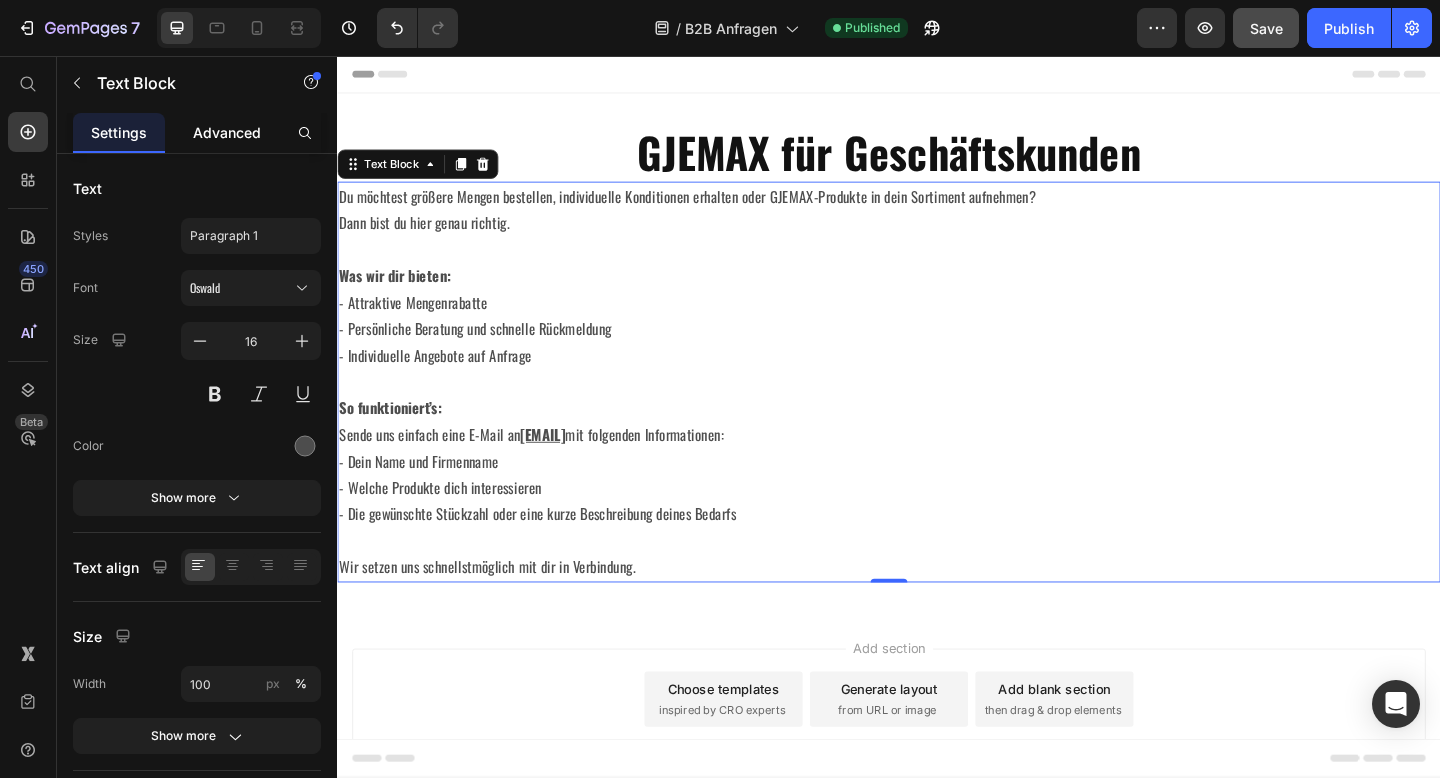 click on "Advanced" 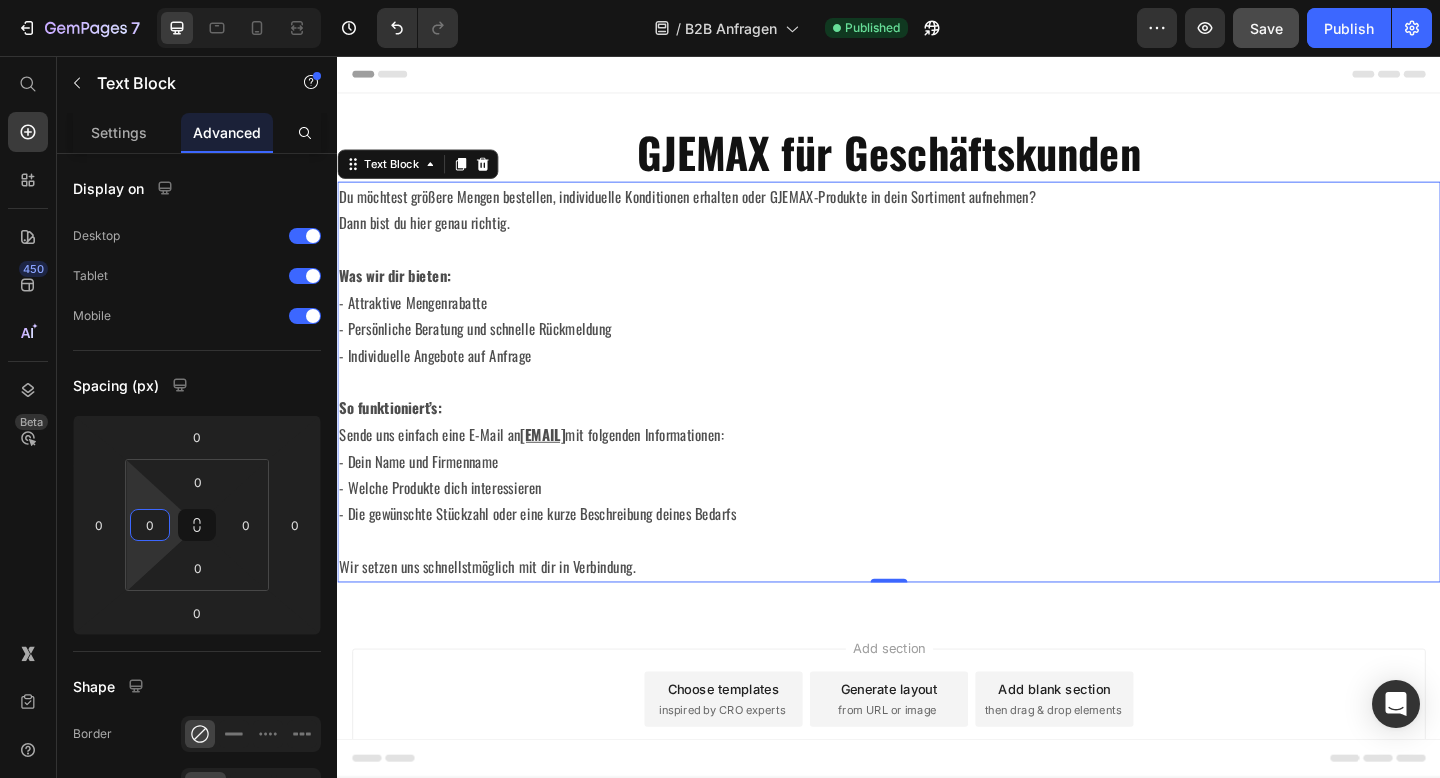 click on "7  Version history  /  B2B Anfragen Published Preview  Save   Publish  450 Beta Start with Sections Elements Hero Section Product Detail Brands Trusted Badges Guarantee Product Breakdown How to use Testimonials Compare Bundle FAQs Social Proof Brand Story Product List Collection Blog List Contact Sticky Add to Cart Custom Footer Browse Library 450 Layout
Row
Row
Row
Row Text
Heading
Text Block Button
Button
Button
Sticky Back to top Media
Image" at bounding box center [720, 0] 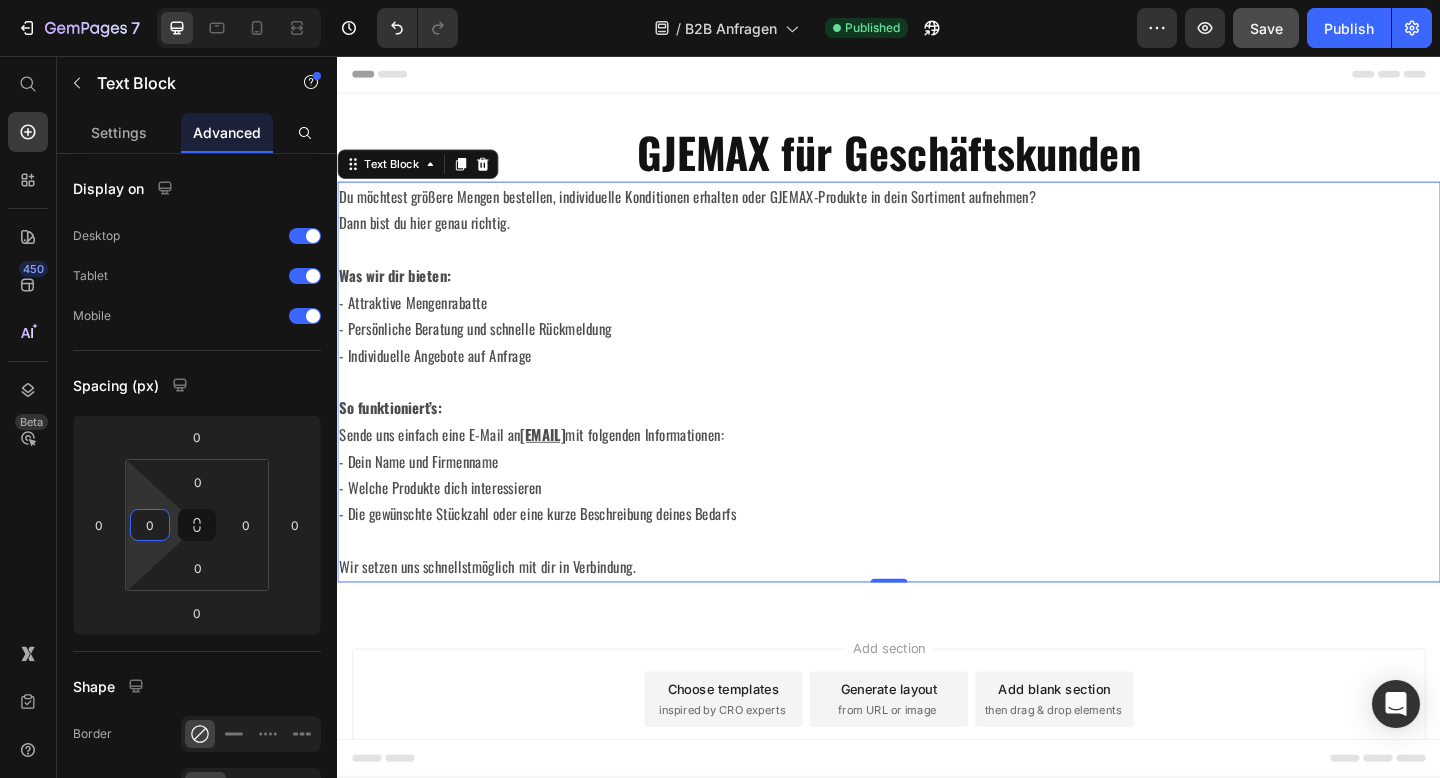 click on "7  Version history  /  B2B Anfragen Published Preview  Save   Publish  450 Beta Start with Sections Elements Hero Section Product Detail Brands Trusted Badges Guarantee Product Breakdown How to use Testimonials Compare Bundle FAQs Social Proof Brand Story Product List Collection Blog List Contact Sticky Add to Cart Custom Footer Browse Library 450 Layout
Row
Row
Row
Row Text
Heading
Text Block Button
Button
Button
Sticky Back to top Media
Image" at bounding box center [720, 0] 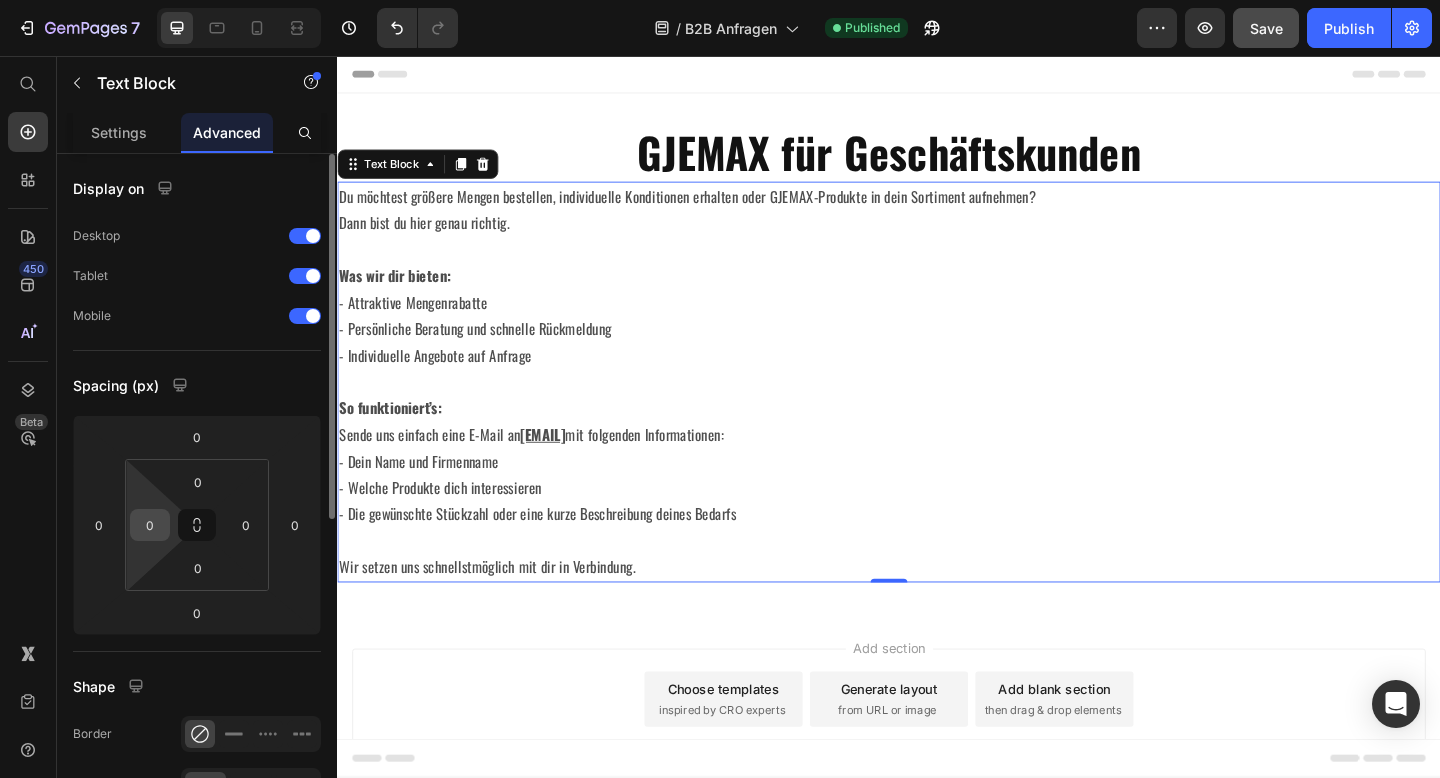 click on "0" at bounding box center [150, 525] 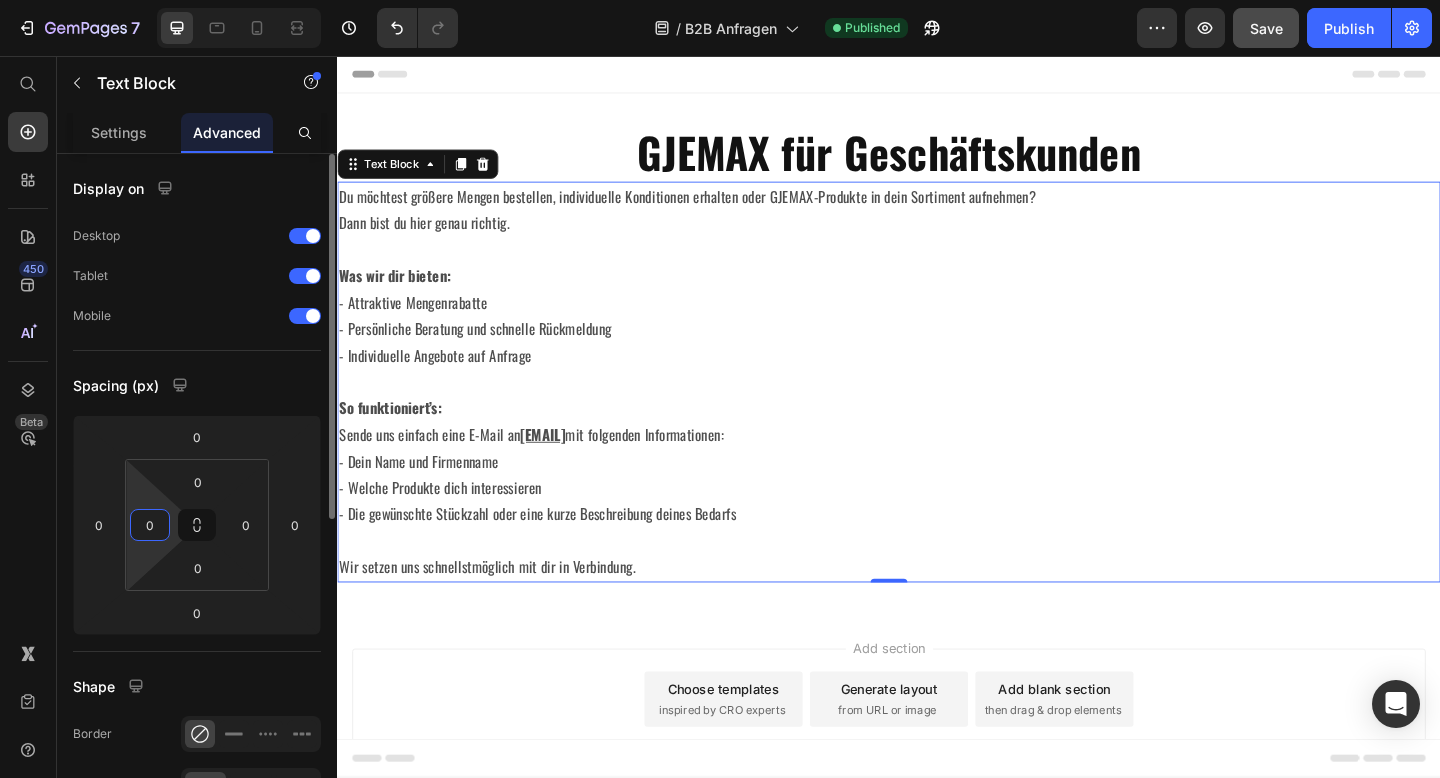 click on "0" at bounding box center (150, 525) 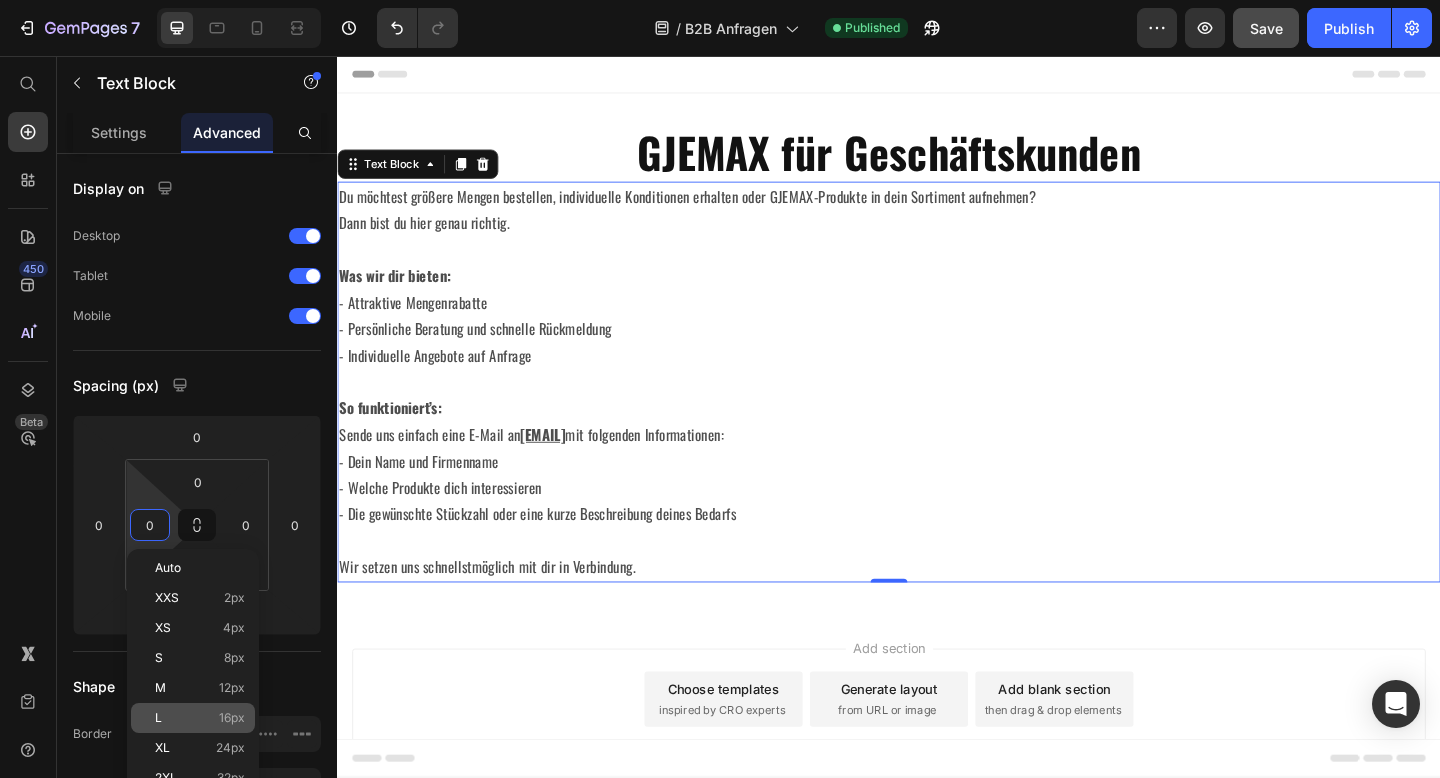click on "L 16px" at bounding box center [200, 718] 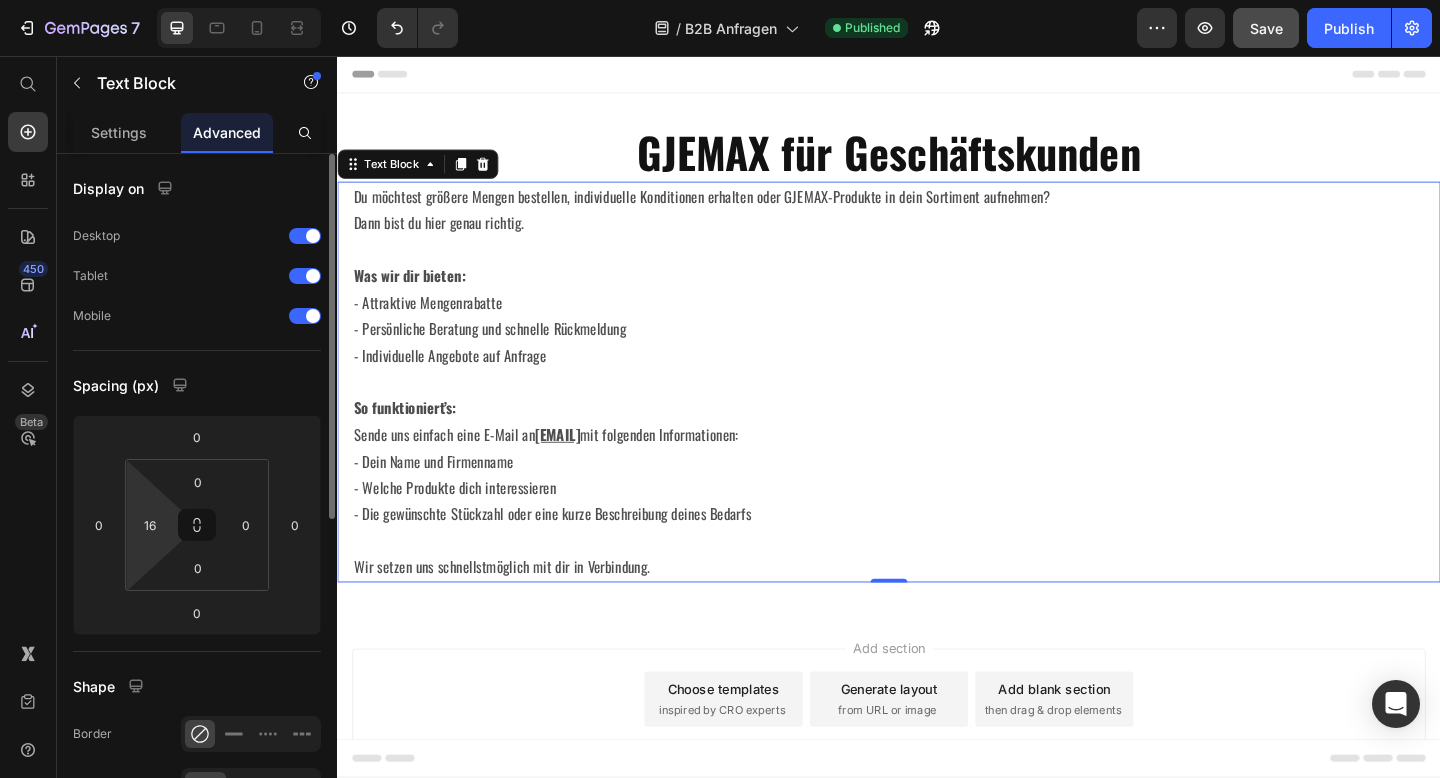 click on "16" at bounding box center [150, 525] 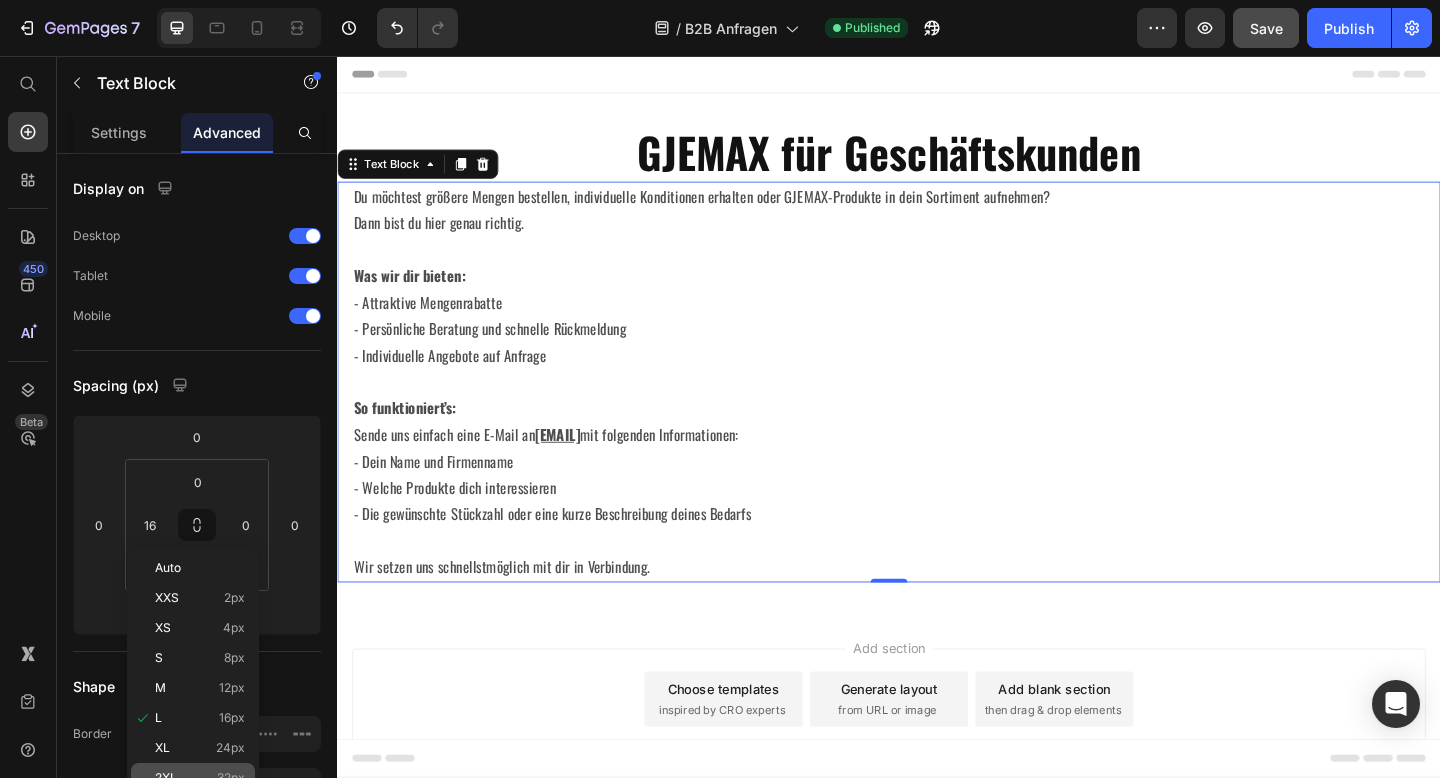 click on "2XL" at bounding box center [166, 778] 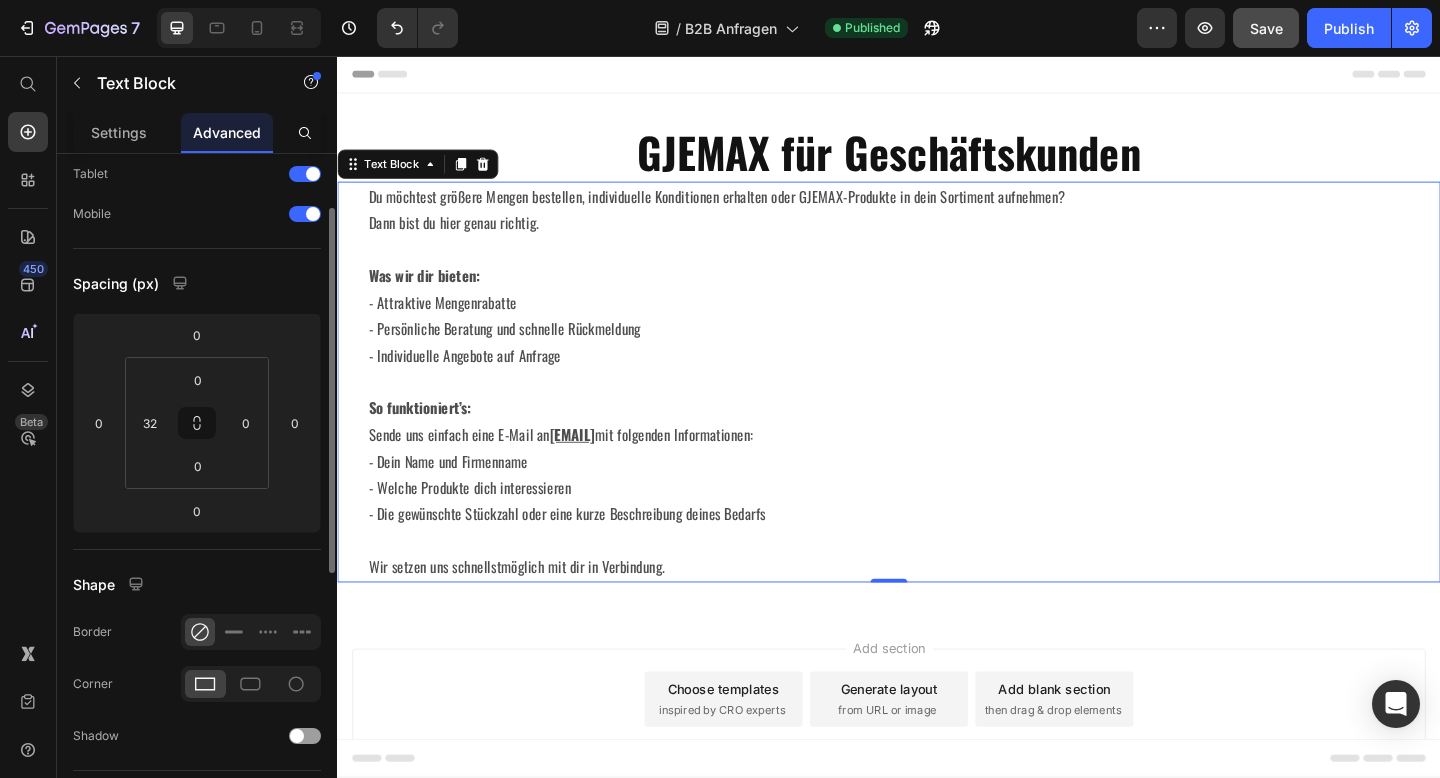 scroll, scrollTop: 289, scrollLeft: 0, axis: vertical 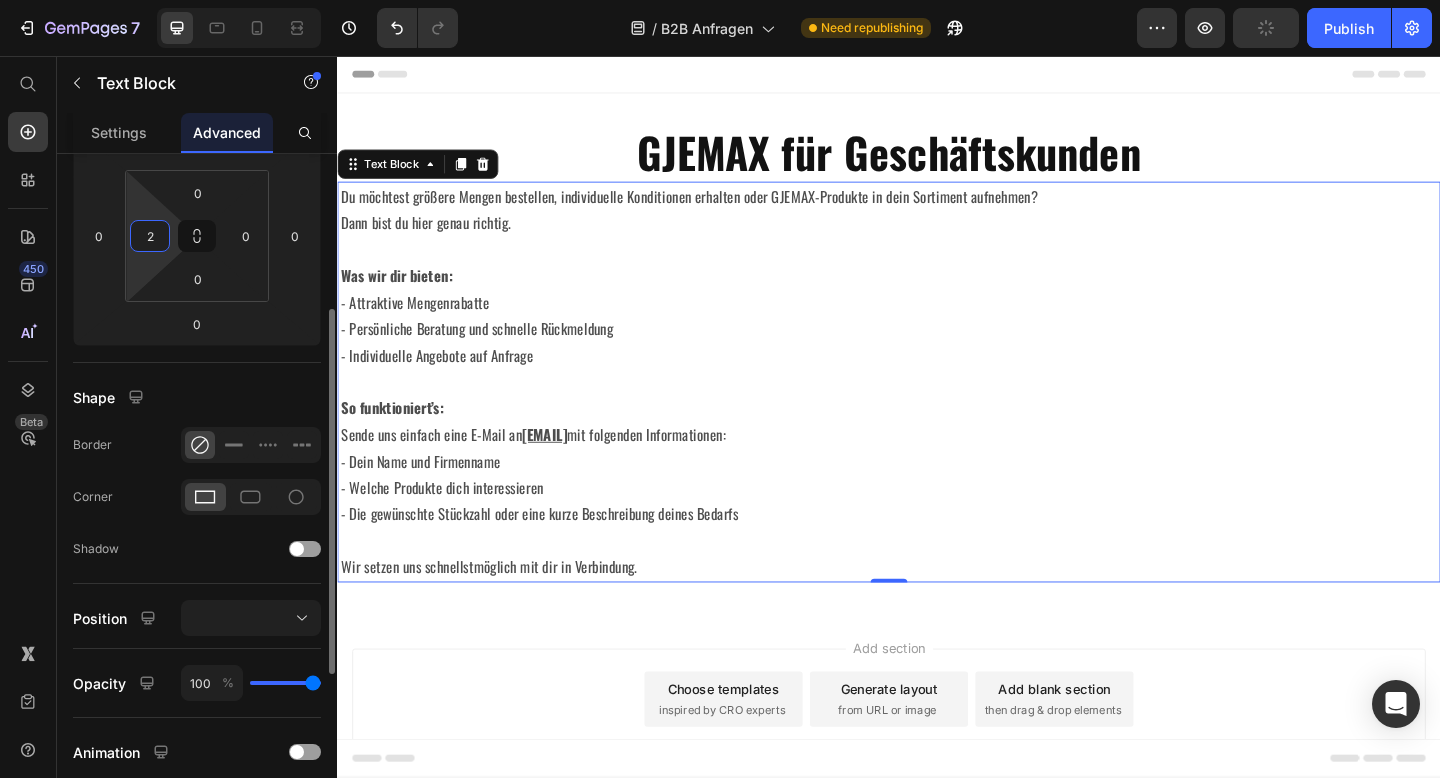 click on "7  Version history  /  B2B Anfragen Need republishing Preview  Publish  450 Beta Start with Sections Elements Hero Section Product Detail Brands Trusted Badges Guarantee Product Breakdown How to use Testimonials Compare Bundle FAQs Social Proof Brand Story Product List Collection Blog List Contact Sticky Add to Cart Custom Footer Browse Library 450 Layout
Row
Row
Row
Row Text
Heading
Text Block Button
Button
Button
Sticky Back to top Media
Image" at bounding box center (720, 0) 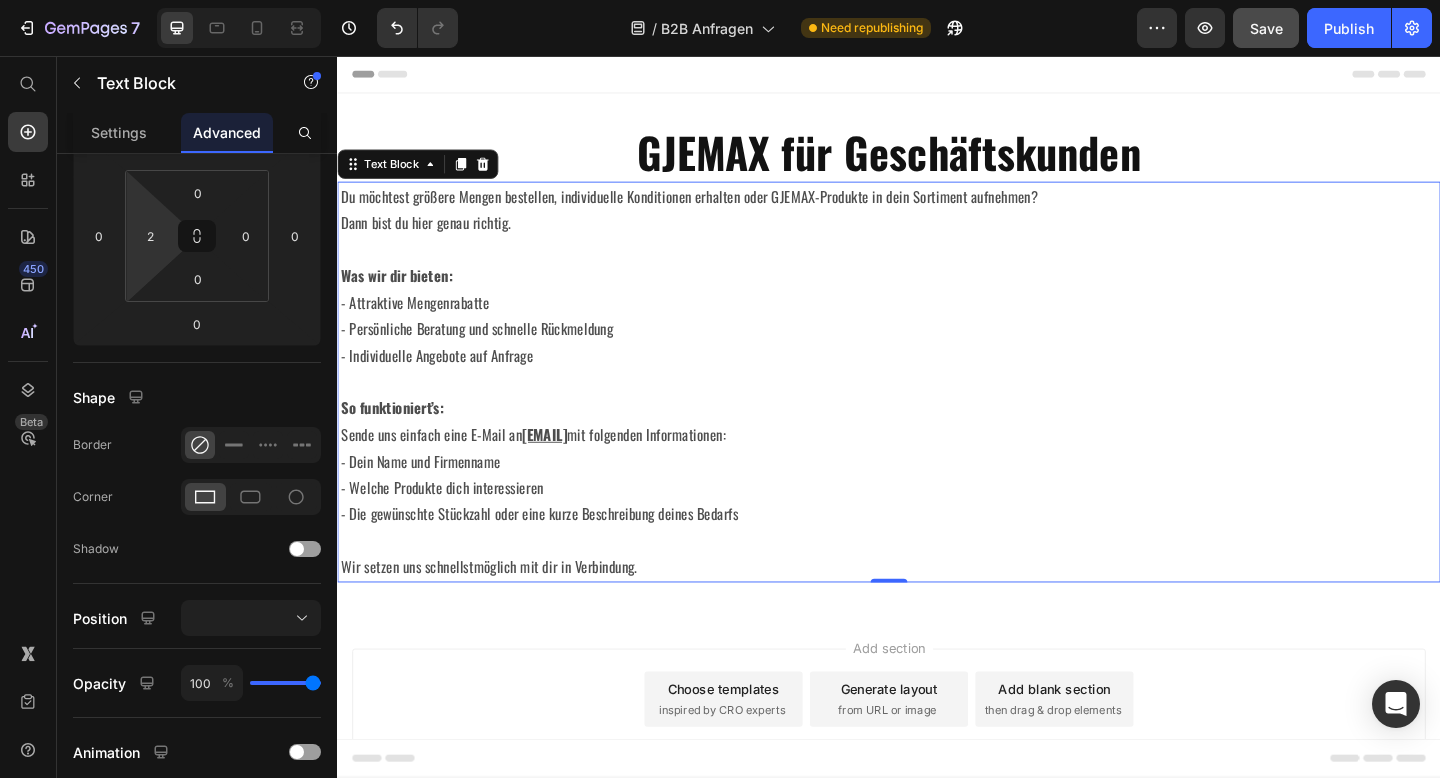 click on "7  Version history  /  B2B Anfragen Need republishing Preview  Save   Publish  450 Beta Start with Sections Elements Hero Section Product Detail Brands Trusted Badges Guarantee Product Breakdown How to use Testimonials Compare Bundle FAQs Social Proof Brand Story Product List Collection Blog List Contact Sticky Add to Cart Custom Footer Browse Library 450 Layout
Row
Row
Row
Row Text
Heading
Text Block Button
Button
Button
Sticky Back to top Media
Image" at bounding box center [720, 0] 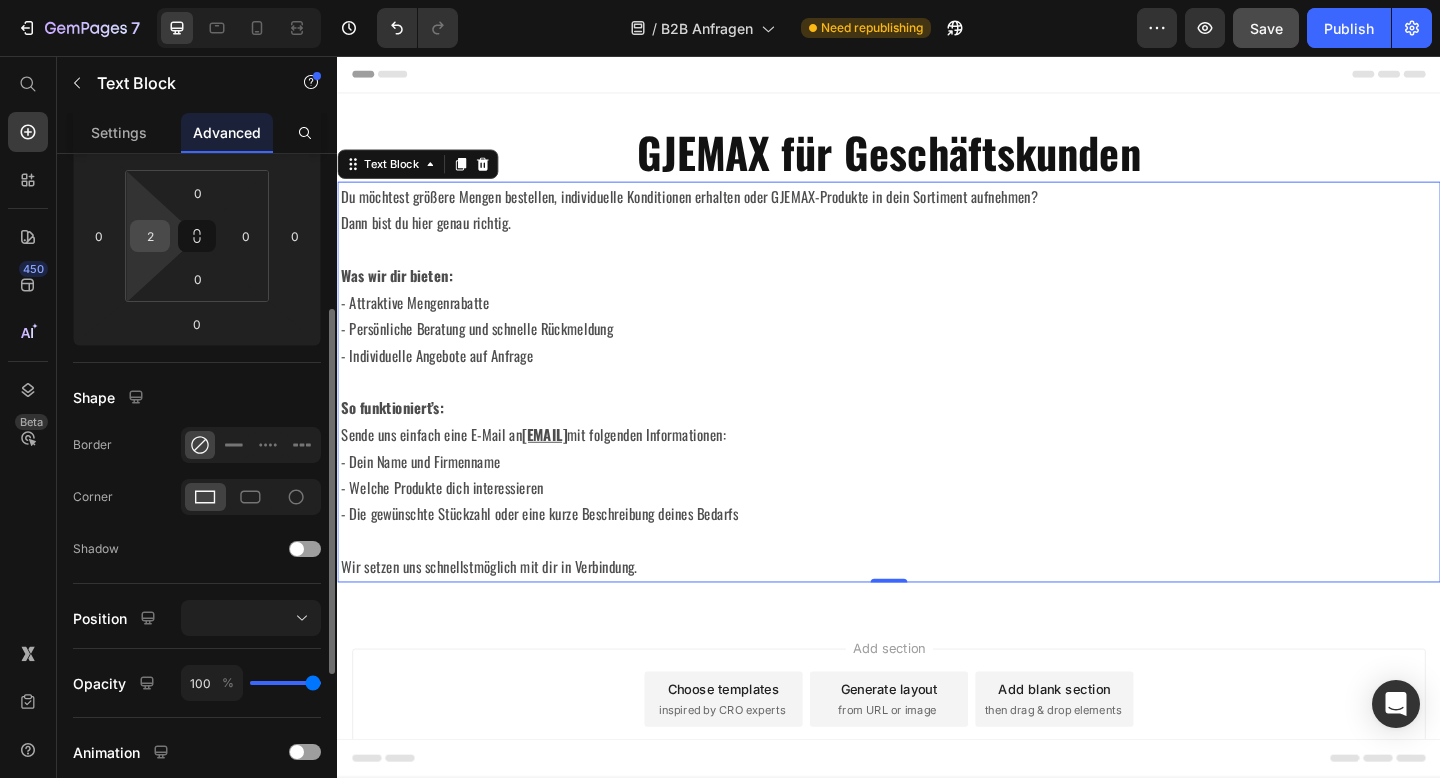 click on "2" at bounding box center (150, 236) 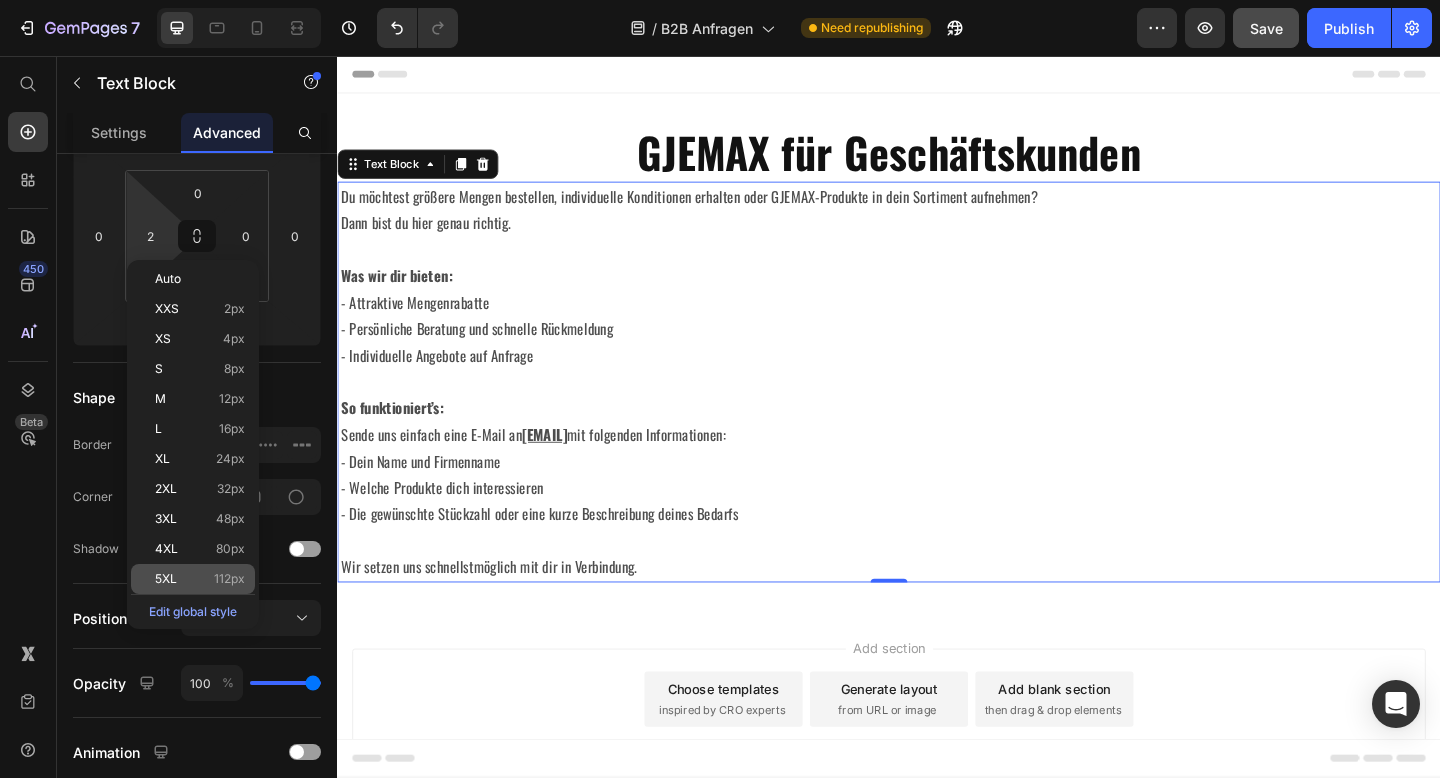 click on "5XL 112px" 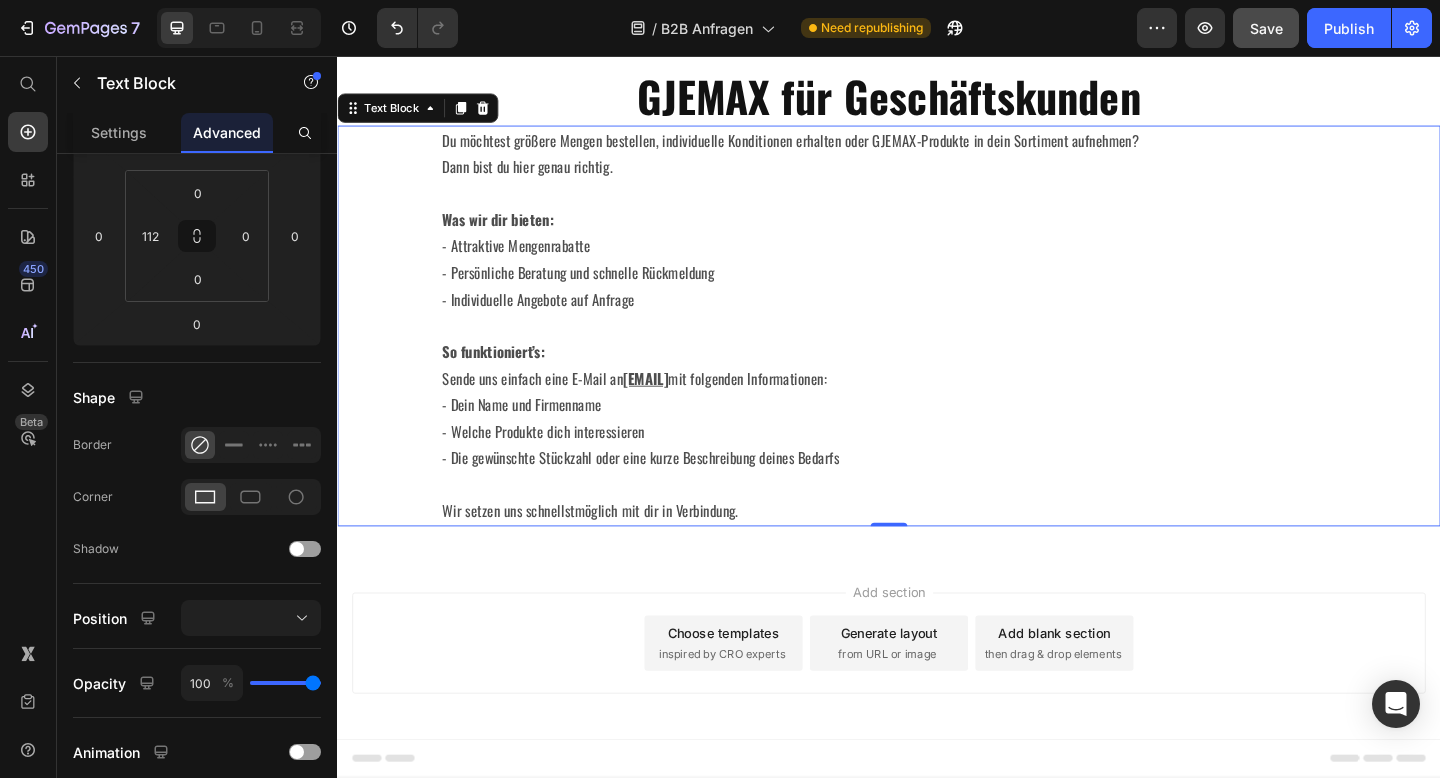 scroll, scrollTop: 65, scrollLeft: 0, axis: vertical 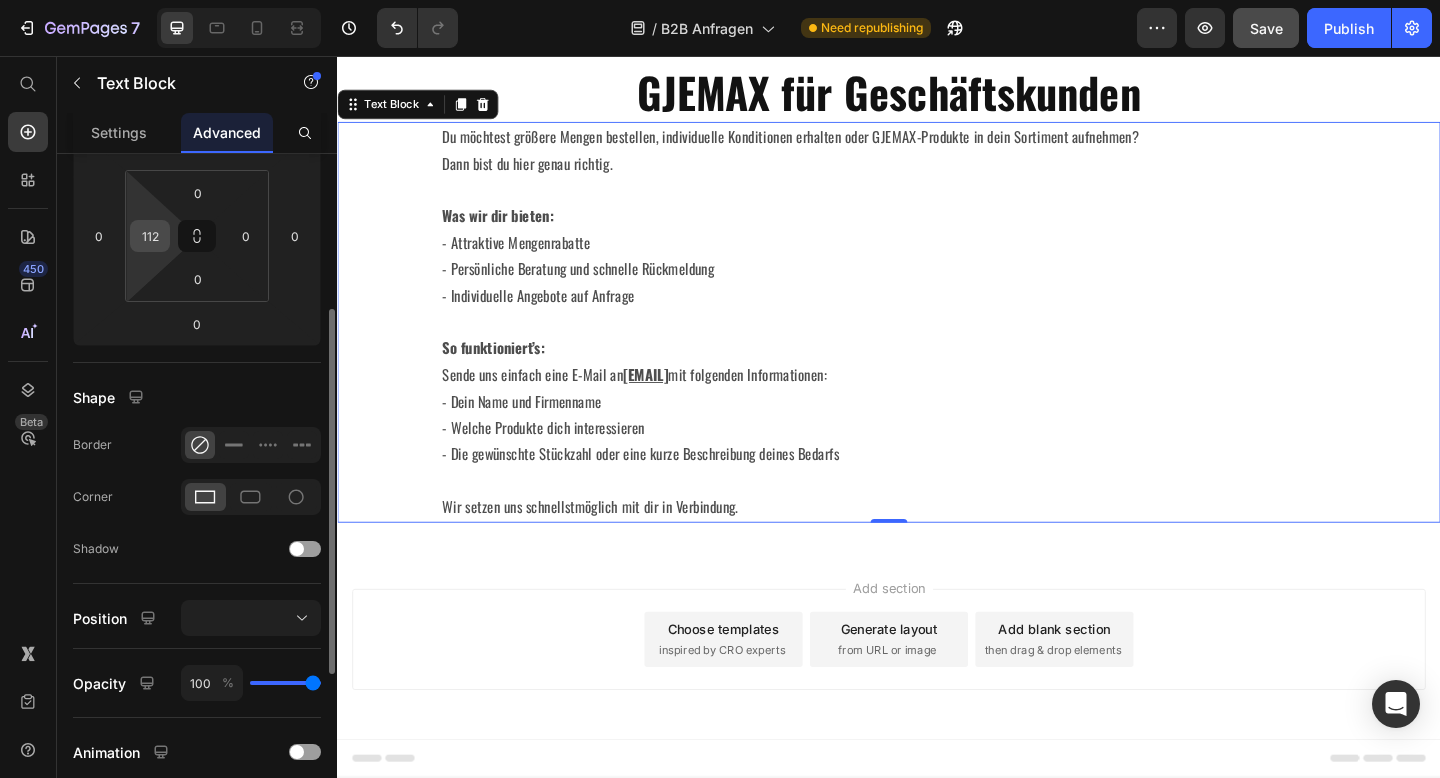 click on "112" at bounding box center (150, 236) 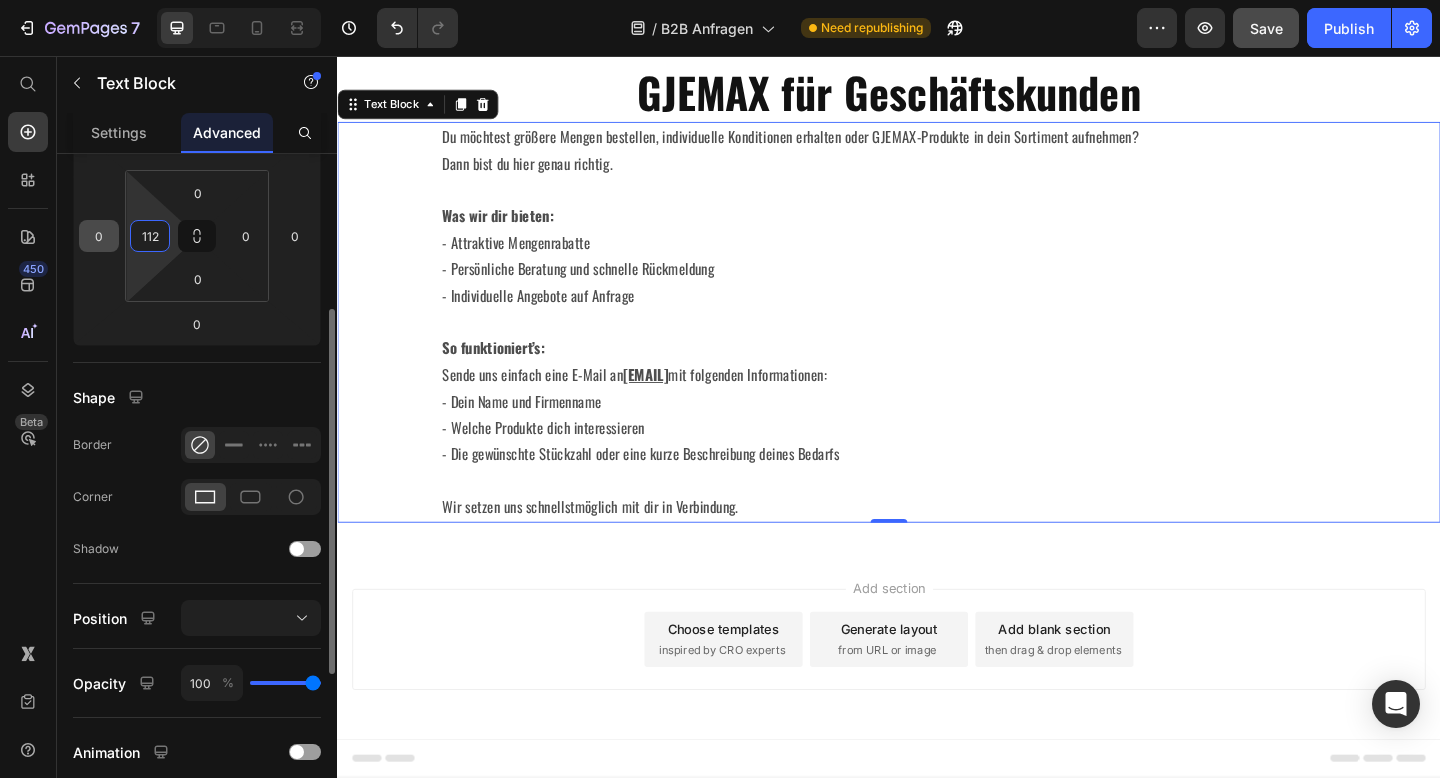 drag, startPoint x: 162, startPoint y: 241, endPoint x: 114, endPoint y: 240, distance: 48.010414 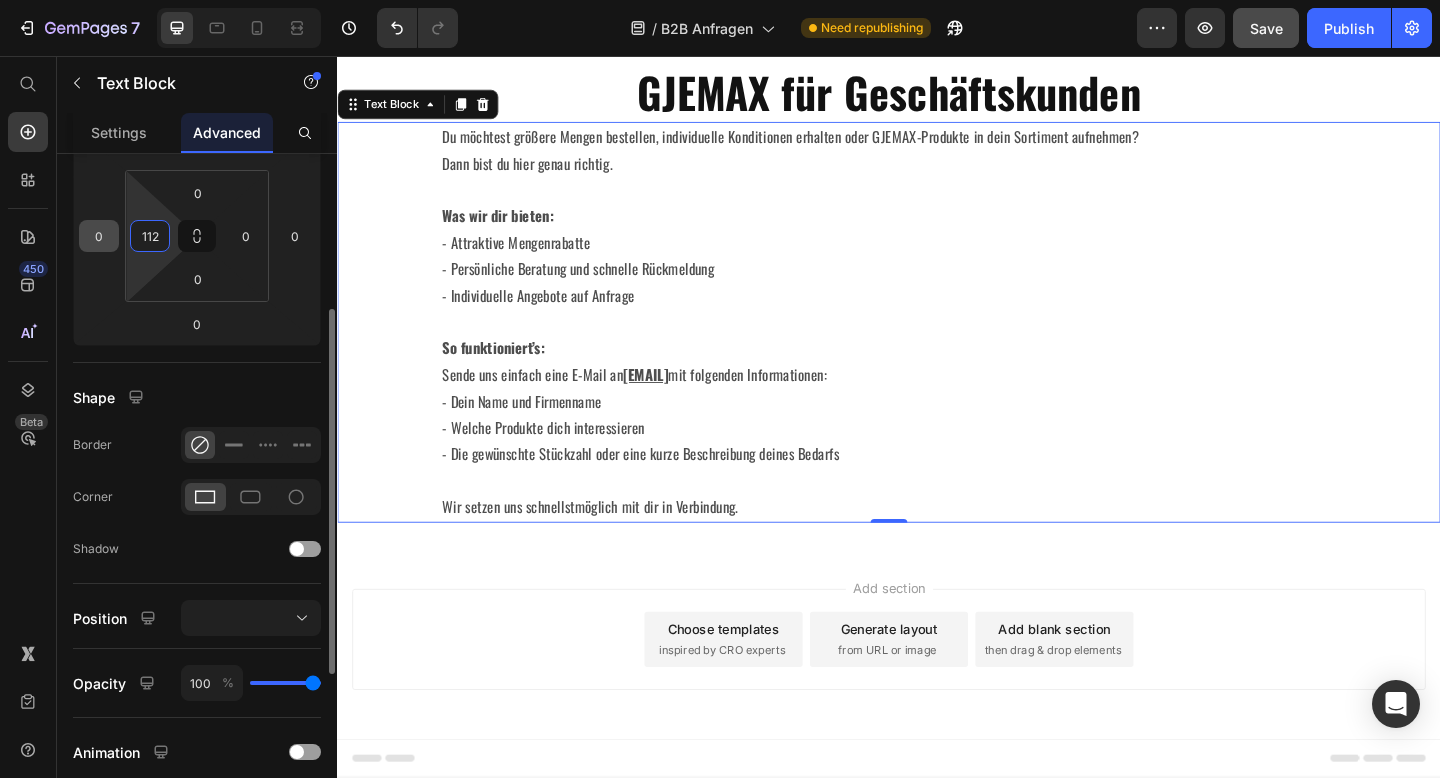 click on "0 0 0 0 0 112 0 0" 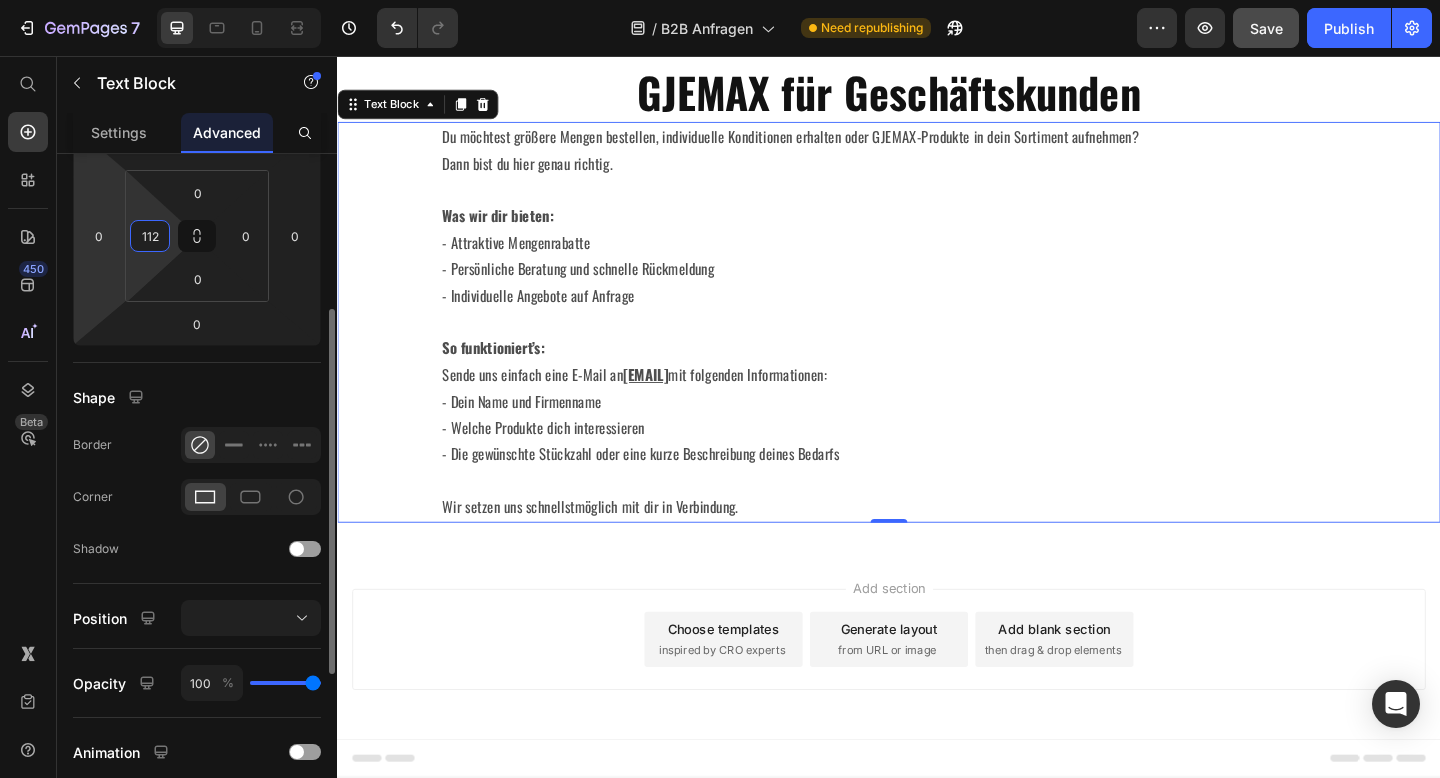 type on "5" 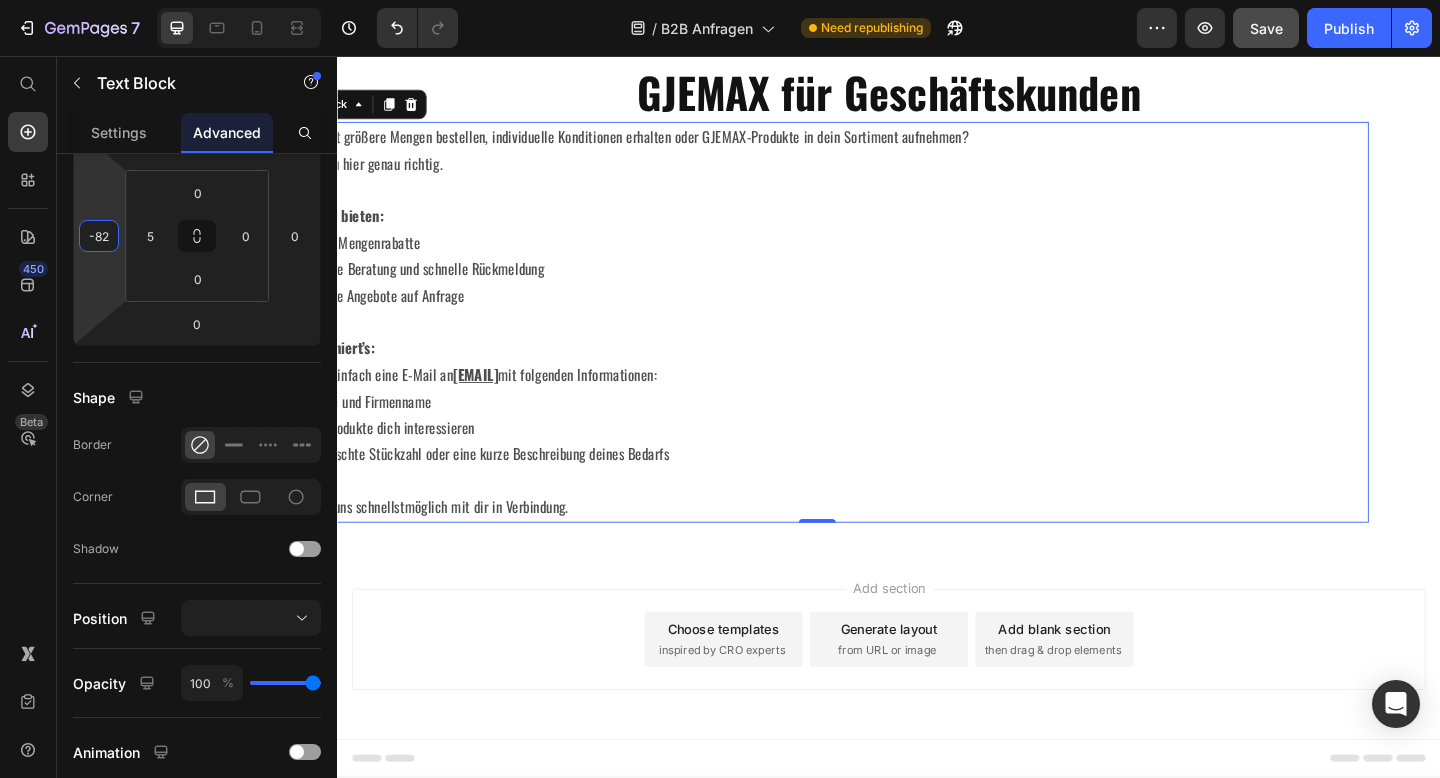 type on "-84" 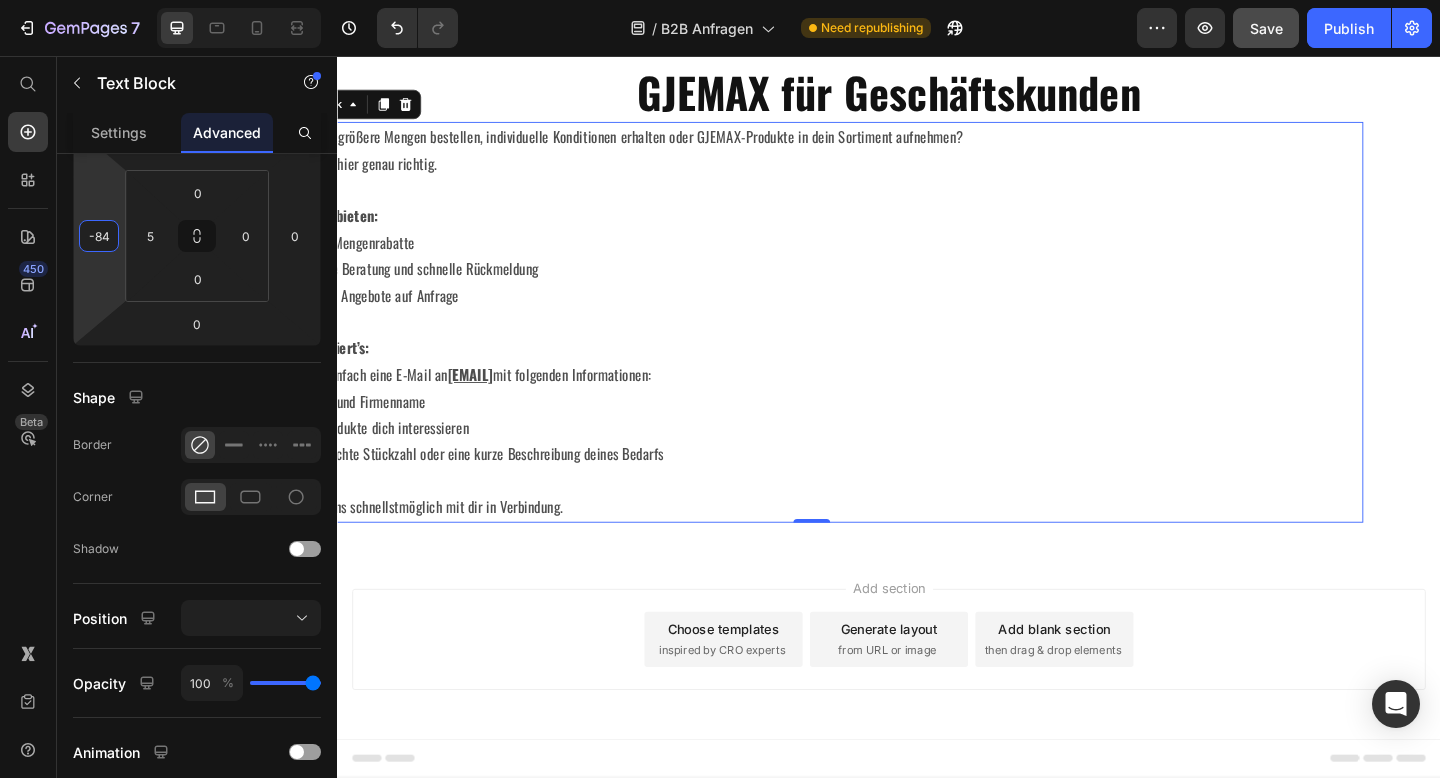 drag, startPoint x: 122, startPoint y: 239, endPoint x: 0, endPoint y: 281, distance: 129.02713 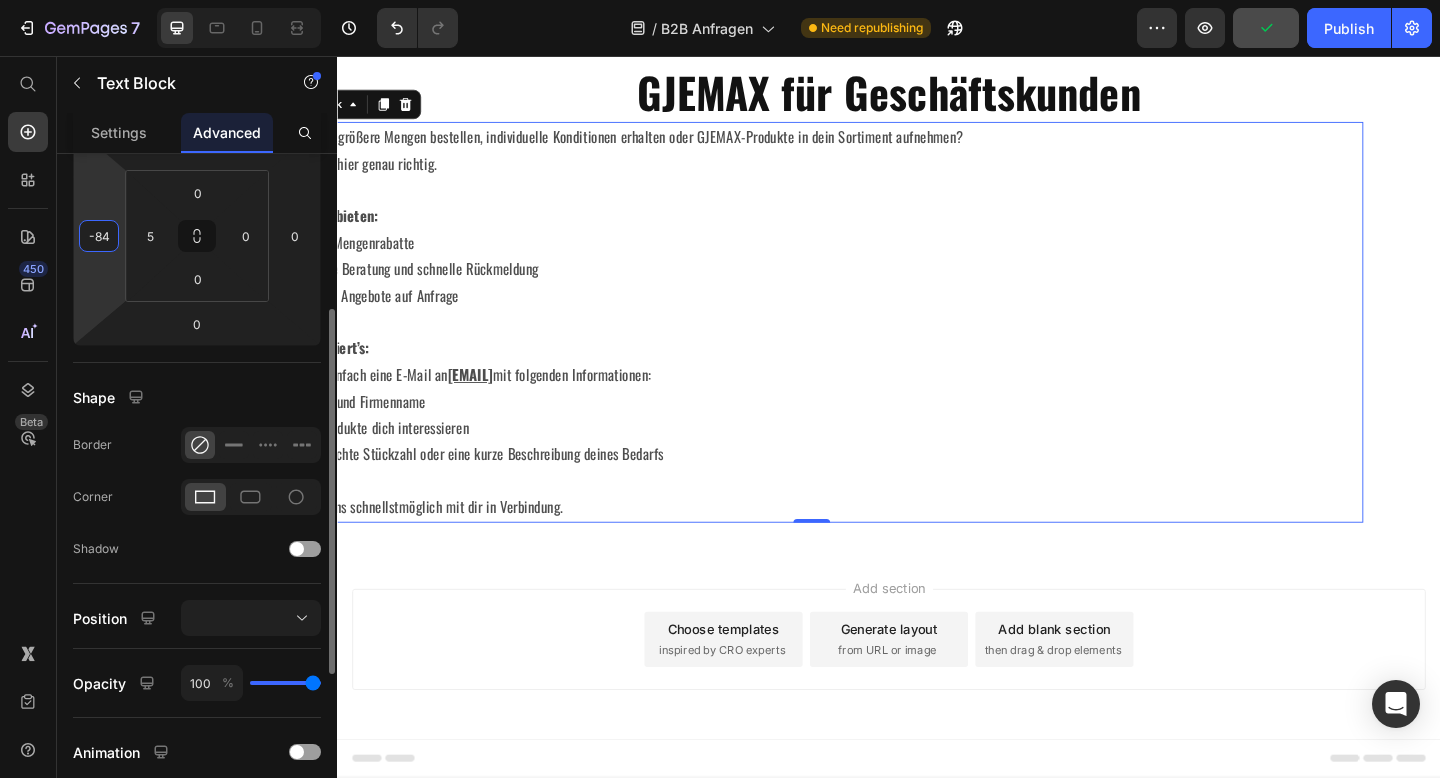 click on "-84" at bounding box center [99, 236] 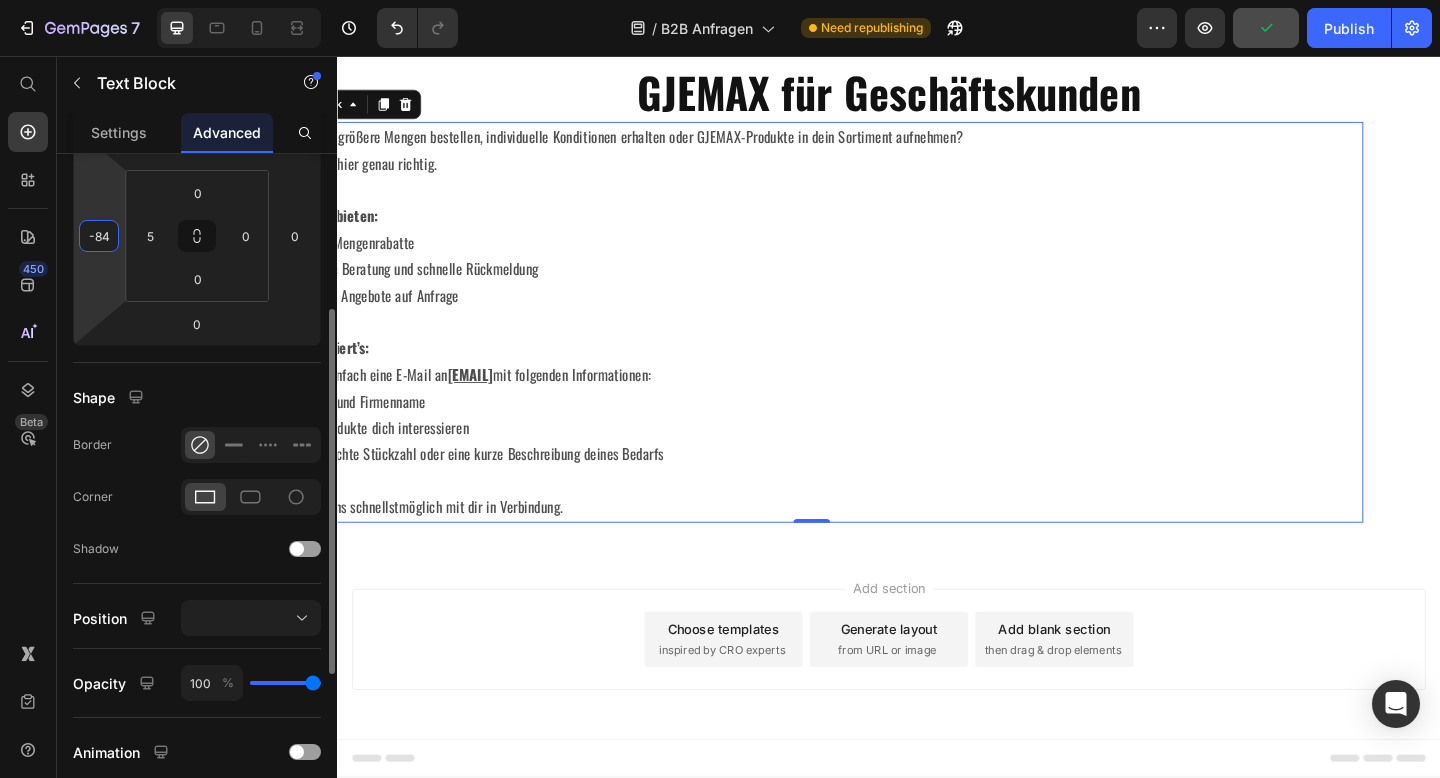 click on "-84" at bounding box center [99, 236] 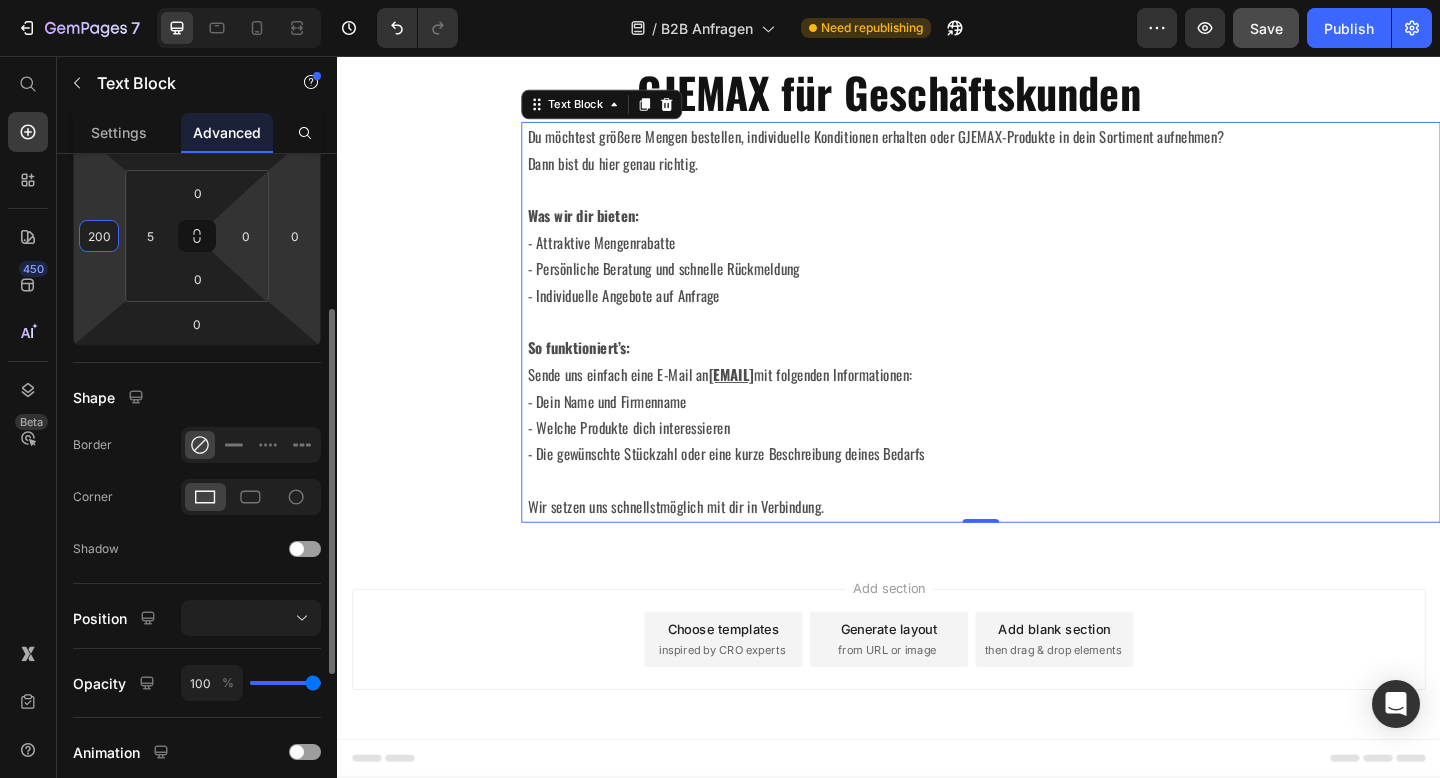 type on "200" 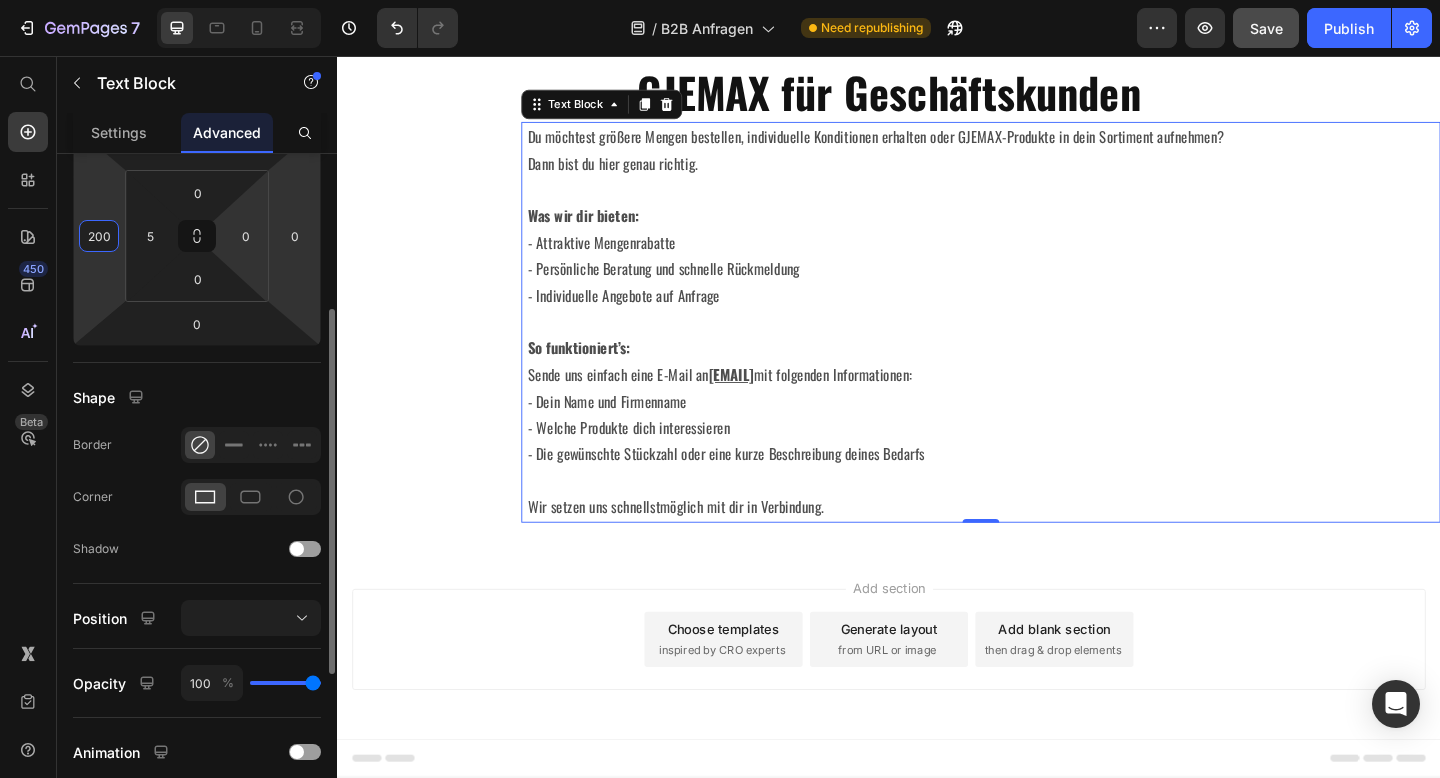 click on "7  Version history  /  B2B Anfragen Need republishing Preview  Save   Publish  450 Beta Start with Sections Elements Hero Section Product Detail Brands Trusted Badges Guarantee Product Breakdown How to use Testimonials Compare Bundle FAQs Social Proof Brand Story Product List Collection Blog List Contact Sticky Add to Cart Custom Footer Browse Library 450 Layout
Row
Row
Row
Row Text
Heading
Text Block Button
Button
Button
Sticky Back to top Media
Image
Image" 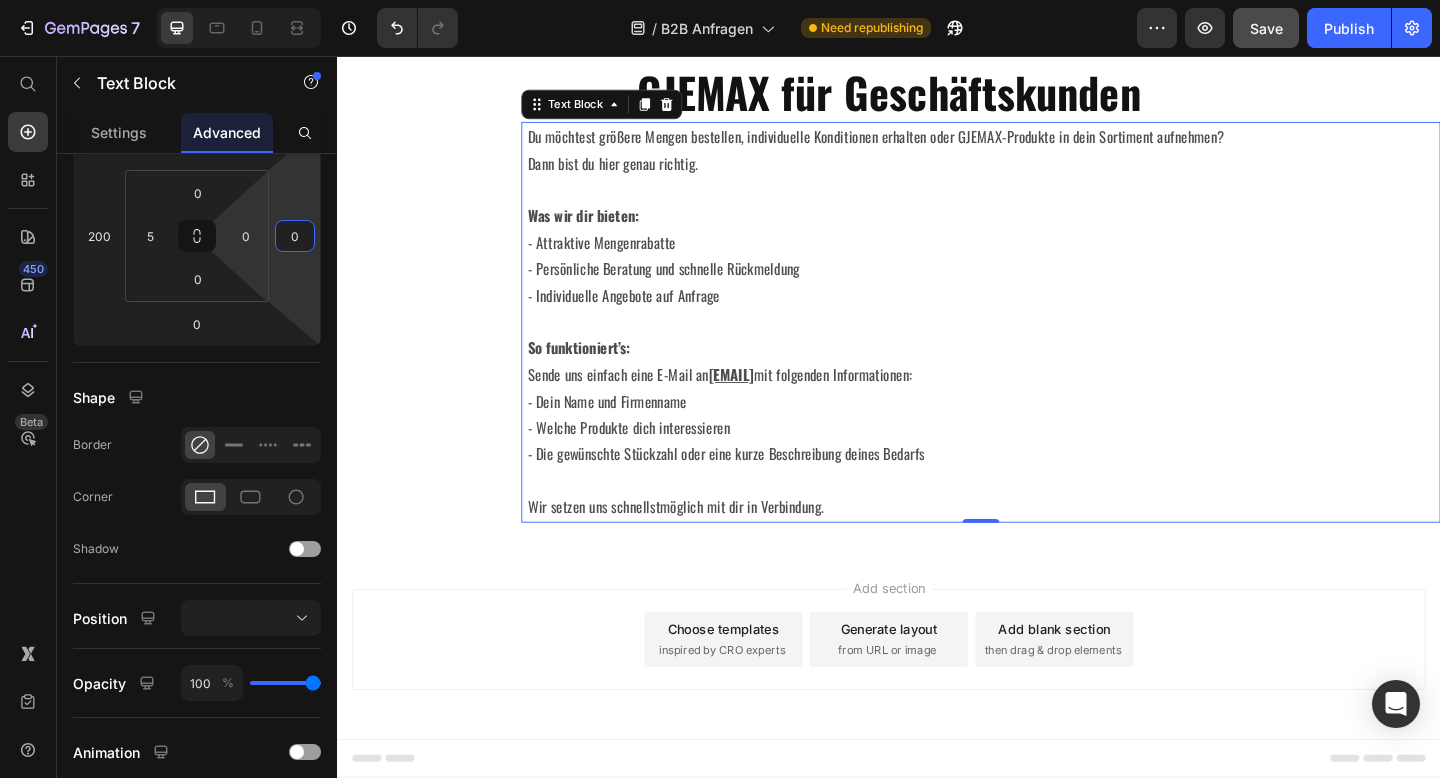 click on "Du möchtest größere Mengen bestellen, individuelle Konditionen erhalten oder GJEMAX-Produkte in dein Sortiment aufnehmen? Dann bist du hier genau richtig.   Was wir dir bieten: - Attraktive Mengenrabatte - Persönliche Beratung und schnelle Rückmeldung - Individuelle Angebote auf Anfrage So funktioniert’s: Sende uns einfach eine E-Mail an  [EMAIL]  mit folgenden Informationen:  - Dein [NAME] und Firmenname - Welche Produkte dich interessieren - Die gewünschte Stückzahl oder eine kurze Beschreibung deines Bedarfs   Wir setzen uns schnellstmöglich mit dir in Verbindung. Text Block   0" at bounding box center [937, 346] 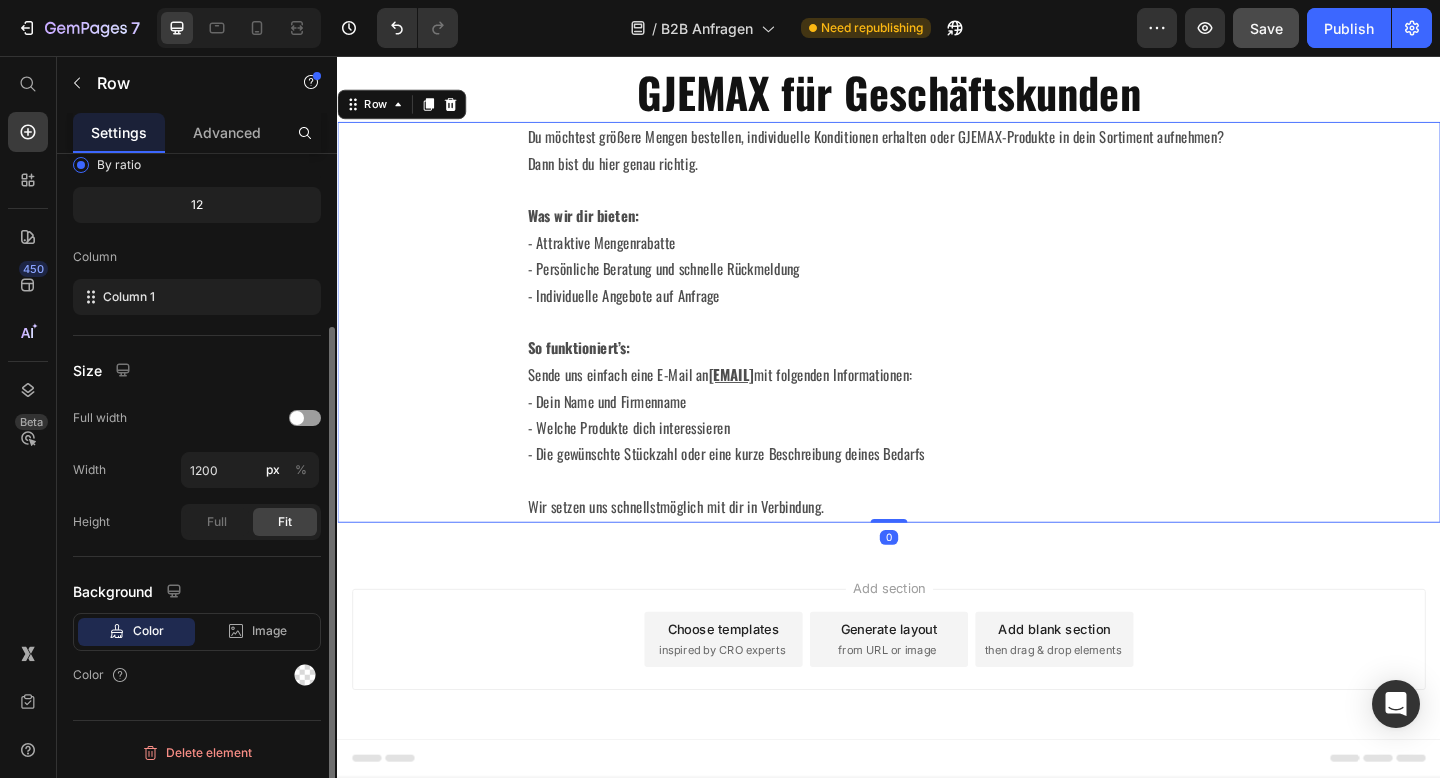 scroll, scrollTop: 0, scrollLeft: 0, axis: both 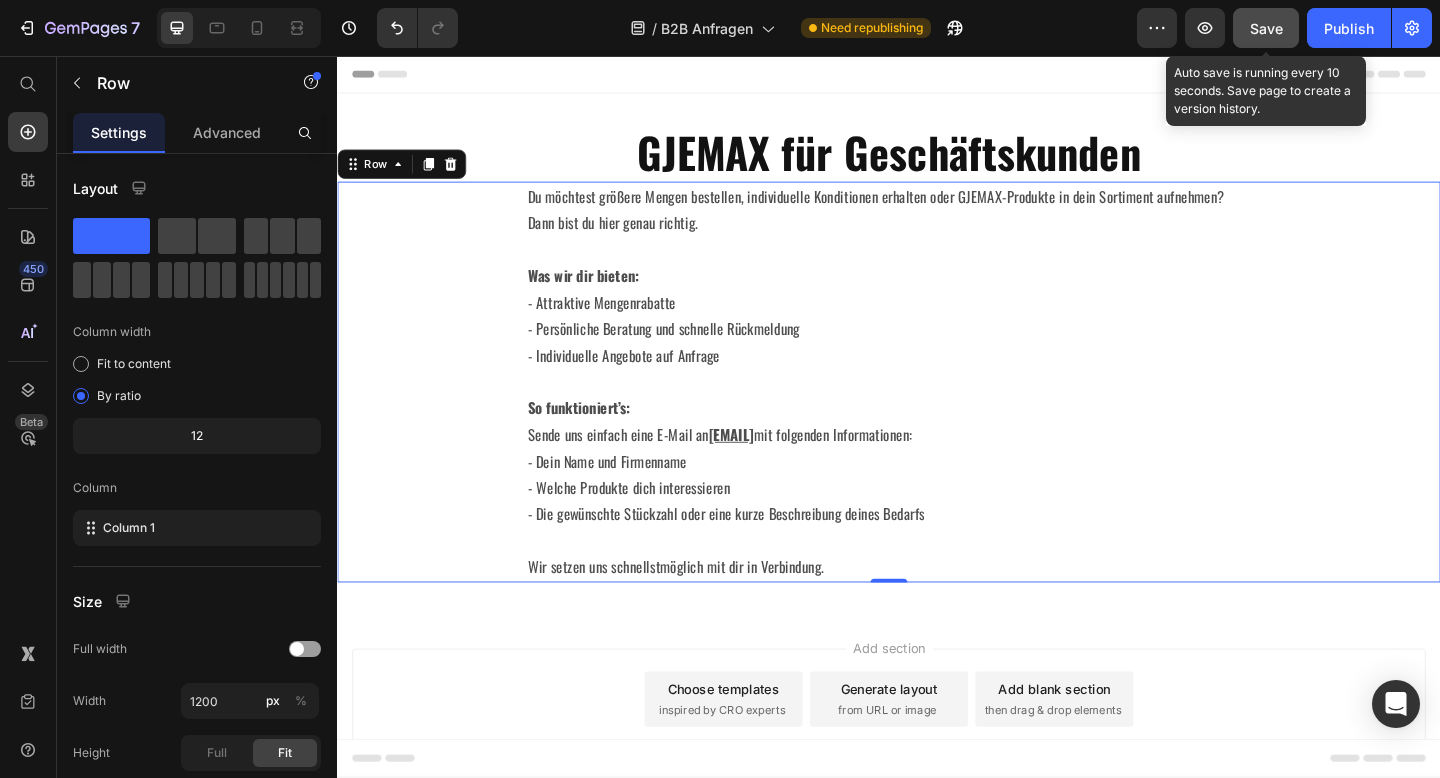 click on "Save" at bounding box center [1266, 28] 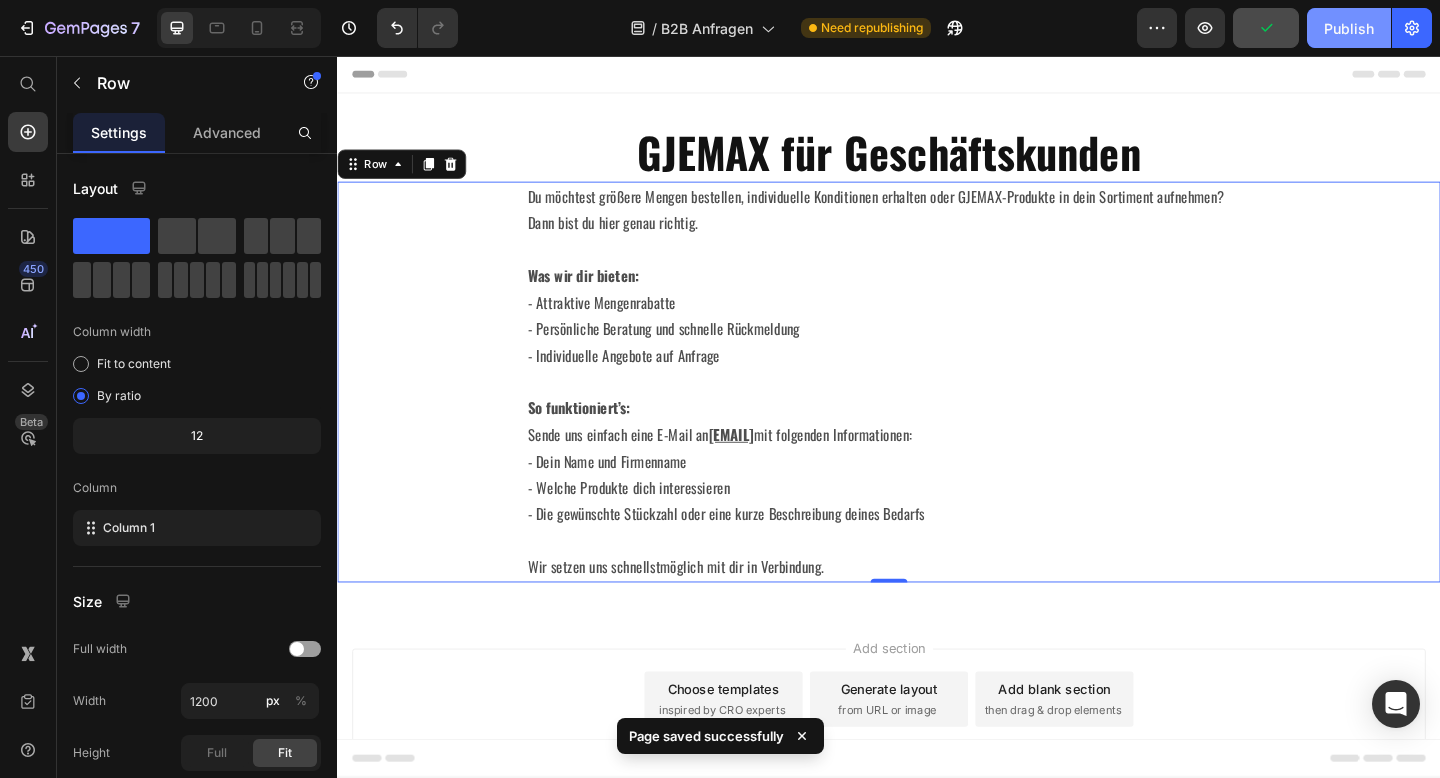 click on "Publish" at bounding box center [1349, 28] 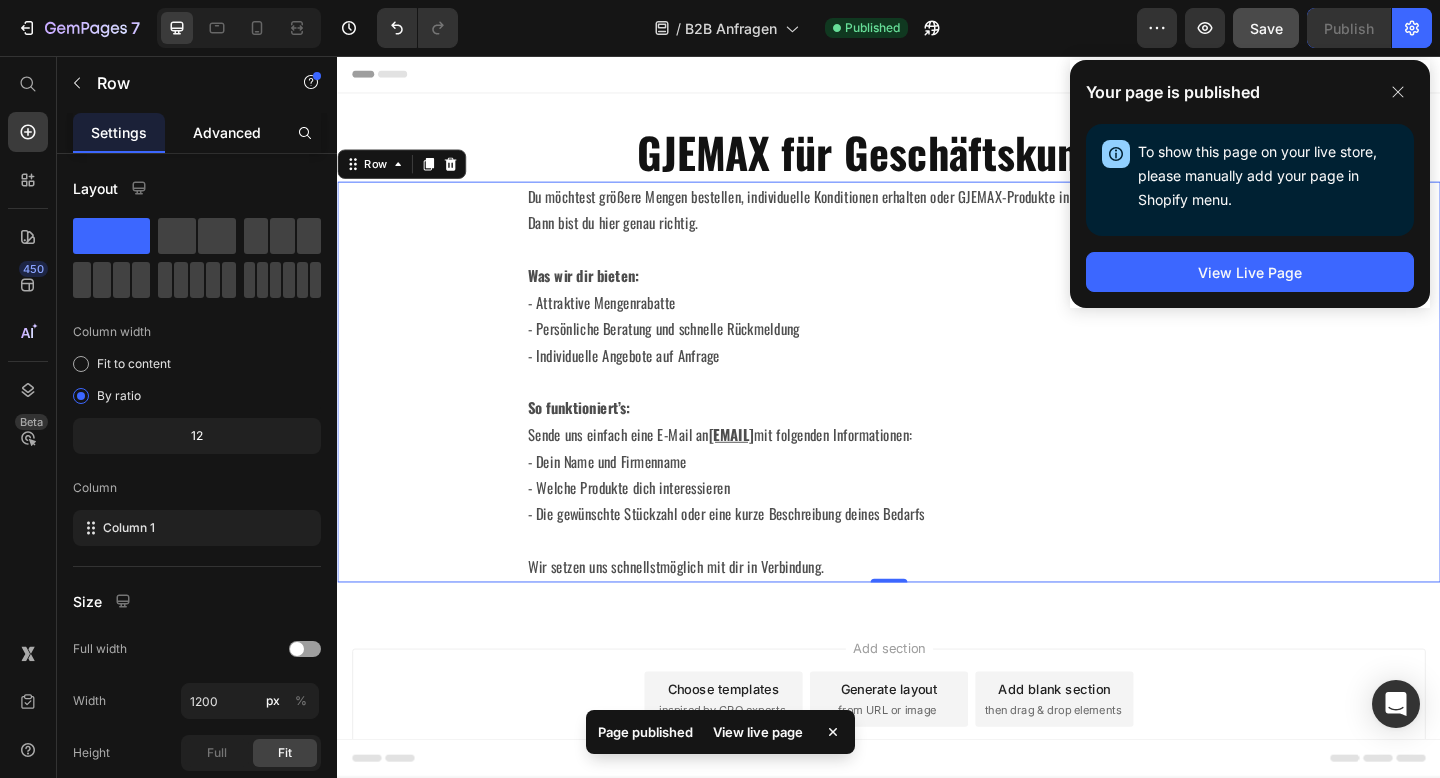 click on "Advanced" at bounding box center (227, 132) 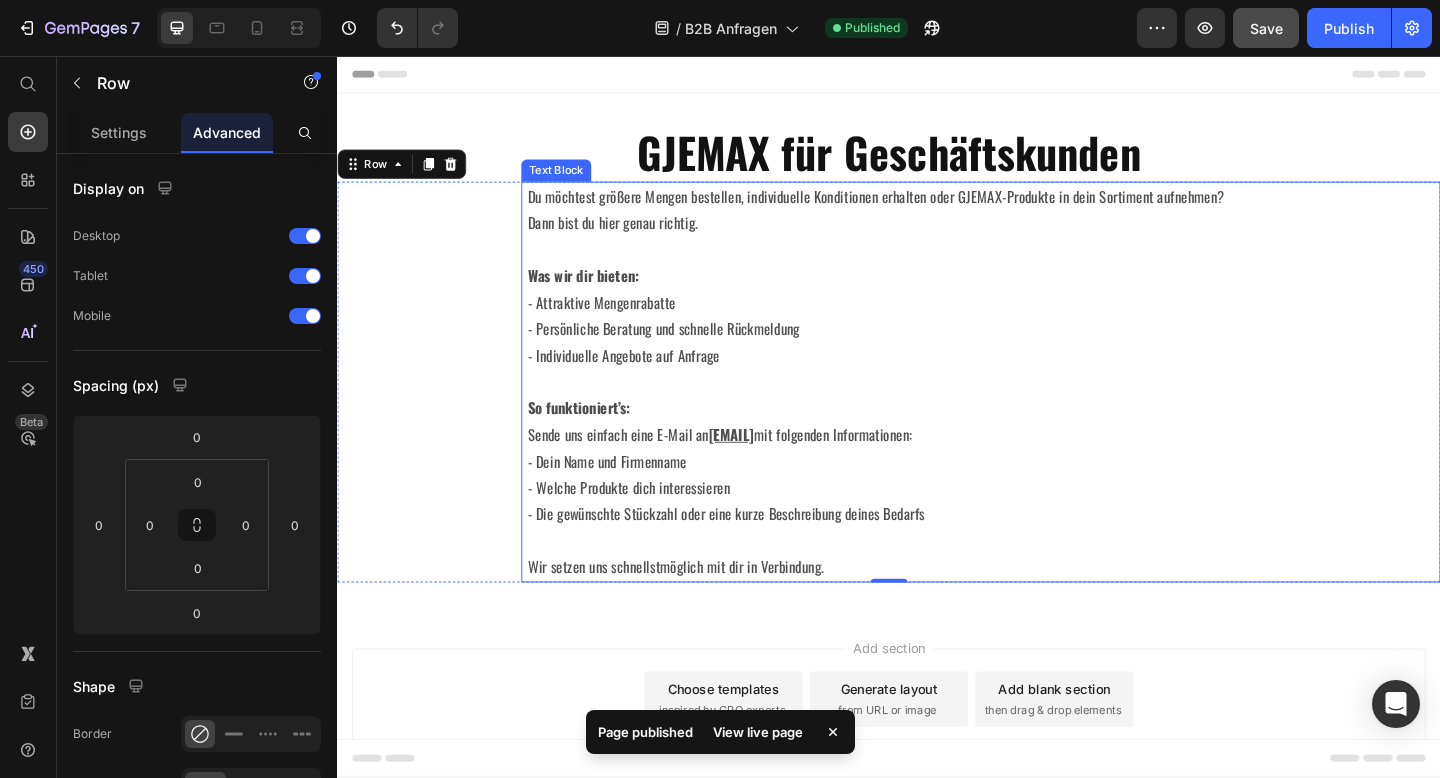 click on "- Individuelle Angebote auf Anfrage" at bounding box center (1039, 382) 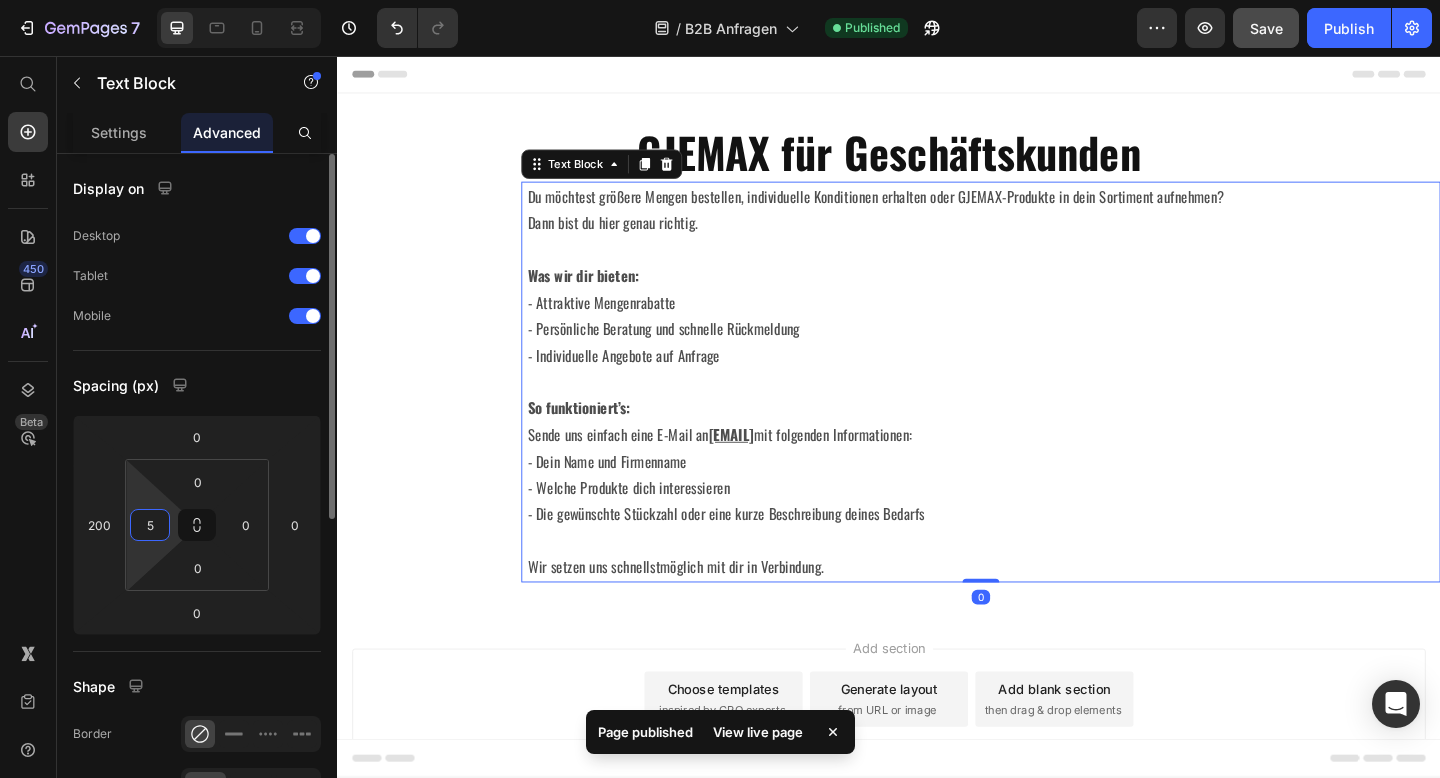 click on "5" at bounding box center [150, 525] 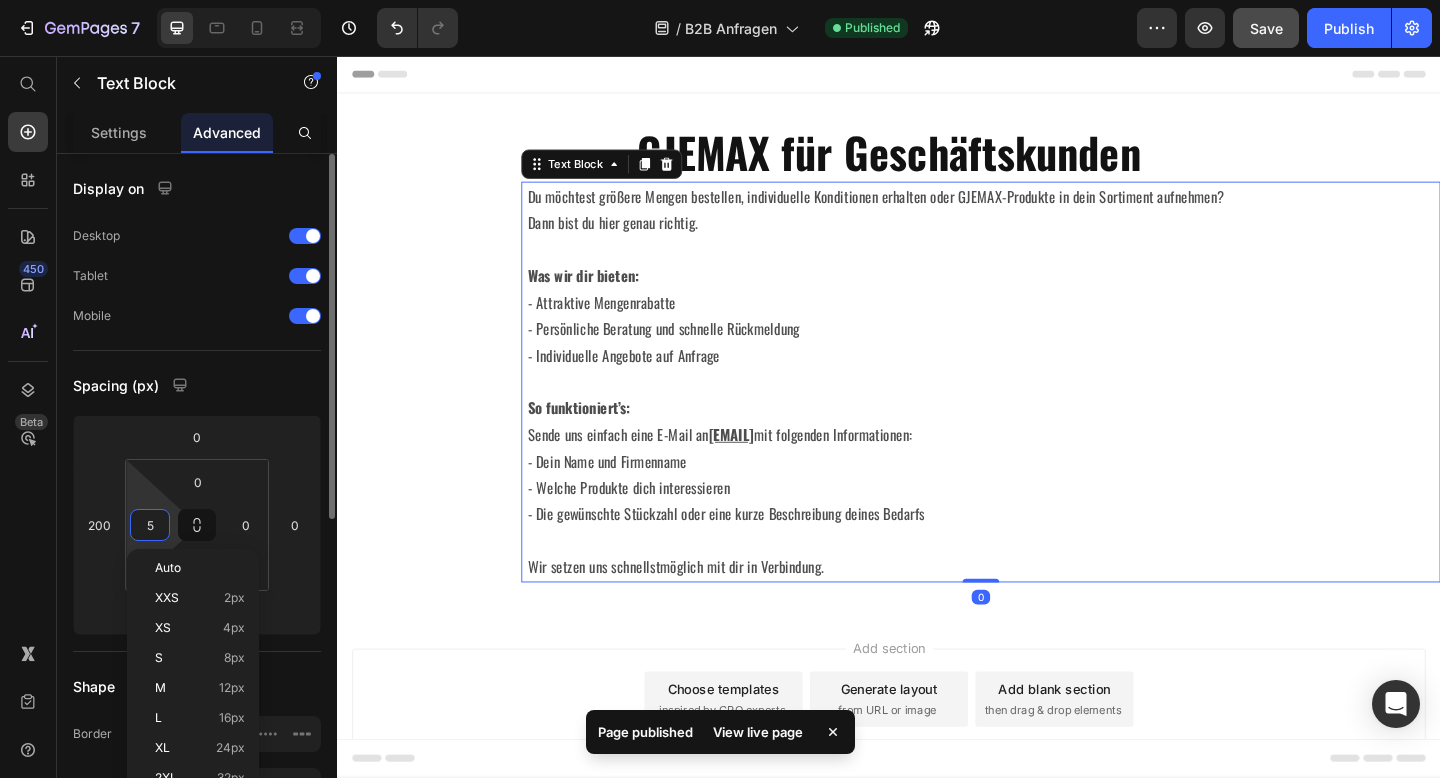 type 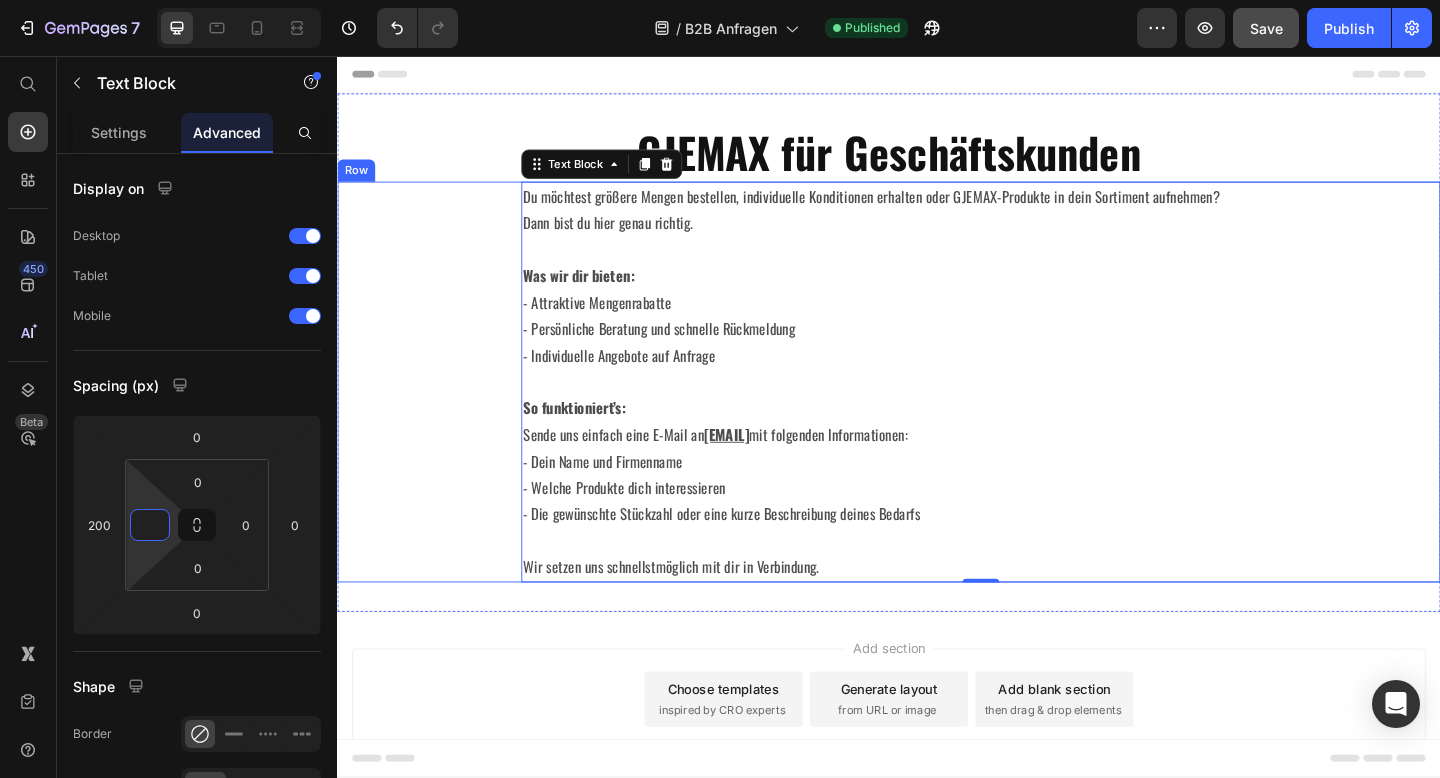 click on "Du möchtest größere Mengen bestellen, individuelle Konditionen erhalten oder GJEMAX-Produkte in dein Sortiment aufnehmen? Dann bist du hier genau richtig.   Was wir dir bieten: - Attraktive Mengenrabatte - Persönliche Beratung und schnelle Rückmeldung - Individuelle Angebote auf Anfrage So funktioniert’s: Sende uns einfach eine E-Mail an  [EMAIL]  mit folgenden Informationen:  - Dein [NAME] und Firmenname - Welche Produkte dich interessieren - Die gewünschte Stückzahl oder eine kurze Beschreibung deines Bedarfs   Wir setzen uns schnellstmöglich mit dir in Verbindung. Text Block   0" at bounding box center [937, 411] 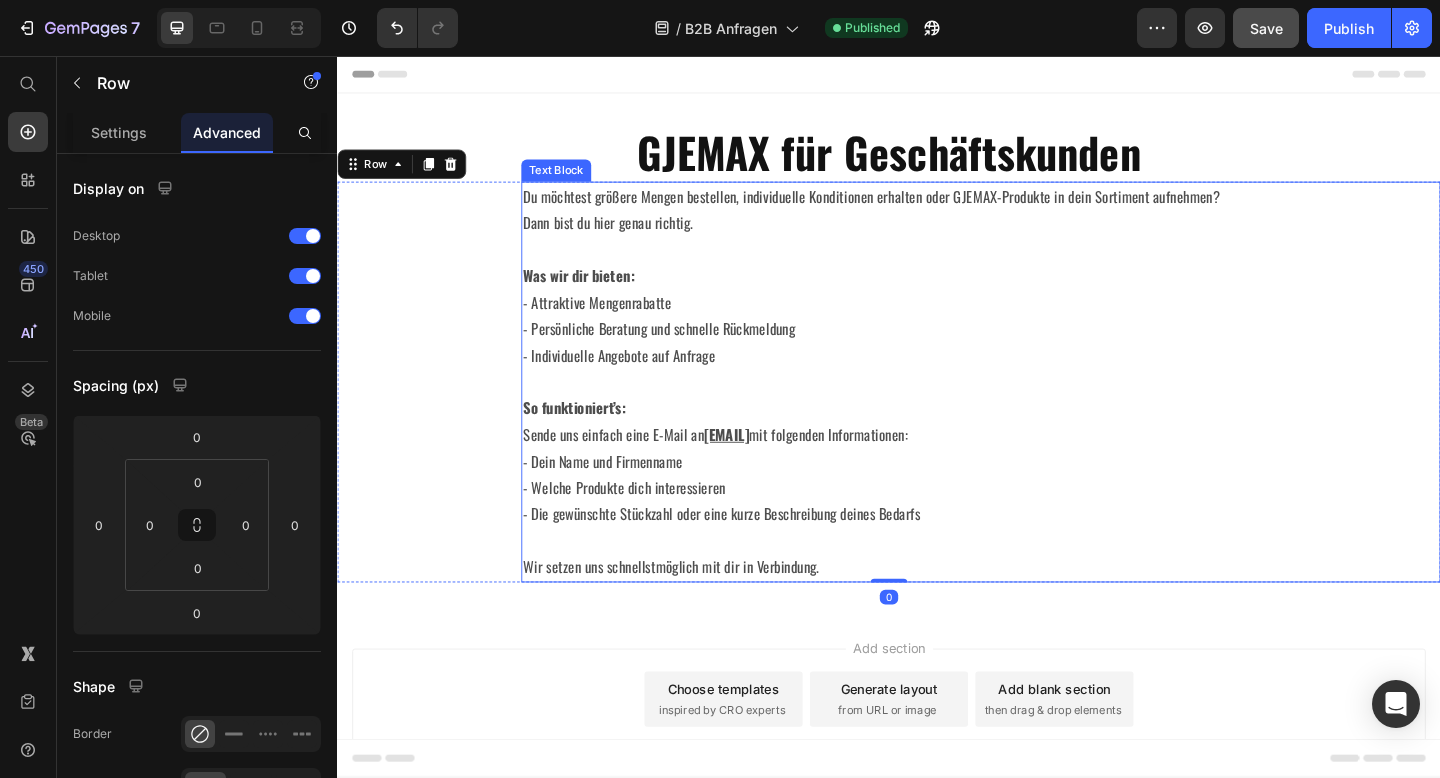 click on "So funktioniert’s:" at bounding box center [594, 439] 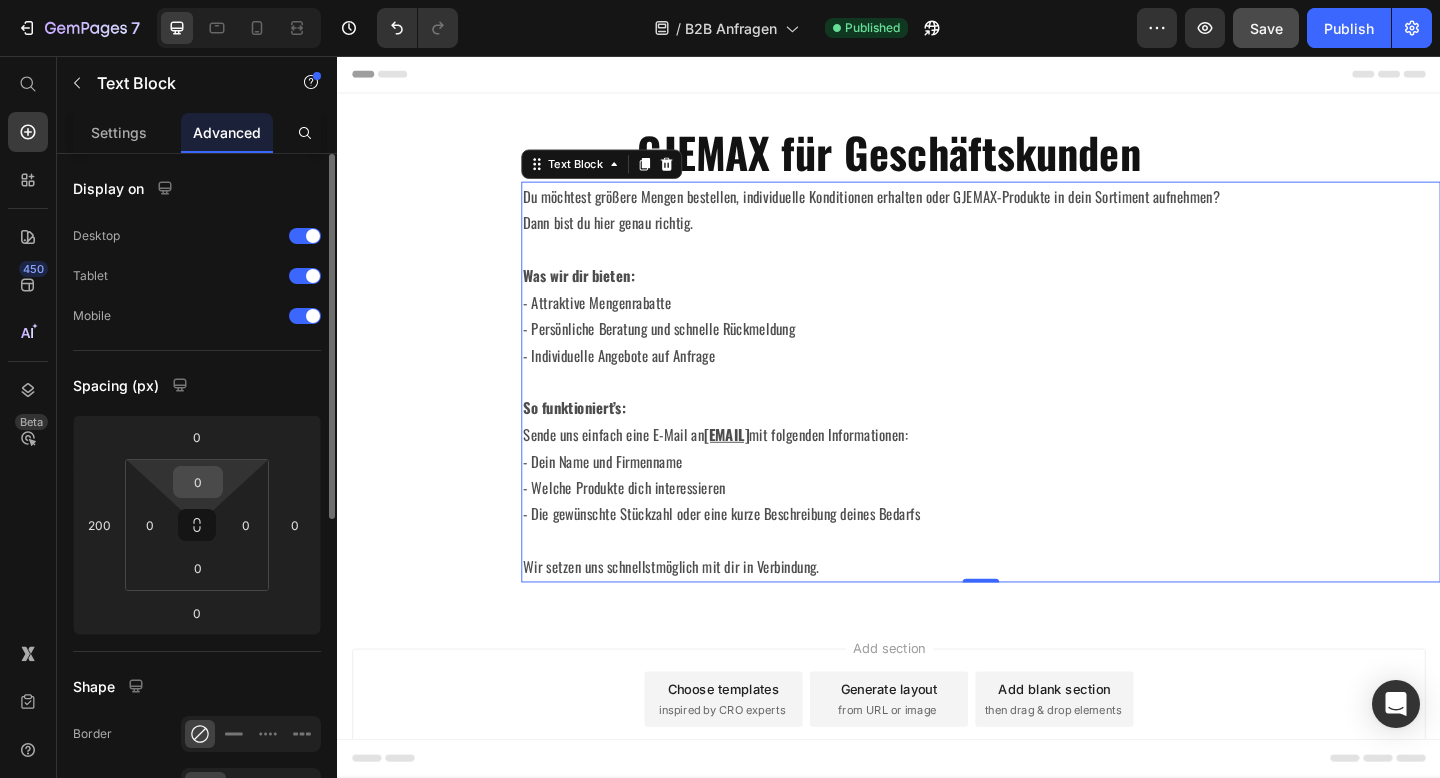 click on "0" at bounding box center [198, 482] 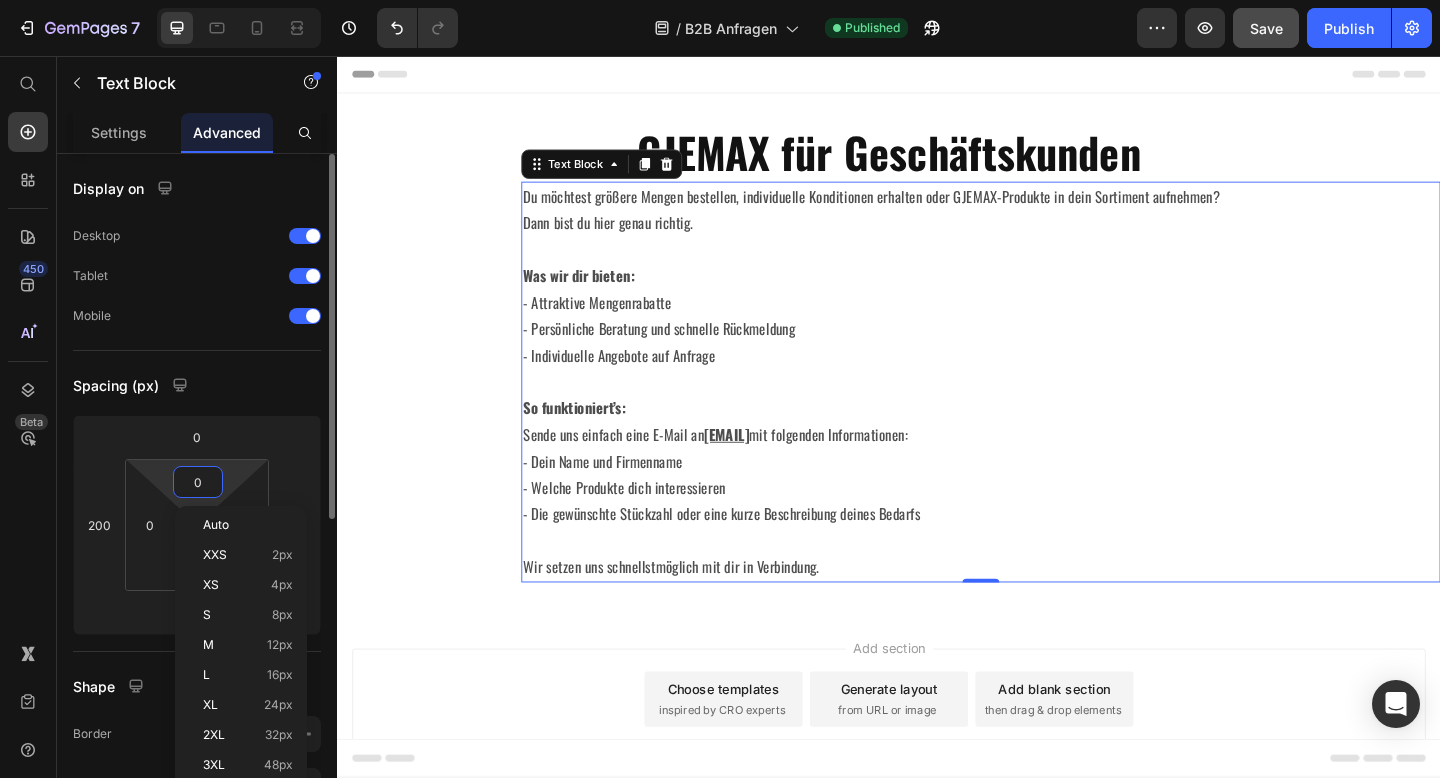 click on "0" at bounding box center (198, 482) 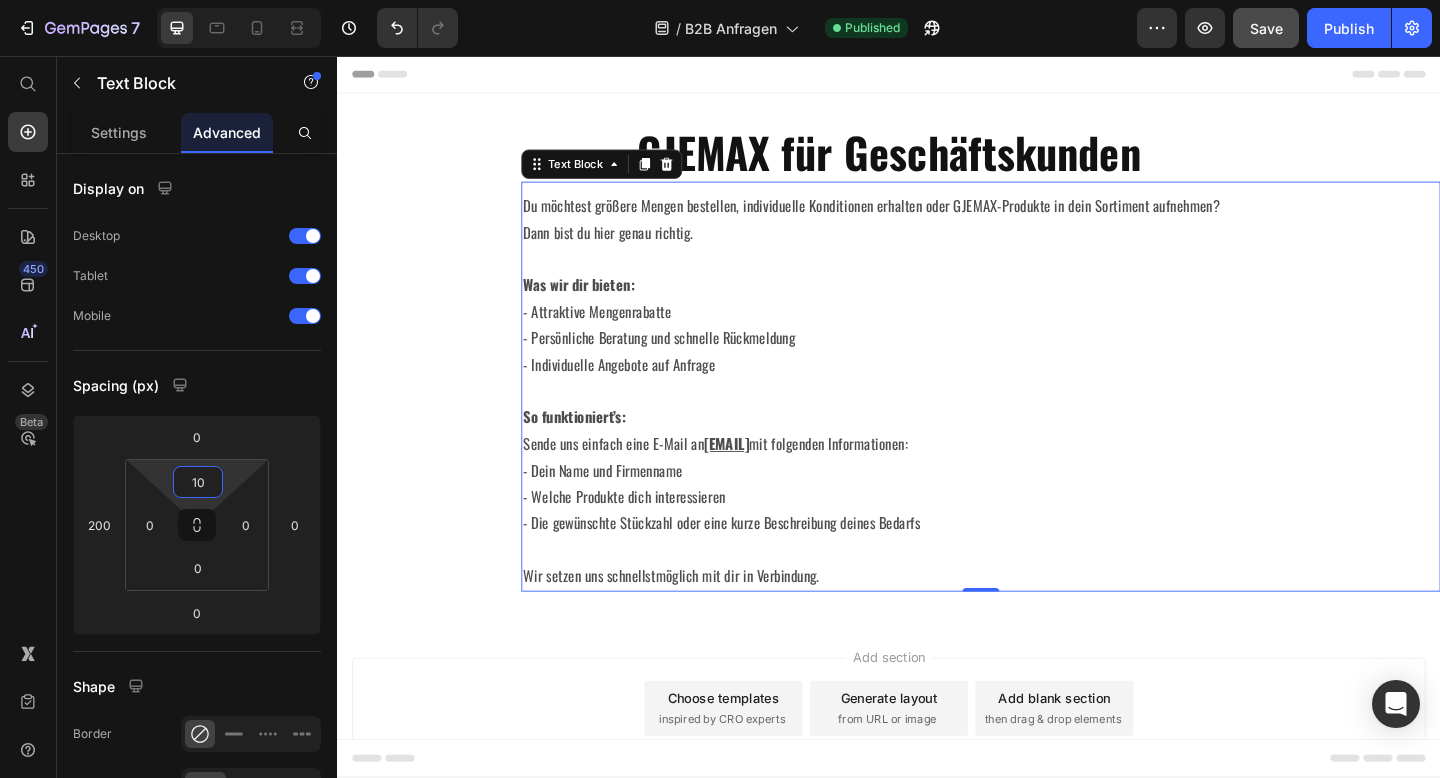 type on "10" 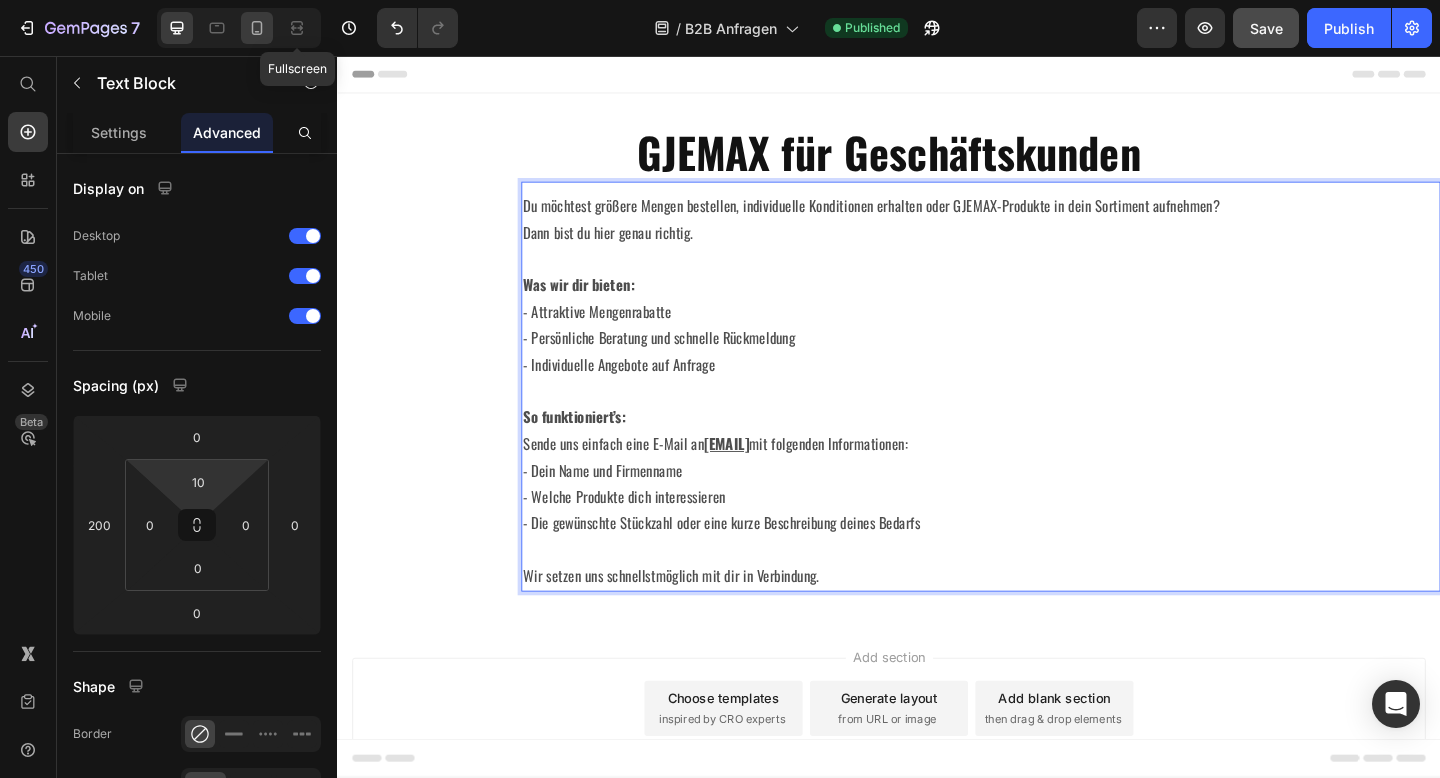 click 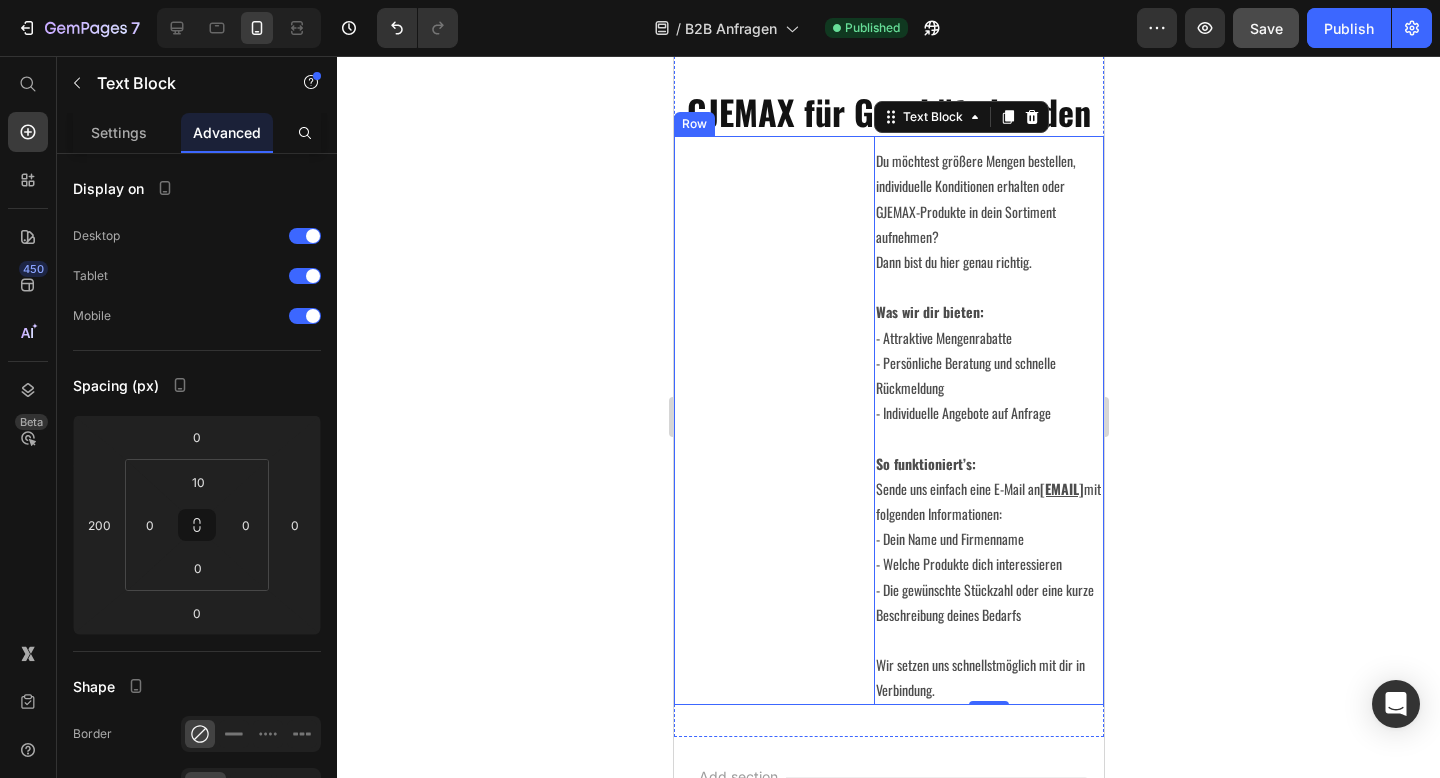 scroll, scrollTop: 51, scrollLeft: 0, axis: vertical 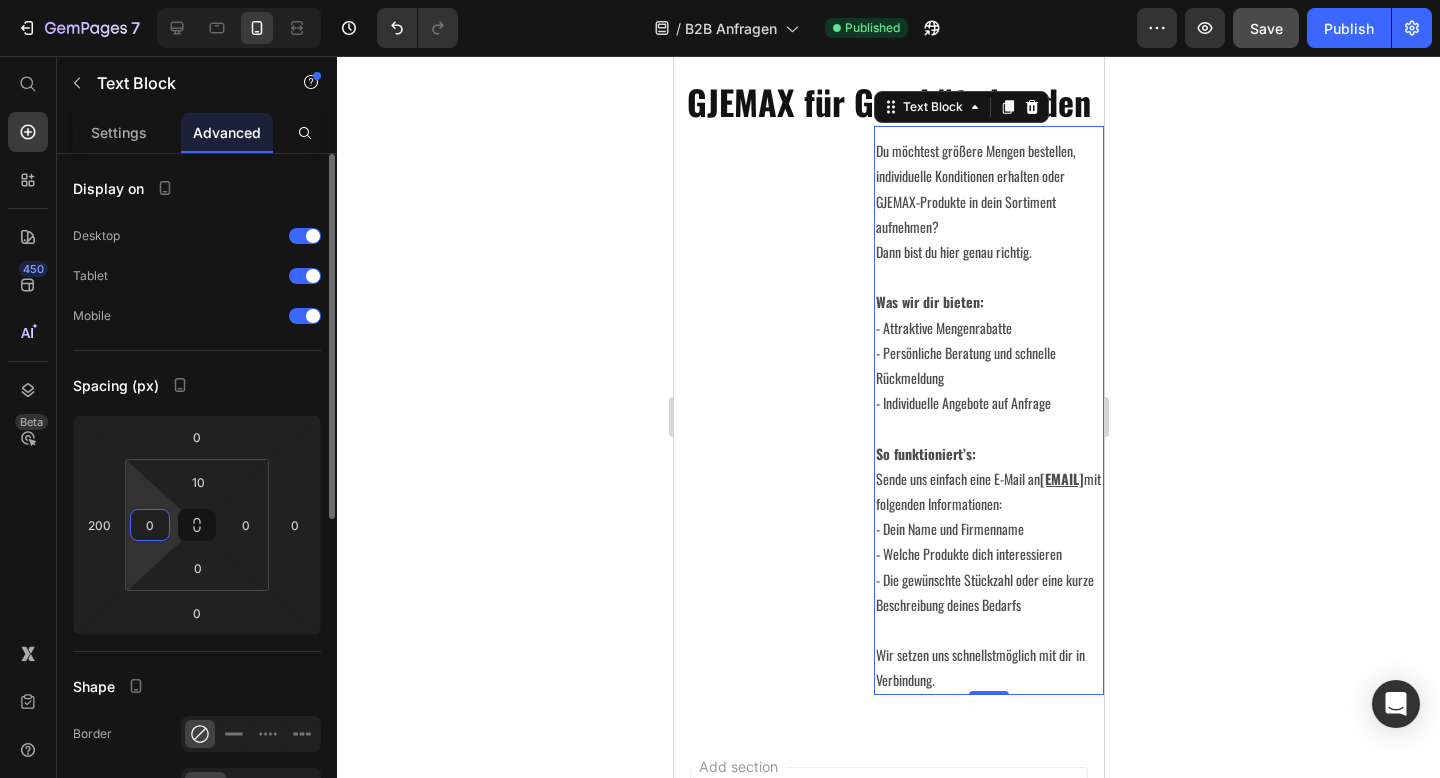 click on "0" at bounding box center (150, 525) 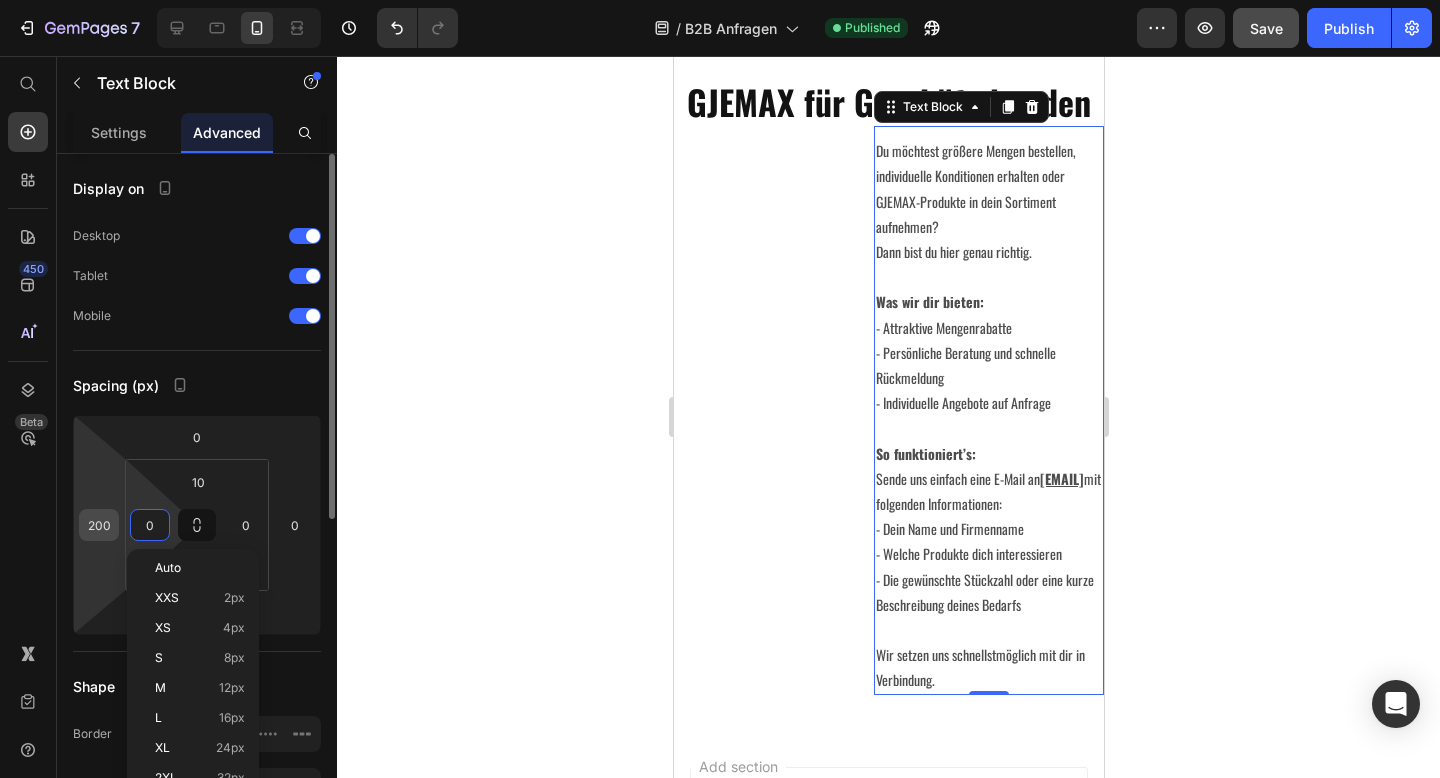 click on "200" at bounding box center (99, 525) 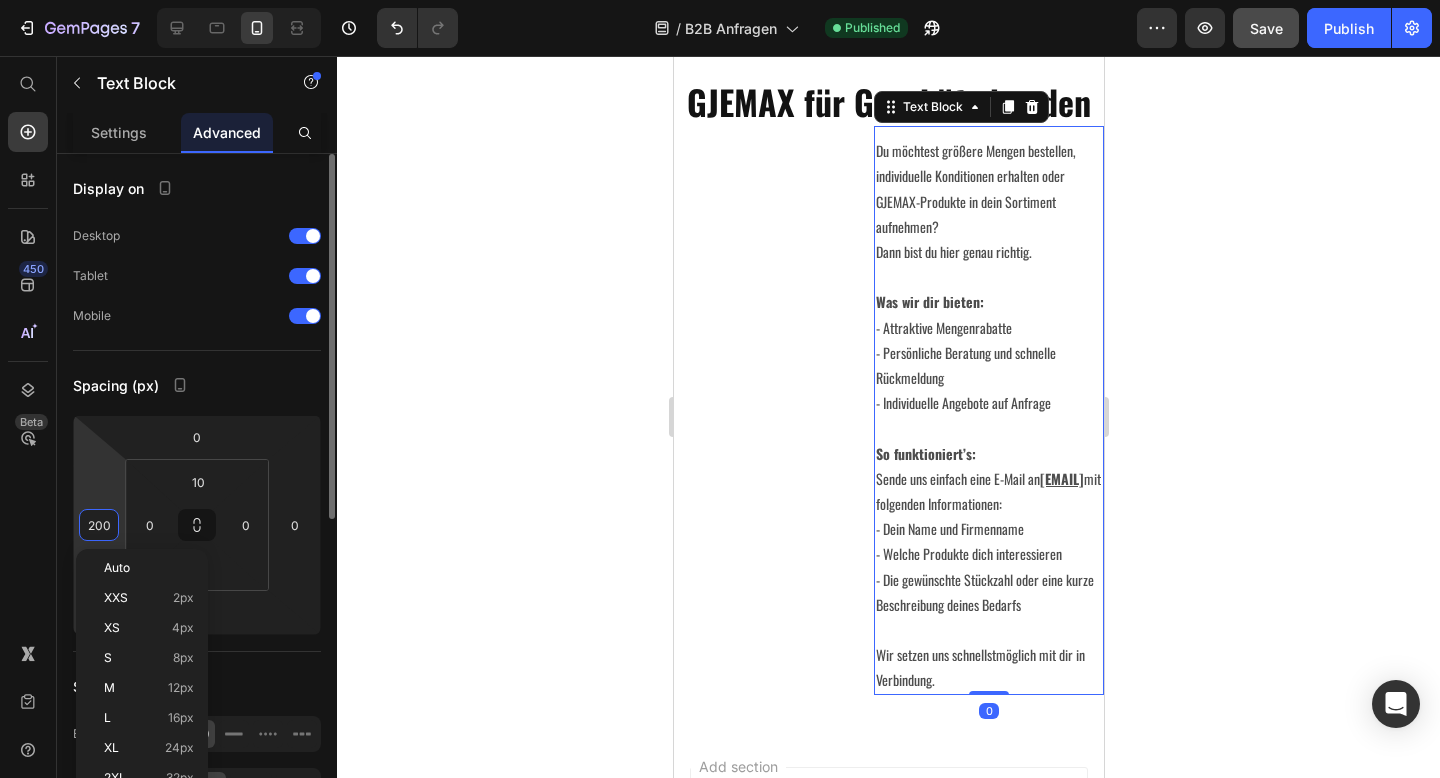 click on "200" at bounding box center [99, 525] 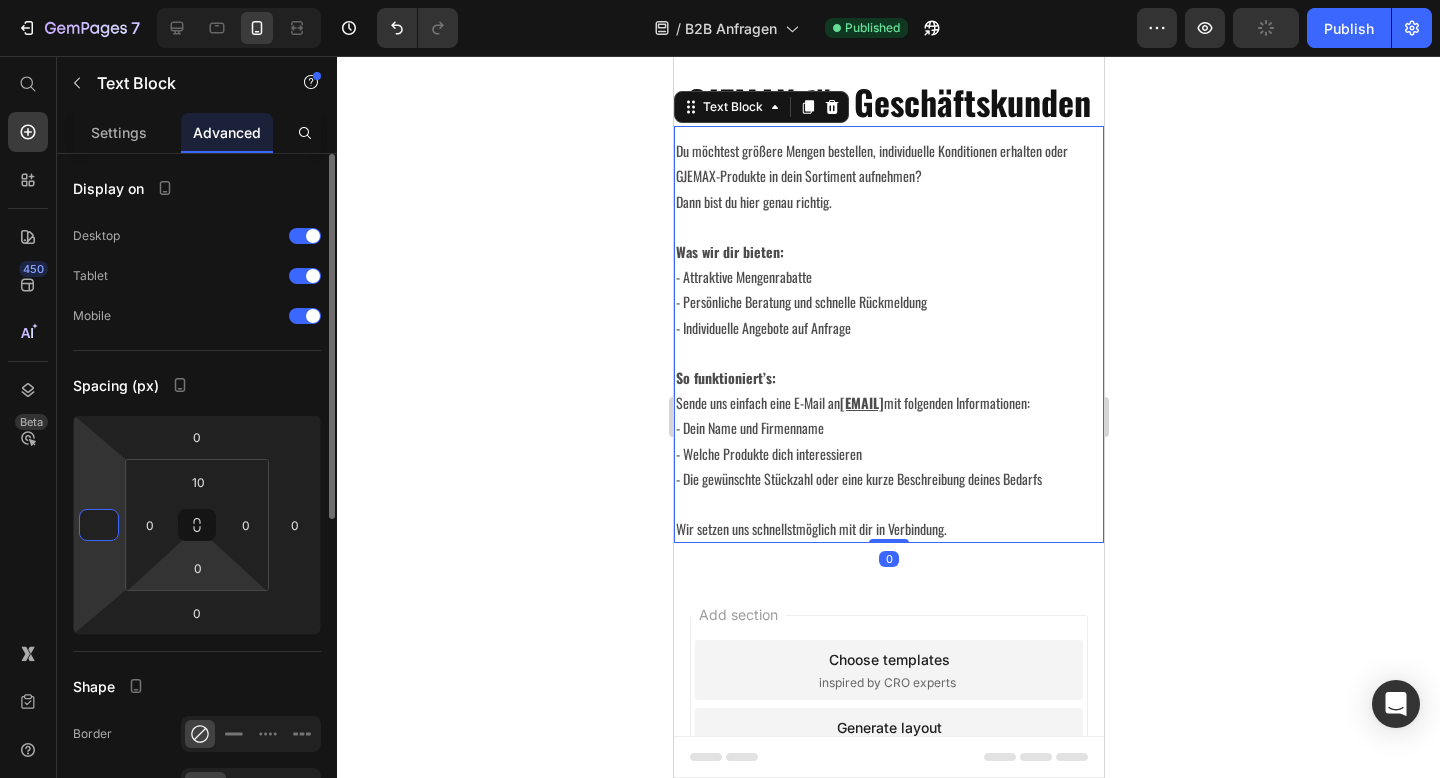 type on "0" 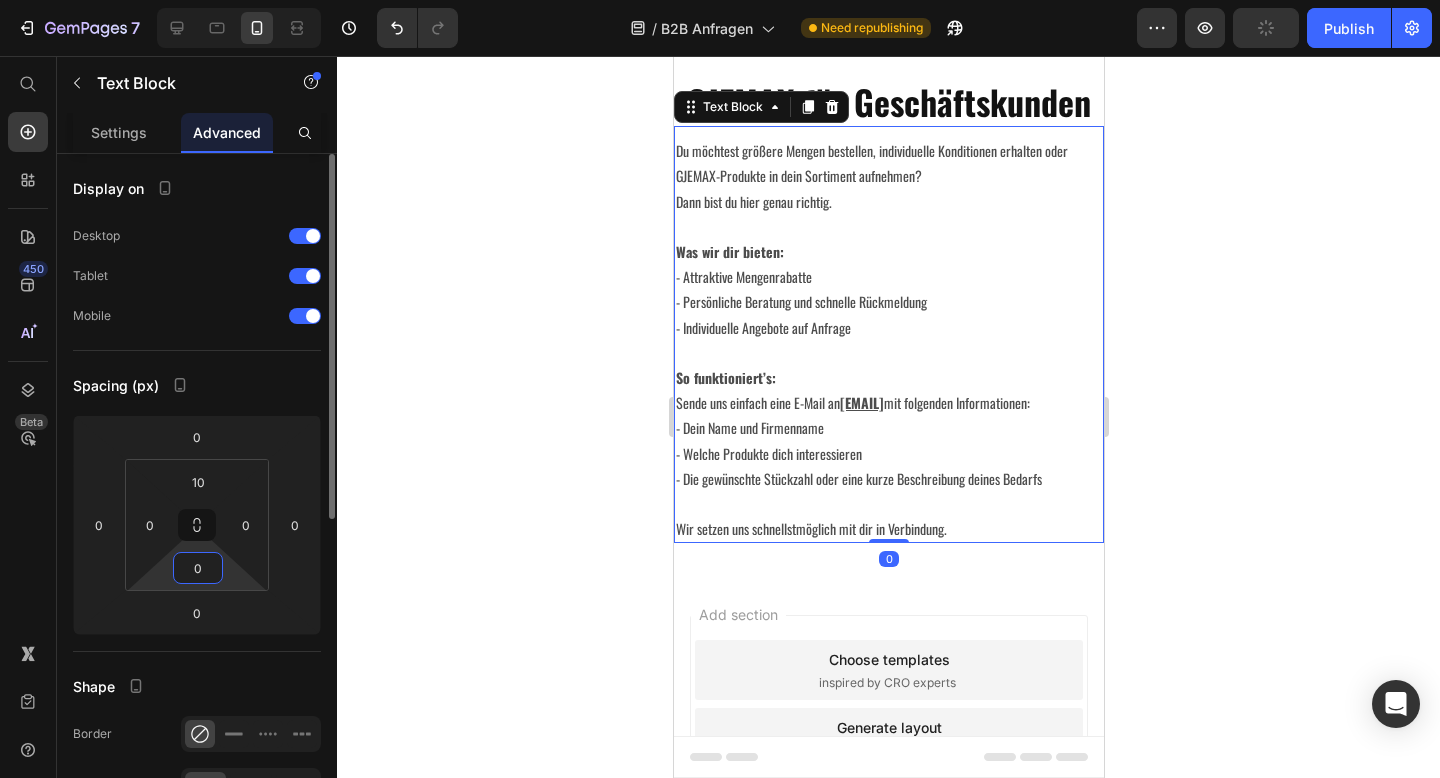 click on "7  Version history  /  B2B Anfragen Need republishing Preview  Publish  450 Beta Start with Sections Elements Hero Section Product Detail Brands Trusted Badges Guarantee Product Breakdown How to use Testimonials Compare Bundle FAQs Social Proof Brand Story Product List Collection Blog List Contact Sticky Add to Cart Custom Footer Browse Library 450 Layout
Row
Row
Row
Row Text
Heading
Text Block Button
Button
Button
Sticky Back to top Media
Image" at bounding box center [720, 0] 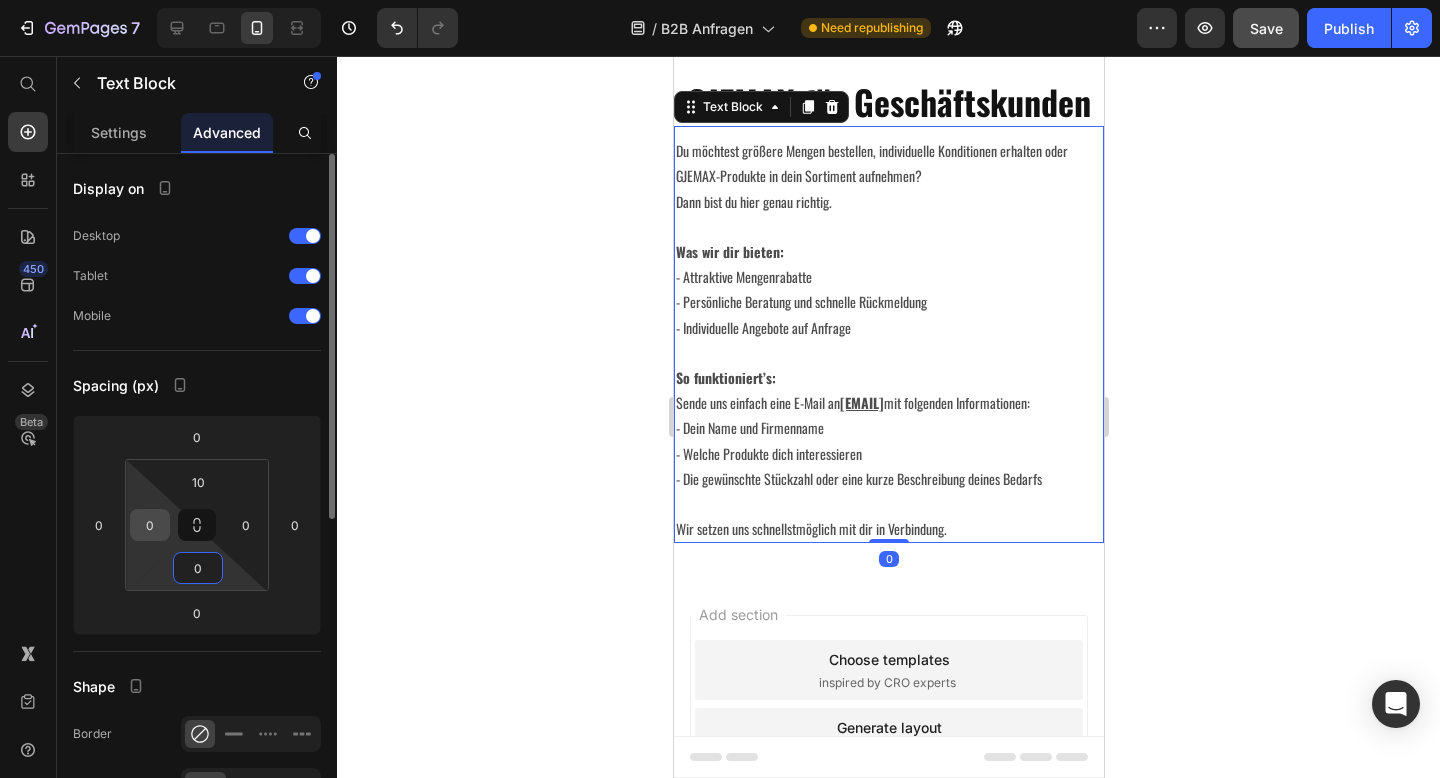 click on "0" at bounding box center [150, 525] 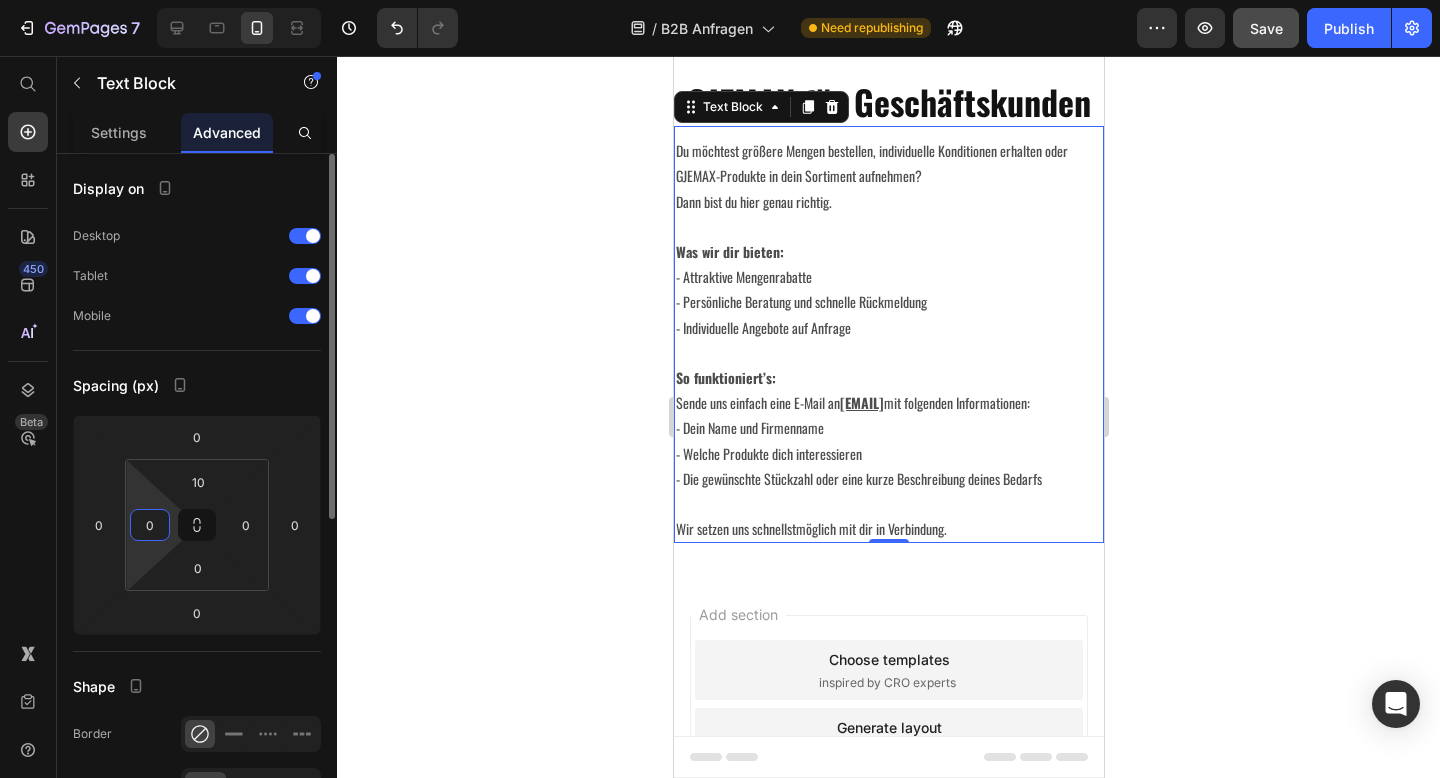 click on "0" at bounding box center (150, 525) 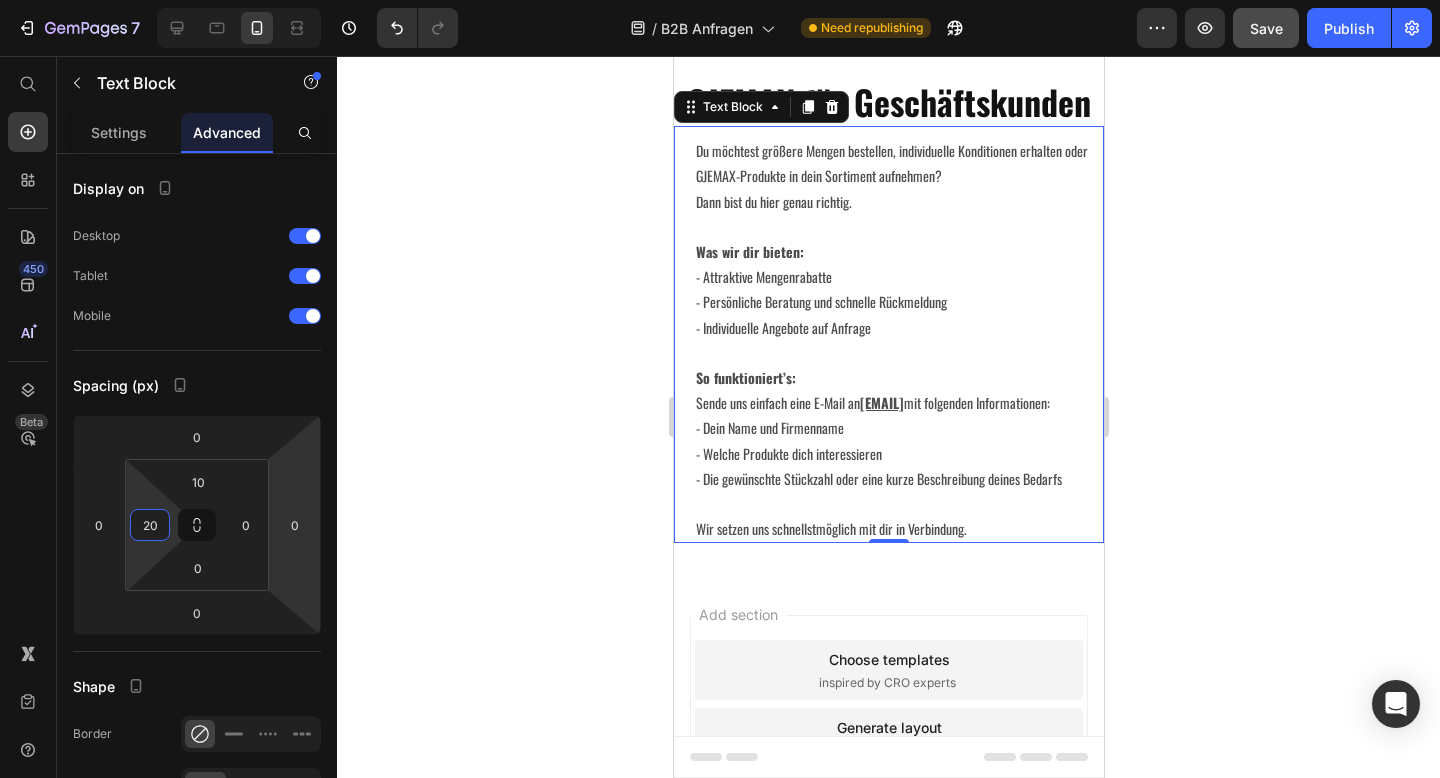 type on "20" 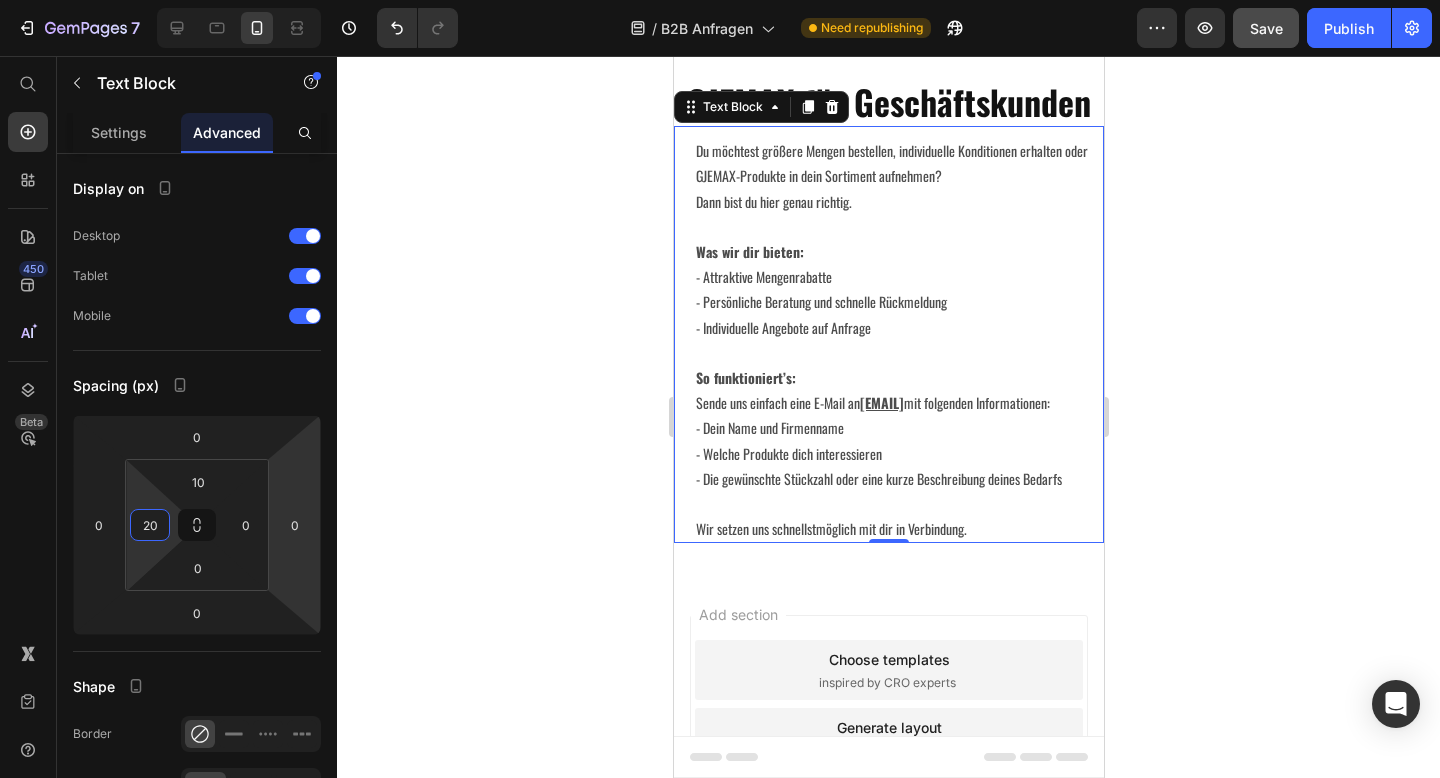 click 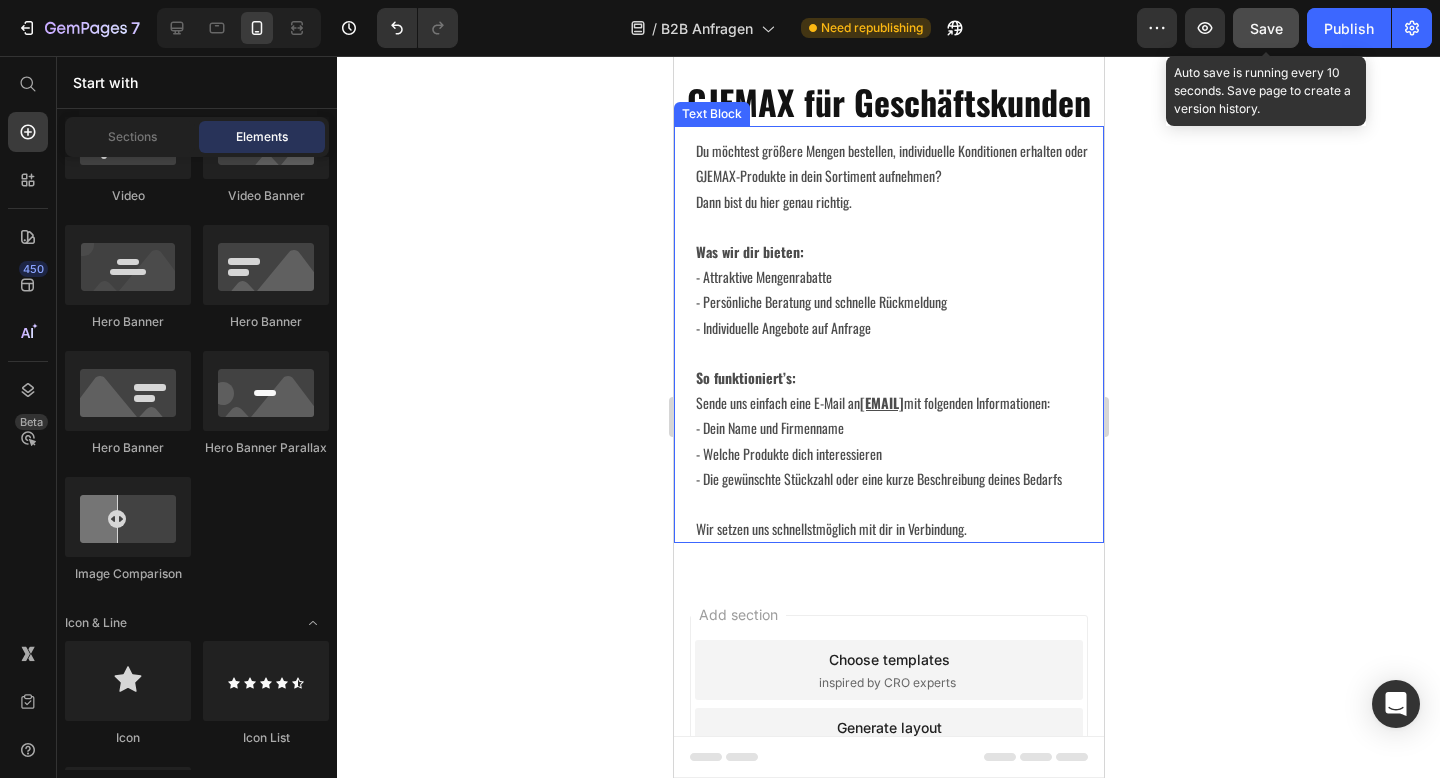 click on "Save" 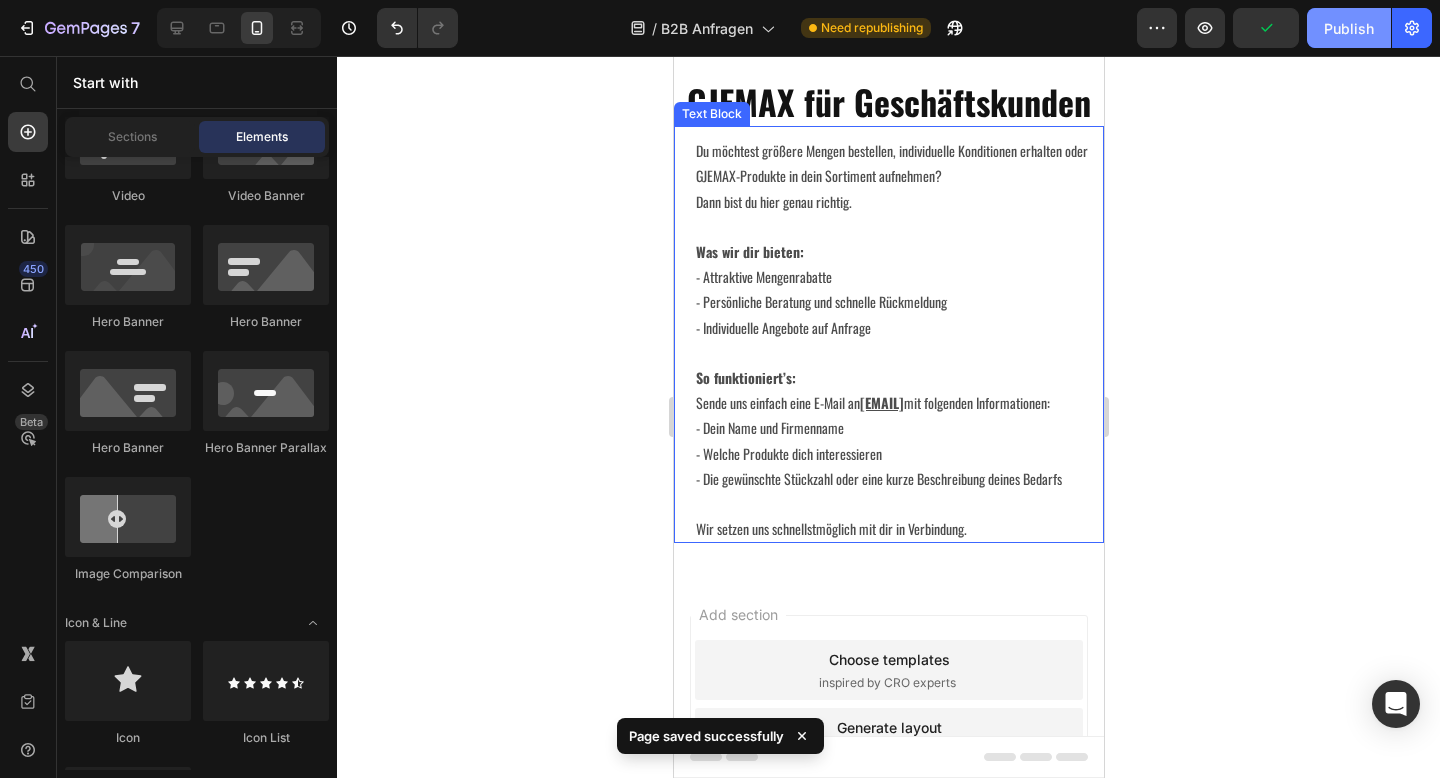 click on "Publish" at bounding box center (1349, 28) 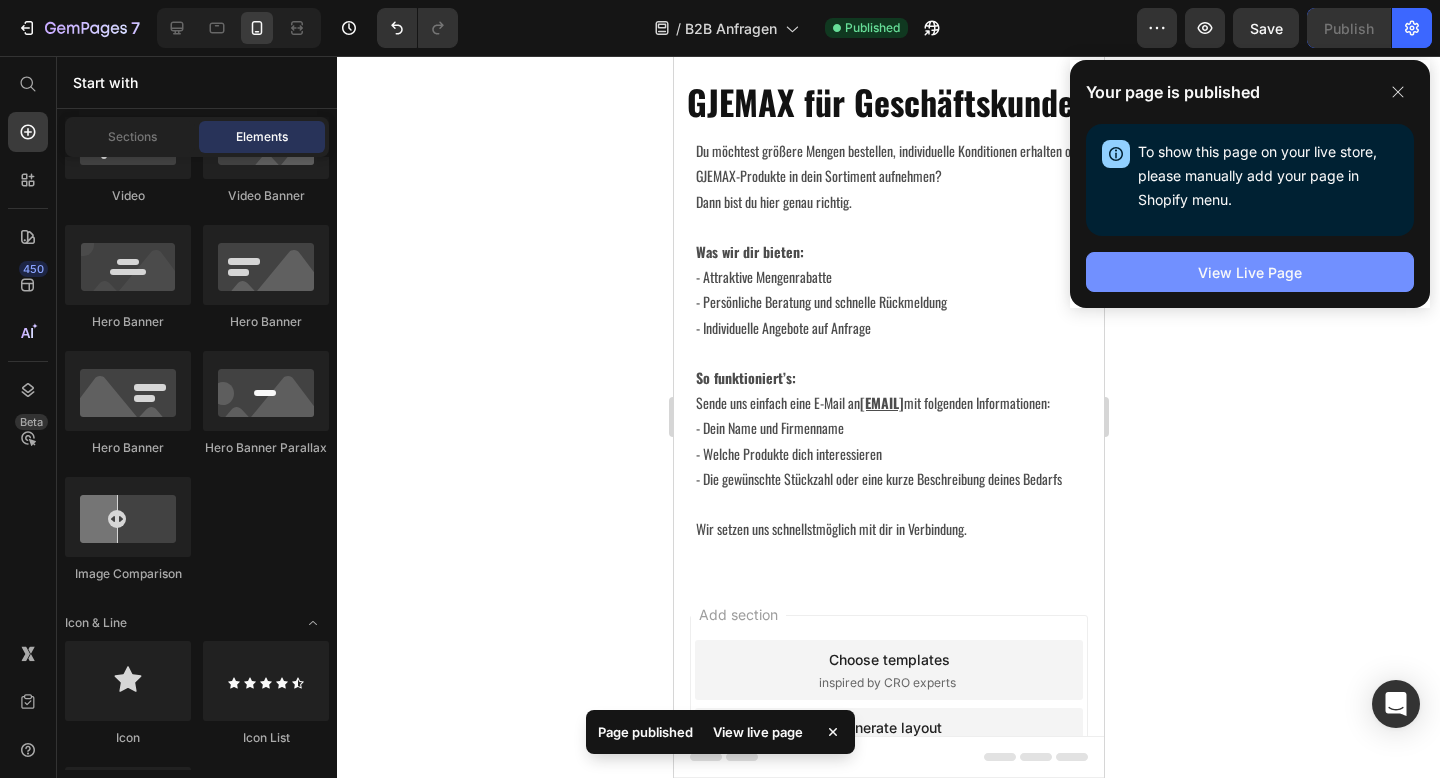 click on "View Live Page" at bounding box center (1250, 272) 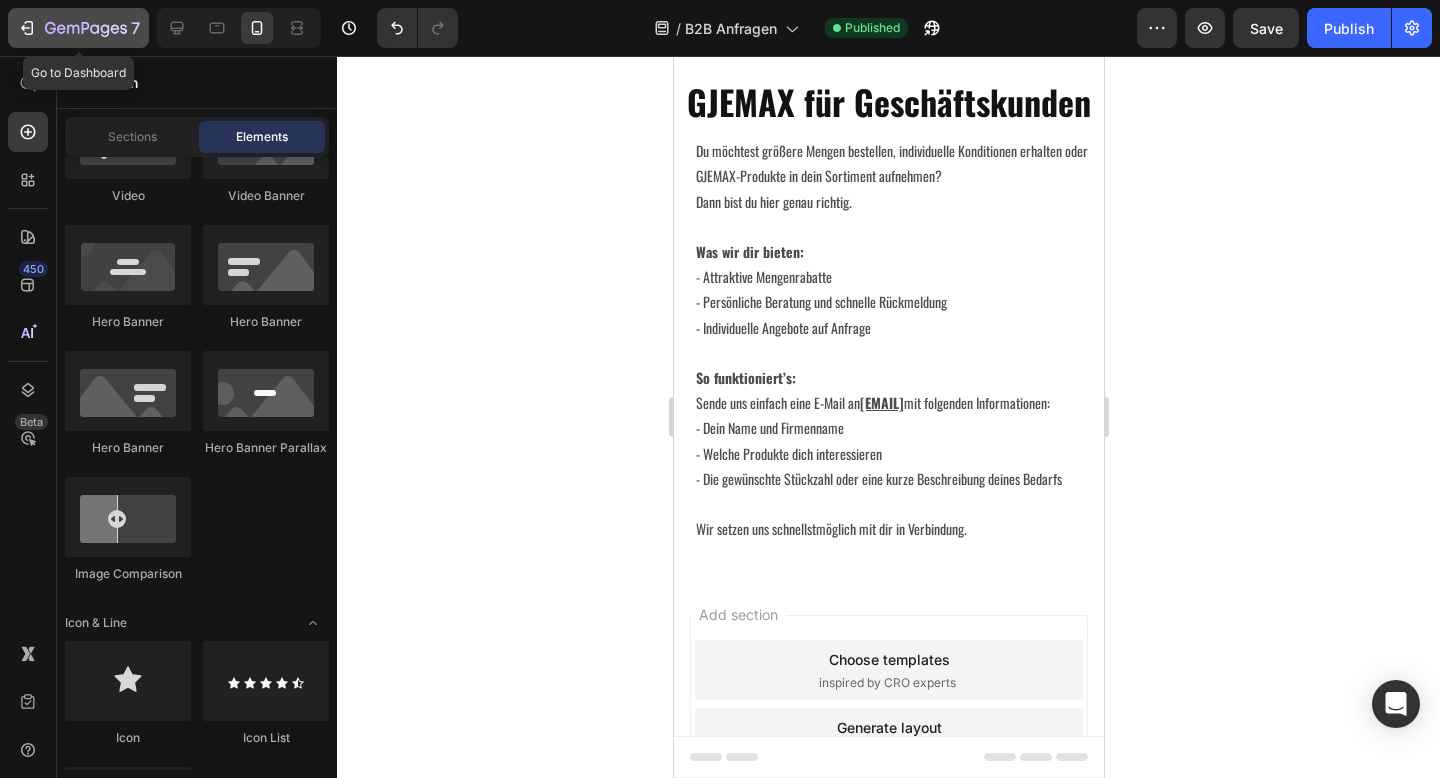 click 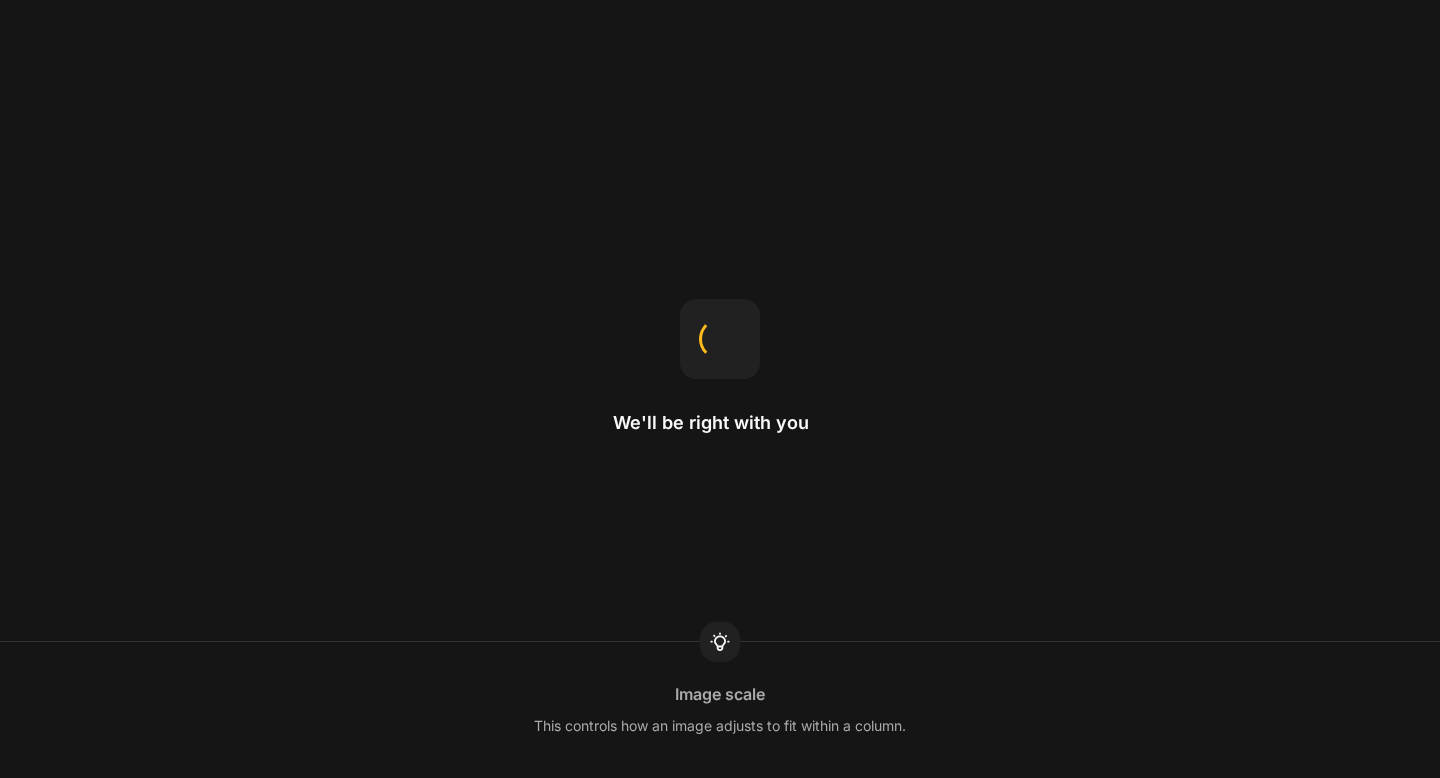 scroll, scrollTop: 0, scrollLeft: 0, axis: both 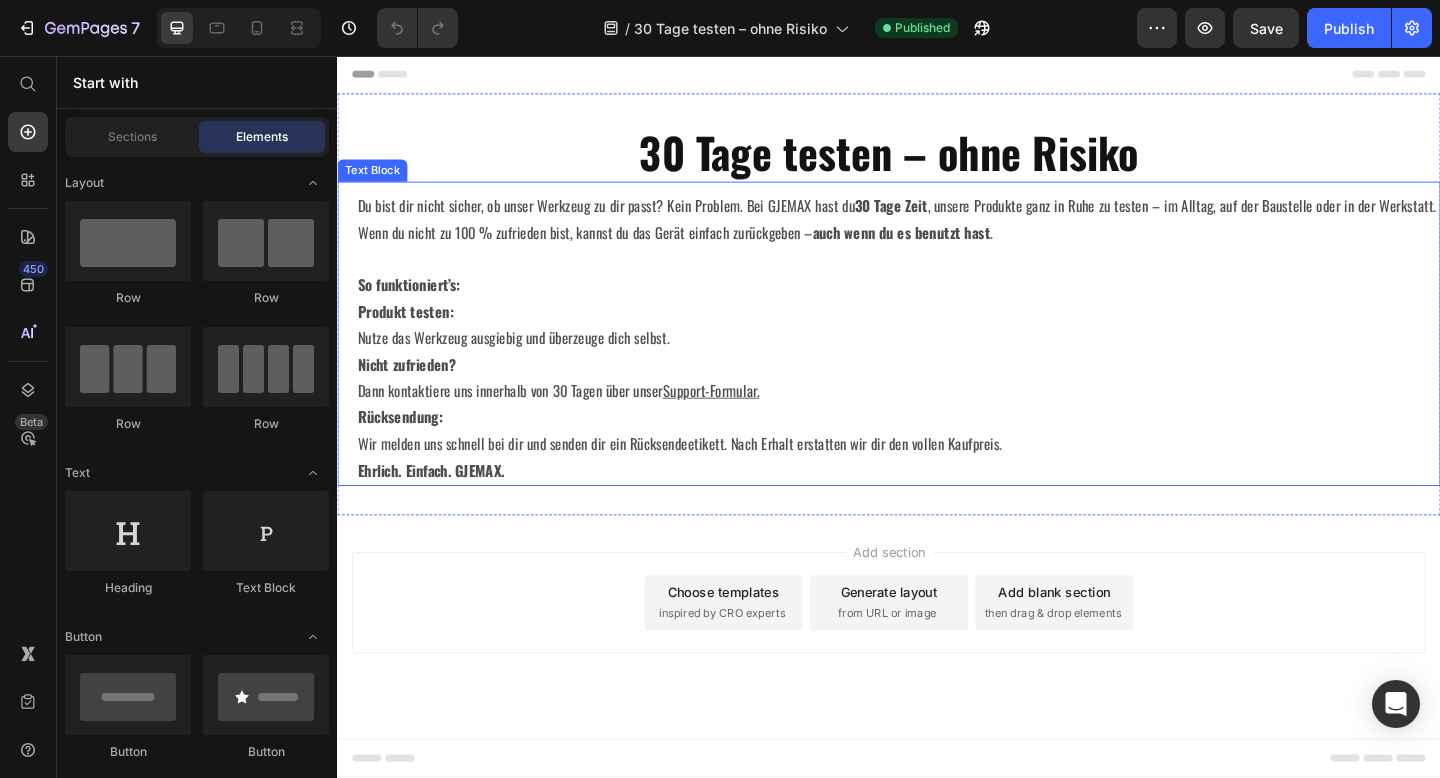 click on "Du bist dir nicht sicher, ob unser Werkzeug zu dir passt? Kein Problem. Bei GJEMAX hast du  30 Tage Zeit , unsere Produkte ganz in Ruhe zu testen – im Alltag, auf der Baustelle oder in der Werkstatt. Wenn du nicht zu 100 % zufrieden bist, kannst du das Gerät einfach zurückgeben –  auch wenn du es benutzt hast ." at bounding box center (947, 248) 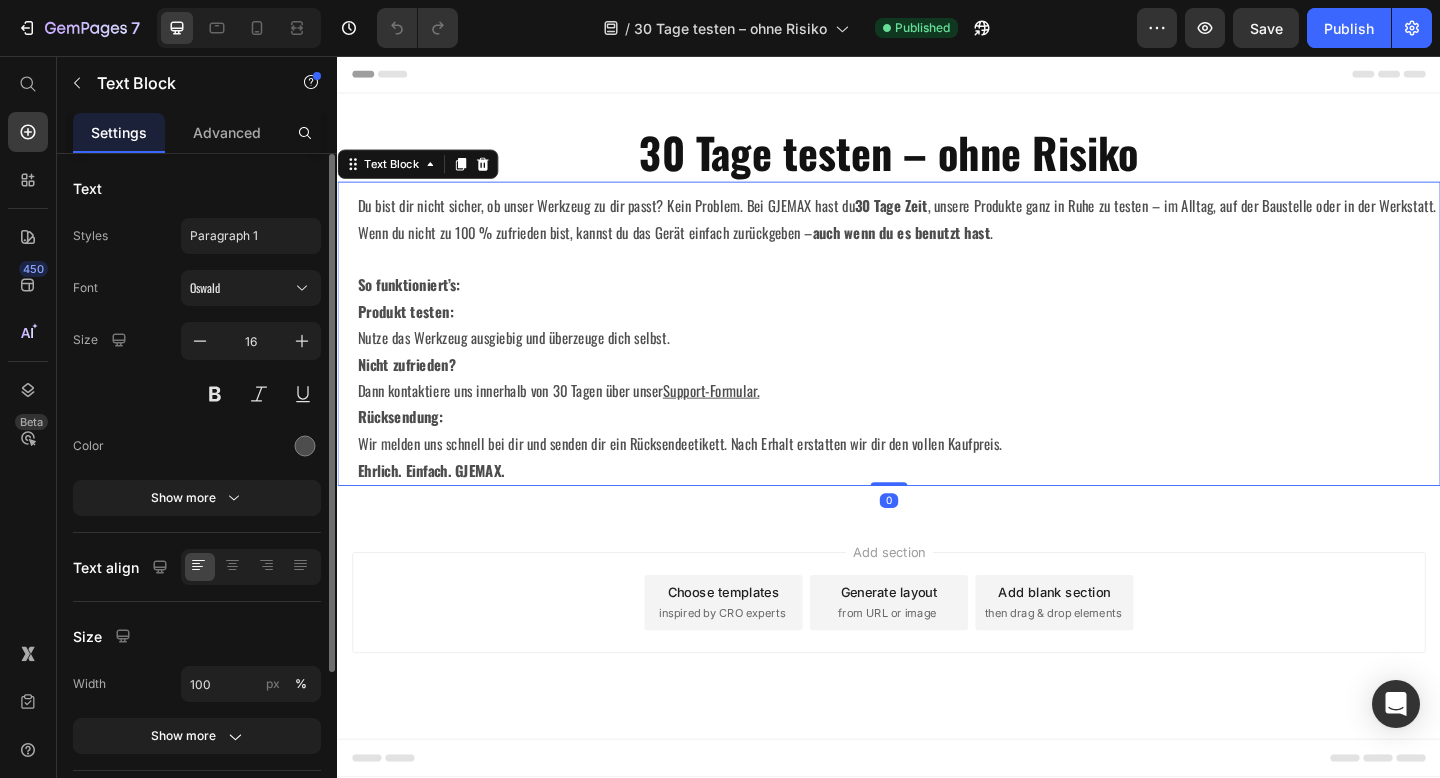 click on "Text Styles Paragraph 1 Font Oswald Size 16 Color Show more Text align Size Width 100 px % Show more Background Color Image Video  Color   Delete element" at bounding box center (197, 601) 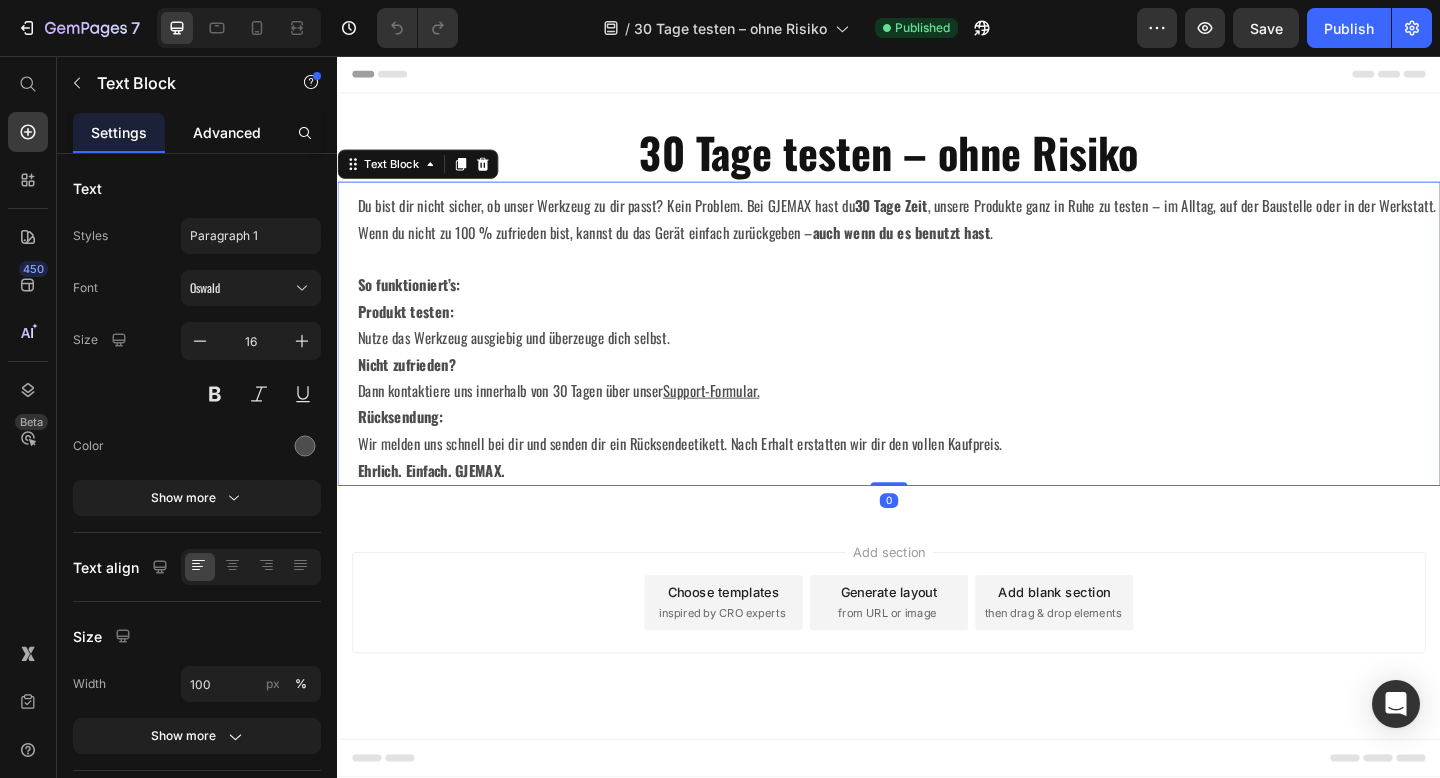 click on "Advanced" 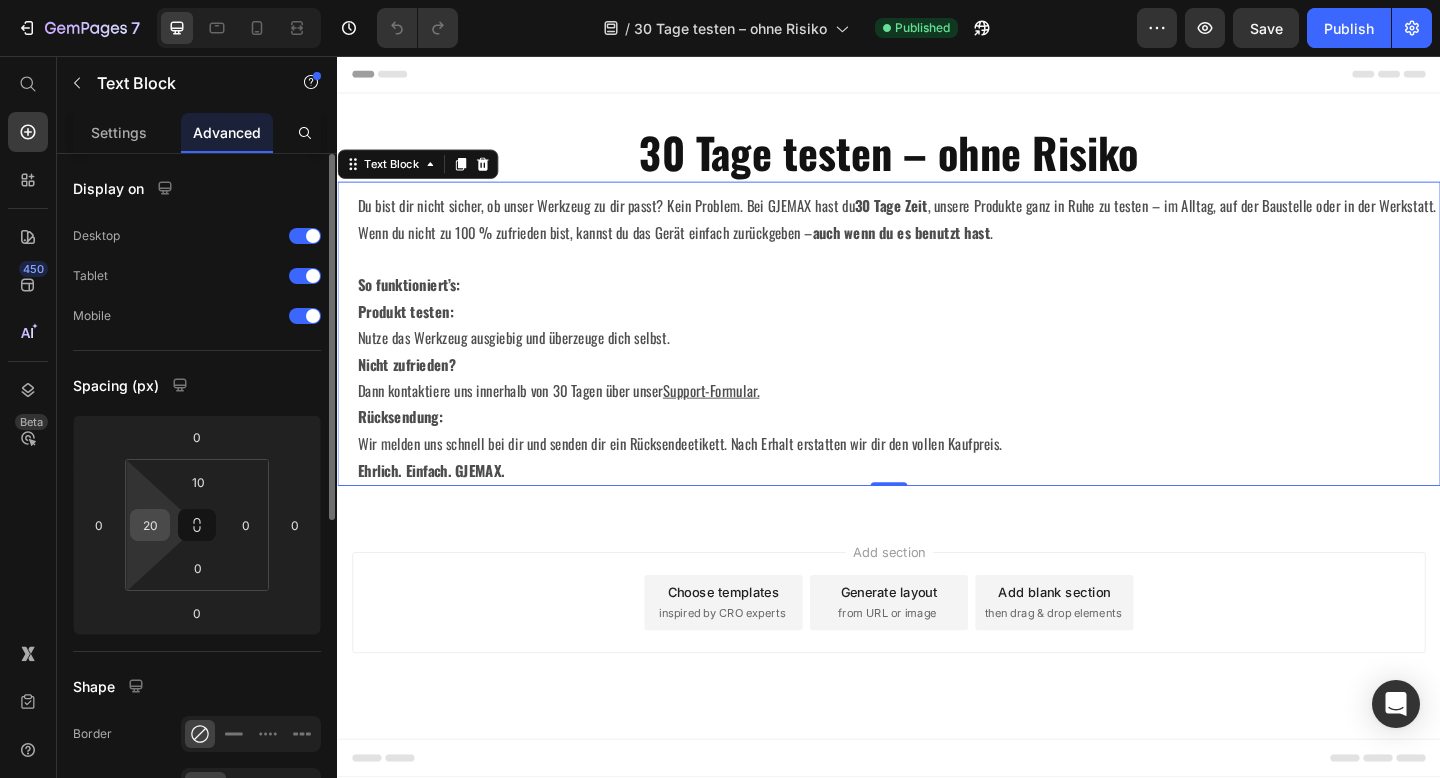 click on "20" at bounding box center [150, 525] 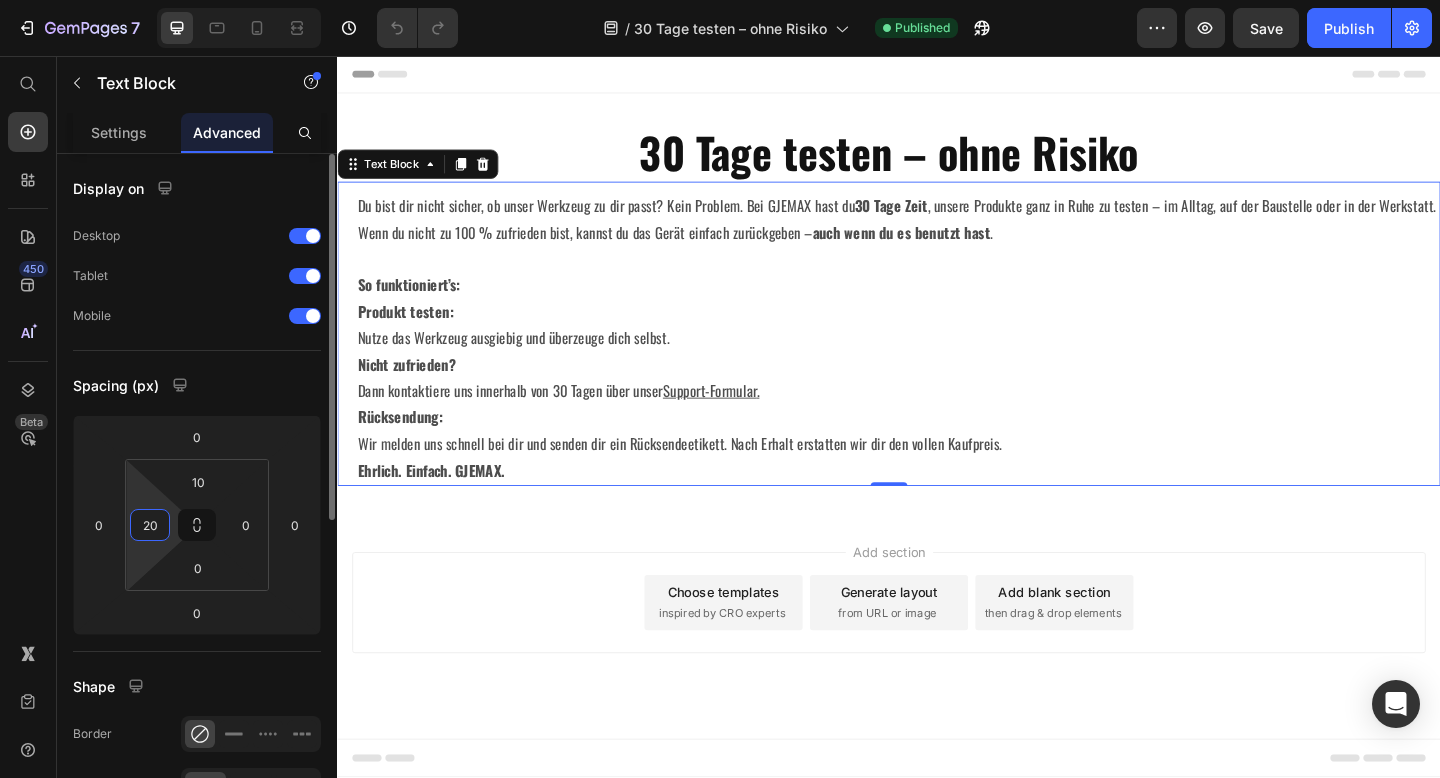 click on "20" at bounding box center [150, 525] 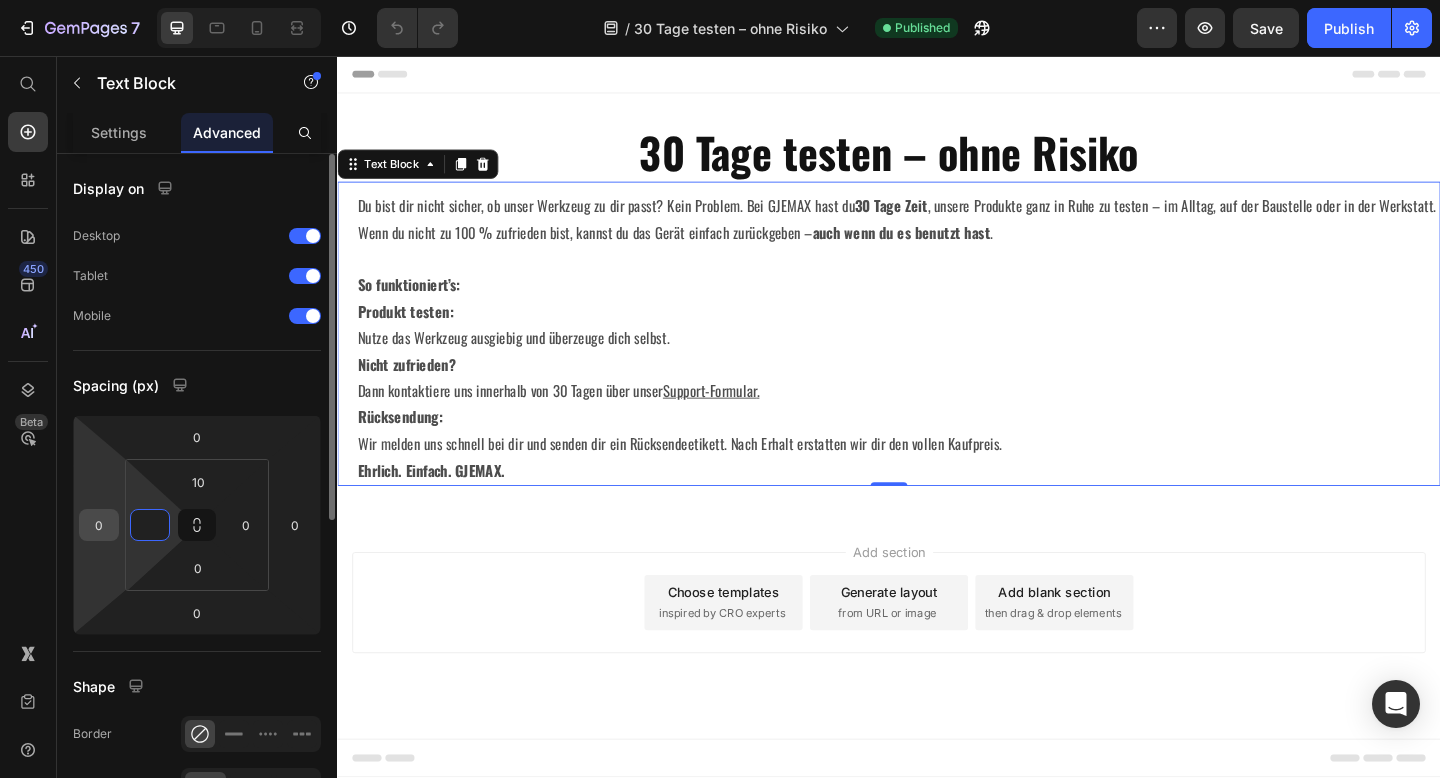 type on "0" 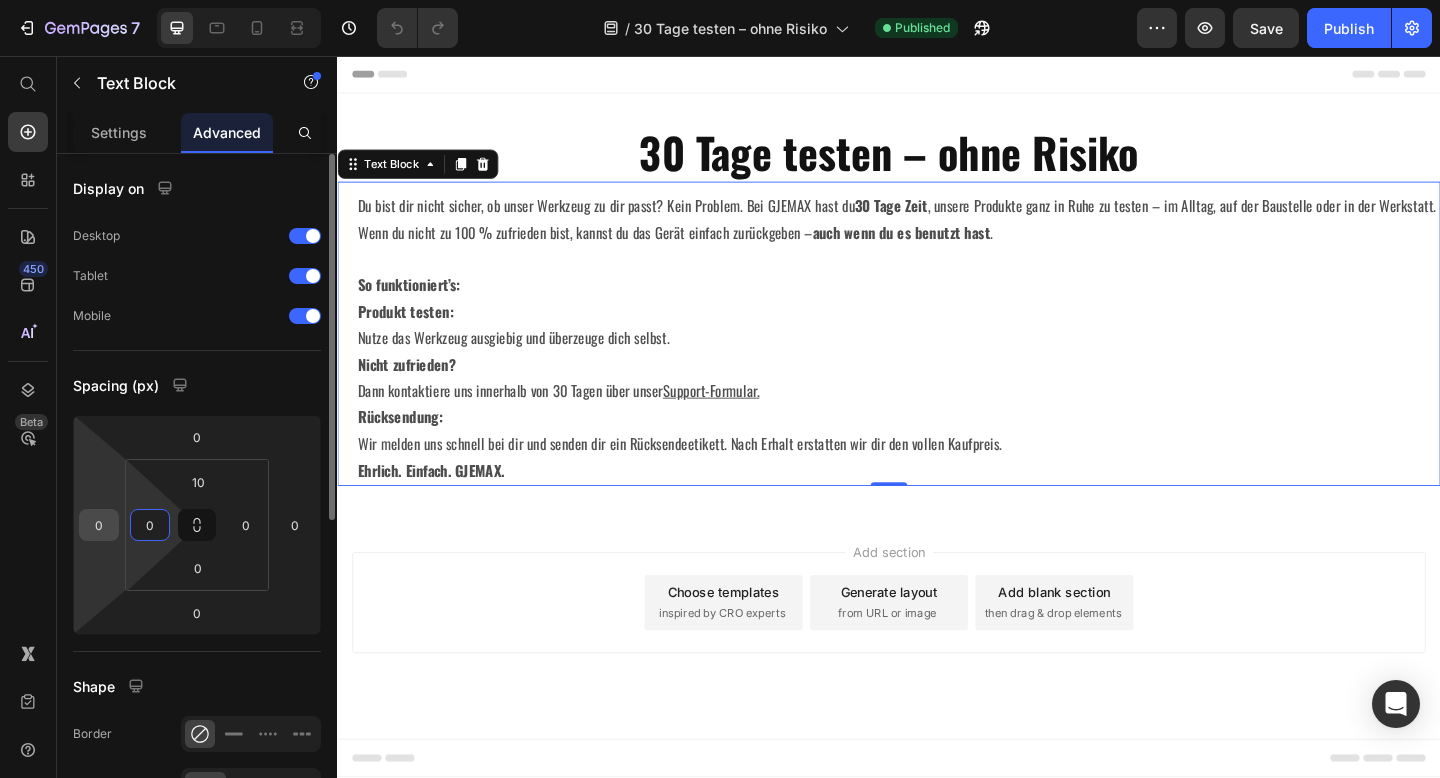 click on "0" at bounding box center (99, 525) 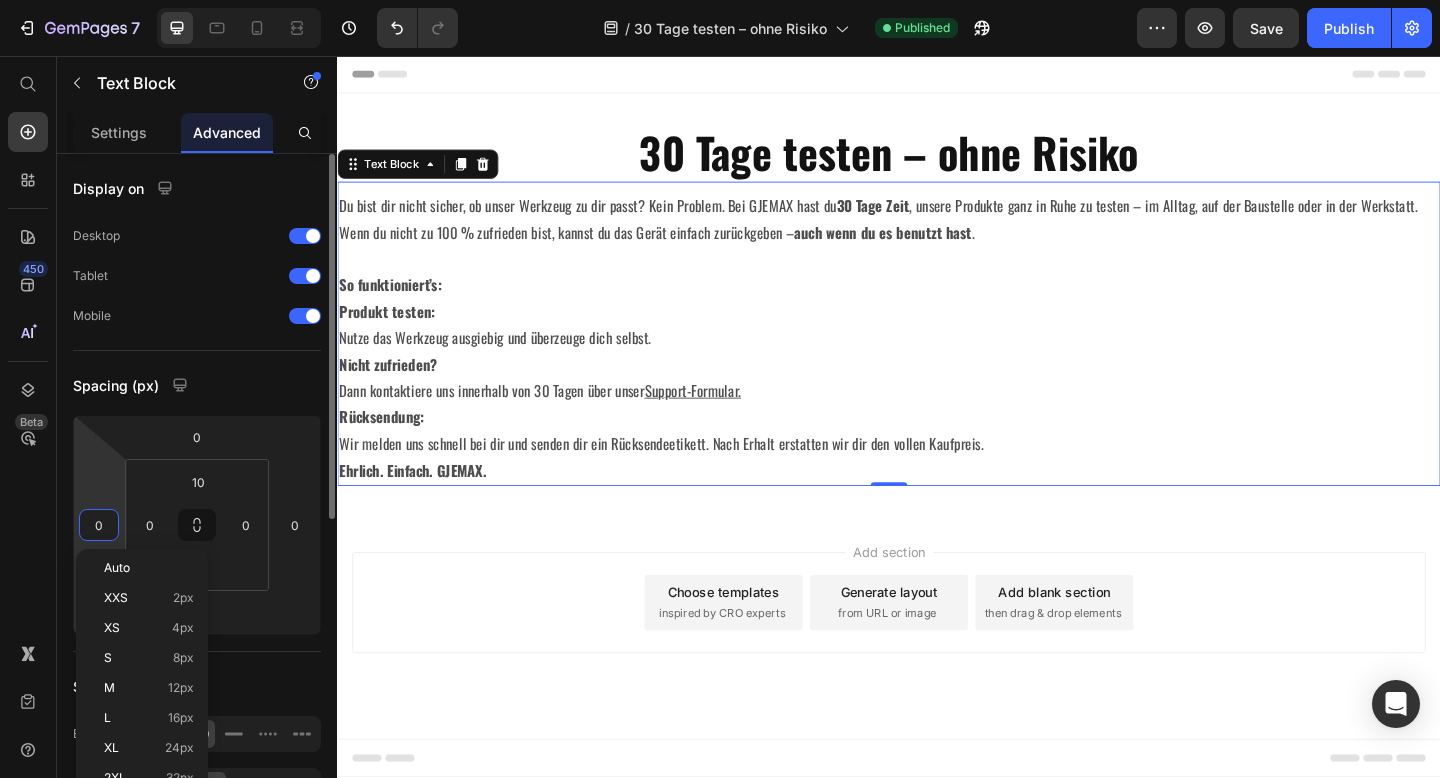 click on "0" at bounding box center [99, 525] 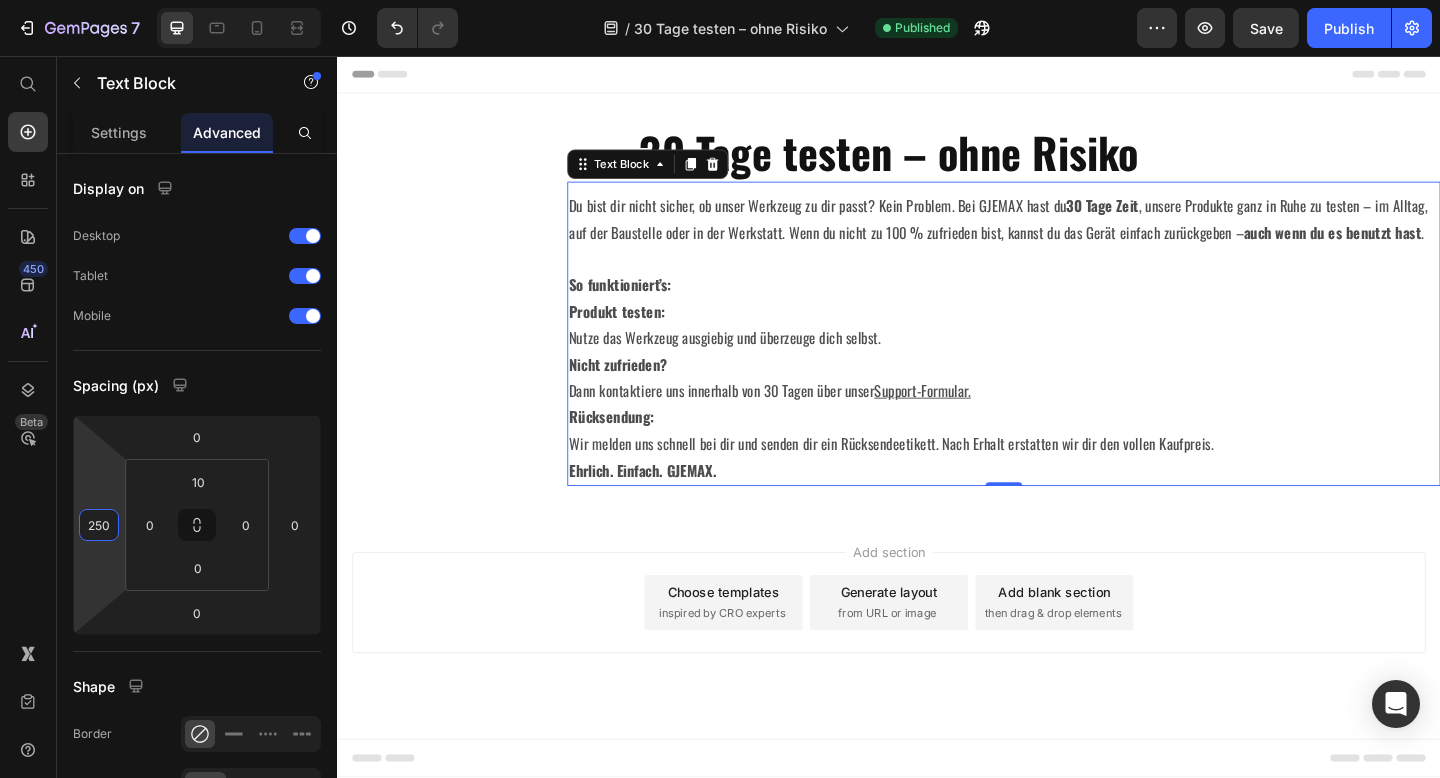 type on "250" 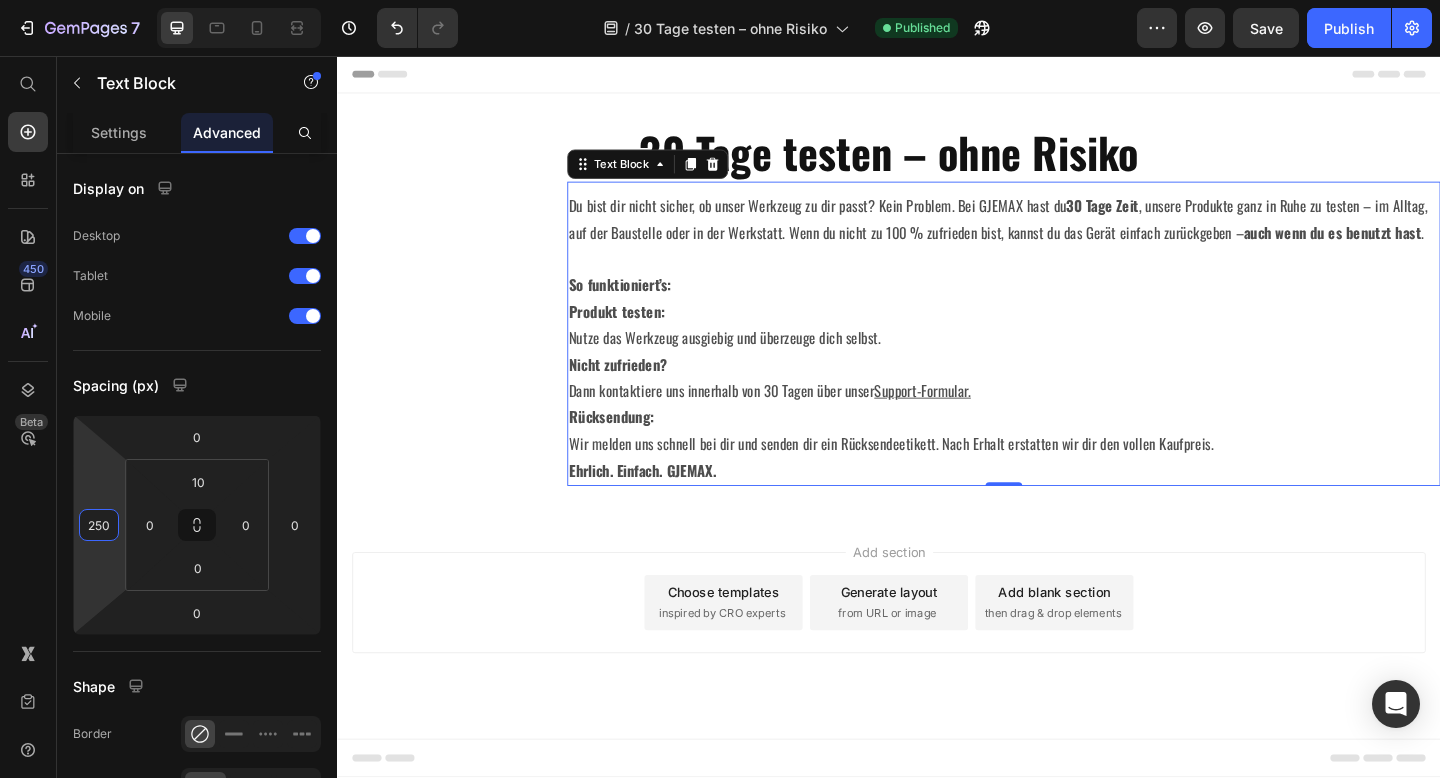 click on "Du bist dir nicht sicher, ob unser Werkzeug zu dir passt? Kein Problem. Bei GJEMAX hast du  30 Tage Zeit , unsere Produkte ganz in Ruhe zu testen – im Alltag, auf der Baustelle oder in der Werkstatt. Wenn du nicht zu 100 % zufrieden bist, kannst du das Gerät einfach zurückgeben –  auch wenn du es benutzt hast .   So funktioniert’s: Produkt testen: Nutze das Werkzeug ausgiebig und überzeuge dich selbst. Nicht zufrieden? Dann kontaktiere uns innerhalb von 30 Tagen über unser  Support-Formular . Rücksendung: Wir melden uns schnell bei dir und senden dir ein Rücksendeetikett. Nach Erhalt erstatten wir dir den vollen Kaufpreis. Ehrlich. Einfach. GJEMAX. Text Block   0" at bounding box center (1062, 358) 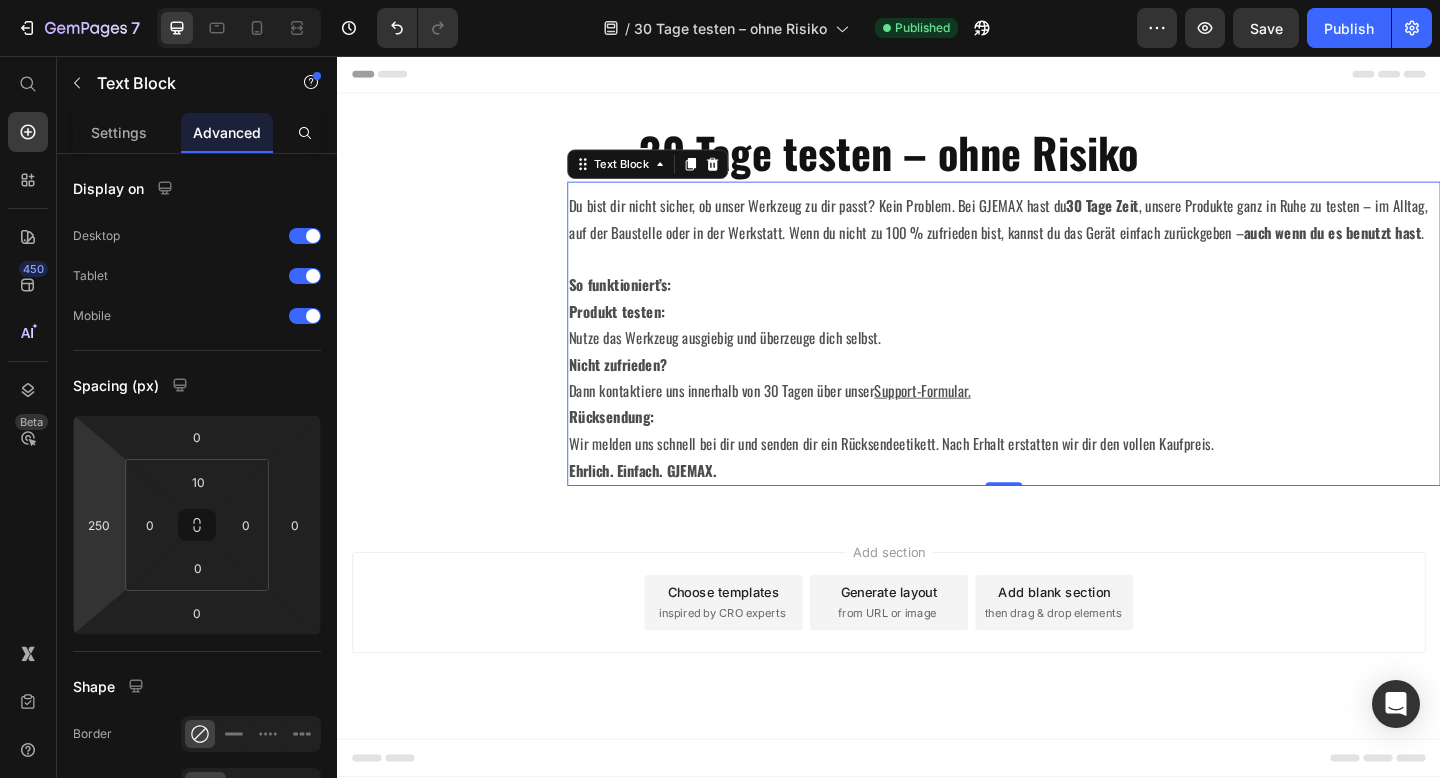 click on "Du bist dir nicht sicher, ob unser Werkzeug zu dir passt? Kein Problem. Bei GJEMAX hast du  30 Tage Zeit , unsere Produkte ganz in Ruhe zu testen – im Alltag, auf der Baustelle oder in der Werkstatt. Wenn du nicht zu 100 % zufrieden bist, kannst du das Gerät einfach zurückgeben –  auch wenn du es benutzt hast ." at bounding box center (1062, 248) 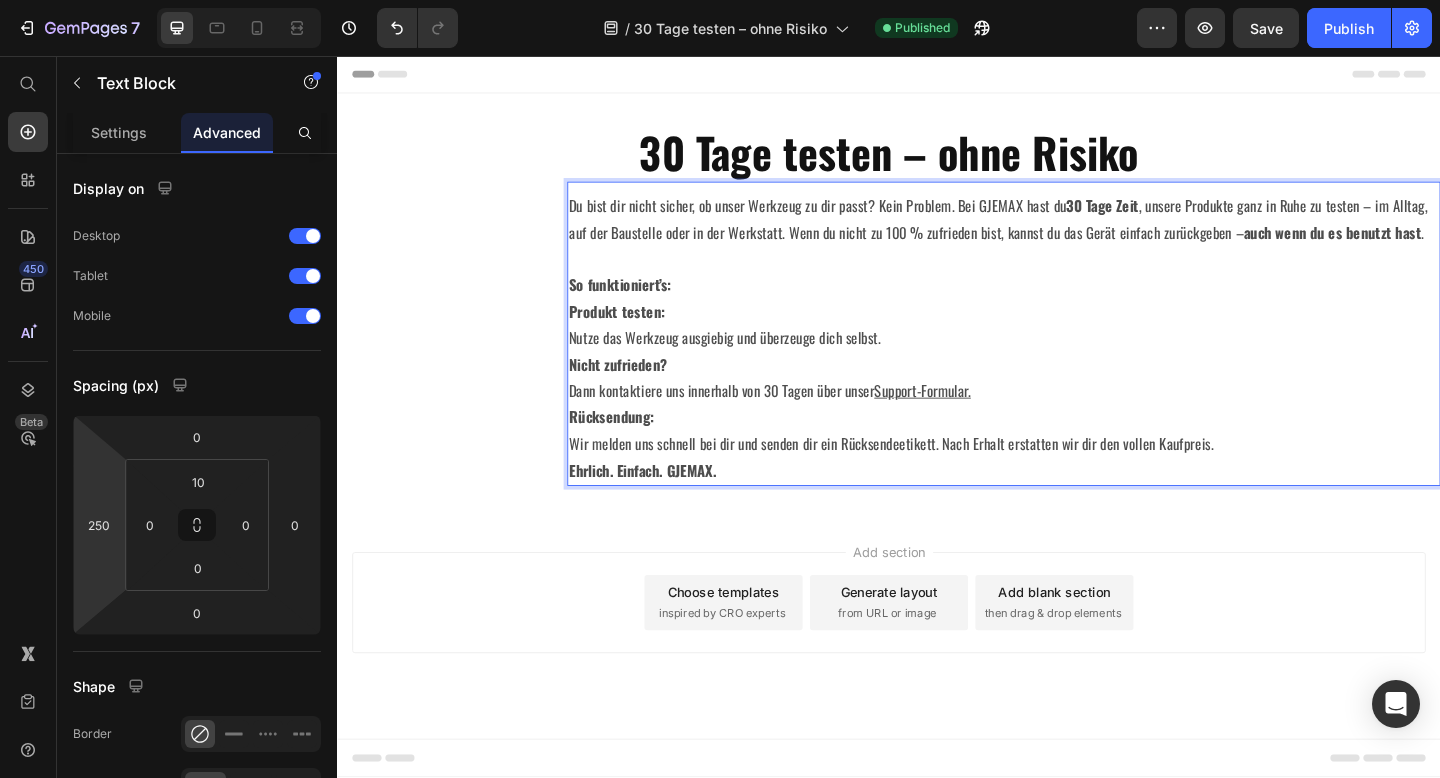 click on "Du bist dir nicht sicher, ob unser Werkzeug zu dir passt? Kein Problem. Bei GJEMAX hast du  30 Tage Zeit , unsere Produkte ganz in Ruhe zu testen – im Alltag, auf der Baustelle oder in der Werkstatt. Wenn du nicht zu 100 % zufrieden bist, kannst du das Gerät einfach zurückgeben –  auch wenn du es benutzt hast ." at bounding box center [1062, 248] 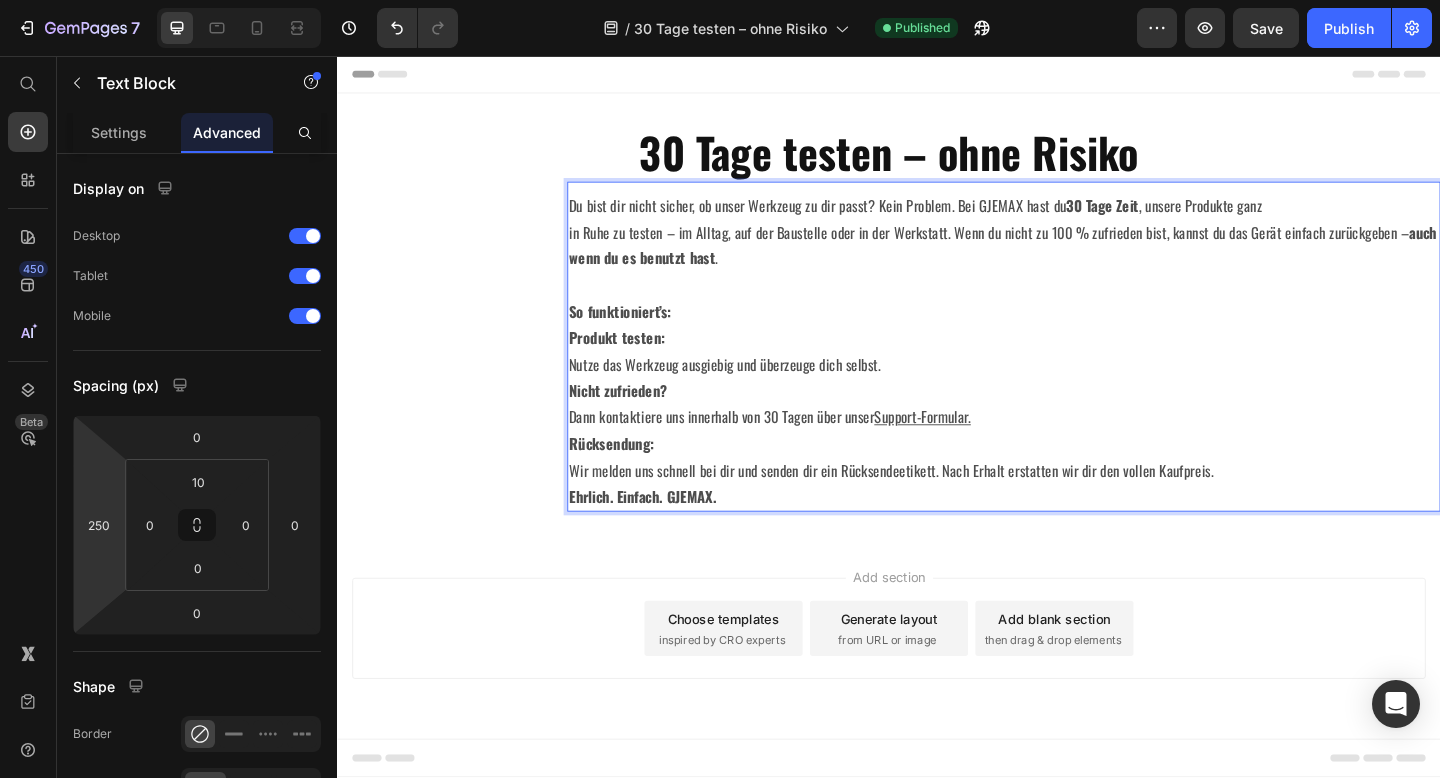 click on "in Ruhe zu testen – im Alltag, auf der Baustelle oder in der Werkstatt. Wenn du nicht zu 100 % zufrieden bist, kannst du das Gerät einfach zurückgeben –  auch wenn du es benutzt hast ." at bounding box center [1062, 277] 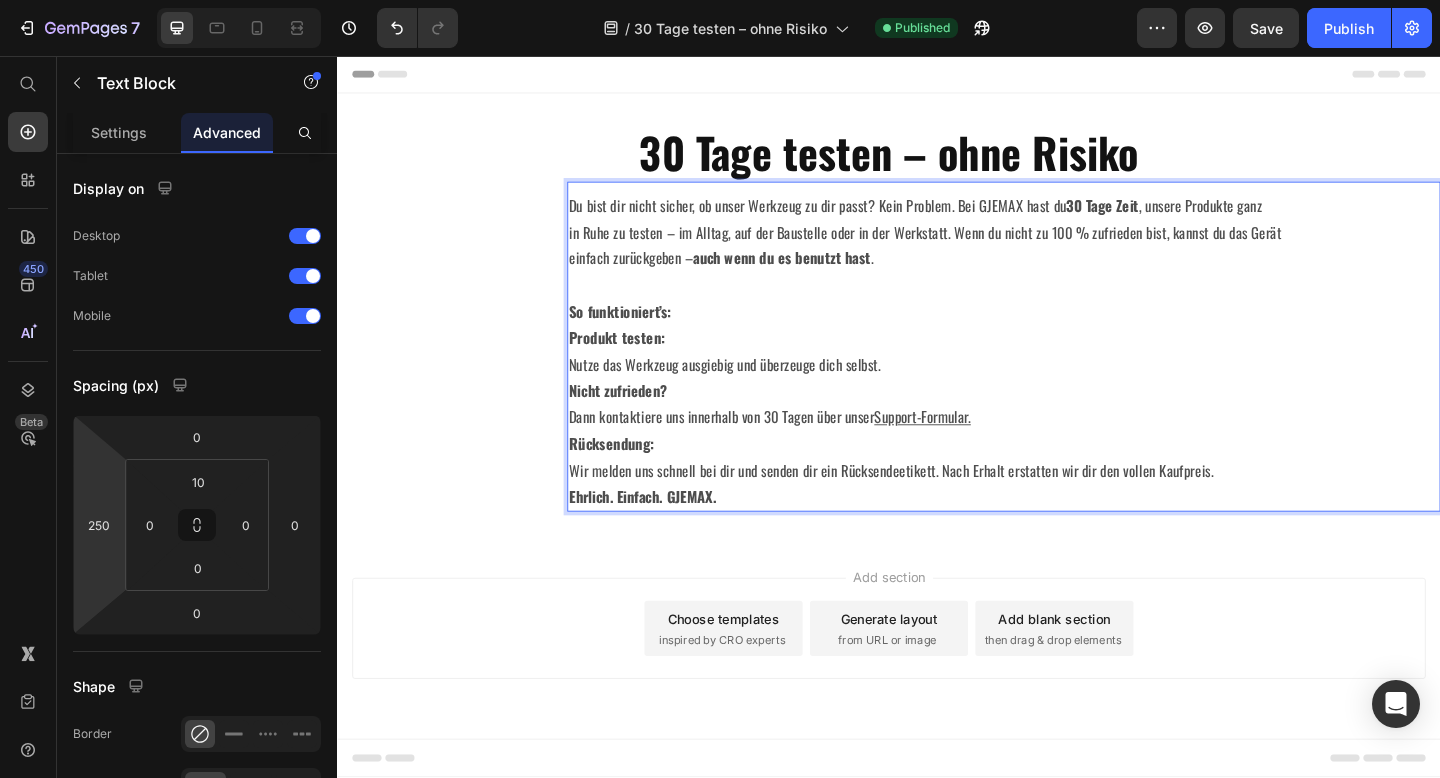 click on "einfach zurückgeben –  auch wenn du es benutzt hast ." at bounding box center [1062, 291] 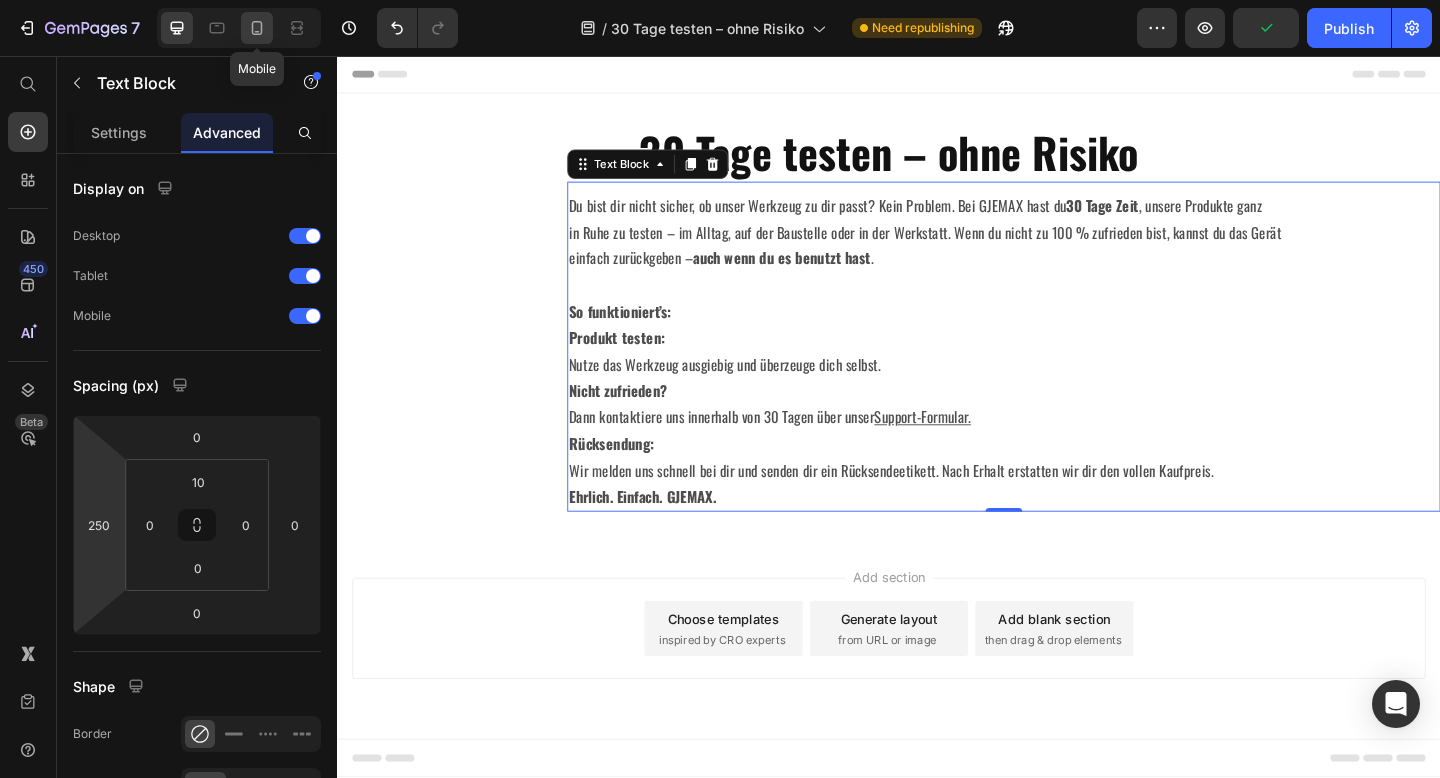 click 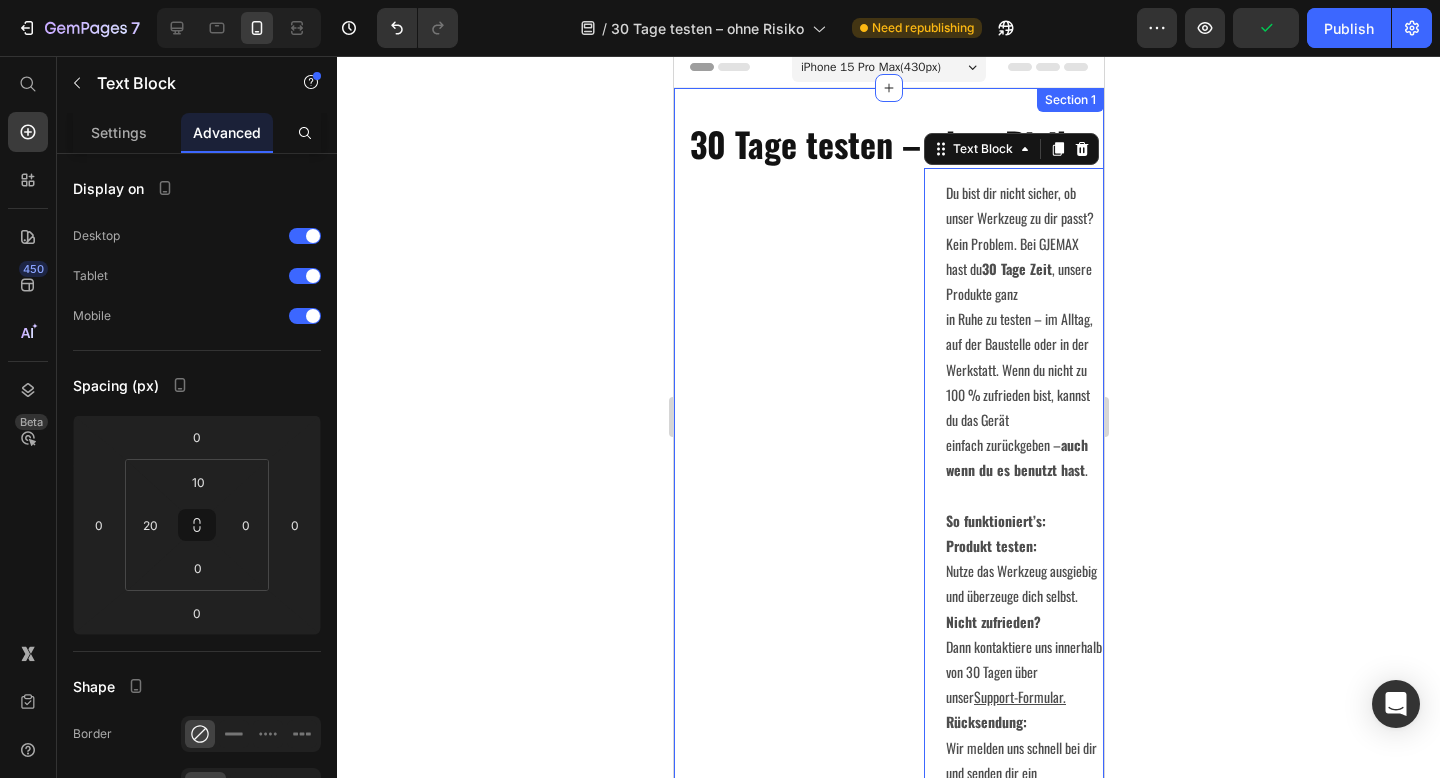 scroll, scrollTop: 51, scrollLeft: 0, axis: vertical 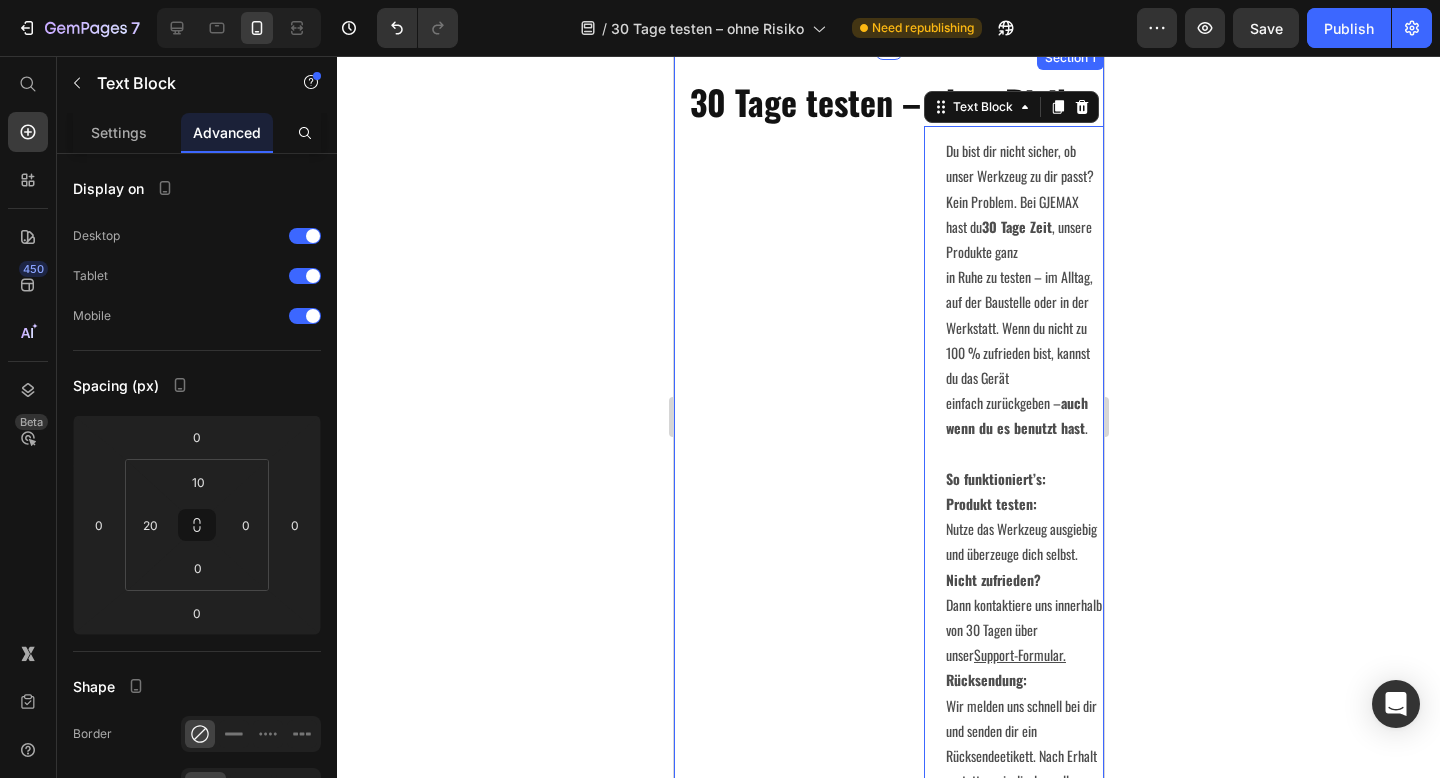 click on "30 Tage testen – ohne Risiko Heading Du bist dir nicht sicher, ob unser Werkzeug zu dir passt? Kein Problem. Bei GJEMAX hast du  30 Tage Zeit , unsere Produkte ganz  in Ruhe zu testen – im Alltag, auf der Baustelle oder in der Werkstatt. Wenn du nicht zu 100 % zufrieden bist, kannst du das Gerät  einfach zurückgeben –  auch wenn du es benutzt hast .   So funktioniert’s: Produkt testen: Nutze das Werkzeug ausgiebig und überzeuge dich selbst. Nicht zufrieden? Dann kontaktiere uns innerhalb von 30 Tagen über unser  Support-Formular . Rücksendung: Wir melden uns schnell bei dir und senden dir ein Rücksendeetikett. Nach Erhalt erstatten wir dir den vollen Kaufpreis. Ehrlich. Einfach. GJEMAX. Text Block   0" at bounding box center [888, 462] 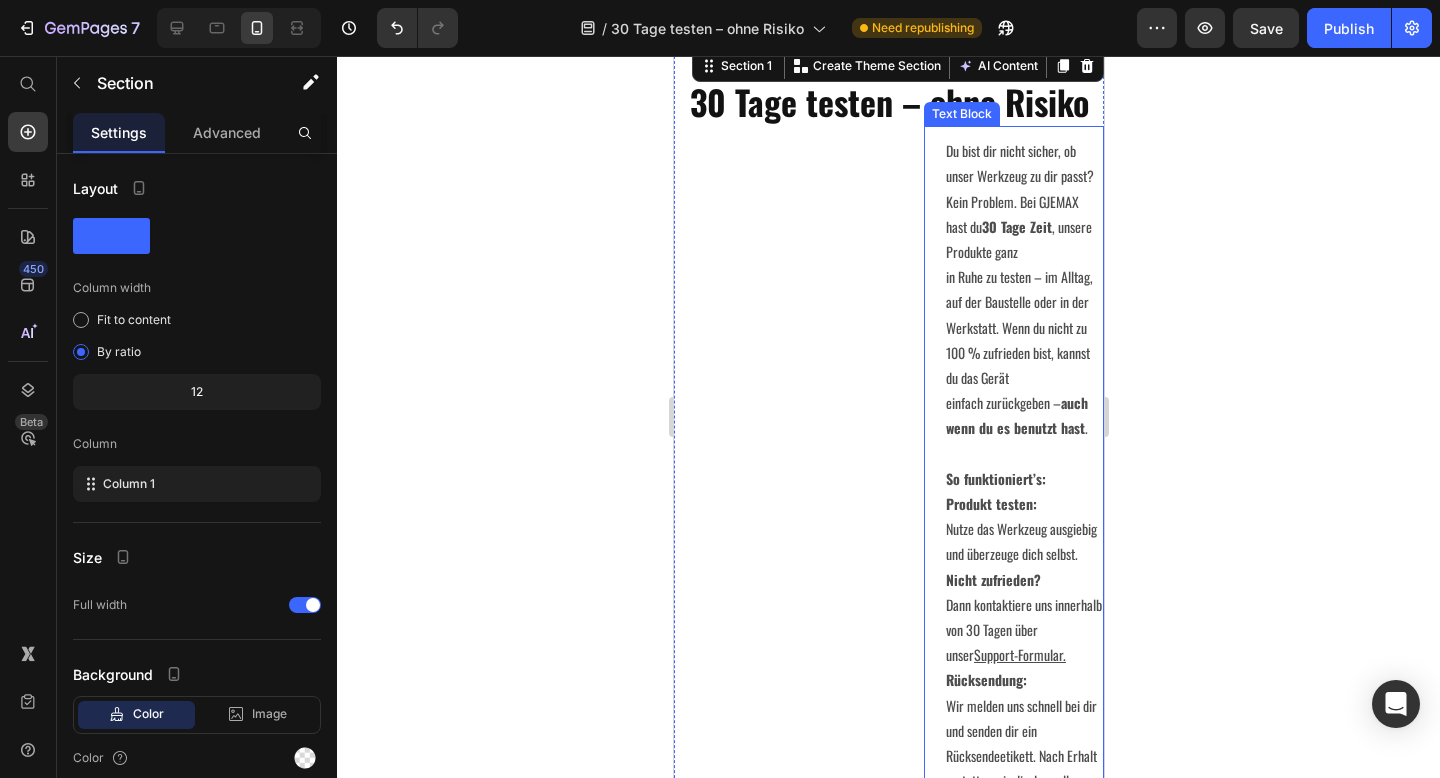 click on "in Ruhe zu testen – im Alltag, auf der Baustelle oder in der Werkstatt. Wenn du nicht zu 100 % zufrieden bist, kannst du das Gerät" at bounding box center (1023, 327) 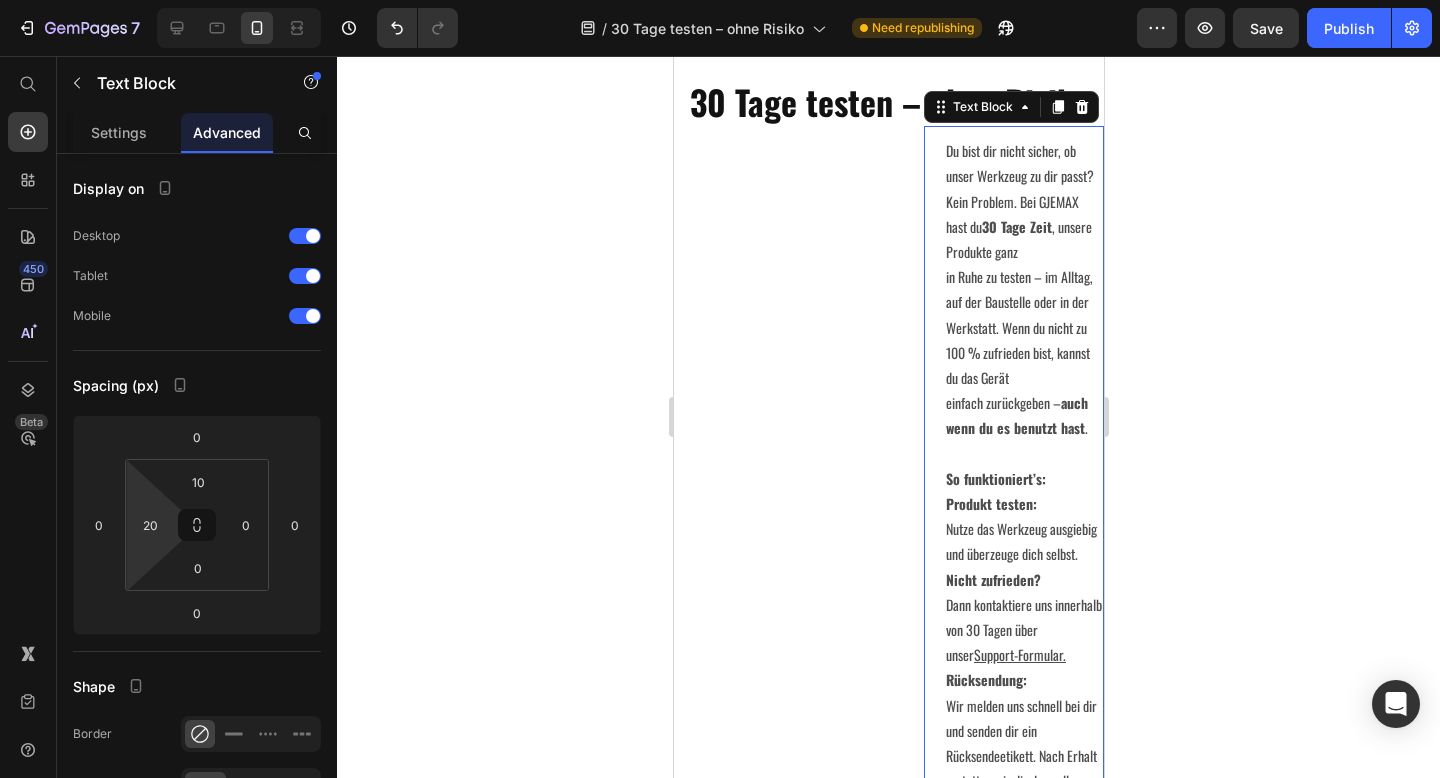 click on "7  Version history  /  30 Tage testen – ohne Risiko Need republishing Preview  Save   Publish  450 Beta Start with Sections Elements Hero Section Product Detail Brands Trusted Badges Guarantee Product Breakdown How to use Testimonials Compare Bundle FAQs Social Proof Brand Story Product List Collection Blog List Contact Sticky Add to Cart Custom Footer Browse Library 450 Layout
Row
Row
Row
Row Text
Heading
Text Block Button
Button
Button
Sticky Back to top Media" at bounding box center (720, 0) 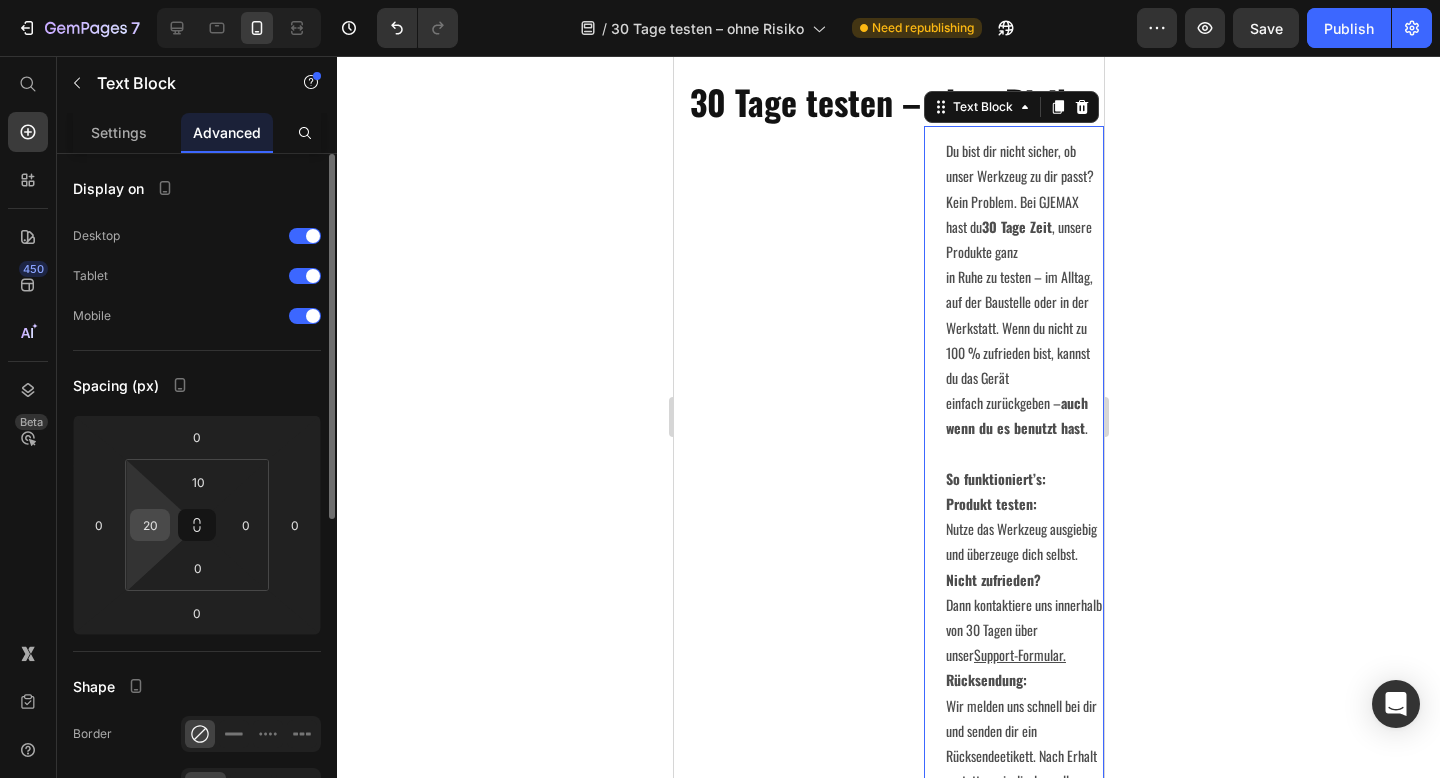 click on "20" at bounding box center [150, 525] 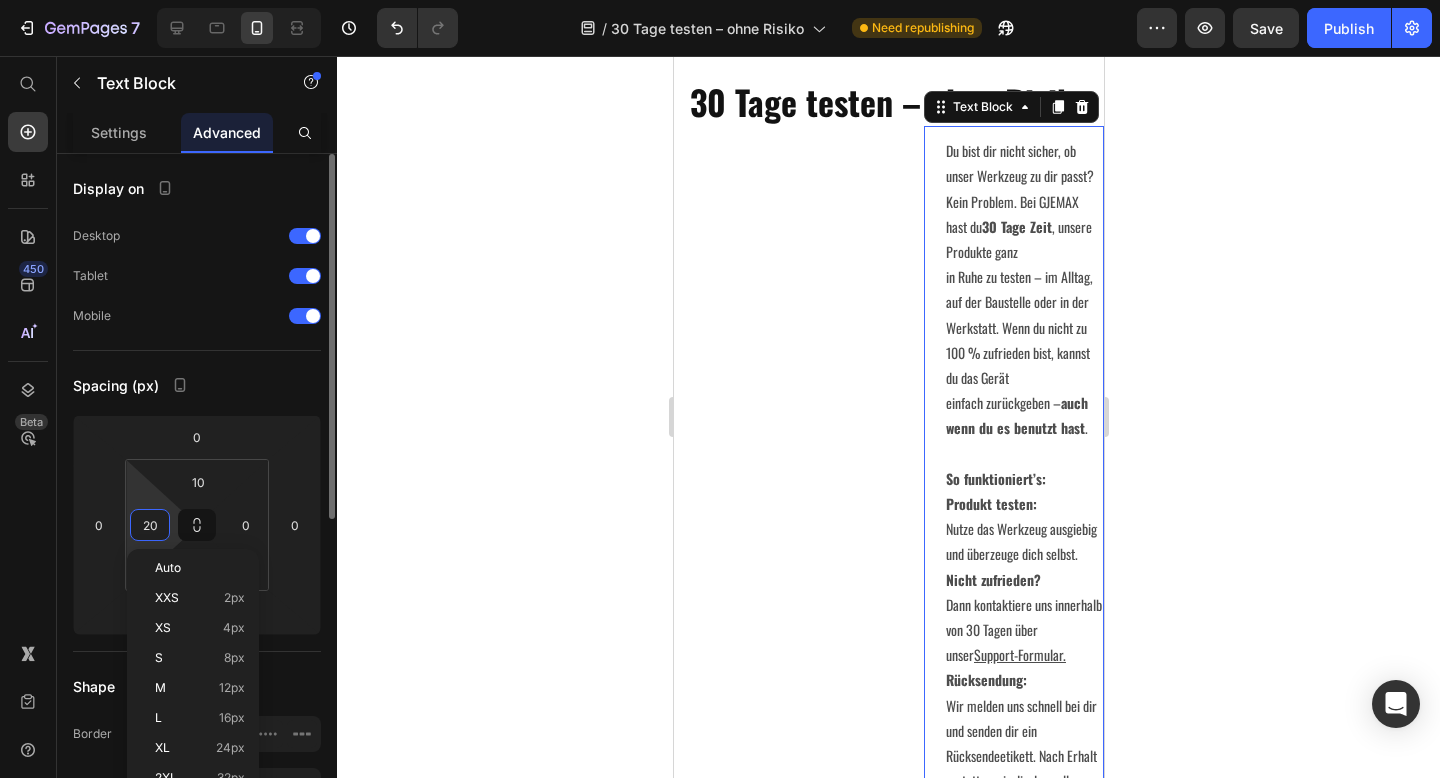 click on "20" at bounding box center [150, 525] 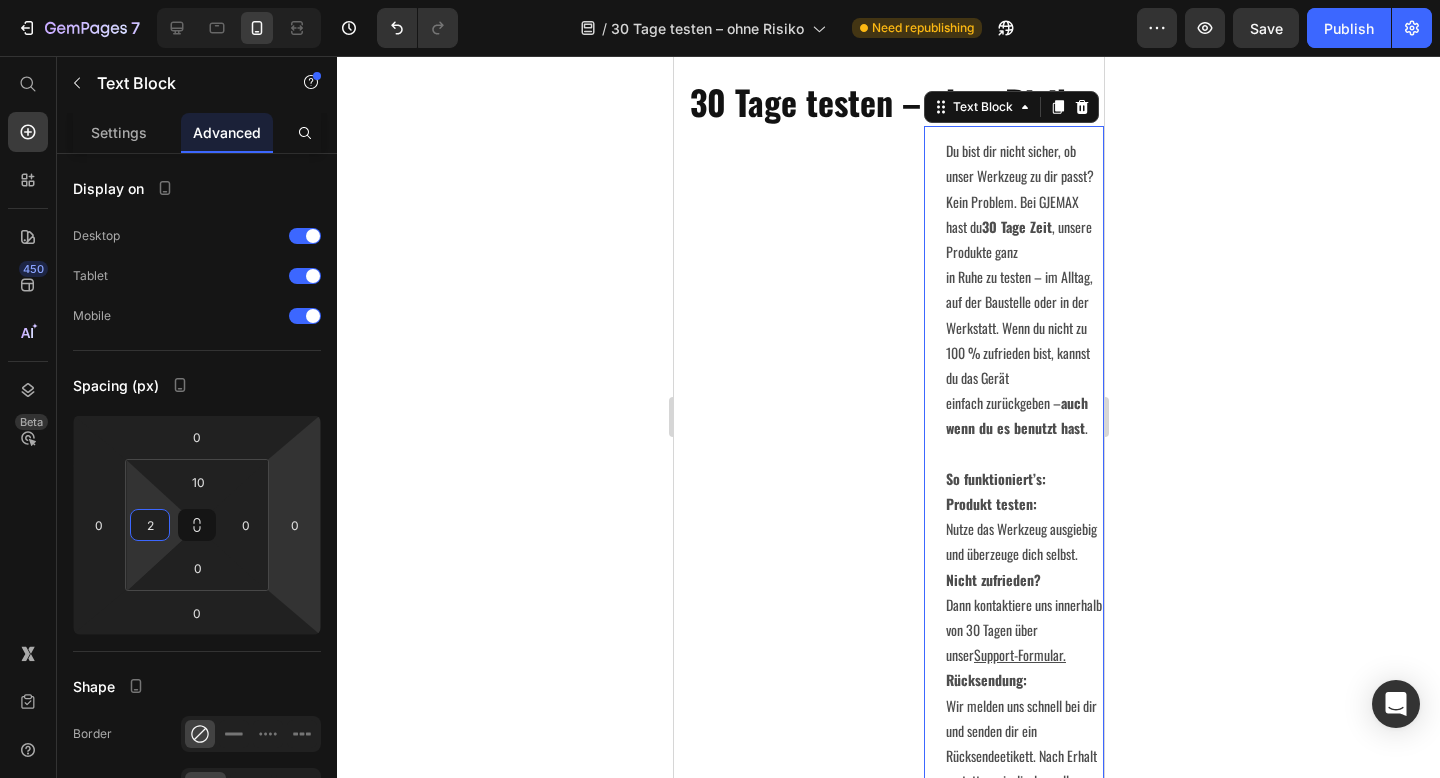type on "20" 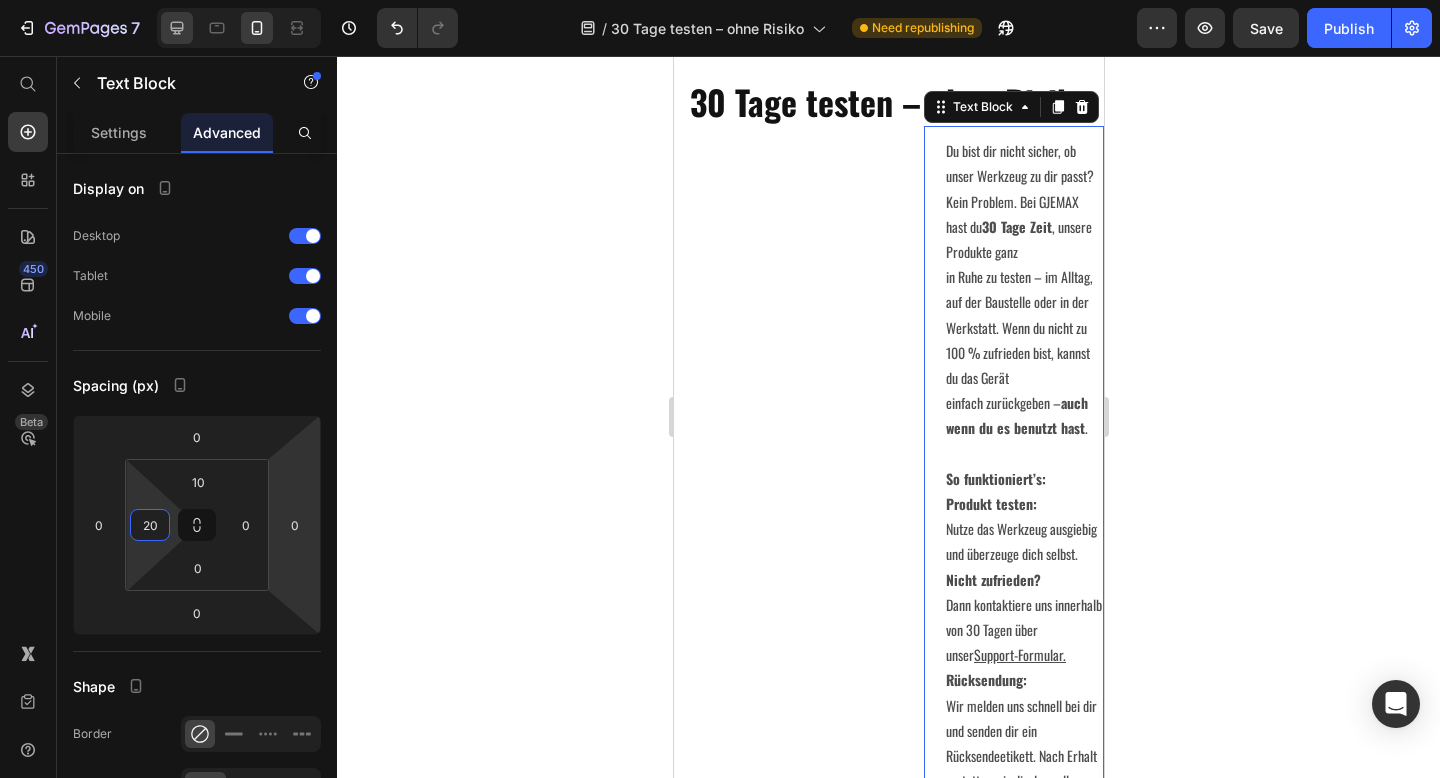 click 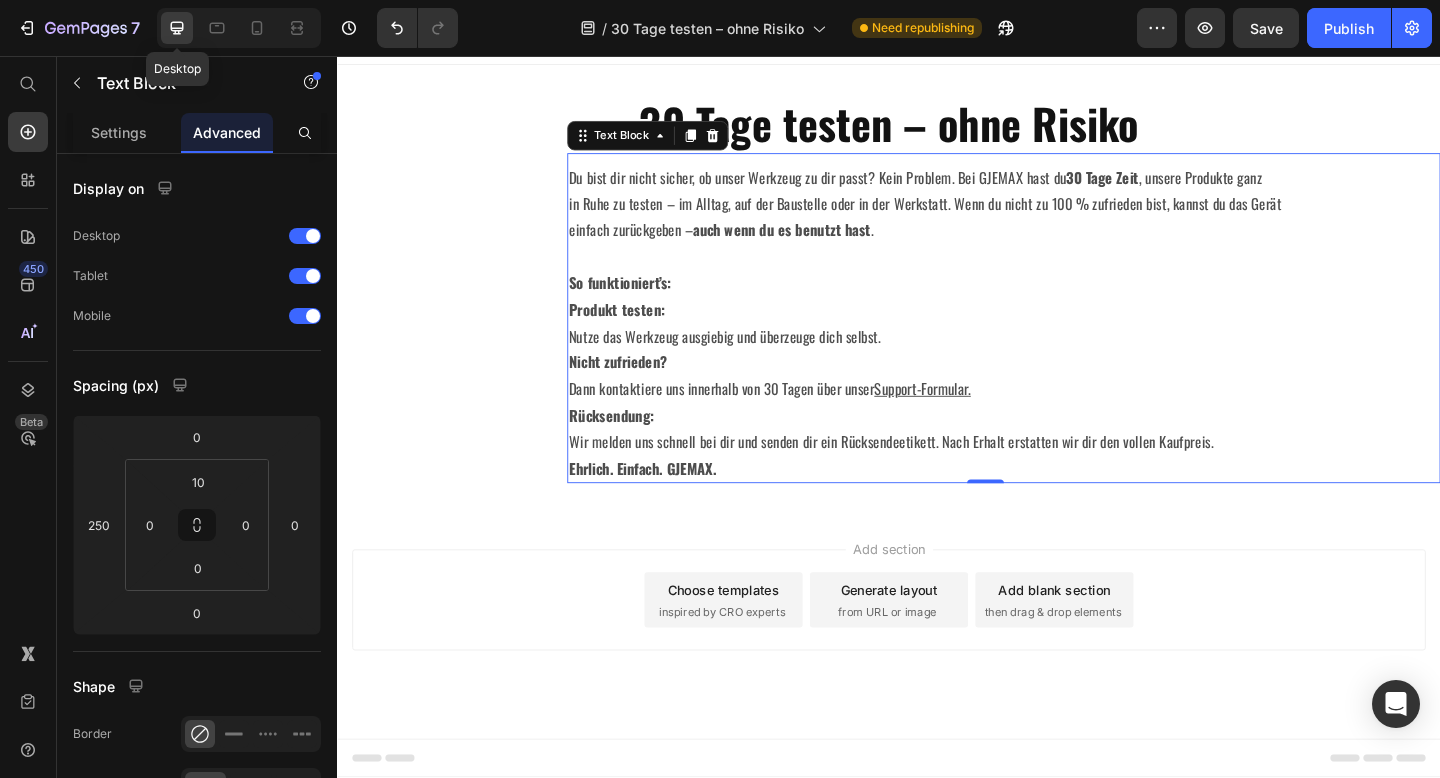 scroll, scrollTop: 0, scrollLeft: 0, axis: both 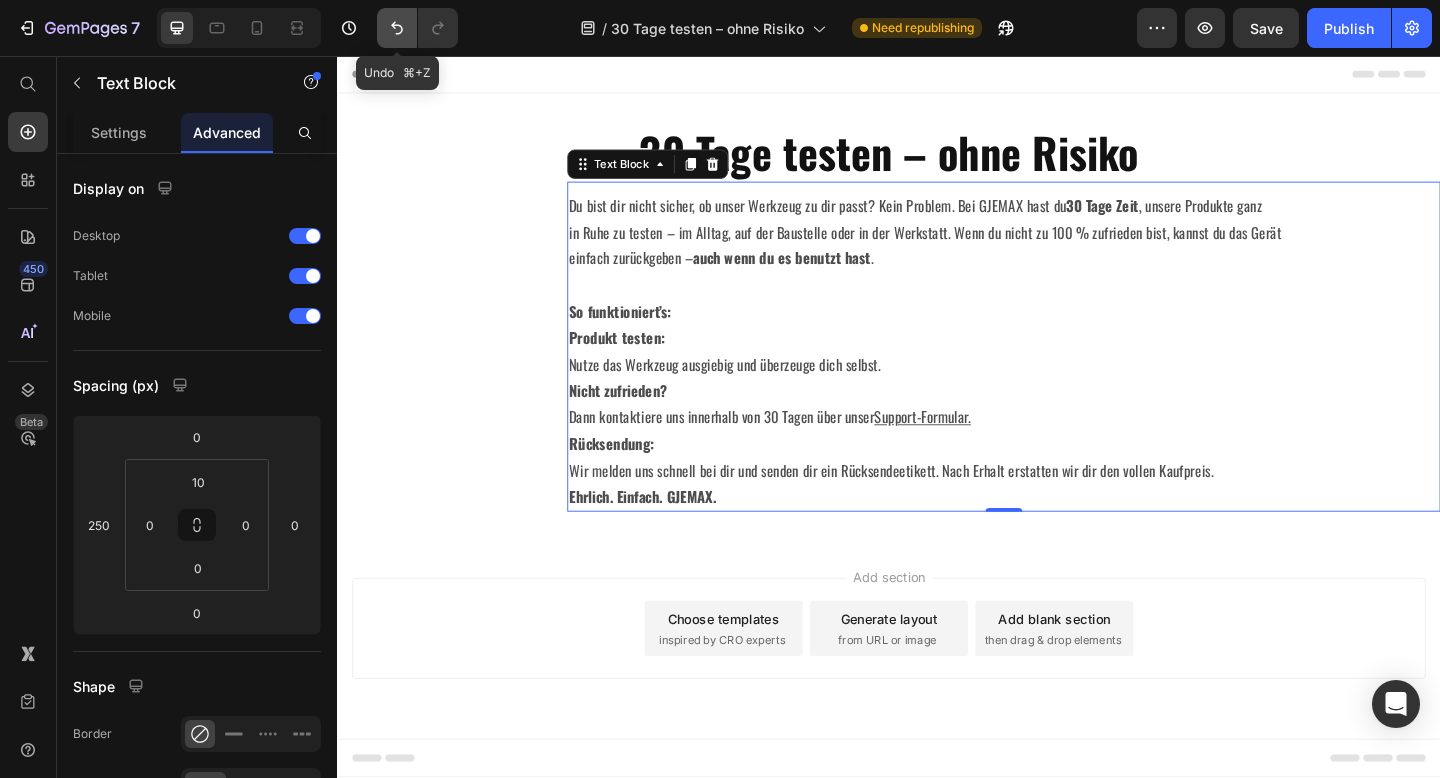 click 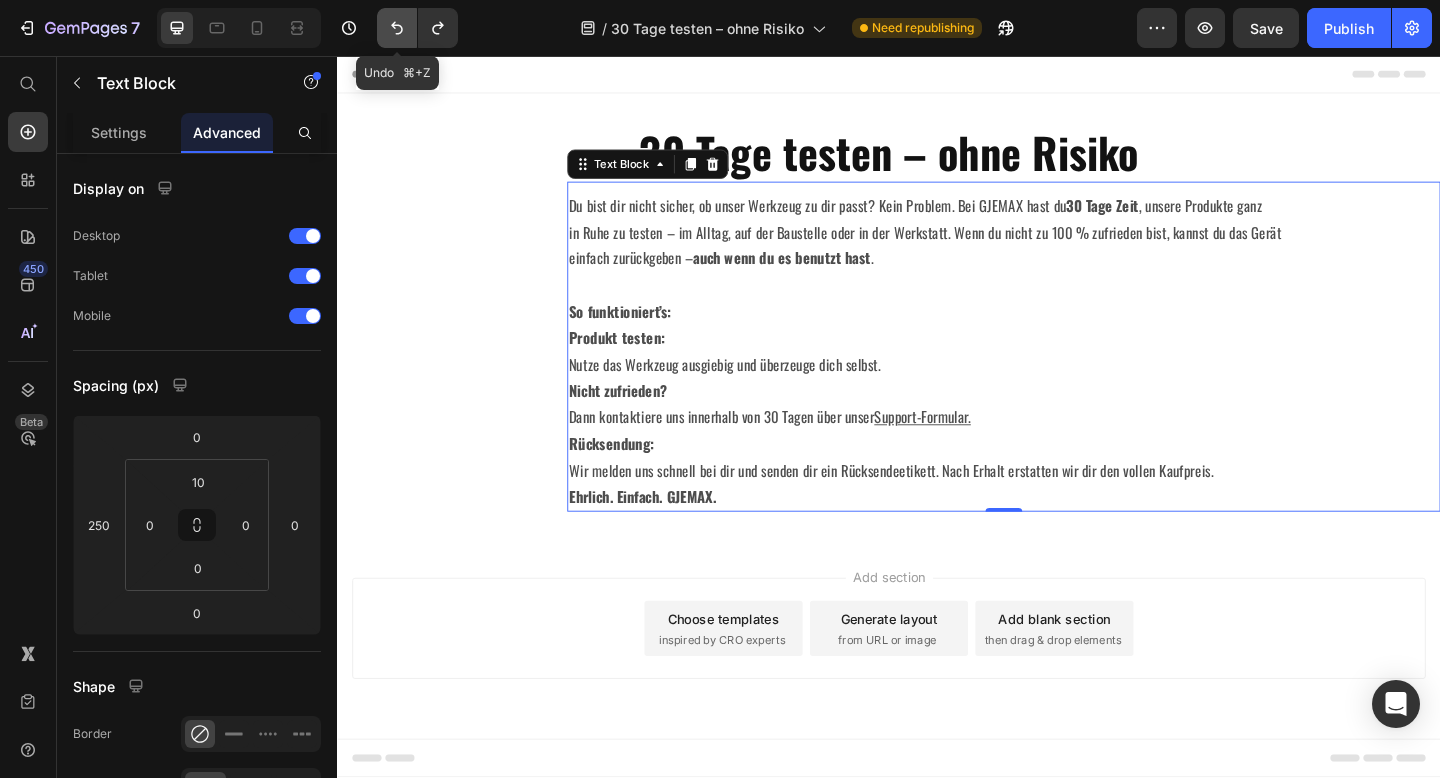 click 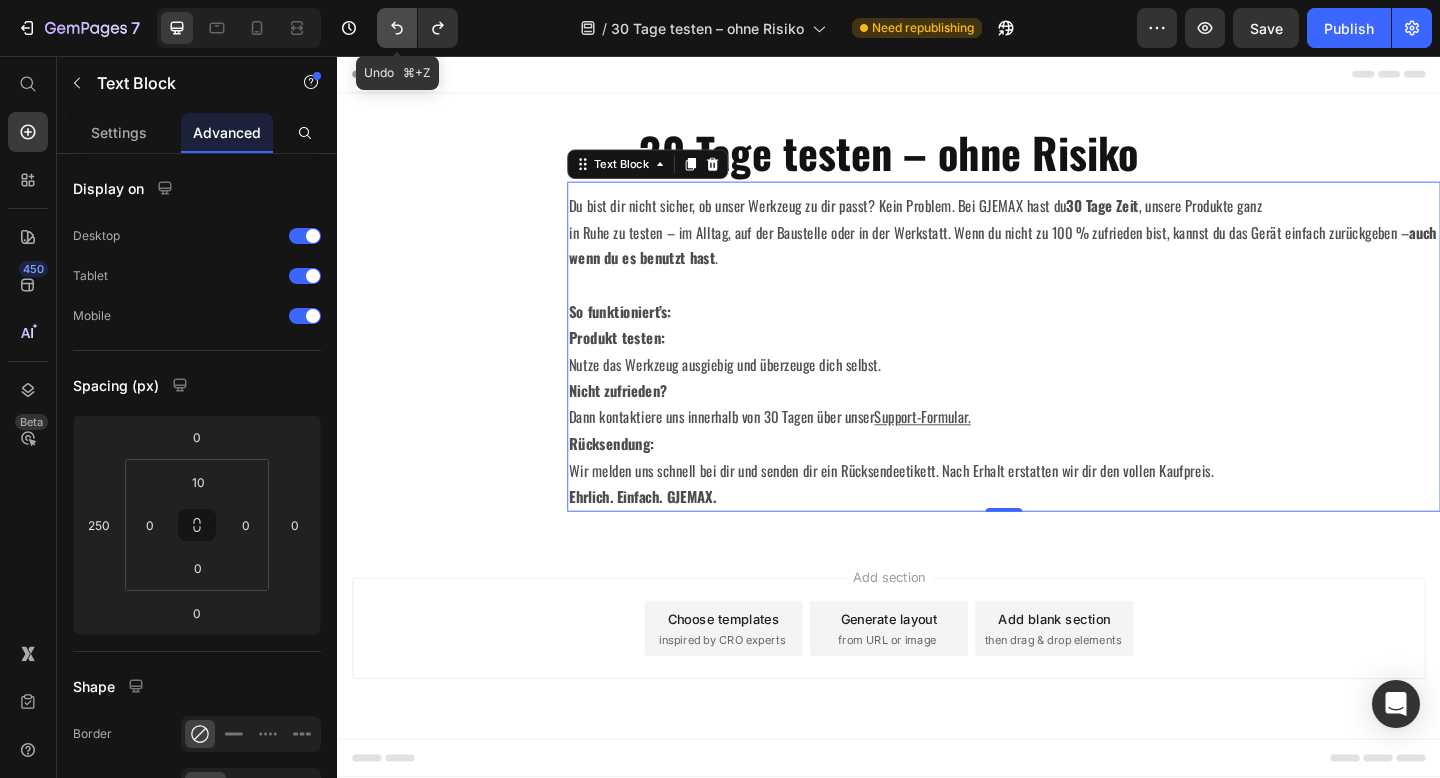 click 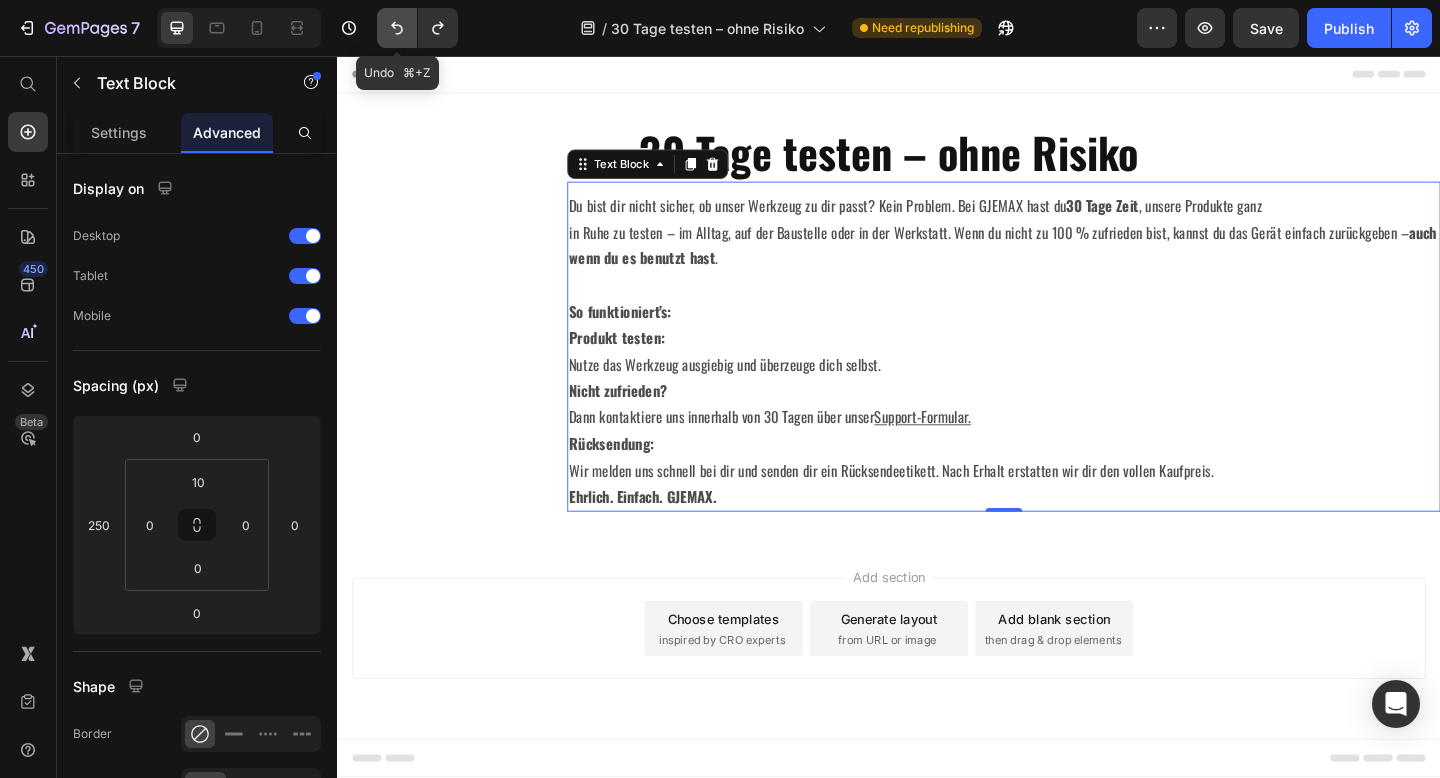 click 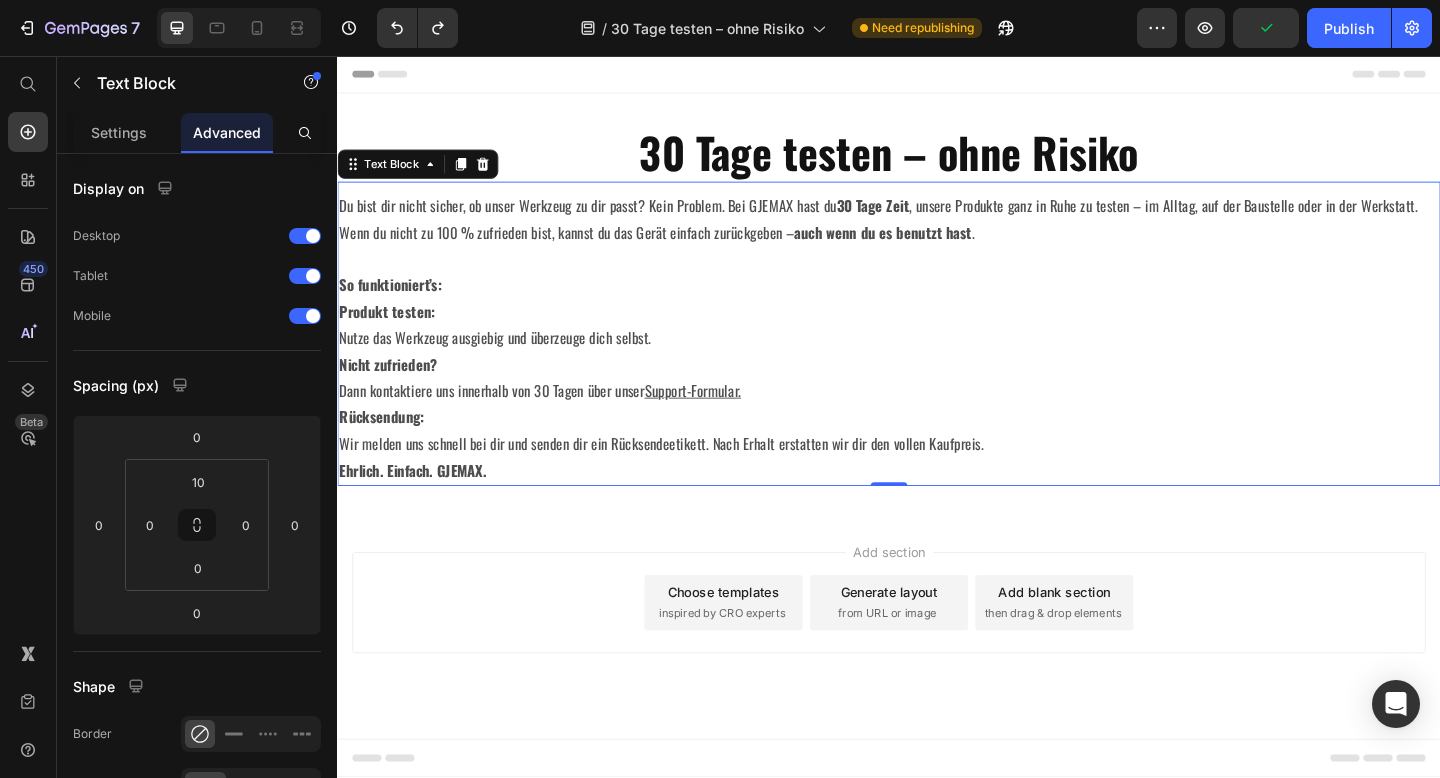 click on "Add section Choose templates inspired by CRO experts Generate layout from URL or image Add blank section then drag & drop elements" at bounding box center [937, 679] 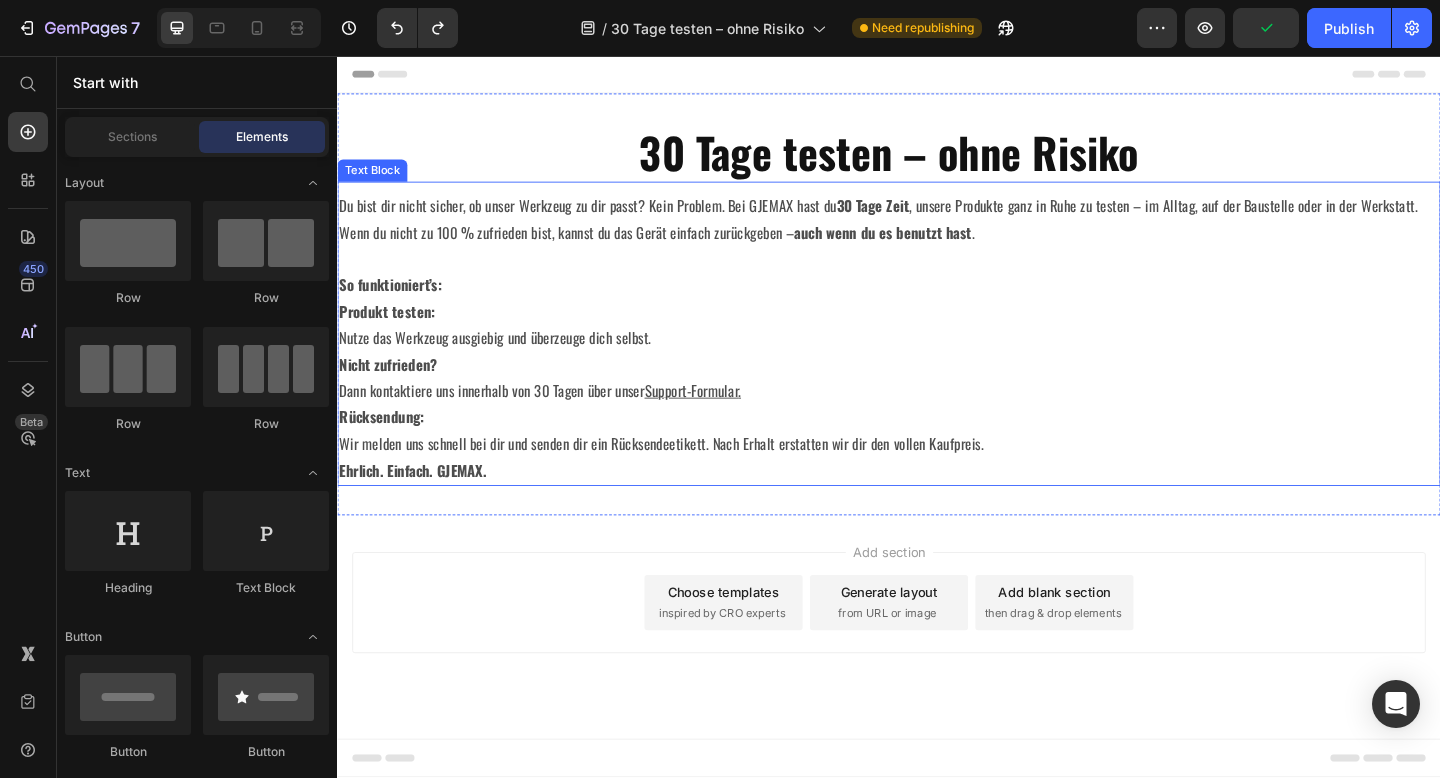 click on "Nicht zufrieden? Dann kontaktiere uns innerhalb von 30 Tagen über unser  Support-Formular . Rücksendung: Wir melden uns schnell bei dir und senden dir ein Rücksendeetikett. Nach Erhalt erstatten wir dir den vollen Kaufpreis." at bounding box center (937, 435) 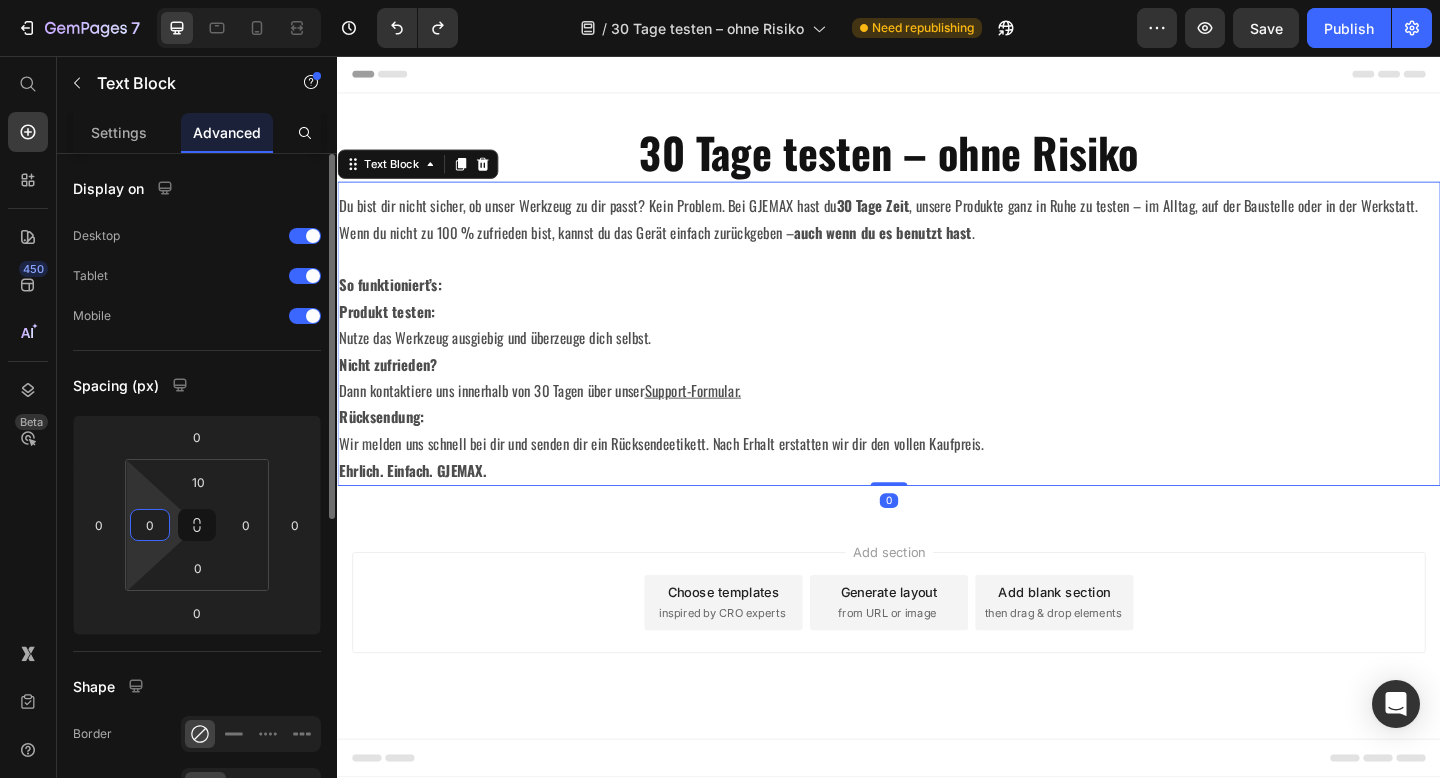 click on "0" at bounding box center [150, 525] 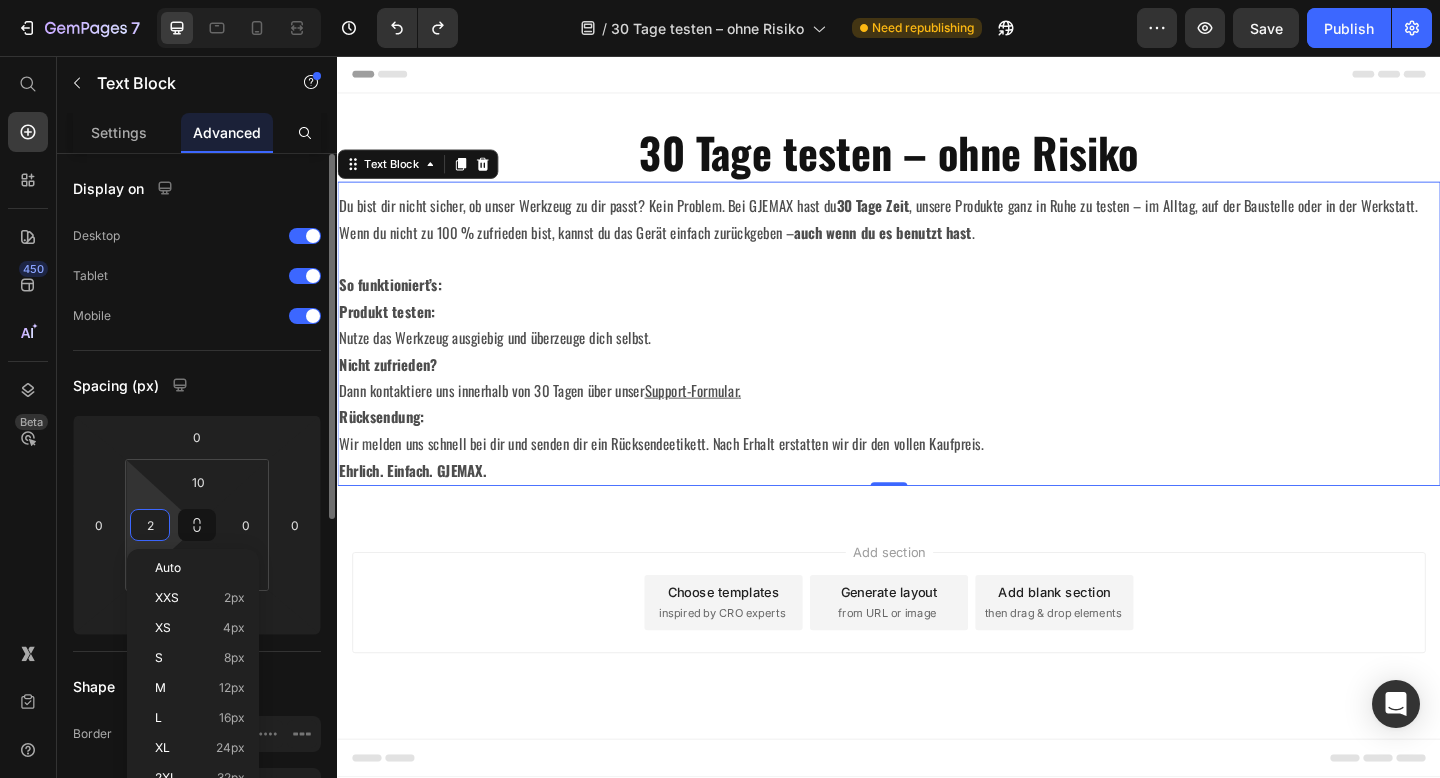 type on "20" 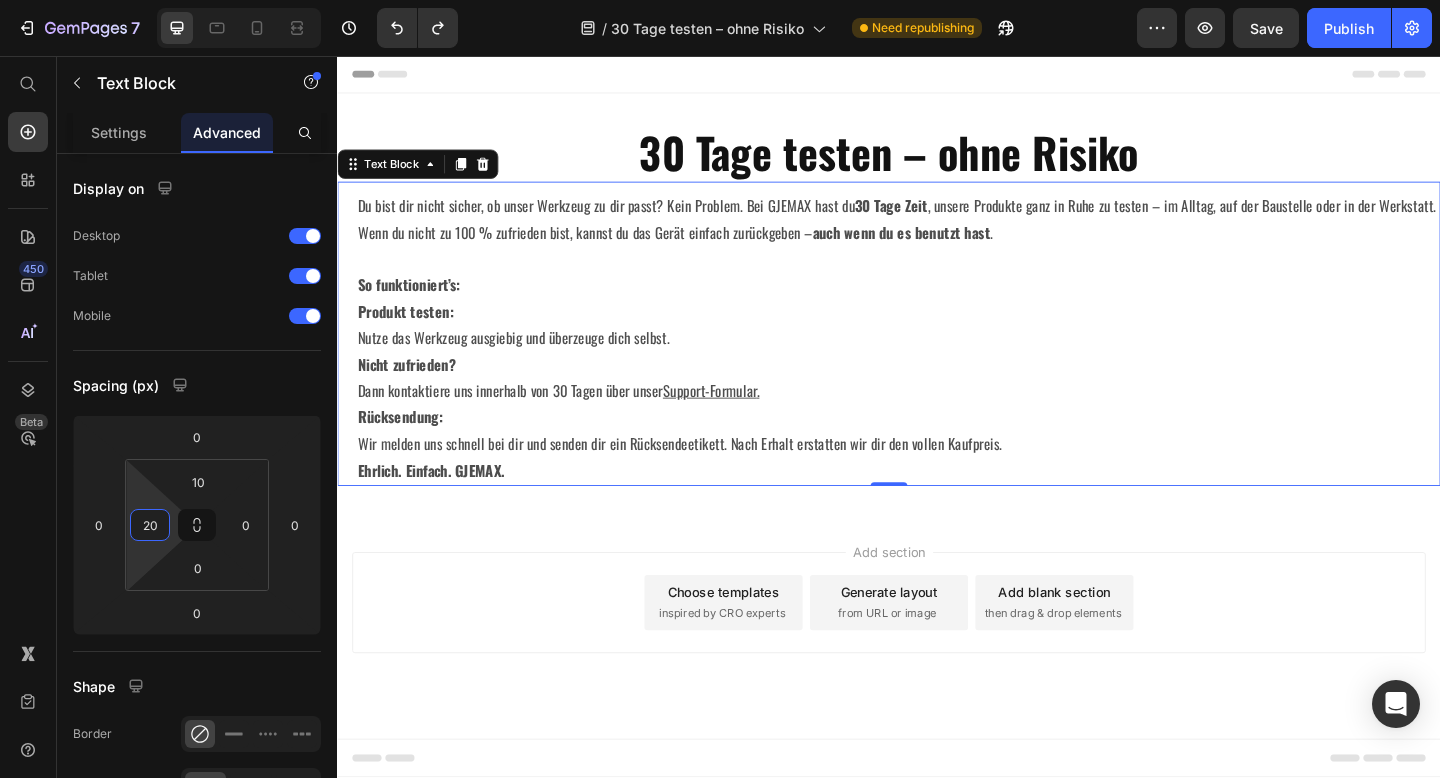 click on "Add section Choose templates inspired by CRO experts Generate layout from URL or image Add blank section then drag & drop elements" at bounding box center (937, 651) 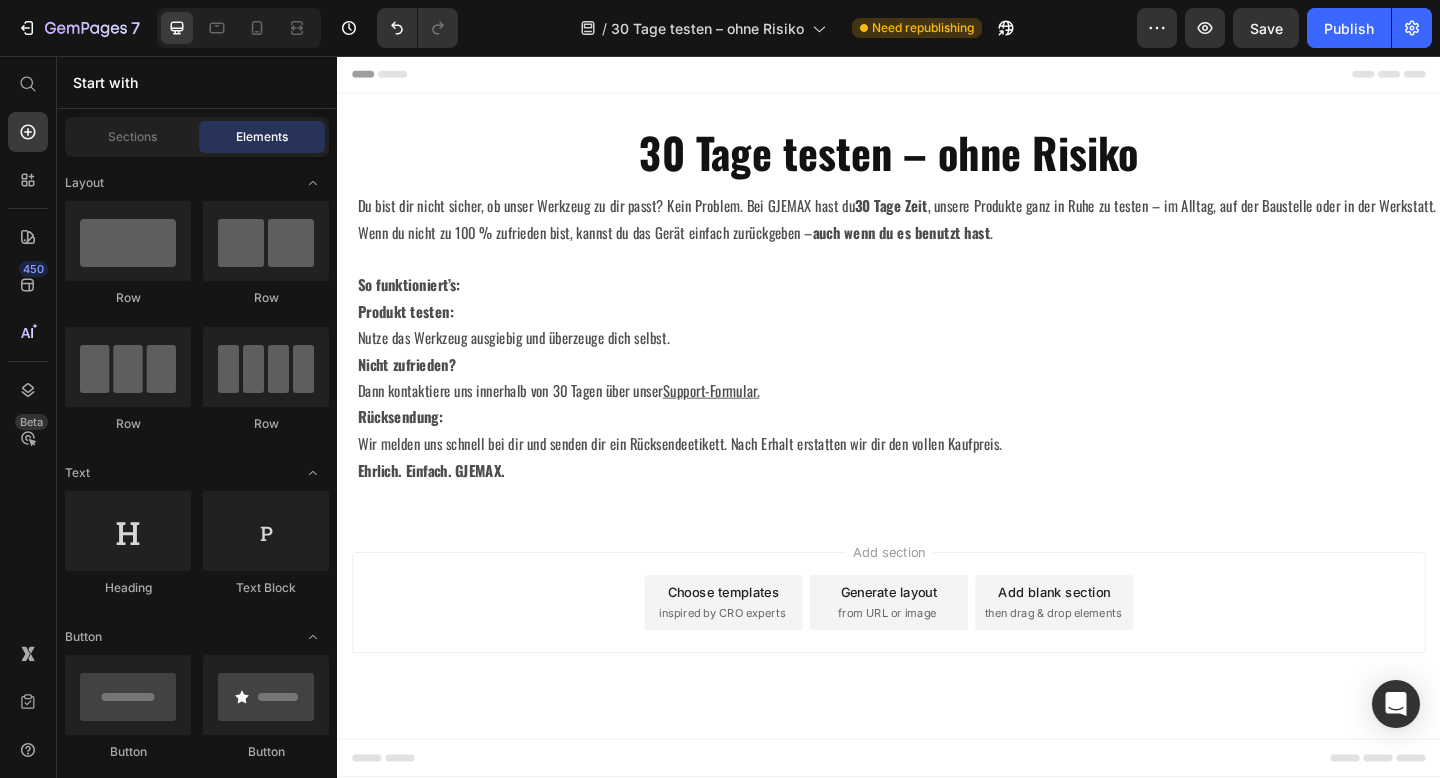 click at bounding box center (239, 28) 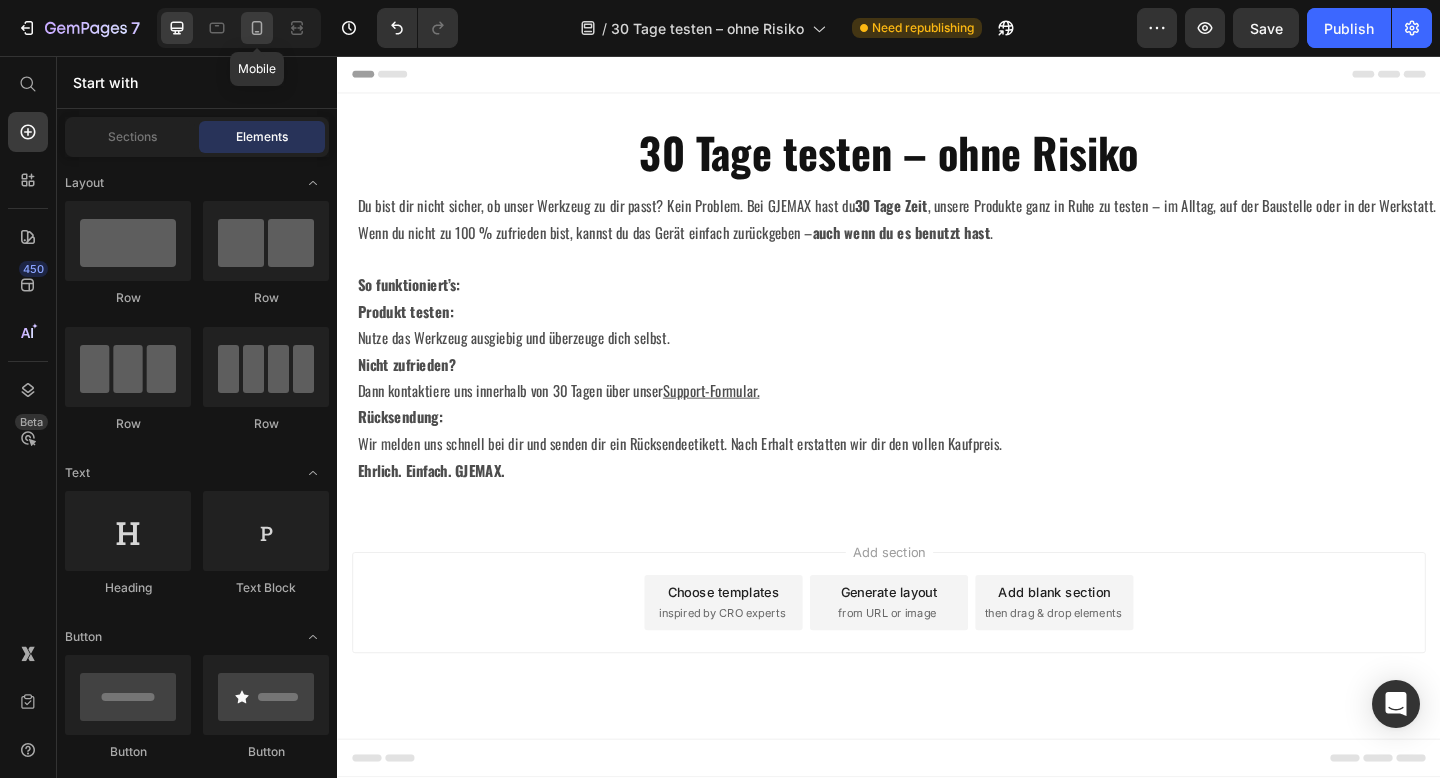 click 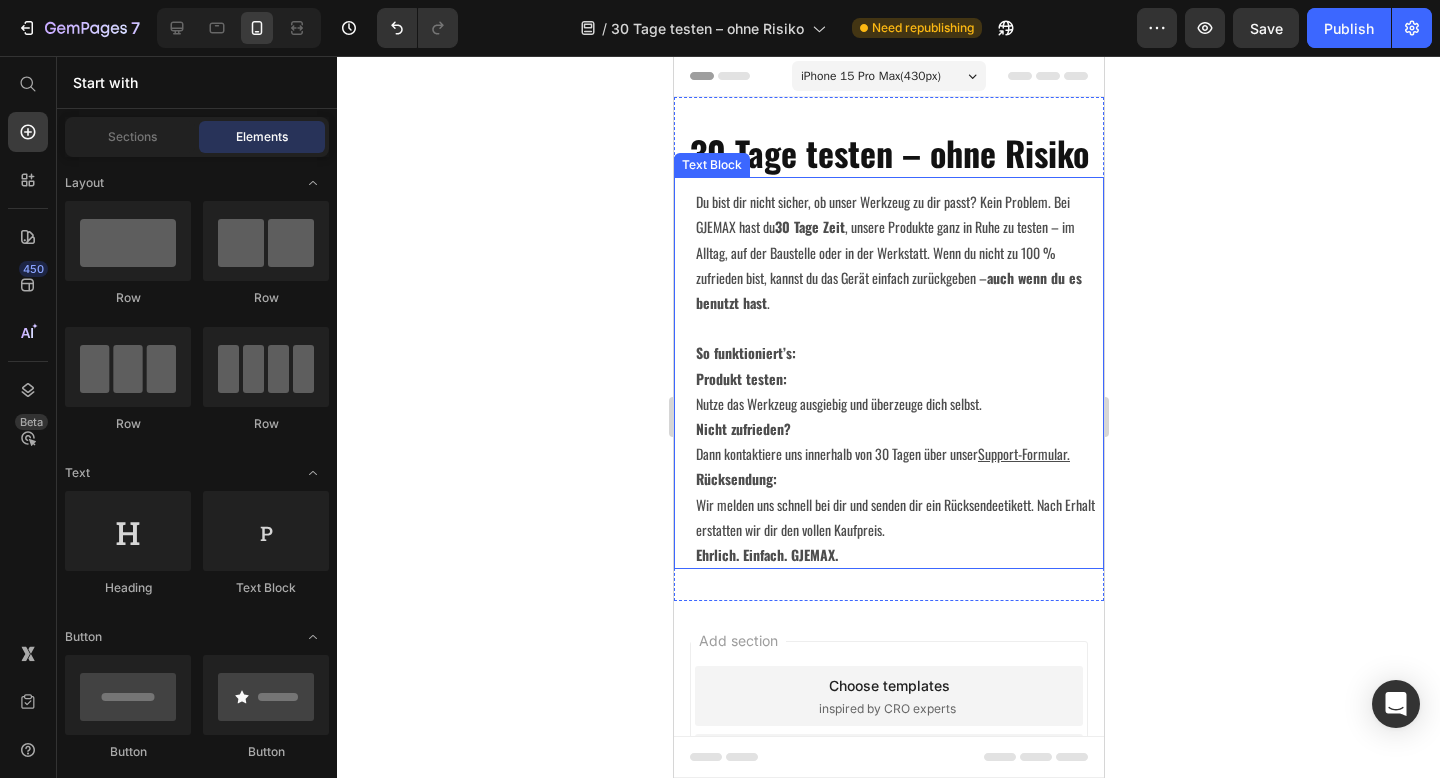 click on "Nicht zufrieden?" at bounding box center (742, 428) 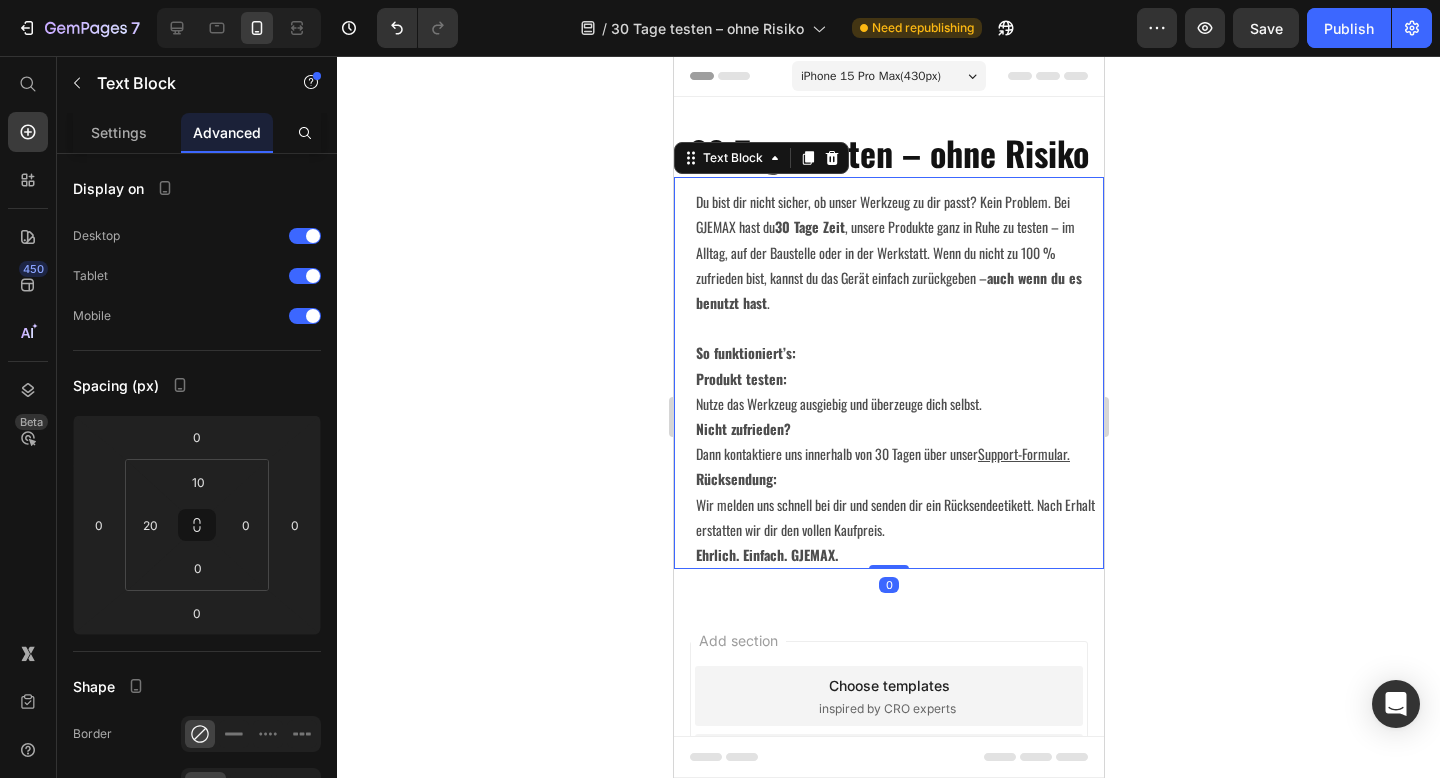 click 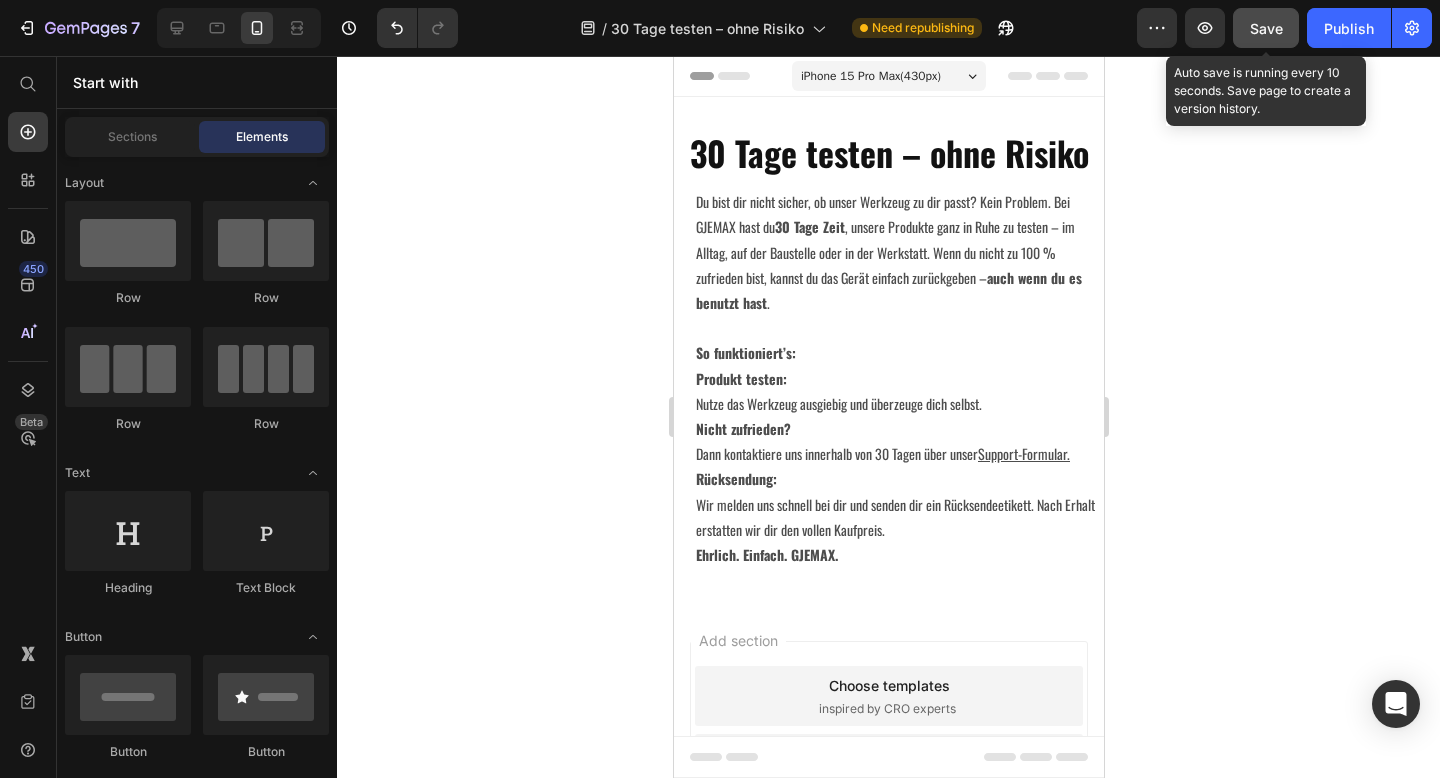 click on "Save" 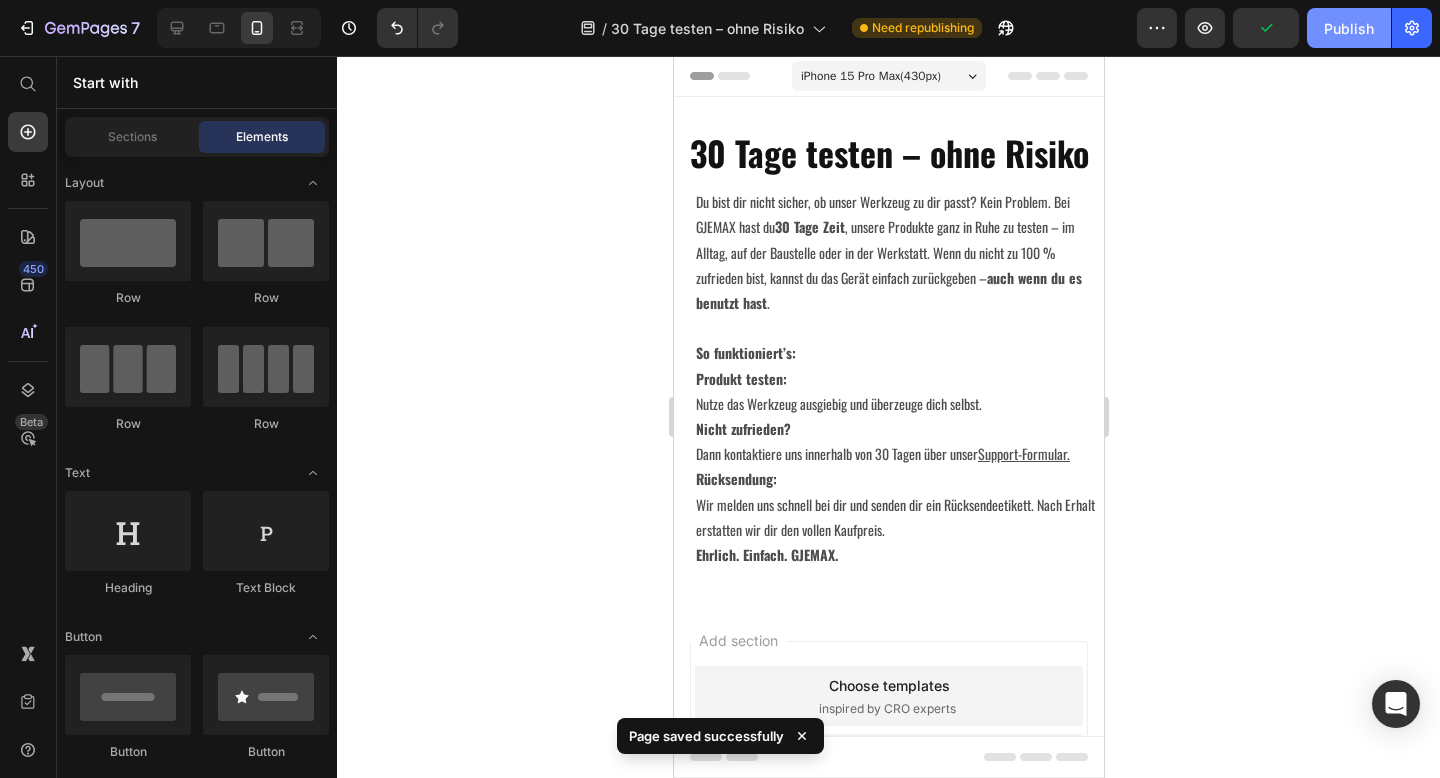 click on "Publish" at bounding box center [1349, 28] 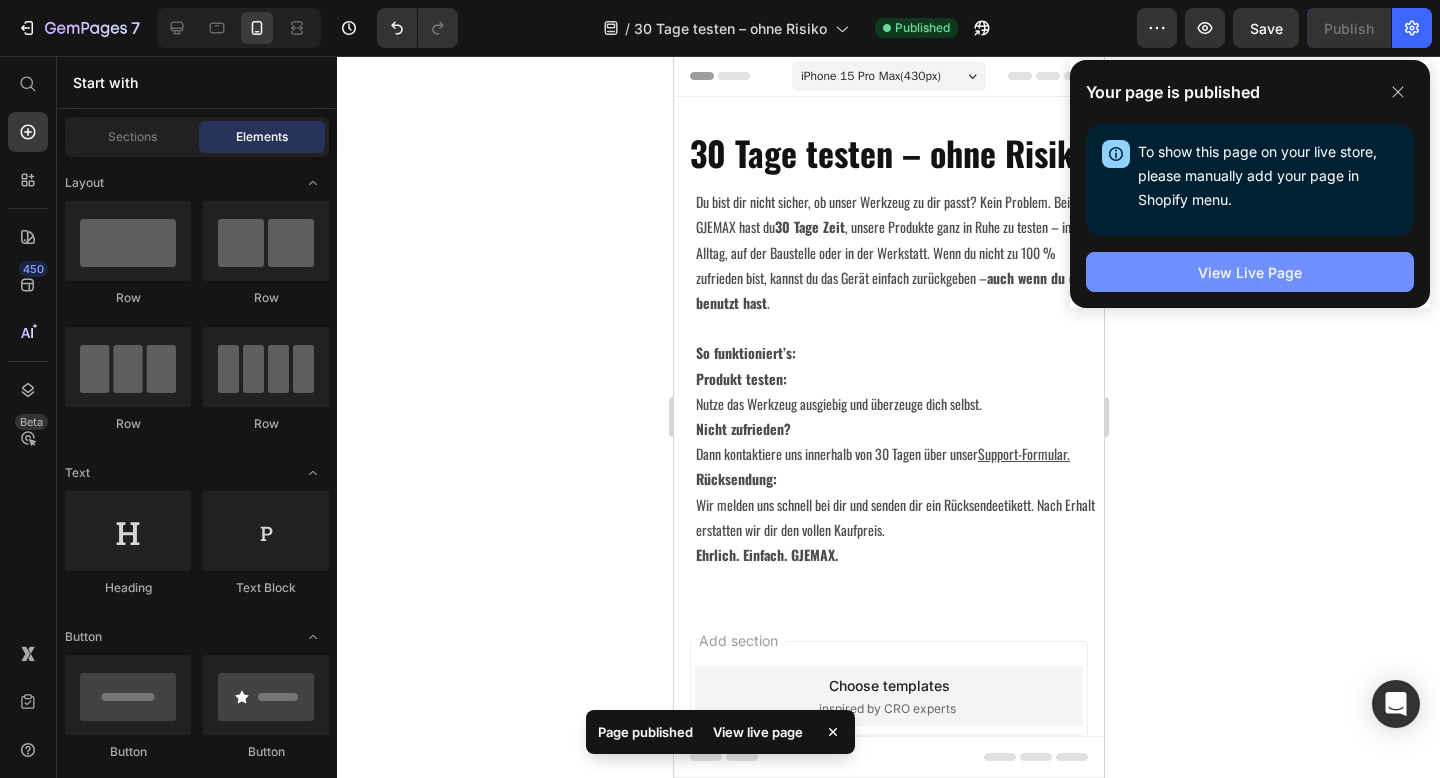click on "View Live Page" at bounding box center [1250, 272] 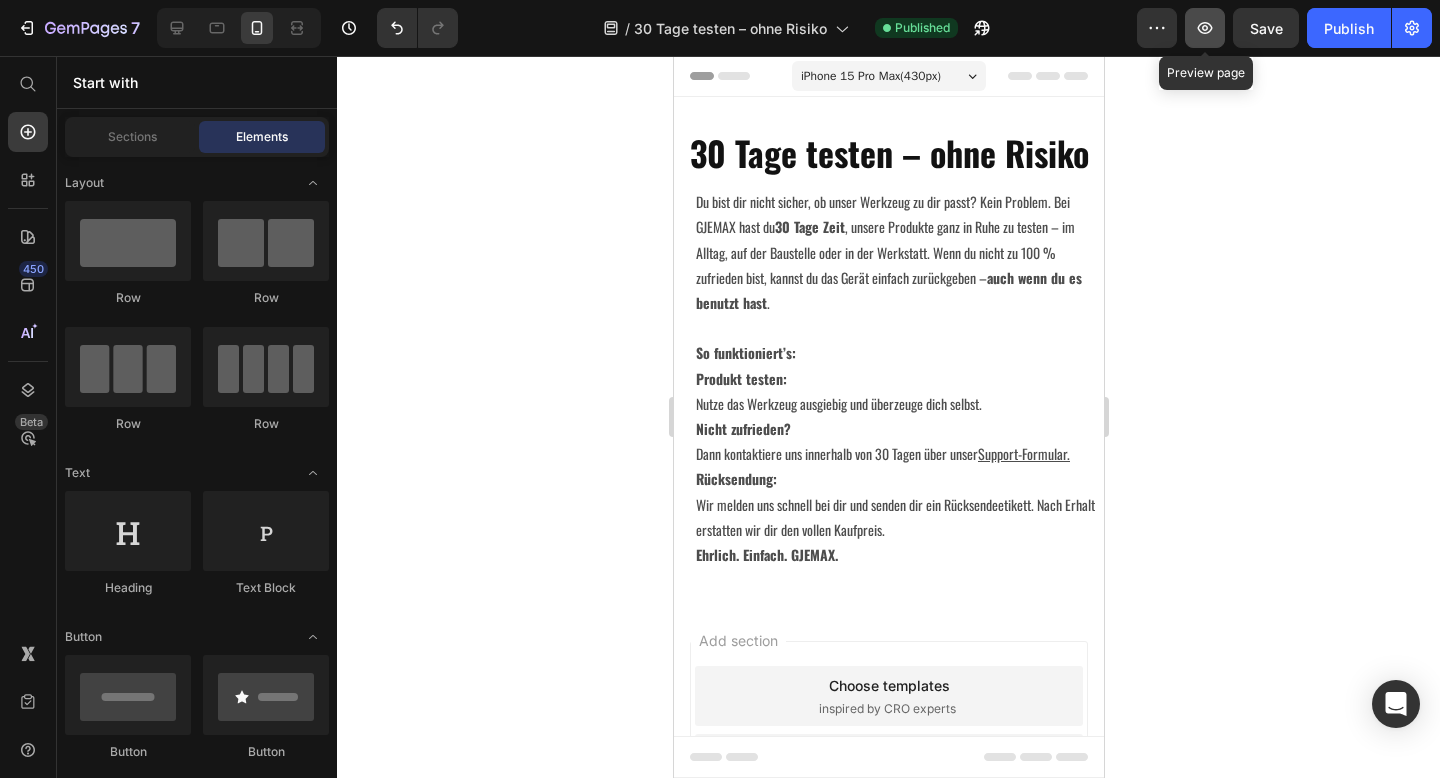 click 